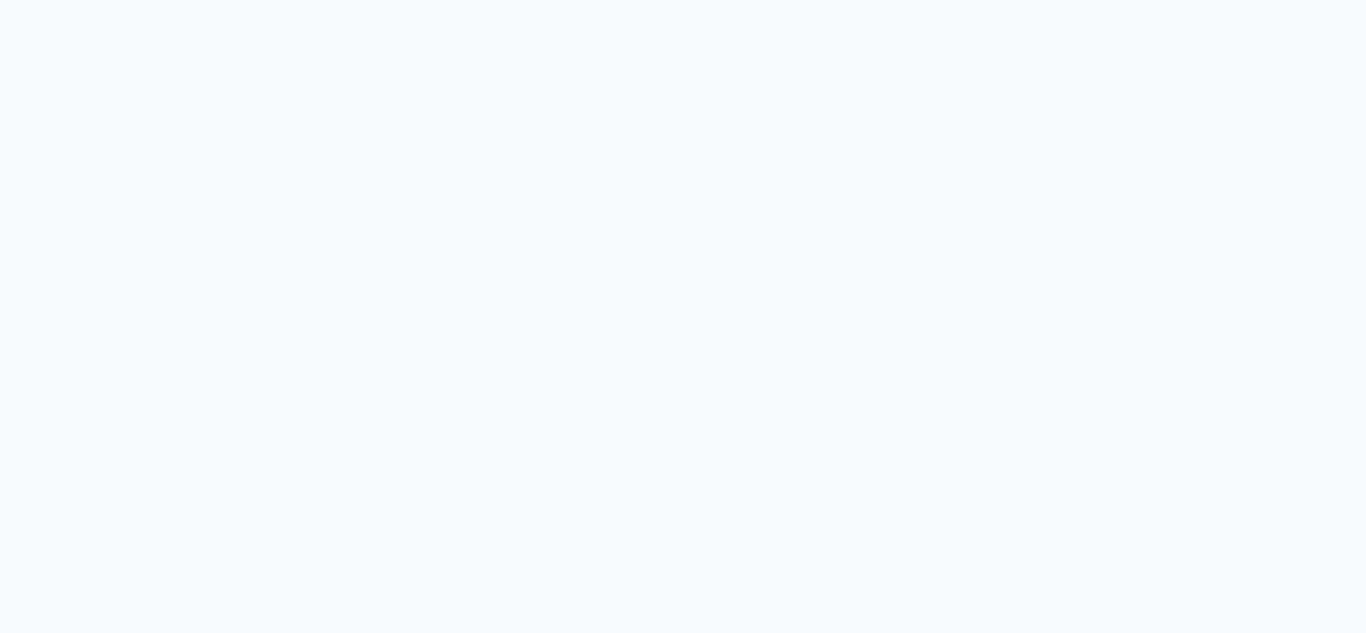scroll, scrollTop: 0, scrollLeft: 0, axis: both 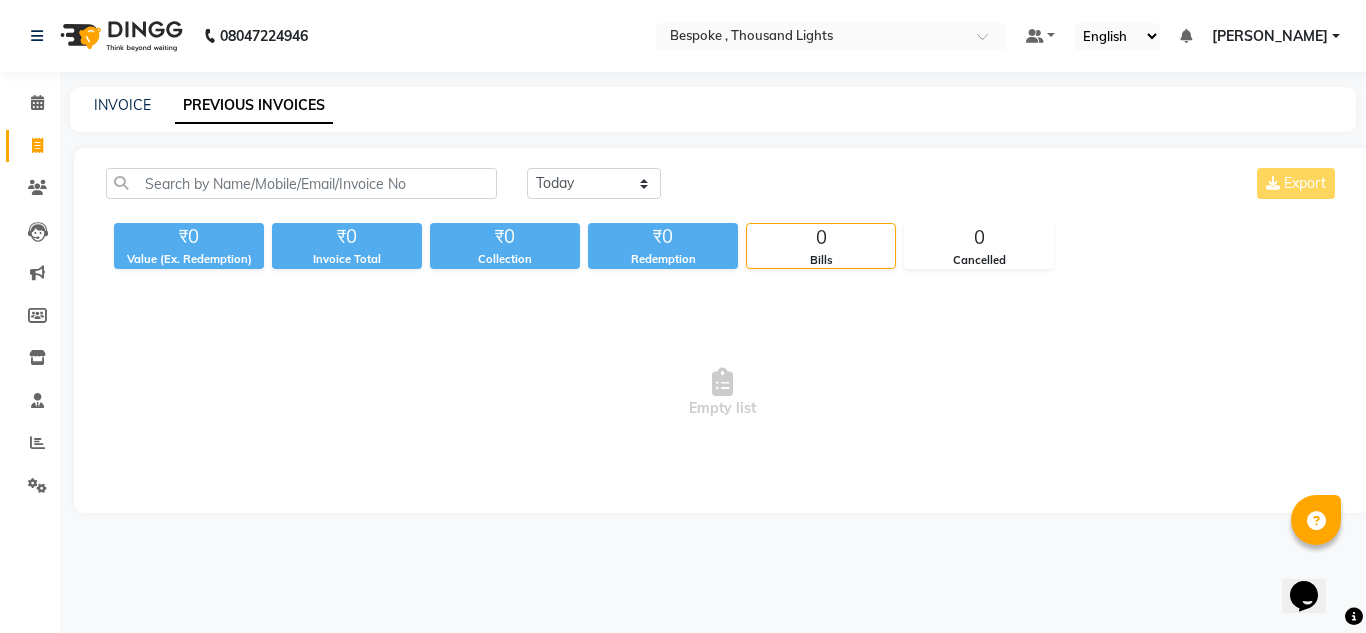 click on "INVOICE PREVIOUS INVOICES" 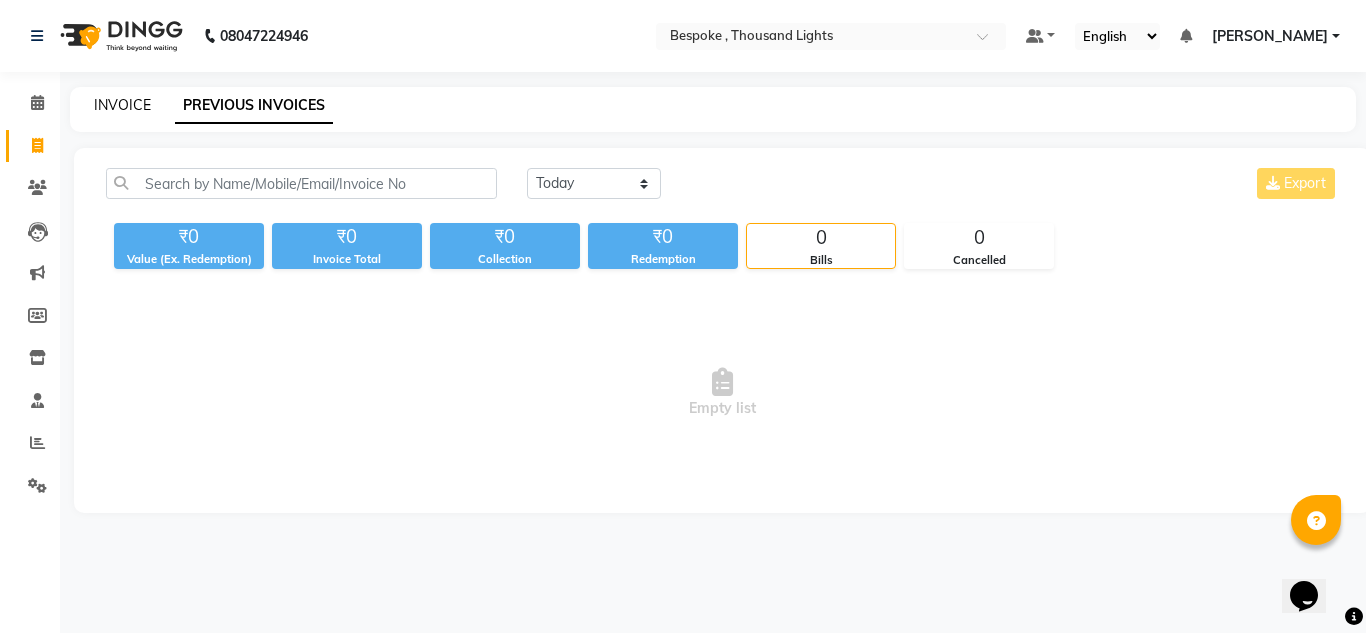 click on "INVOICE" 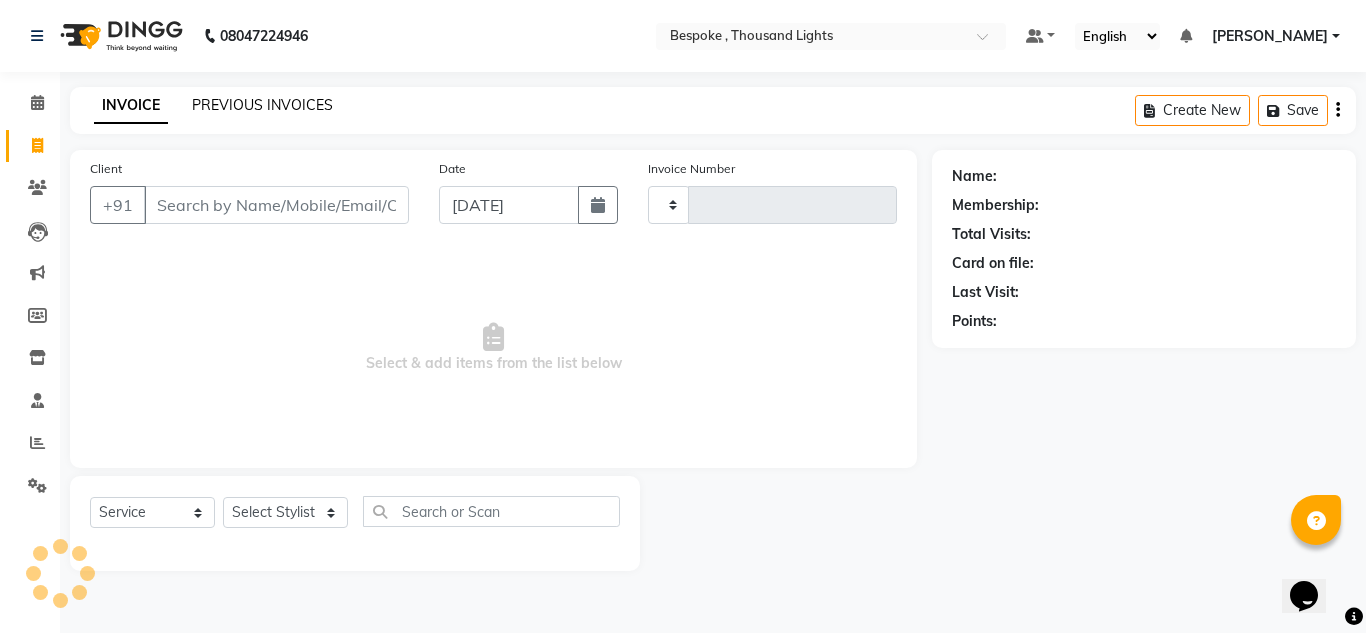 type on "0186" 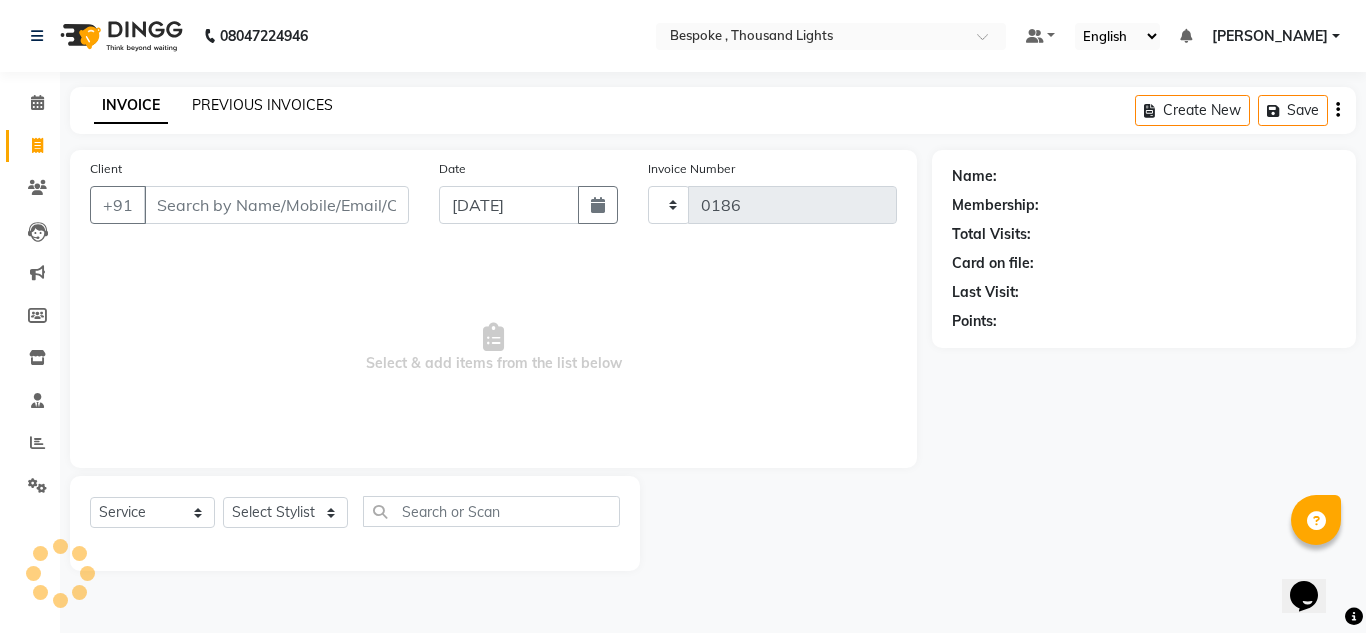 select on "8177" 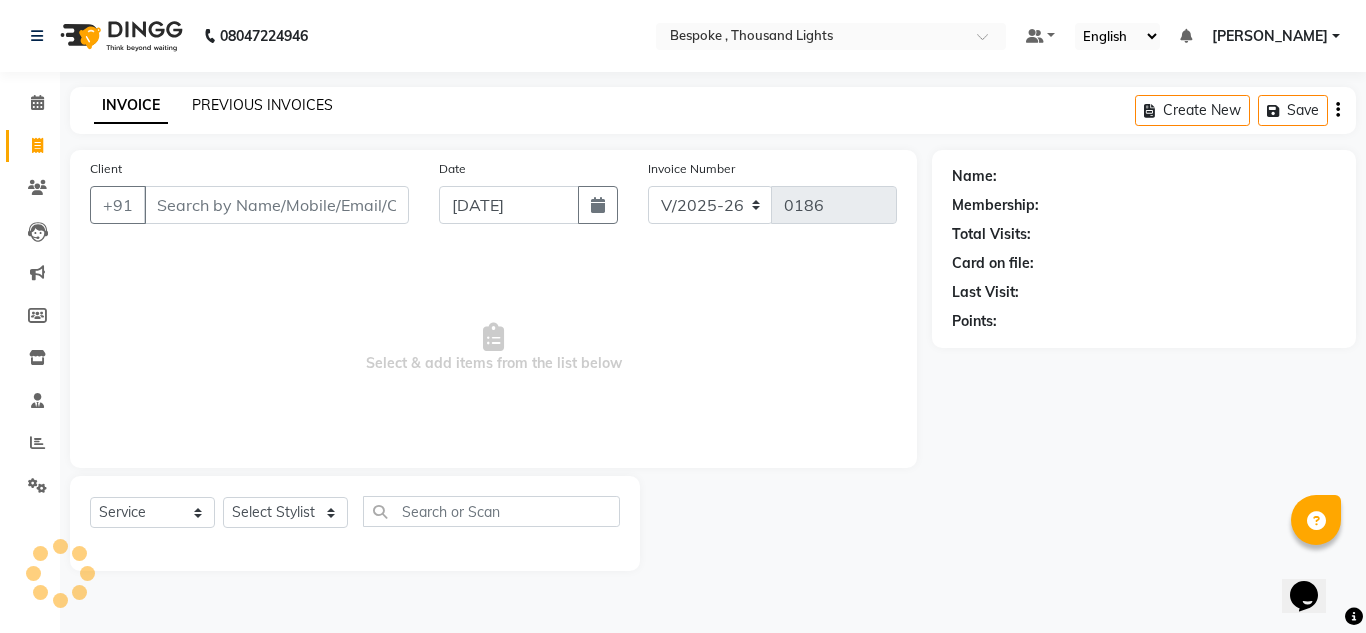click on "PREVIOUS INVOICES" 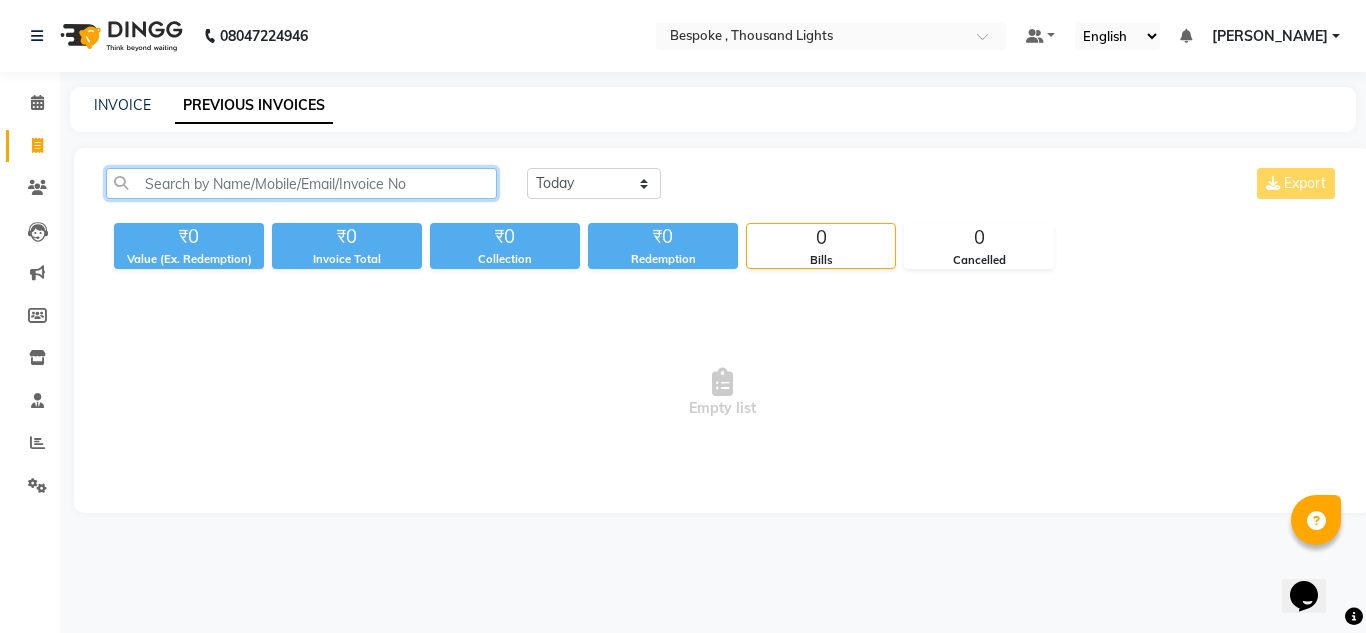 click 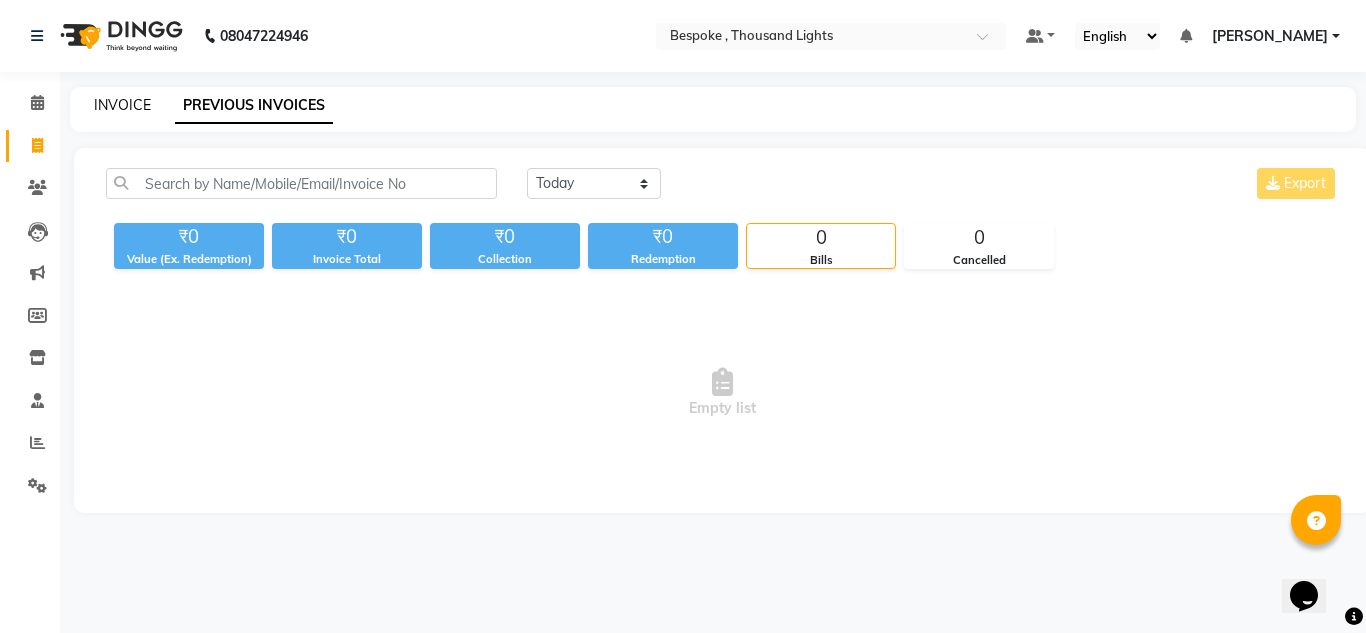 click on "INVOICE" 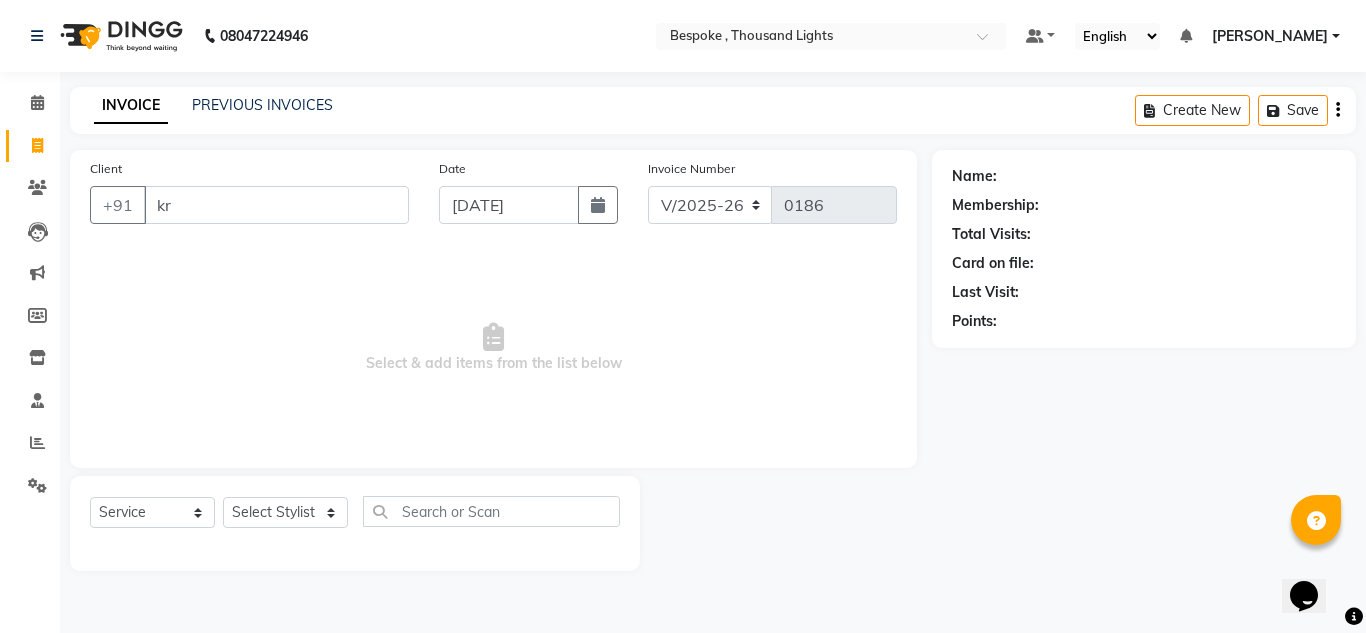 type on "k" 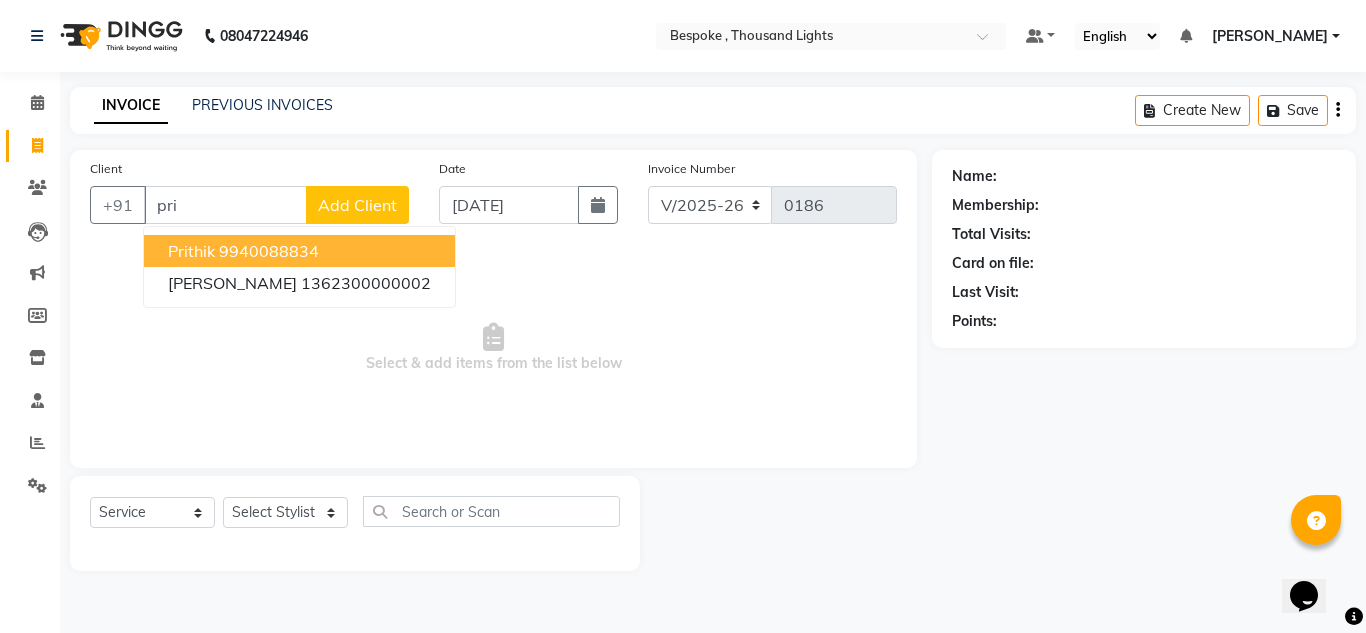 click on "9940088834" at bounding box center (269, 251) 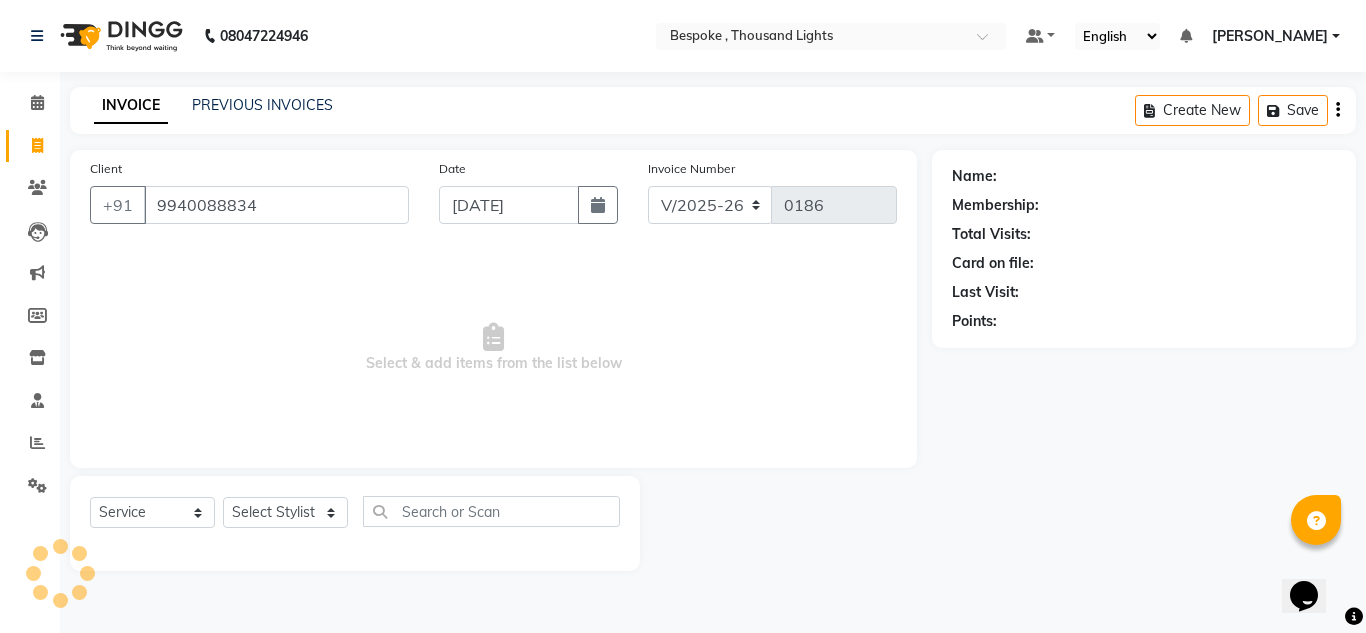type on "9940088834" 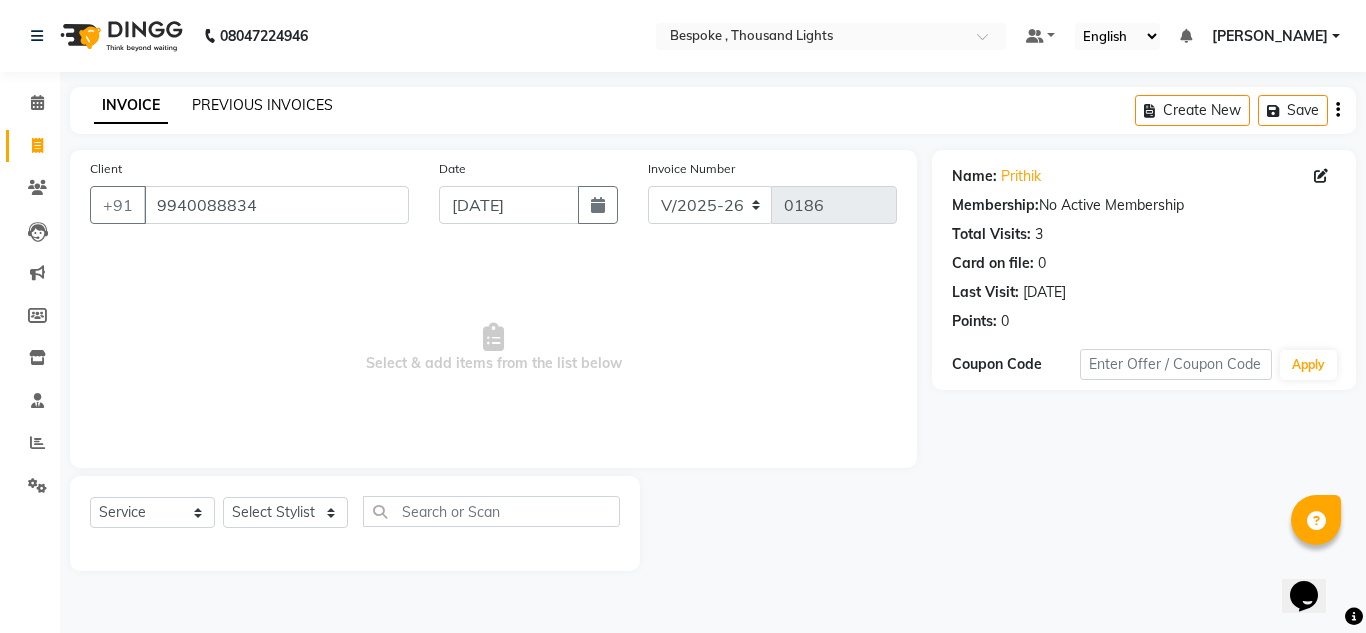 click on "PREVIOUS INVOICES" 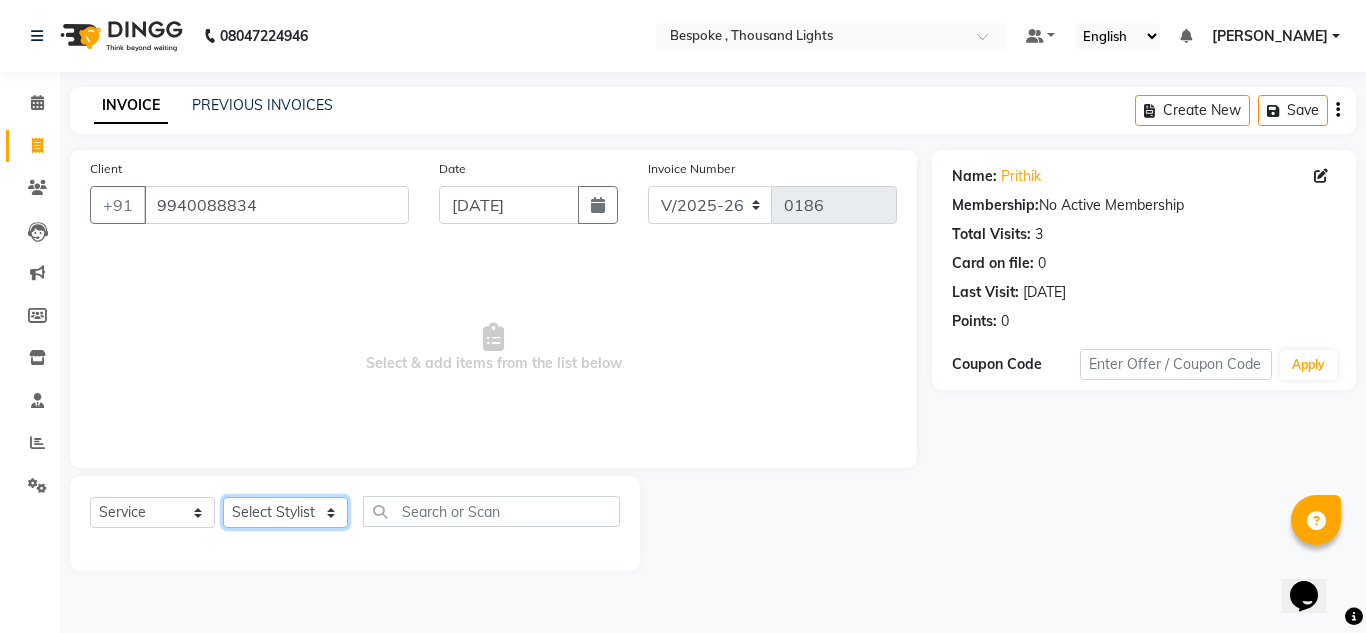 click on "Select Stylist [PERSON_NAME] Guru [PERSON_NAME]" 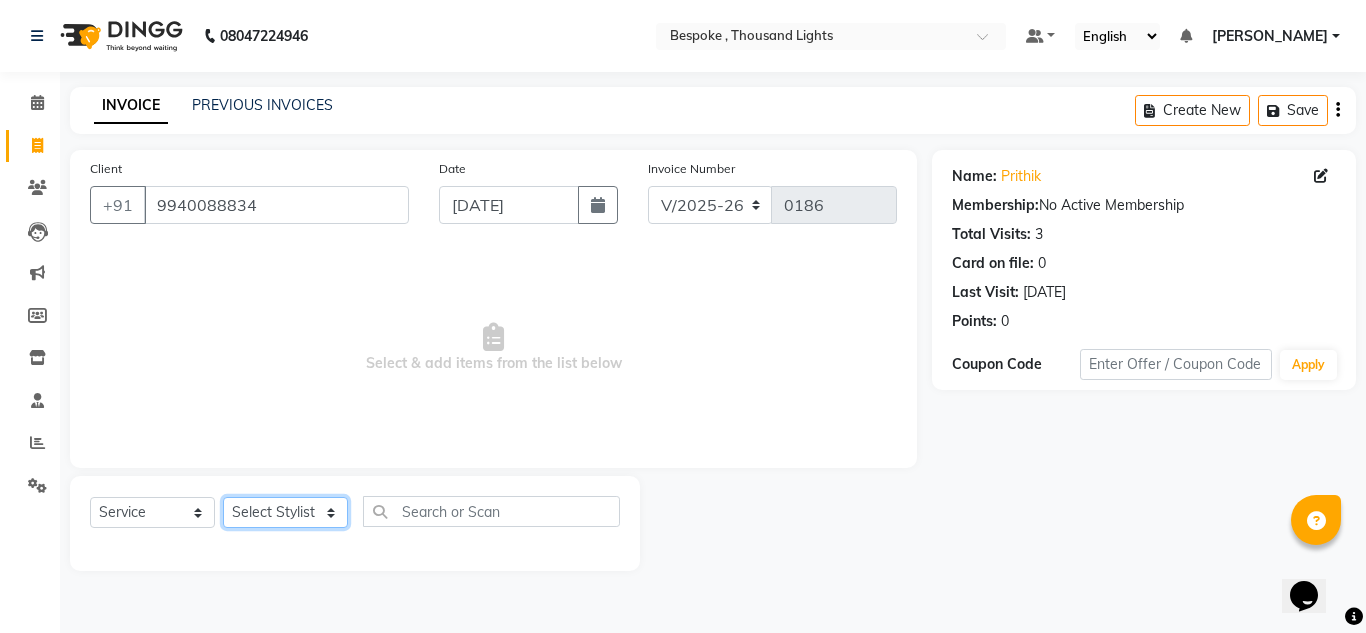 select on "78478" 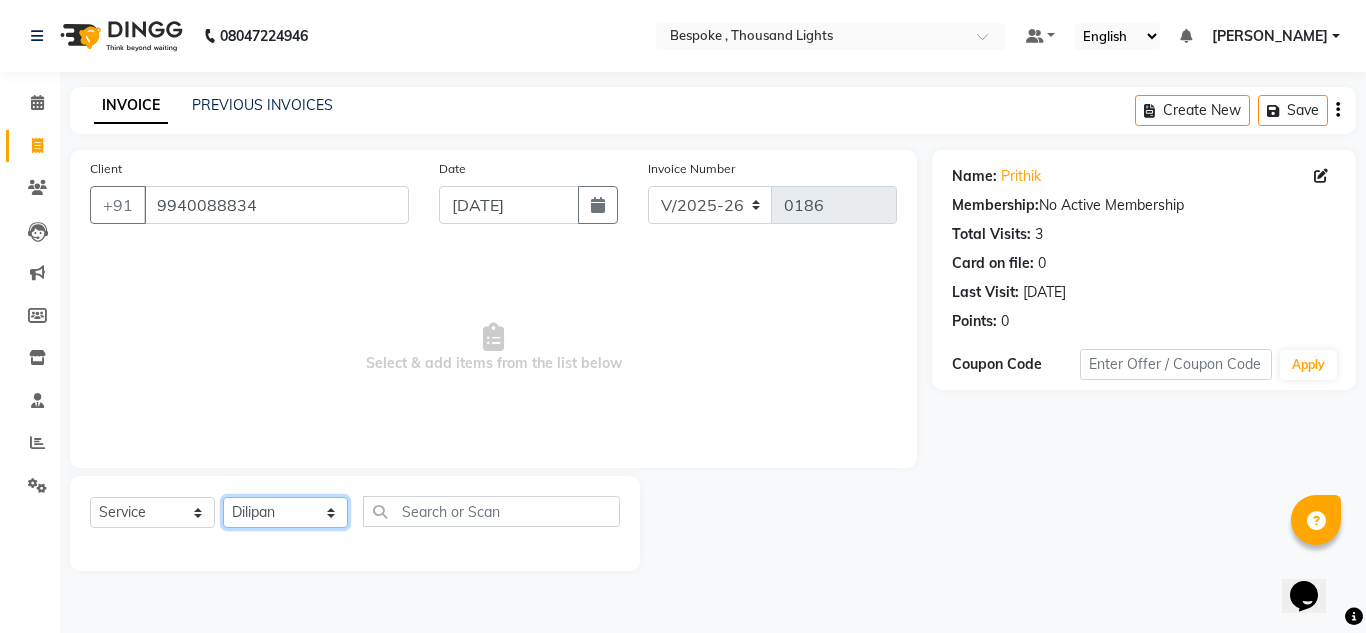 click on "Select Stylist [PERSON_NAME] Guru [PERSON_NAME]" 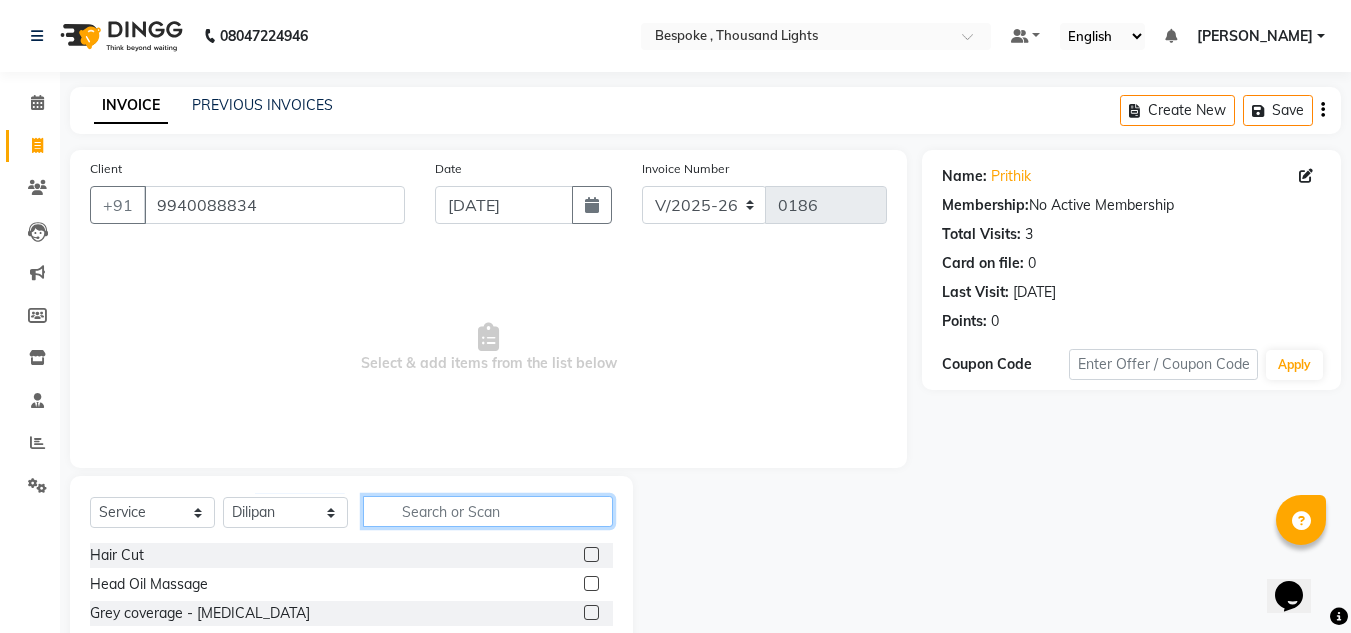 click 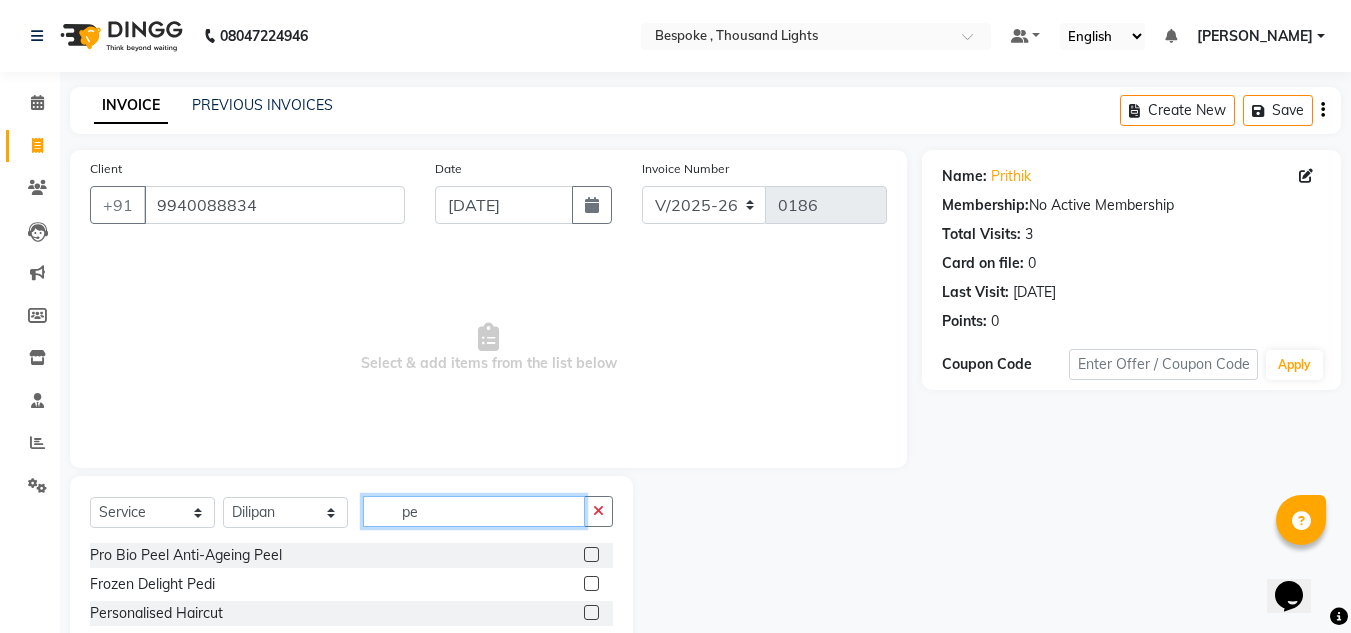 type on "pe" 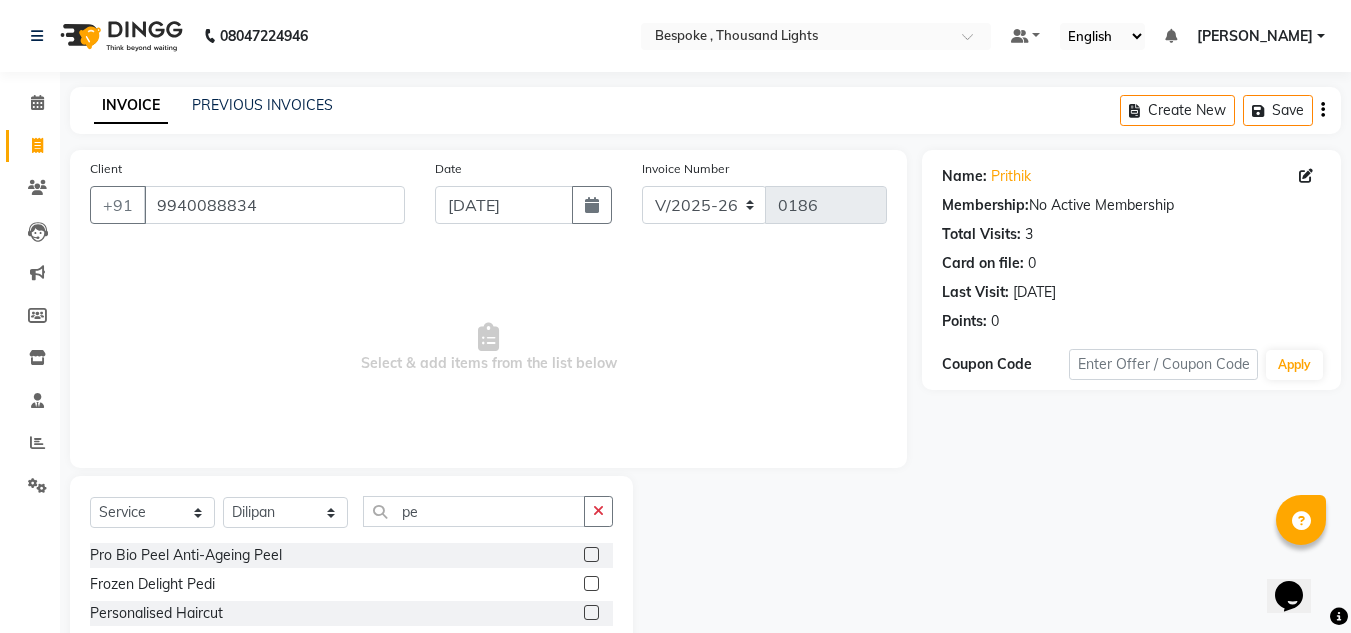 click 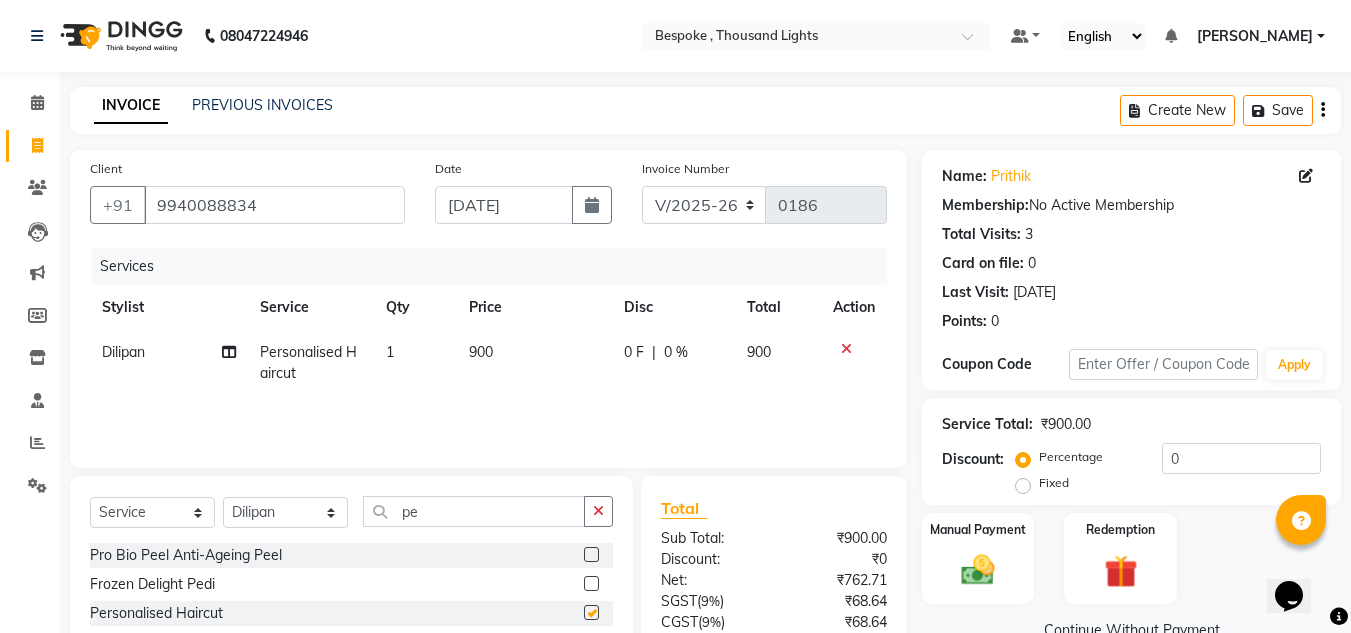 checkbox on "false" 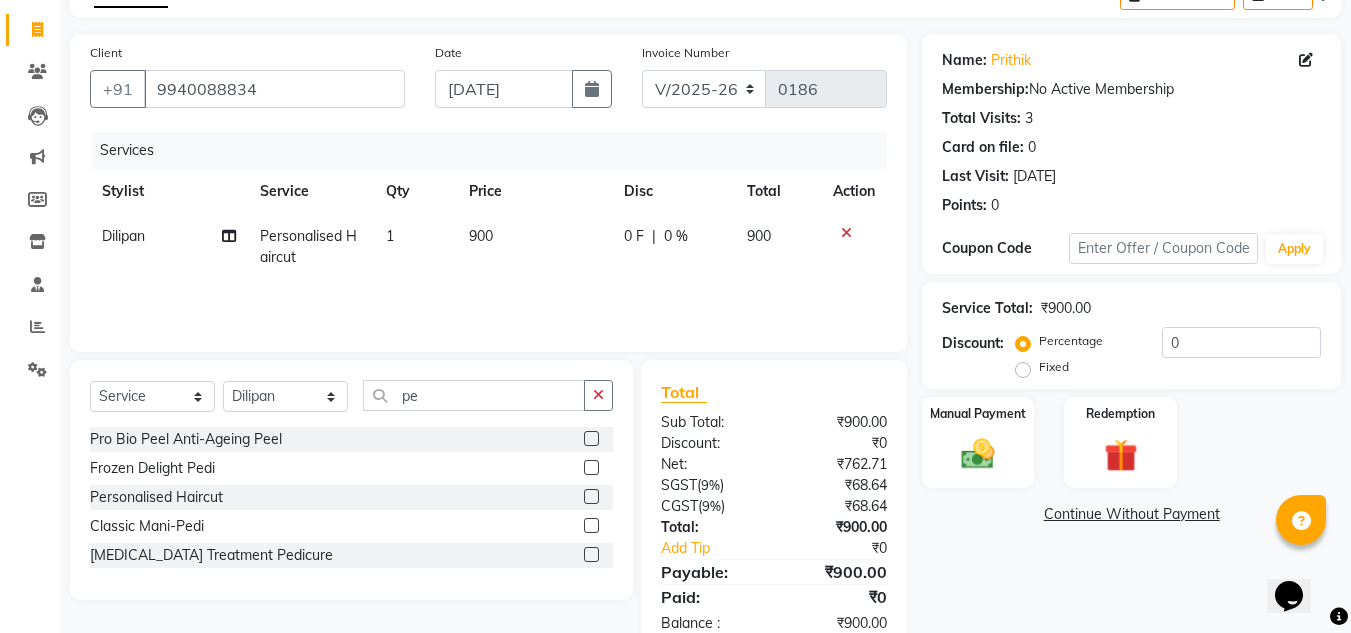 scroll, scrollTop: 167, scrollLeft: 0, axis: vertical 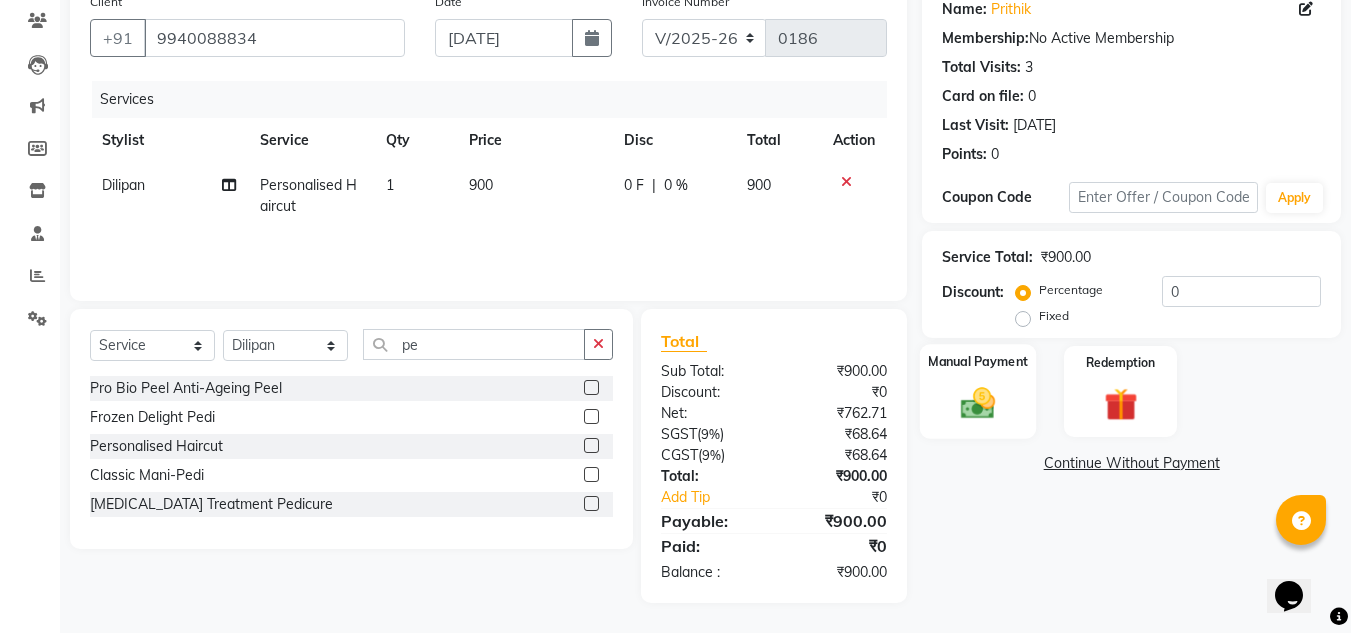 click on "Manual Payment" 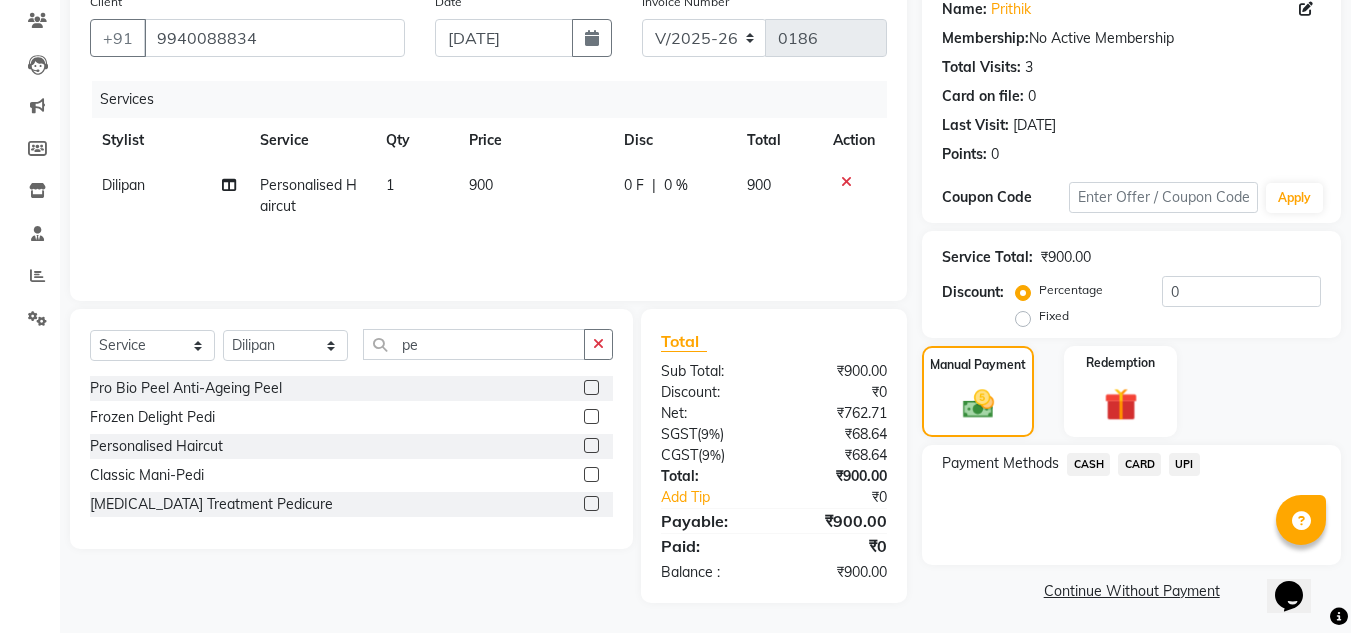 click on "CASH" 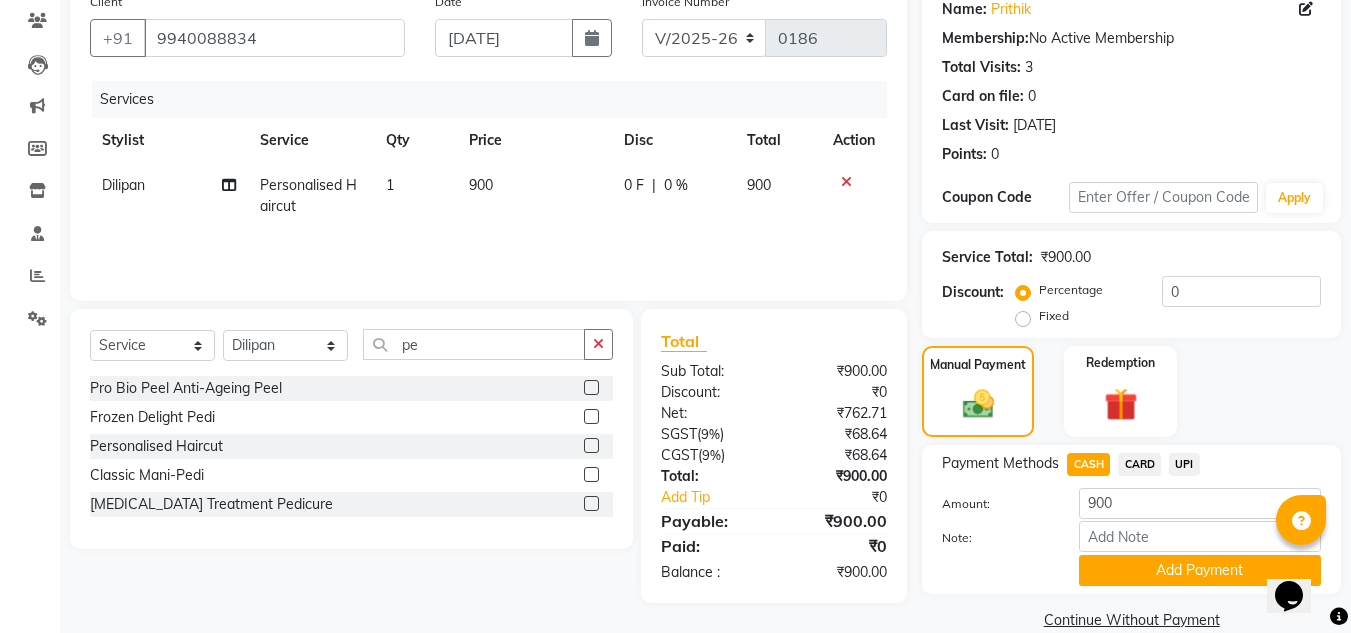 scroll, scrollTop: 199, scrollLeft: 0, axis: vertical 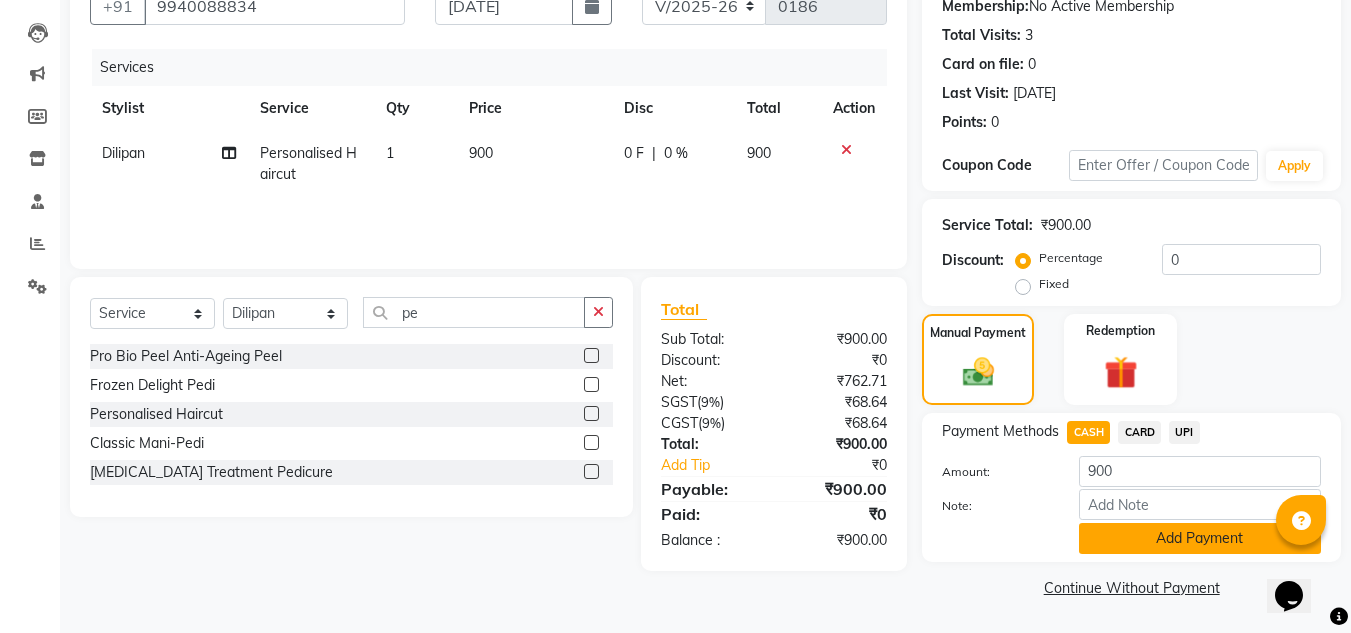 click on "Add Payment" 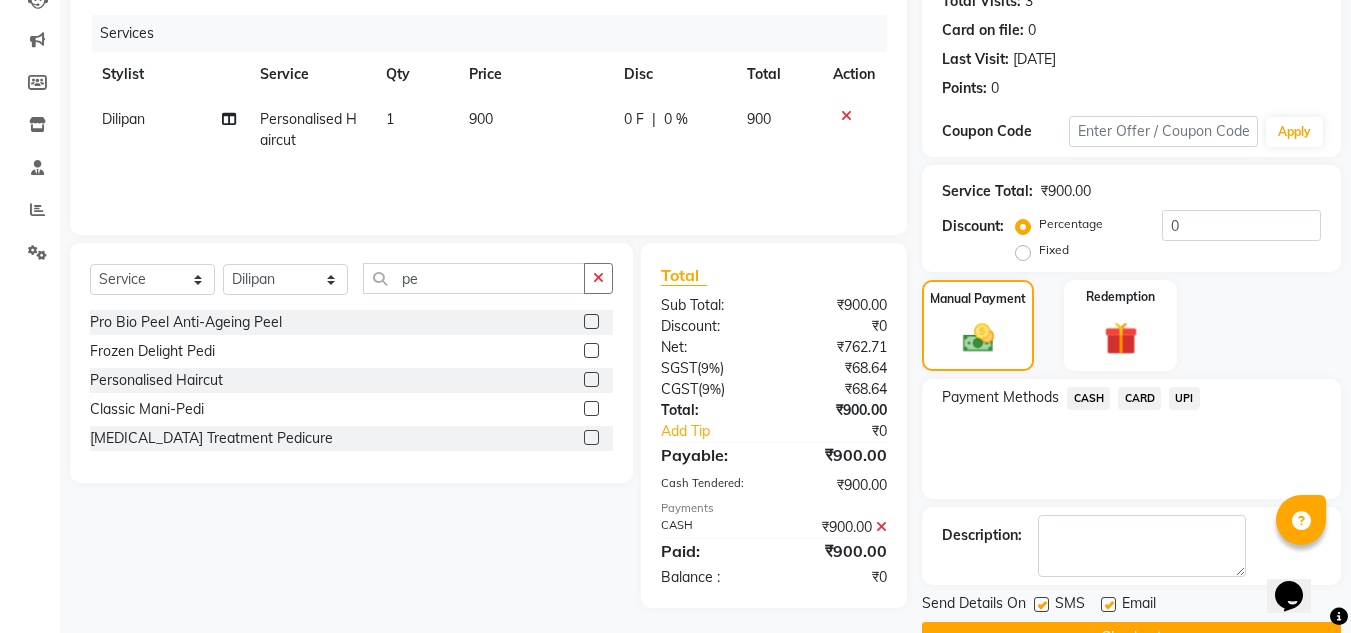 scroll, scrollTop: 254, scrollLeft: 0, axis: vertical 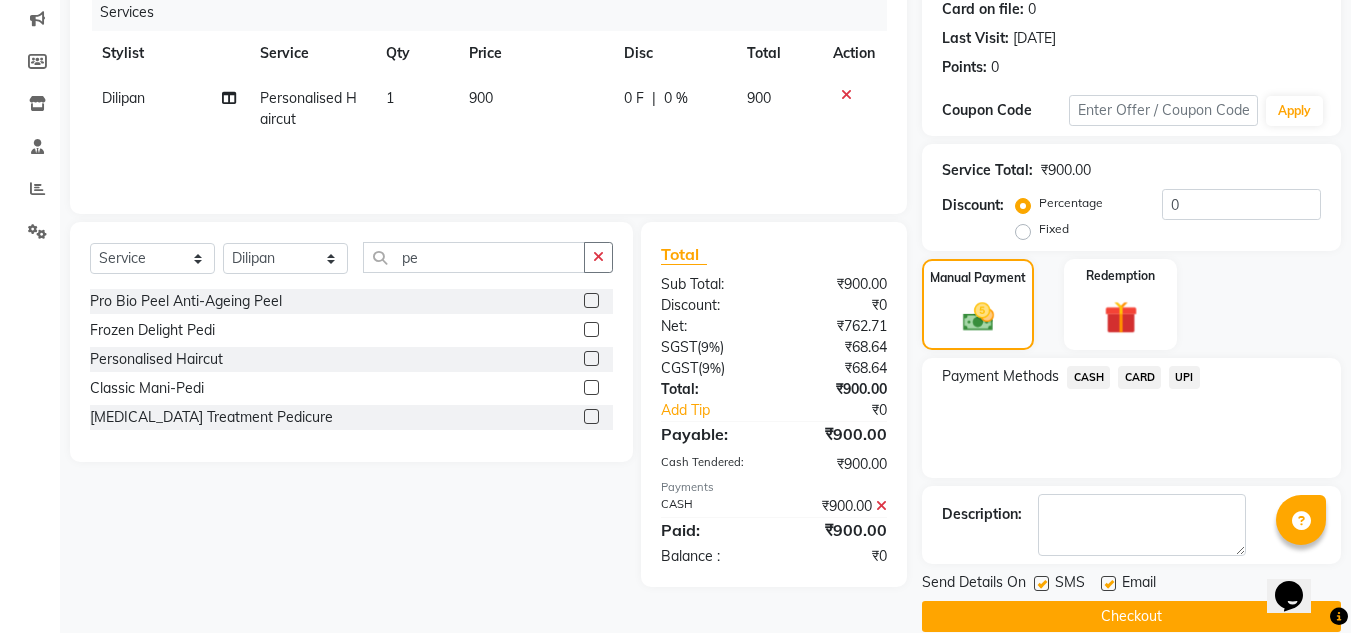 click on "Checkout" 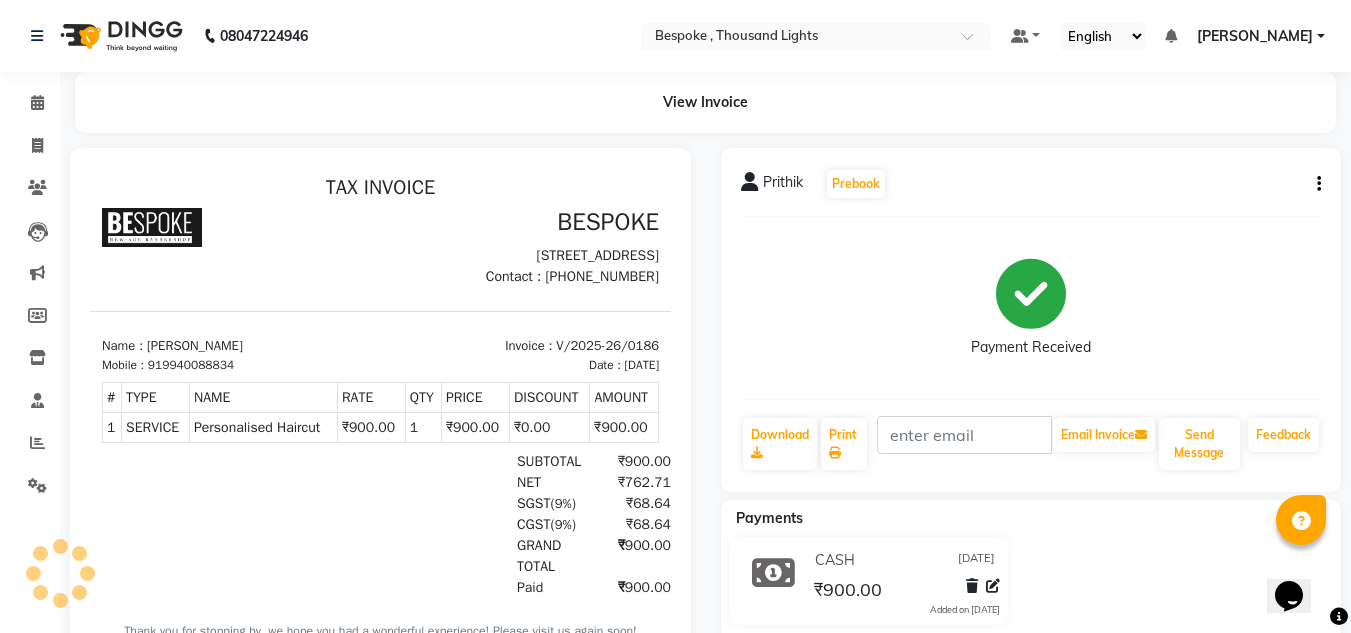scroll, scrollTop: 0, scrollLeft: 0, axis: both 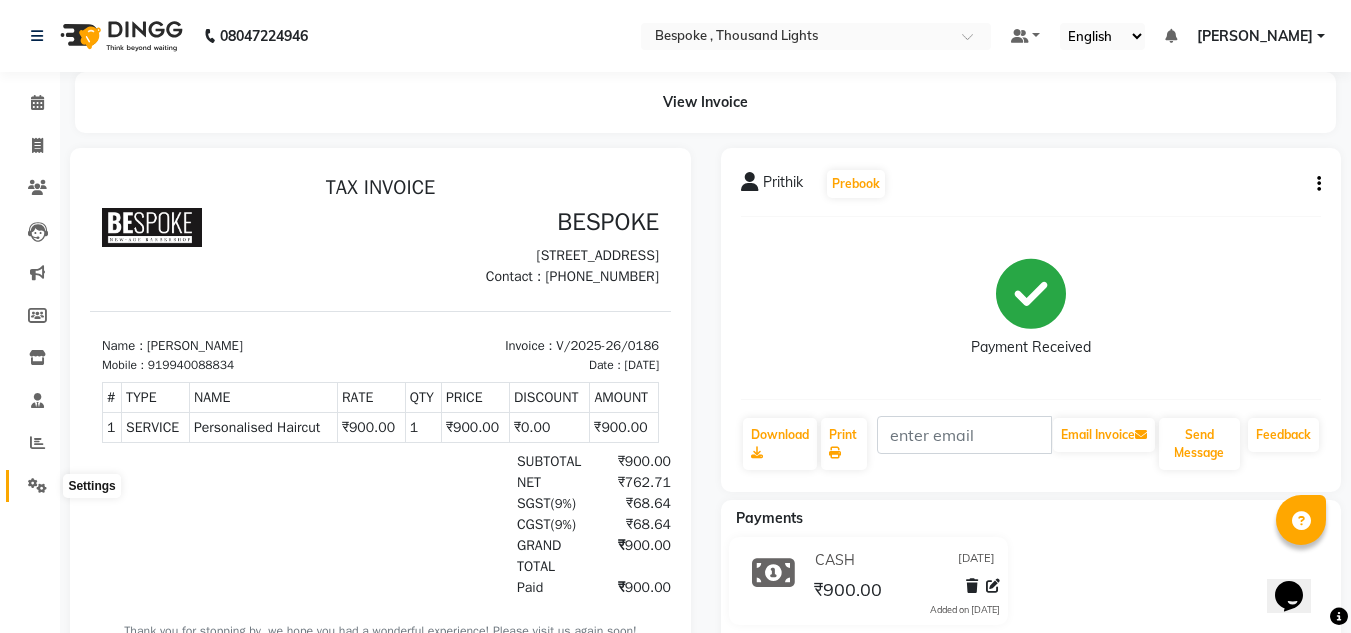 click 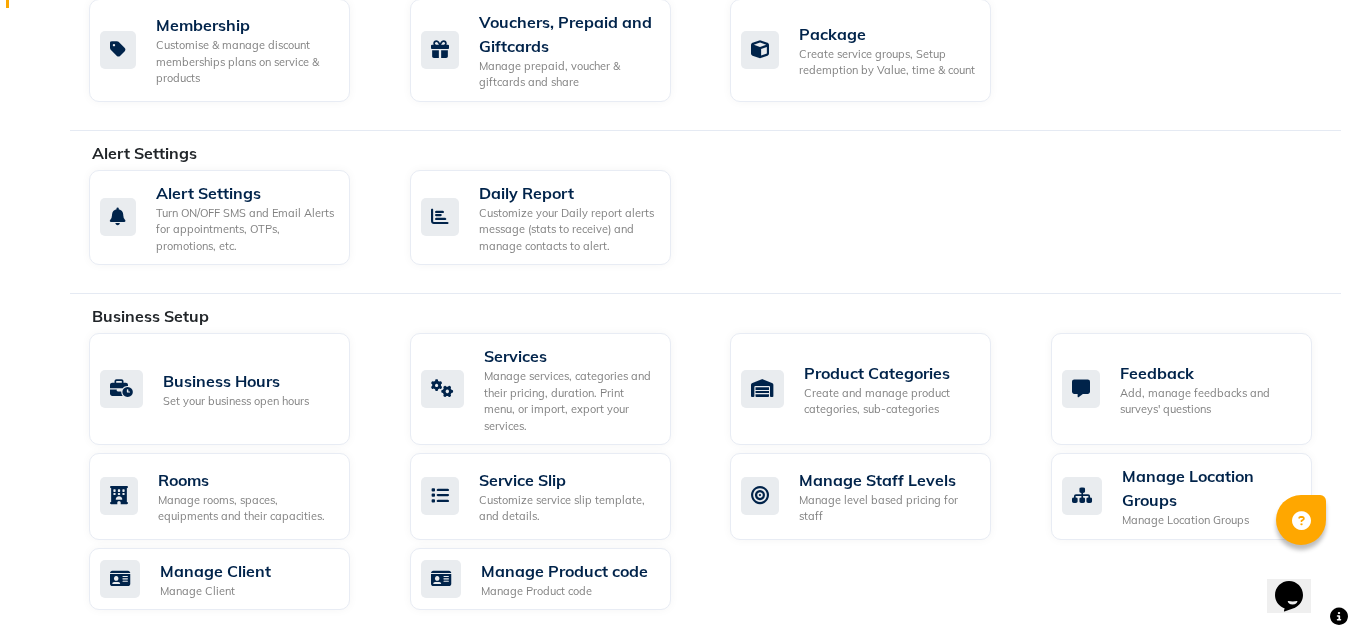 scroll, scrollTop: 781, scrollLeft: 0, axis: vertical 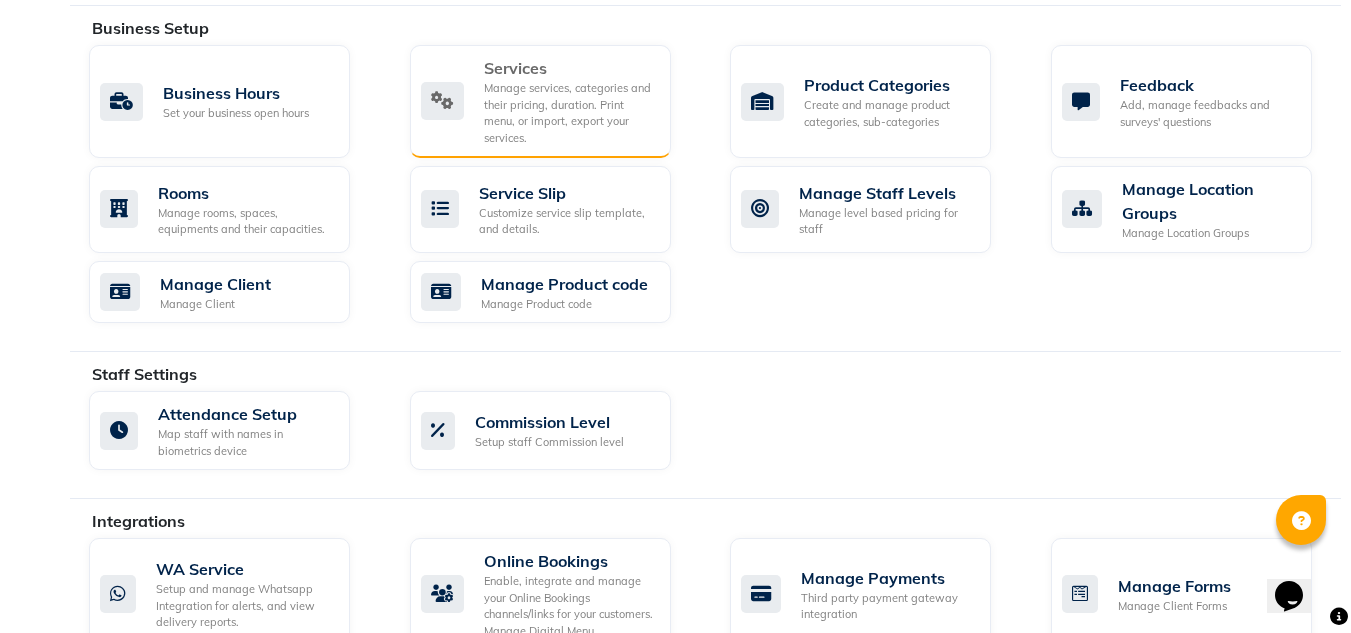click on "Manage services, categories and their pricing, duration. Print menu, or import, export your services." 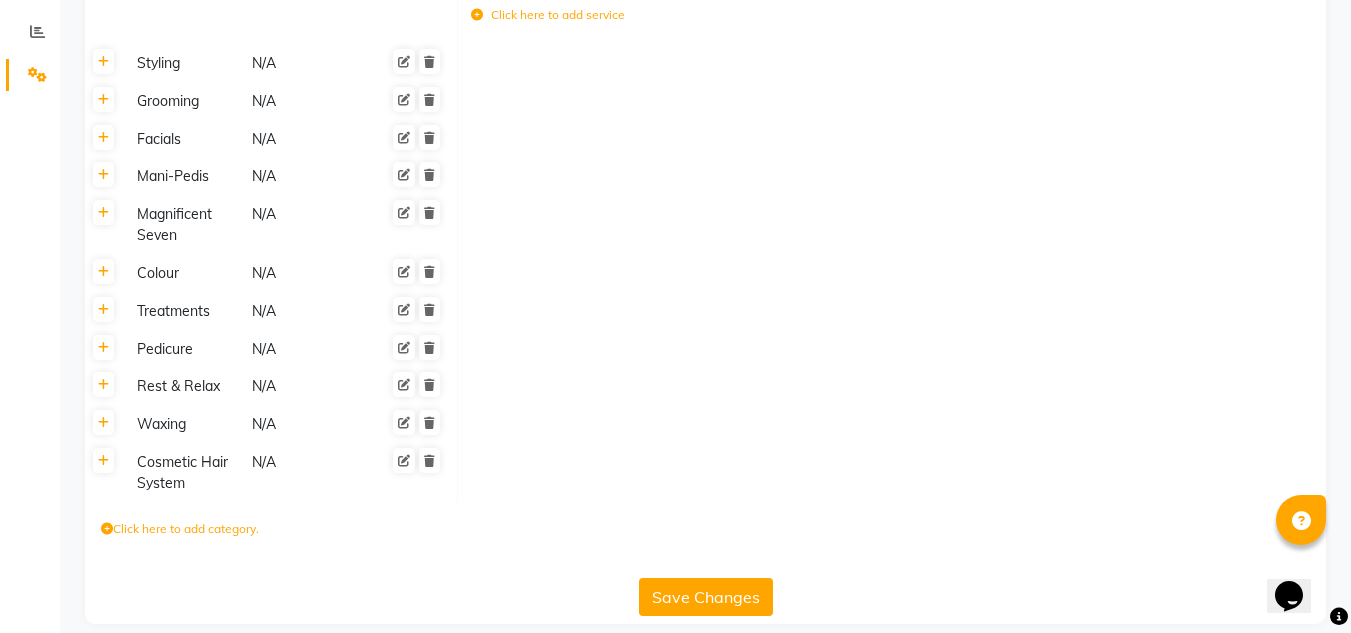 scroll, scrollTop: 432, scrollLeft: 0, axis: vertical 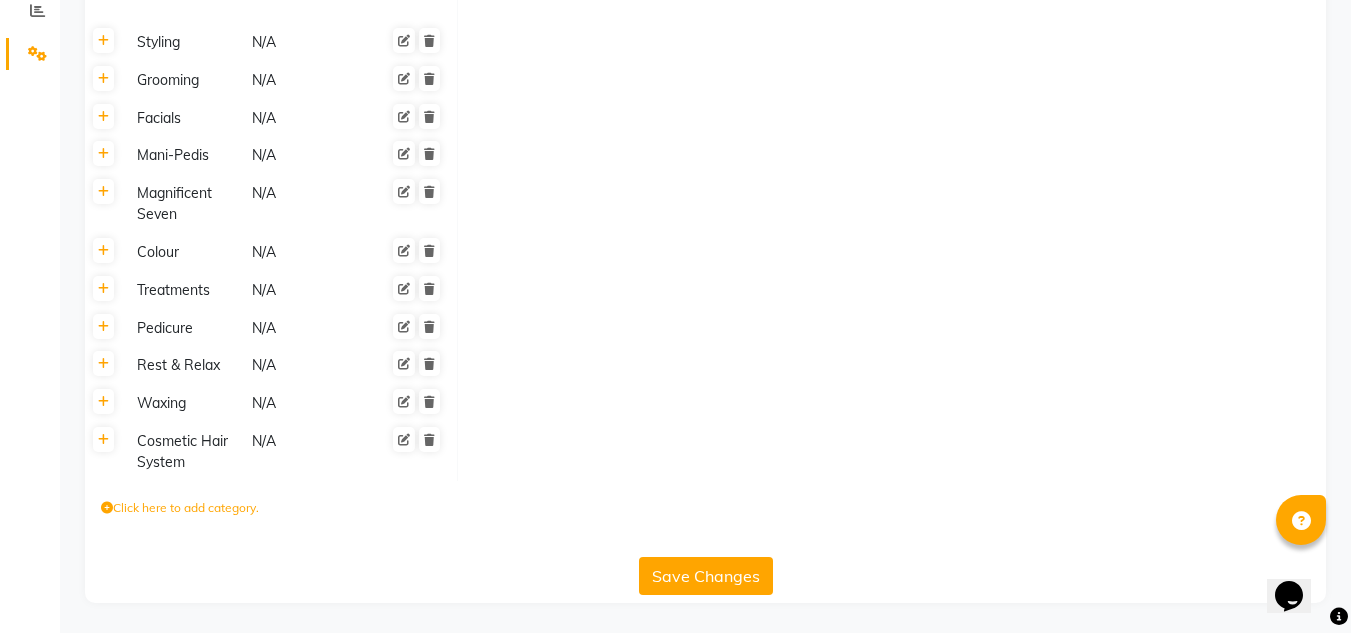 click on "Click here to add category." 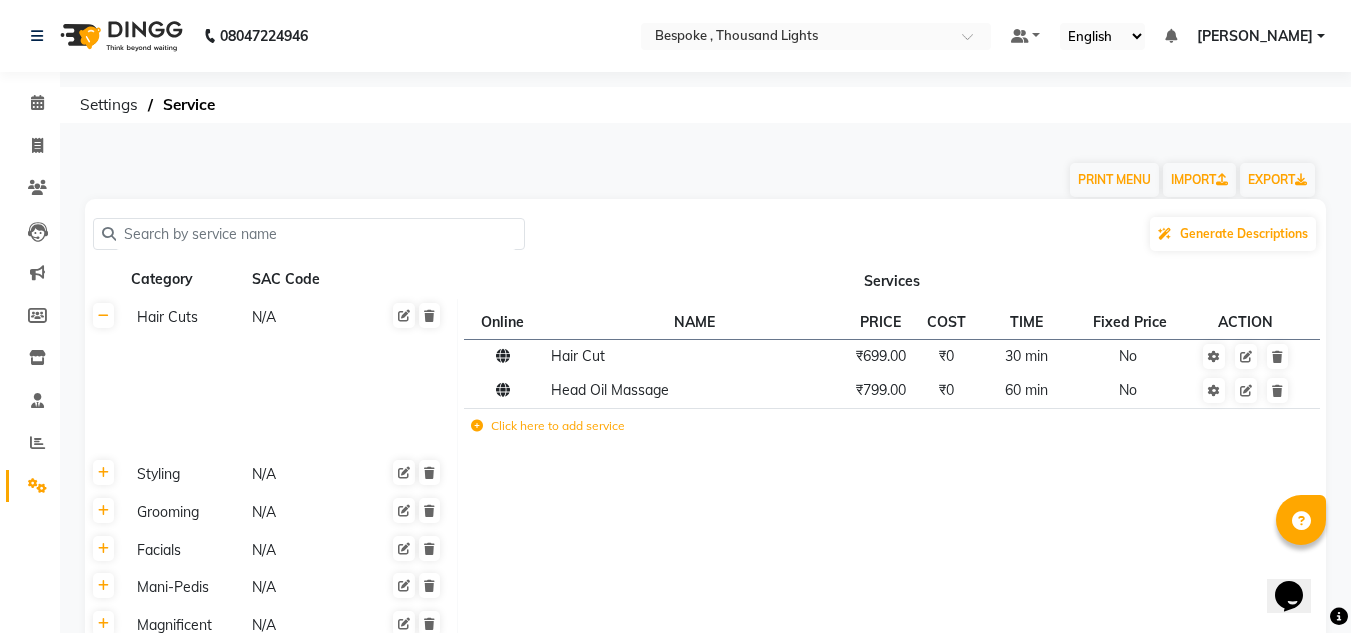scroll, scrollTop: 432, scrollLeft: 0, axis: vertical 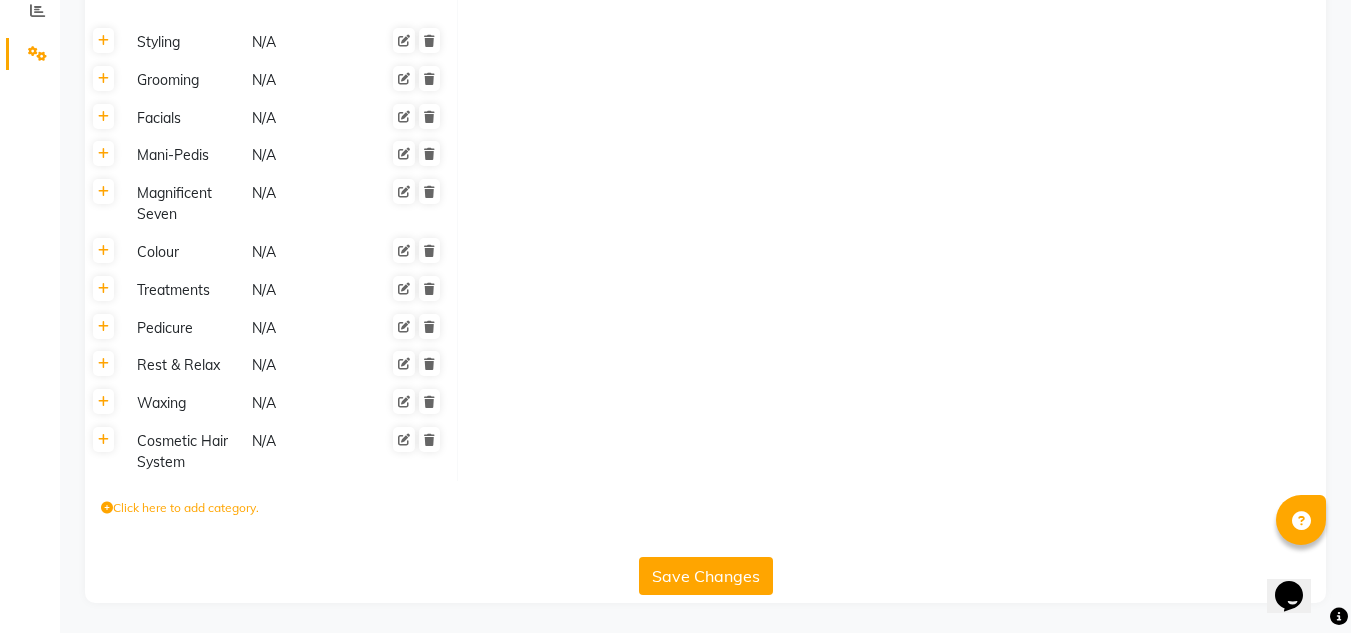 click on "Click here to add category." 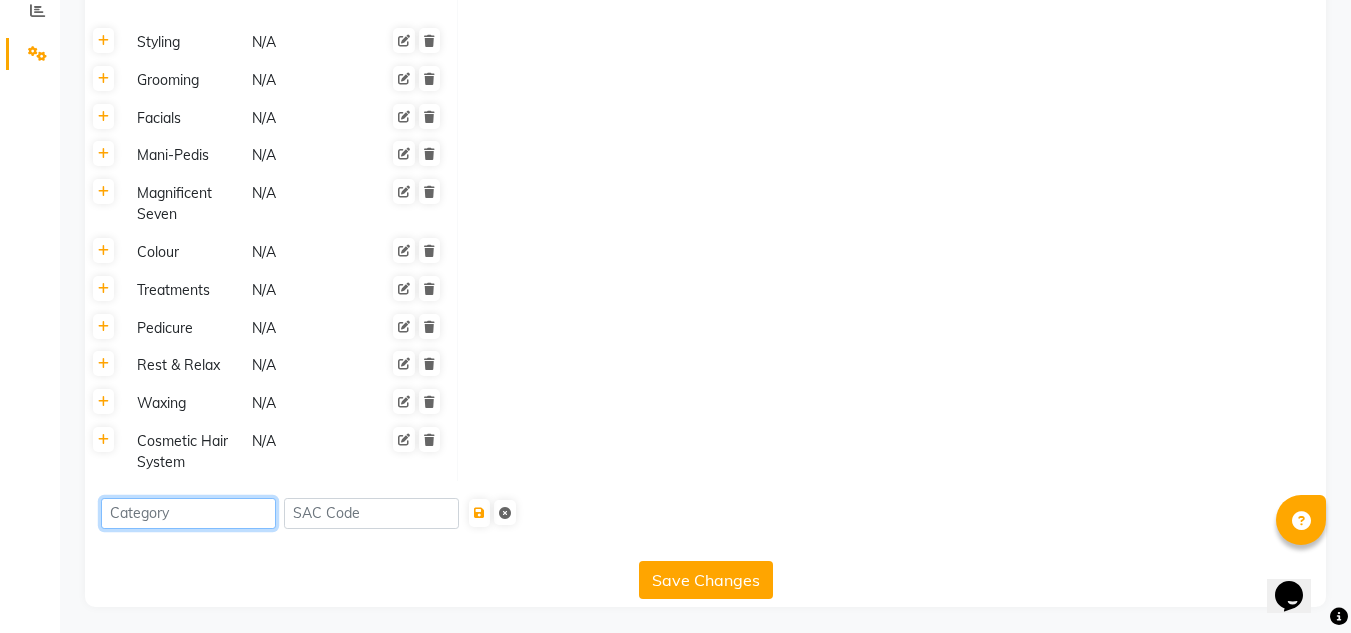 click 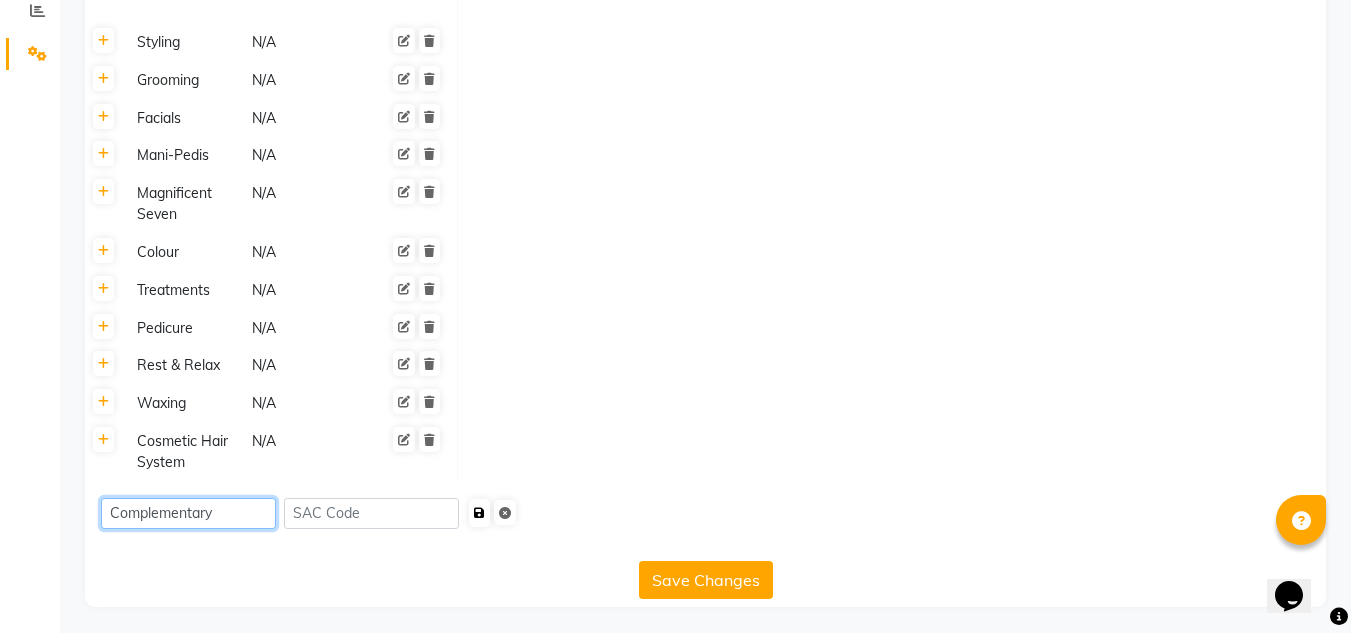 type on "Complementary" 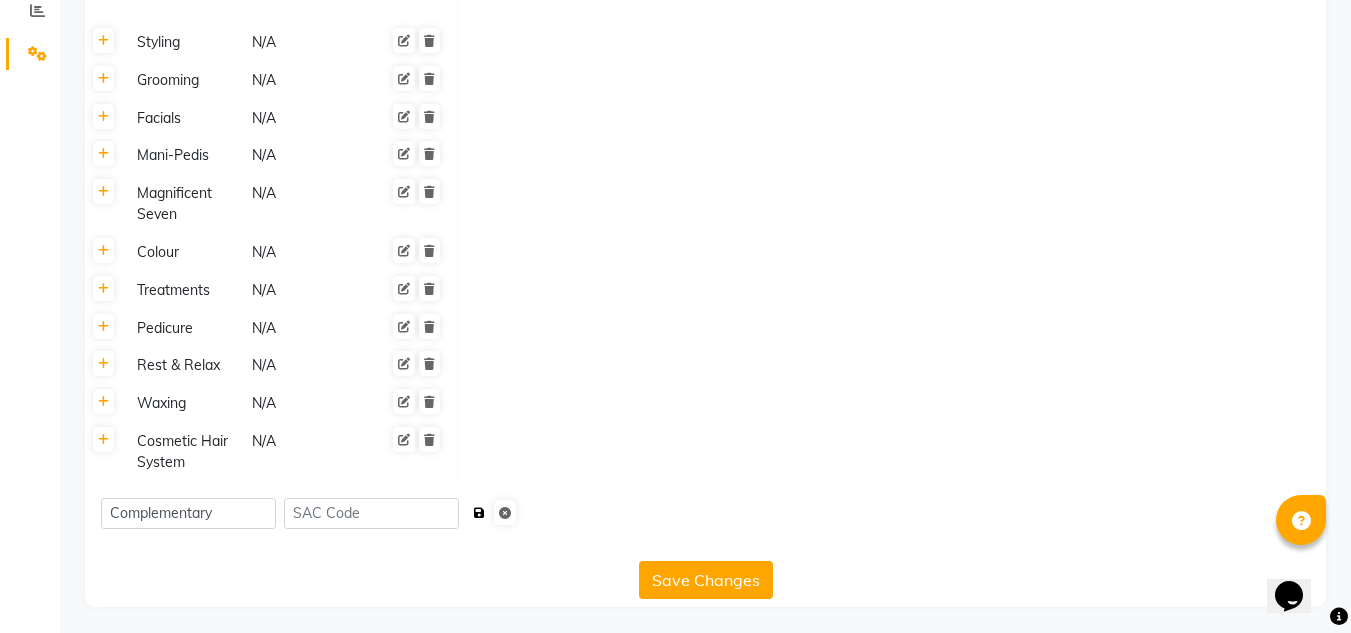 click at bounding box center (479, 513) 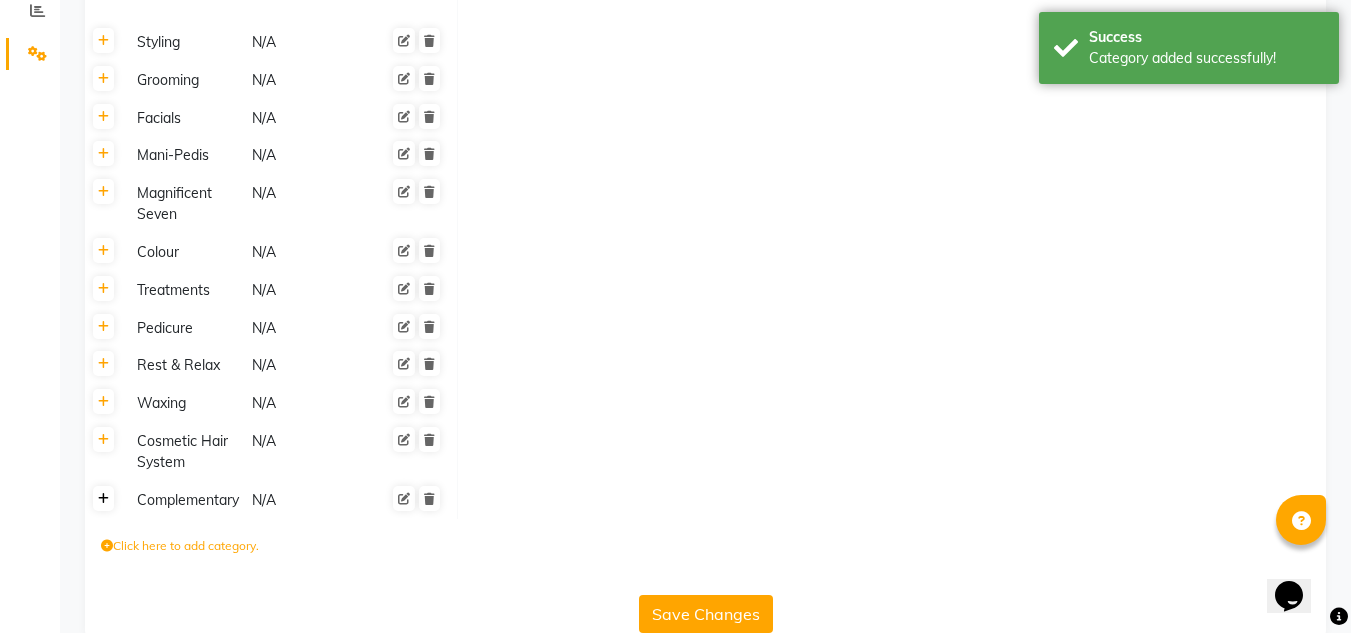 click 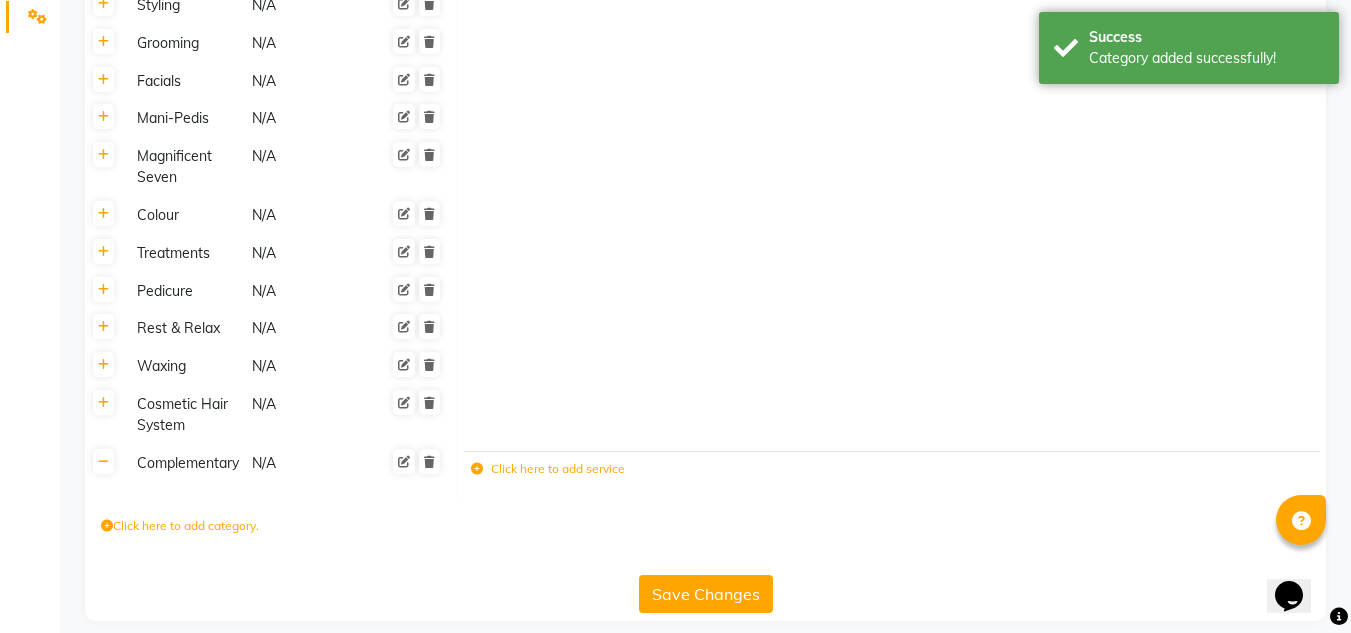 scroll, scrollTop: 470, scrollLeft: 0, axis: vertical 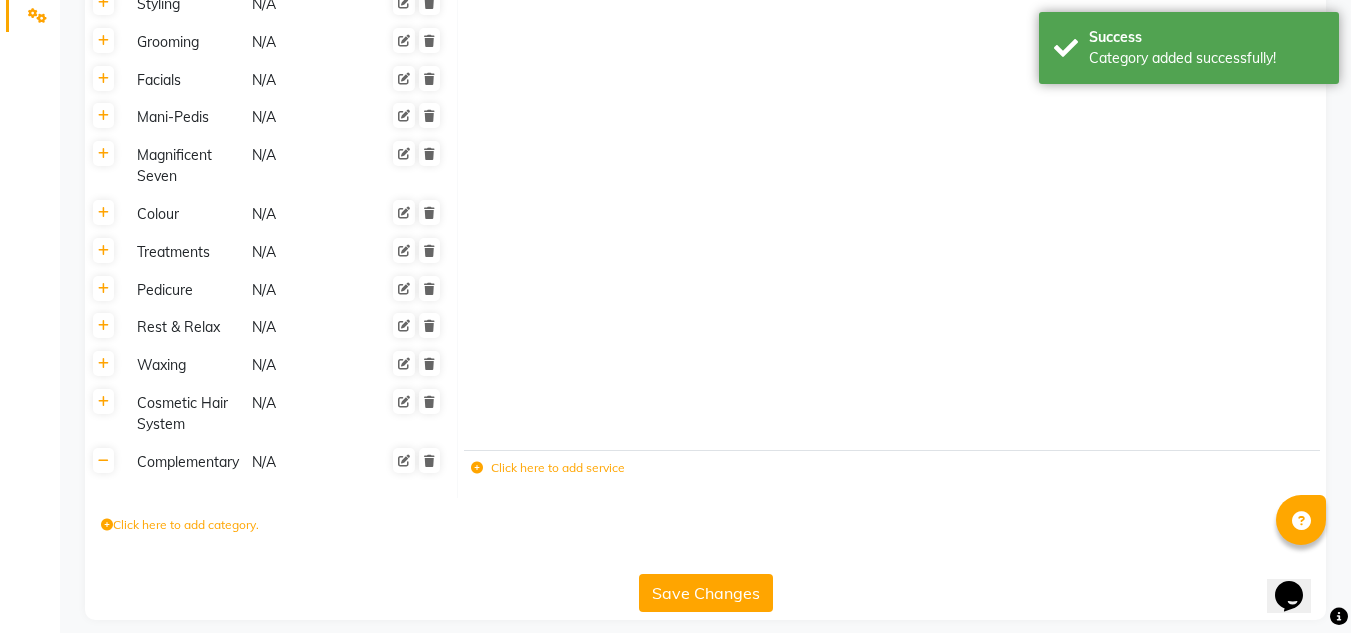 click on "Click here to add service" 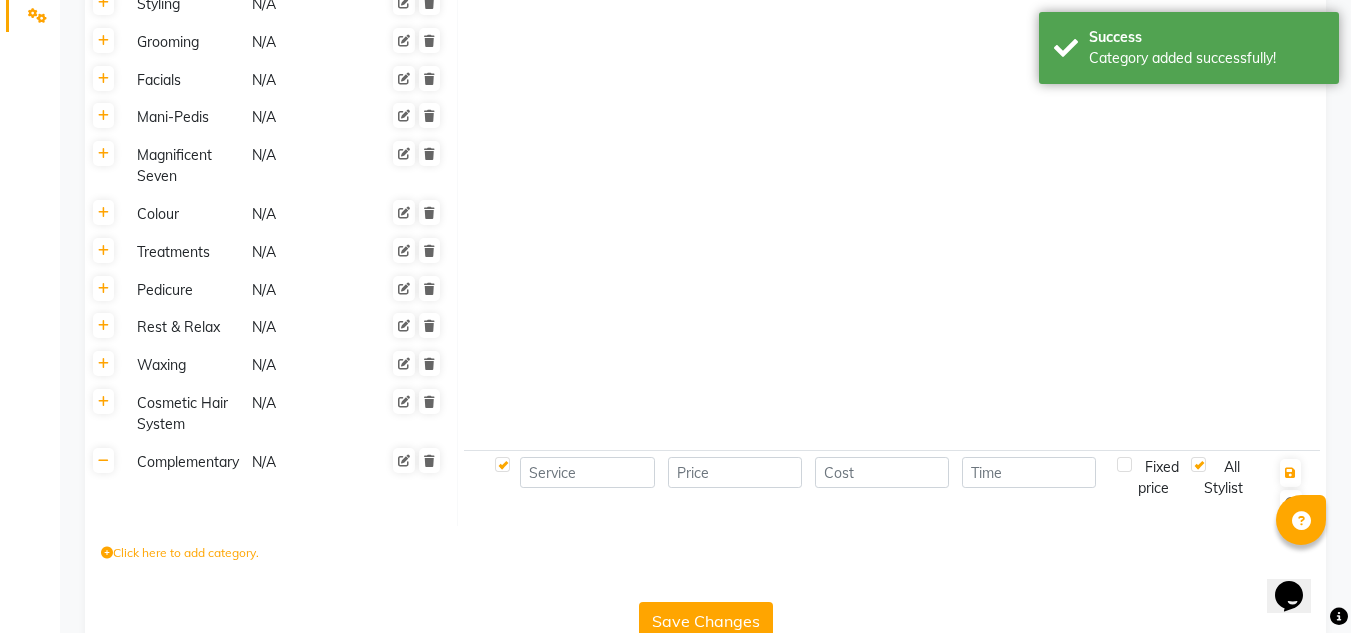 scroll, scrollTop: 515, scrollLeft: 0, axis: vertical 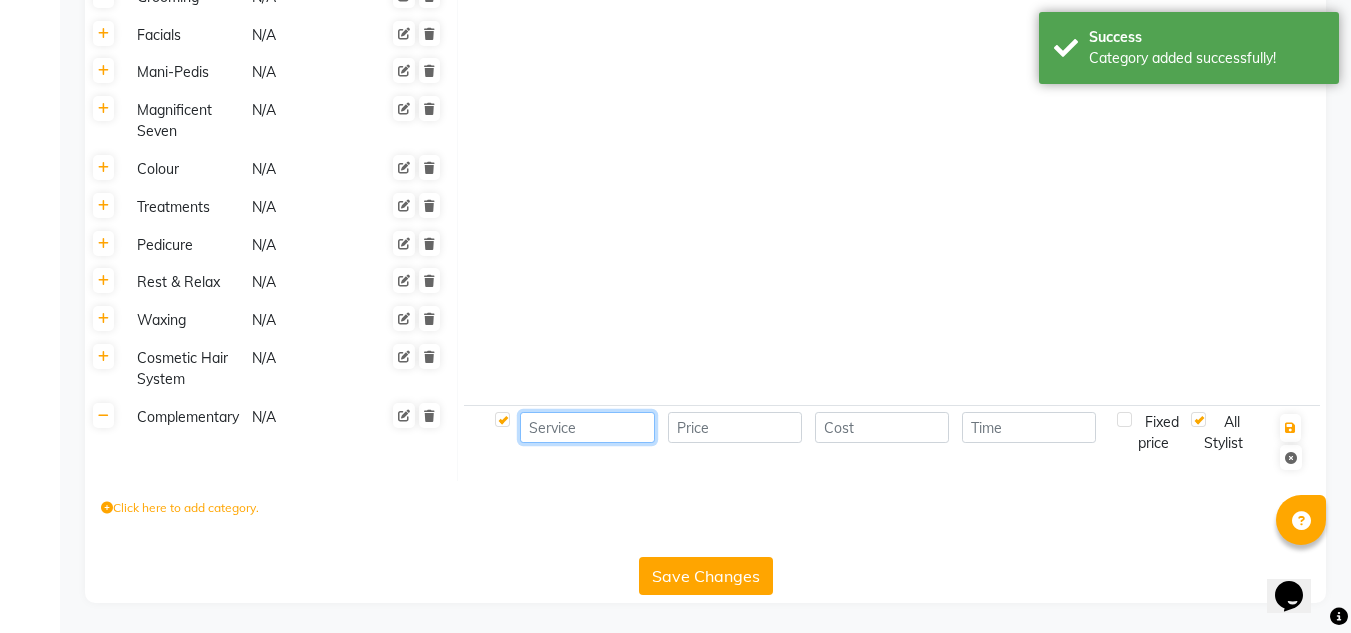 click 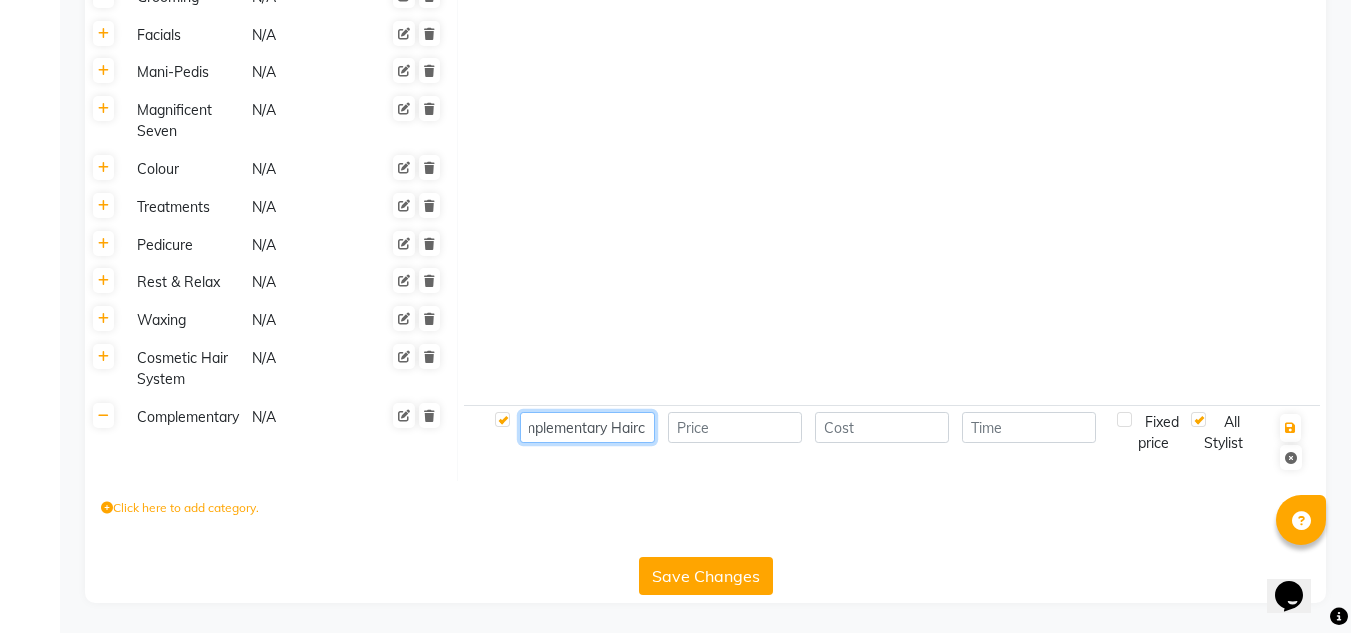 scroll, scrollTop: 0, scrollLeft: 37, axis: horizontal 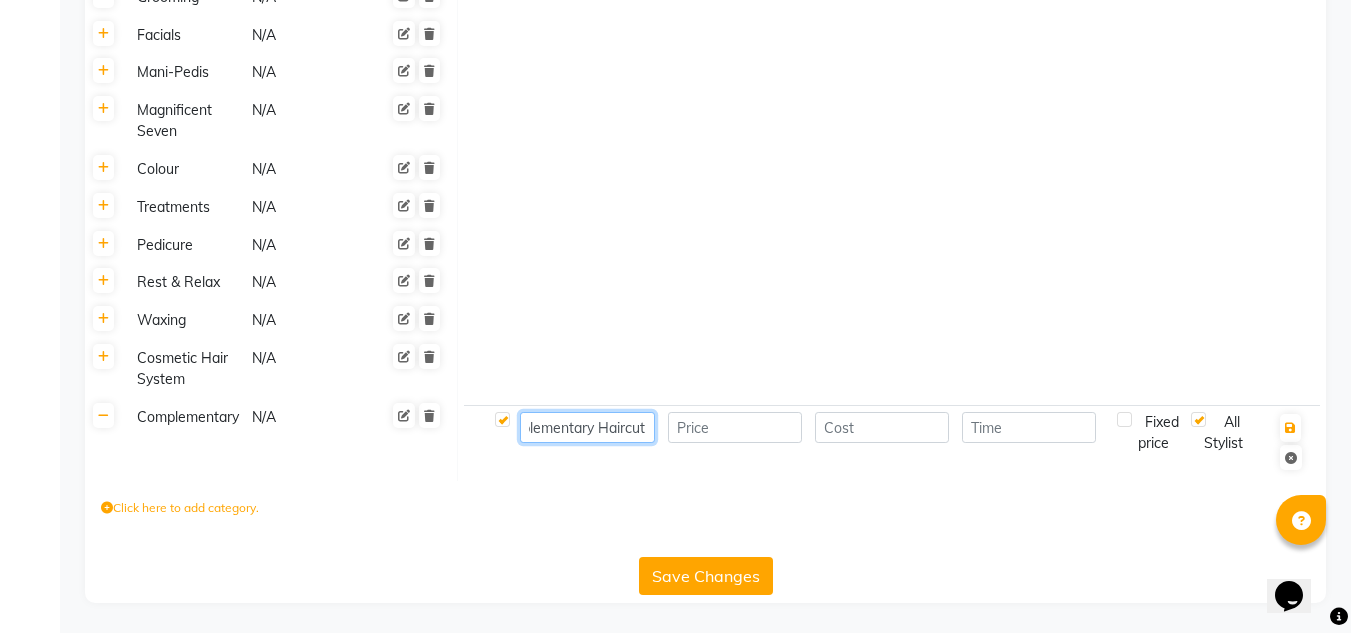 type on "Complementary Haircut" 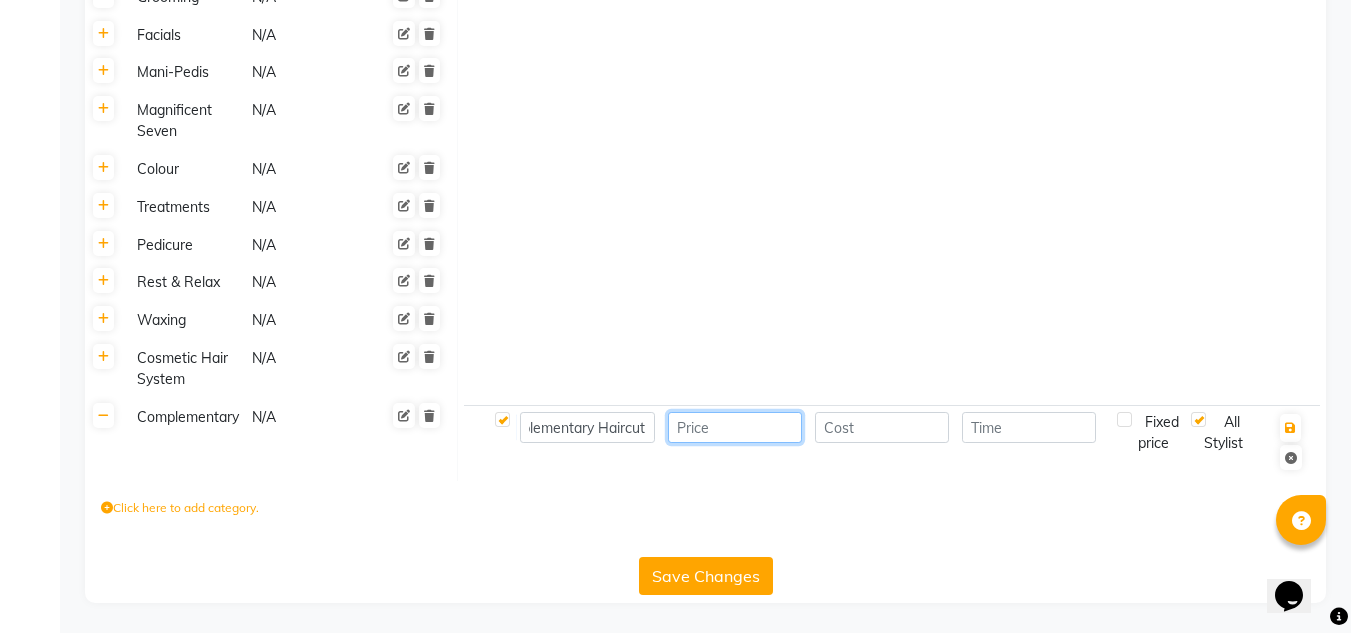scroll, scrollTop: 0, scrollLeft: 0, axis: both 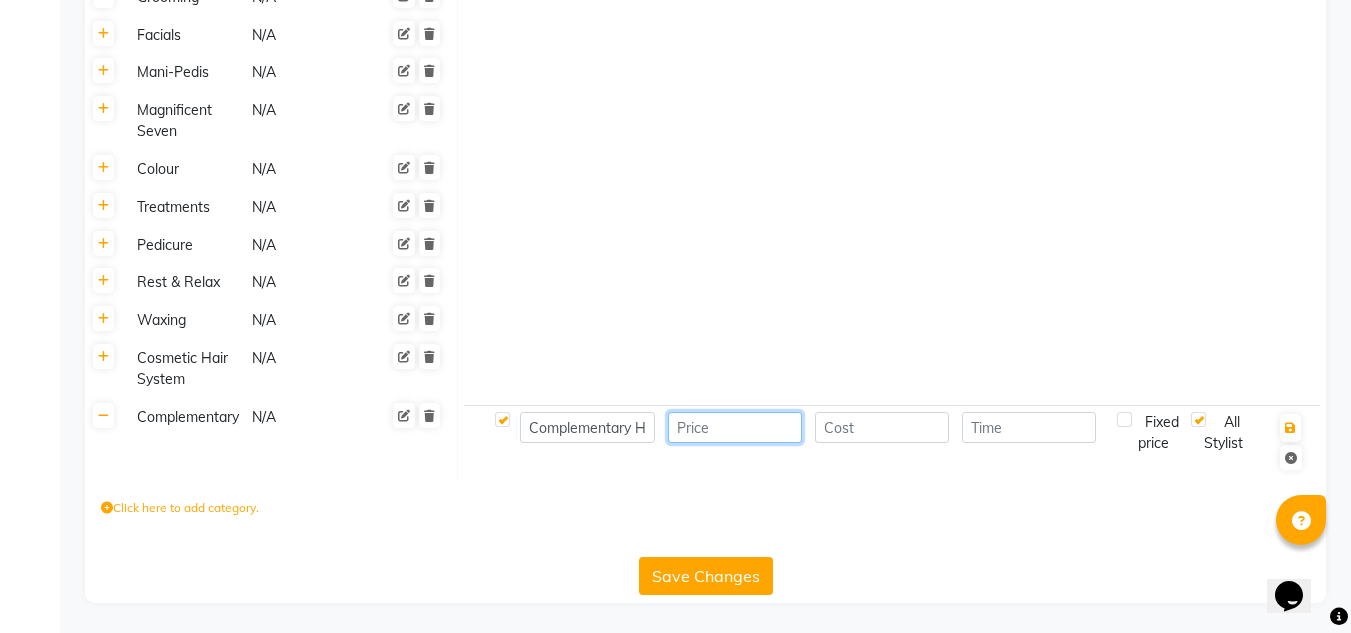 click 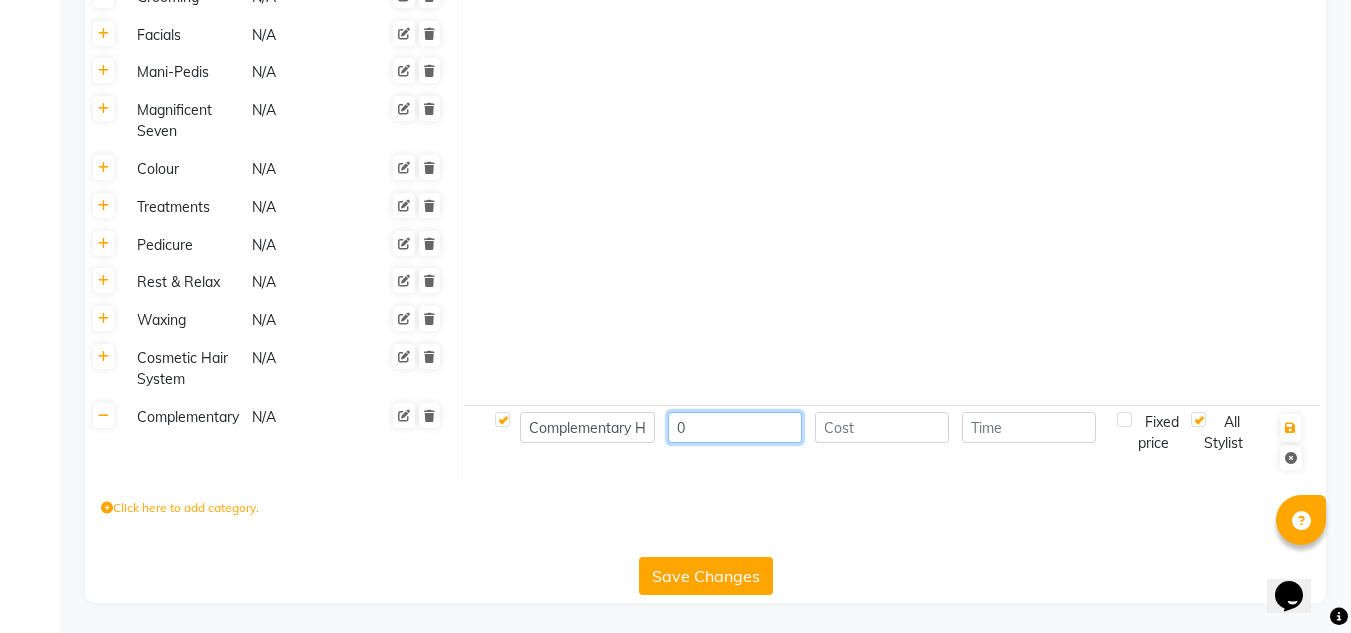 type on "0" 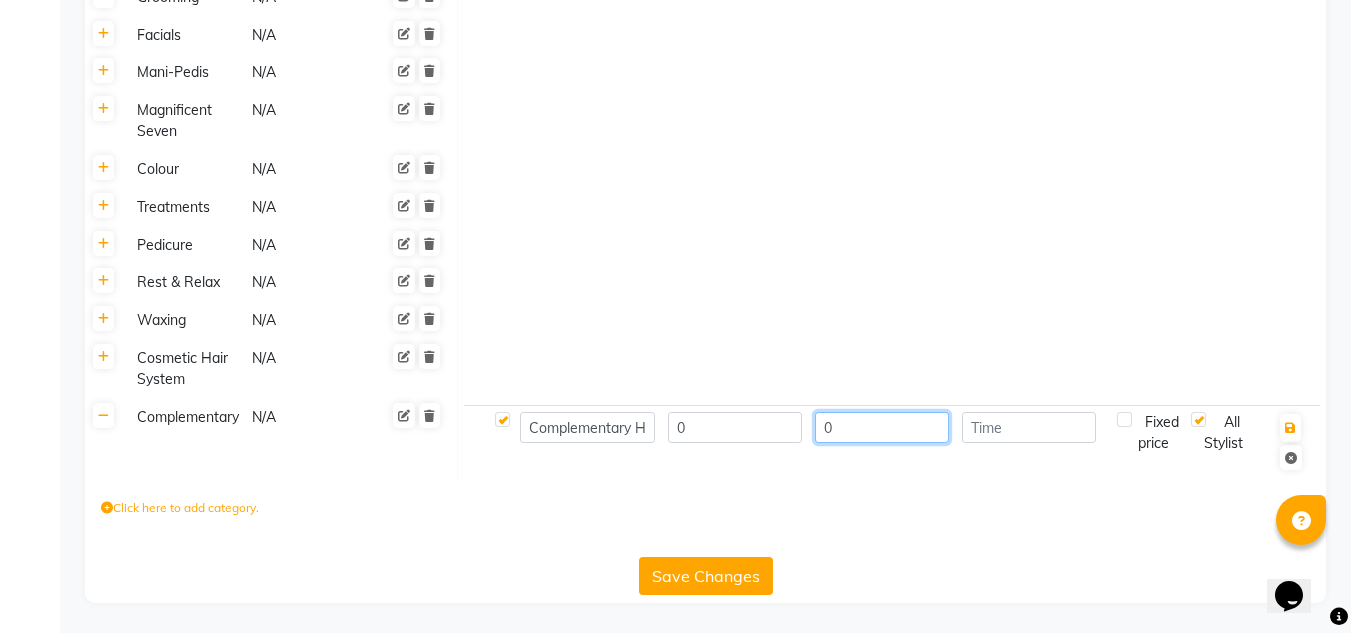 type on "0" 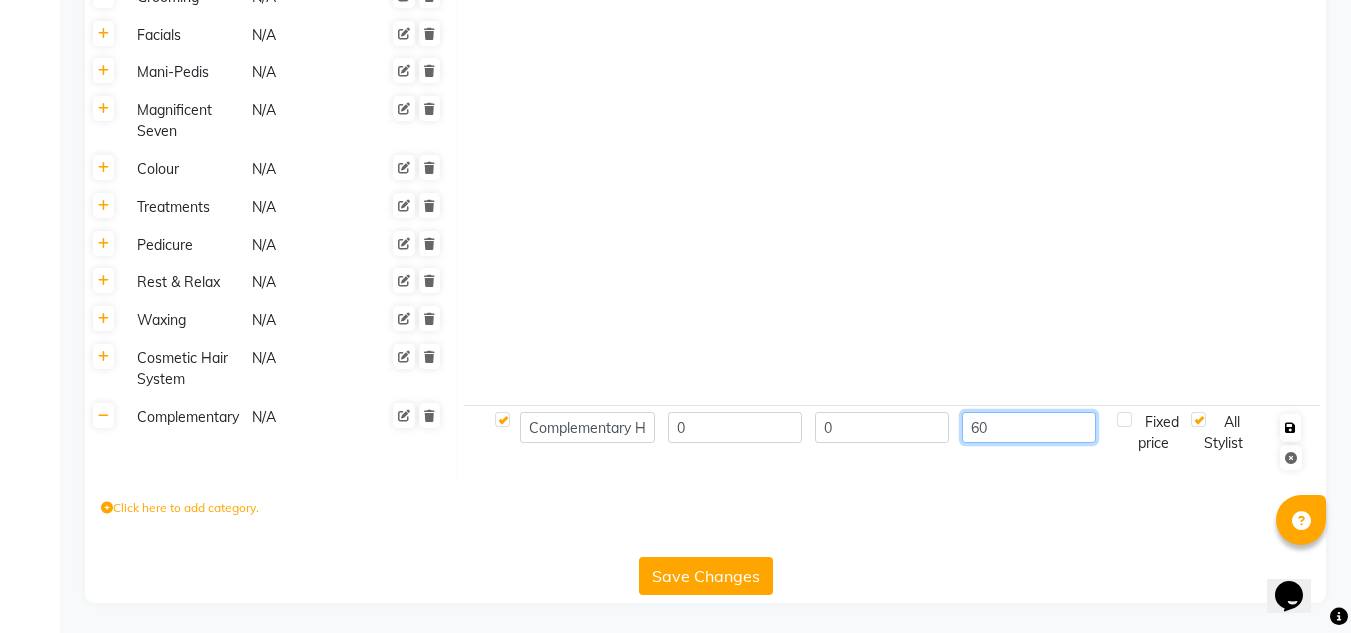 type on "60" 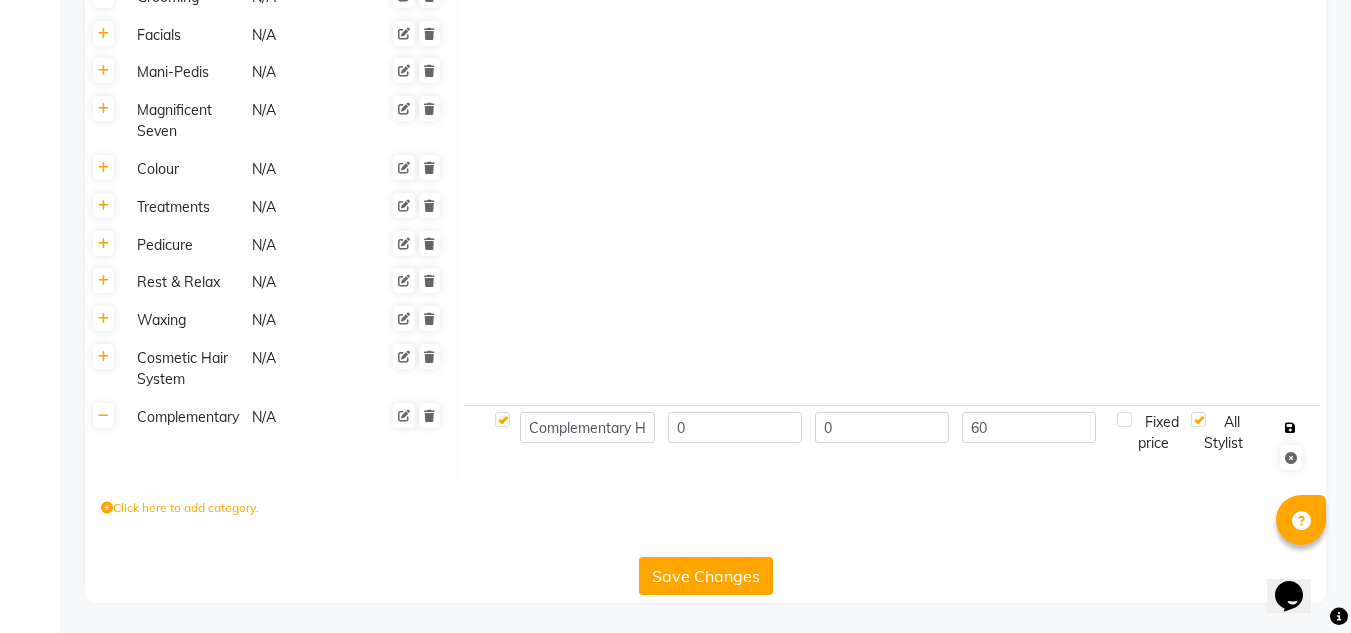 click at bounding box center (1290, 428) 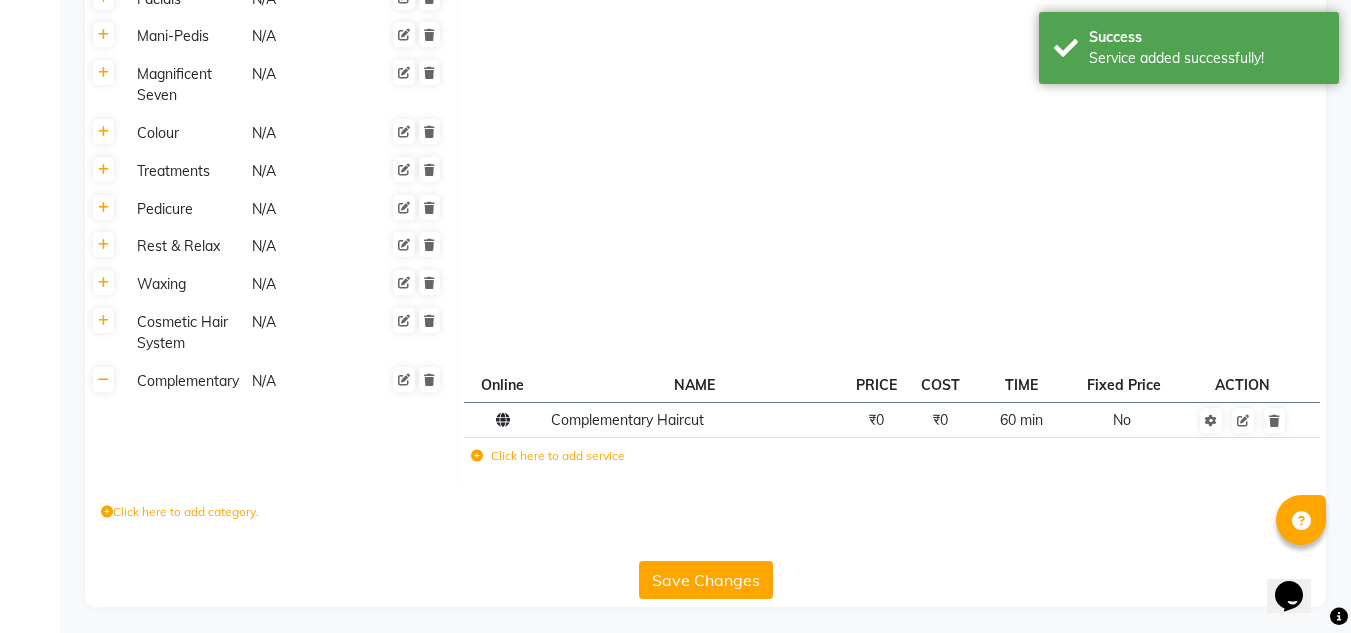 scroll, scrollTop: 554, scrollLeft: 0, axis: vertical 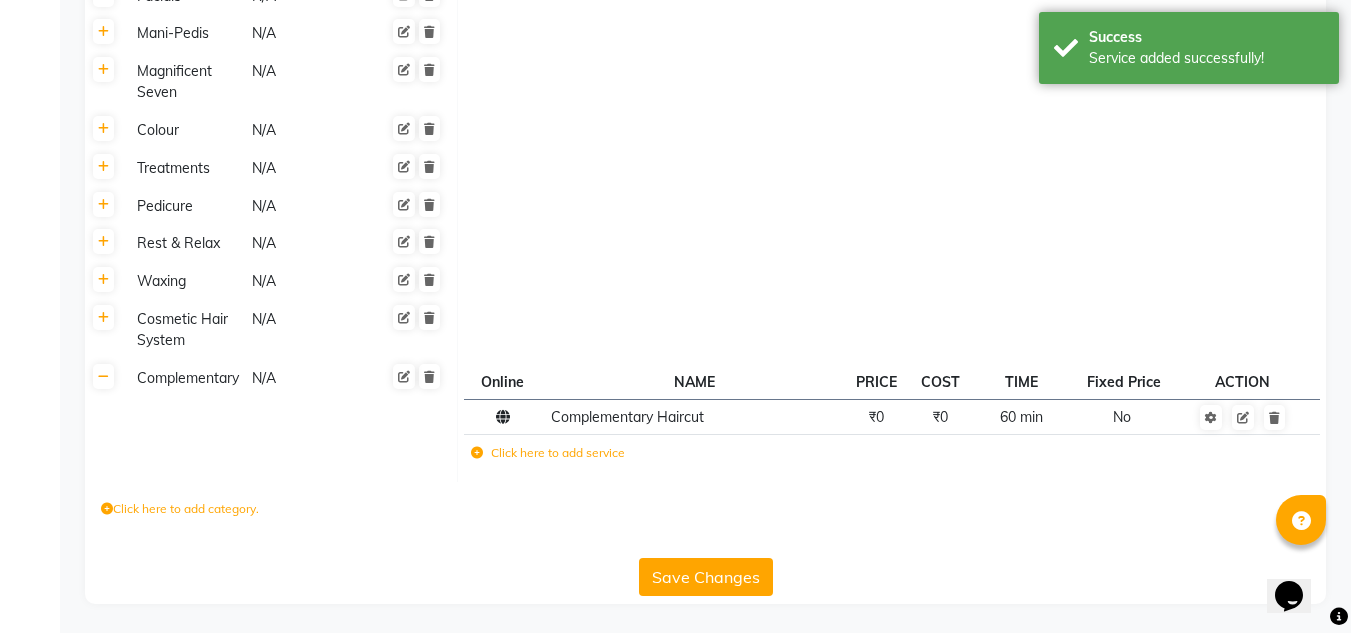 click on "Click here to add service" 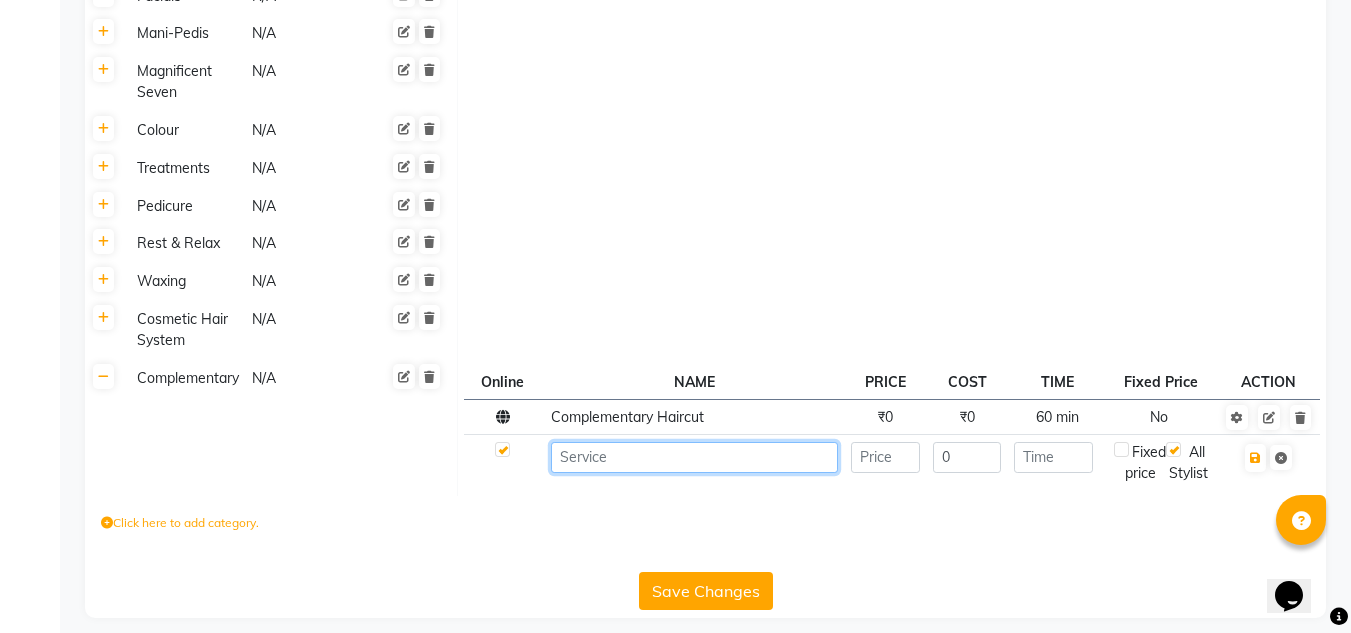 click 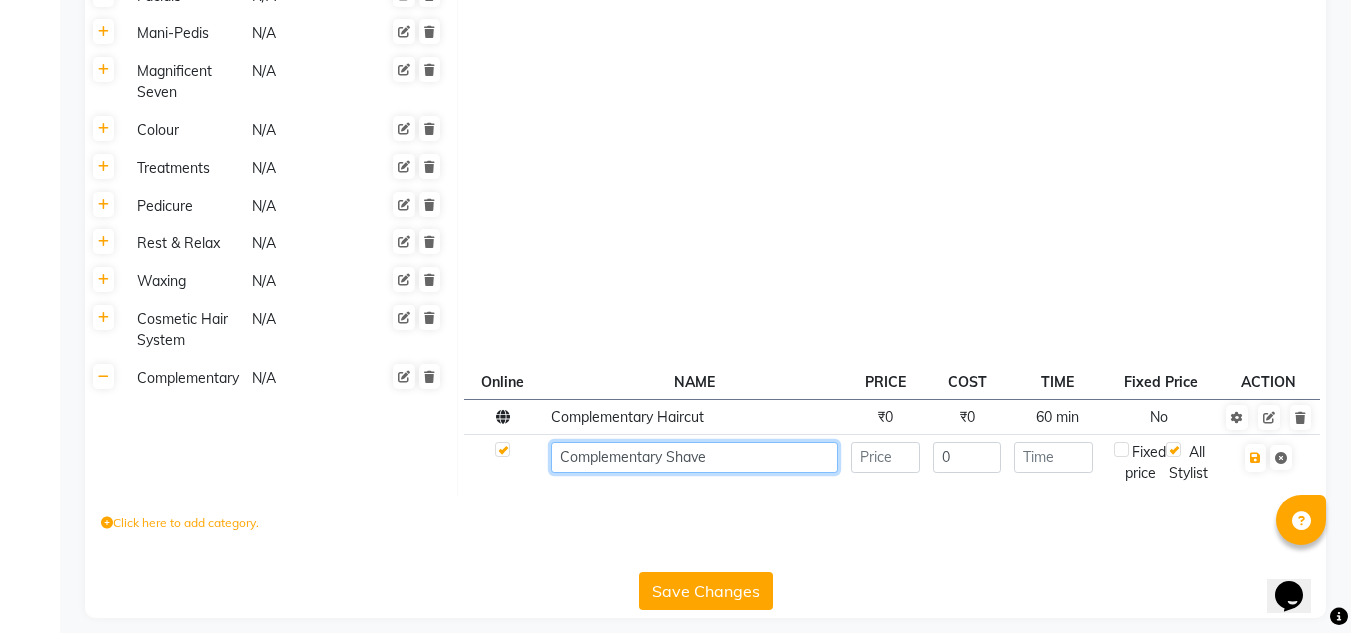 type on "Complementary Shave" 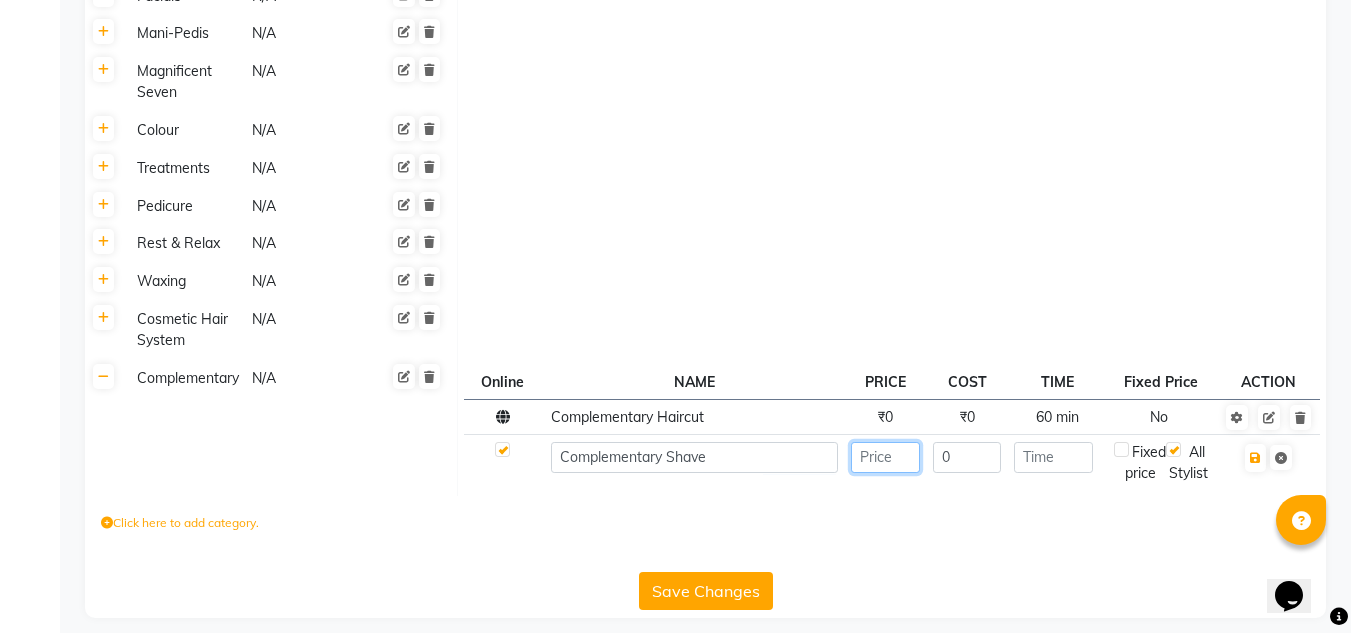 click 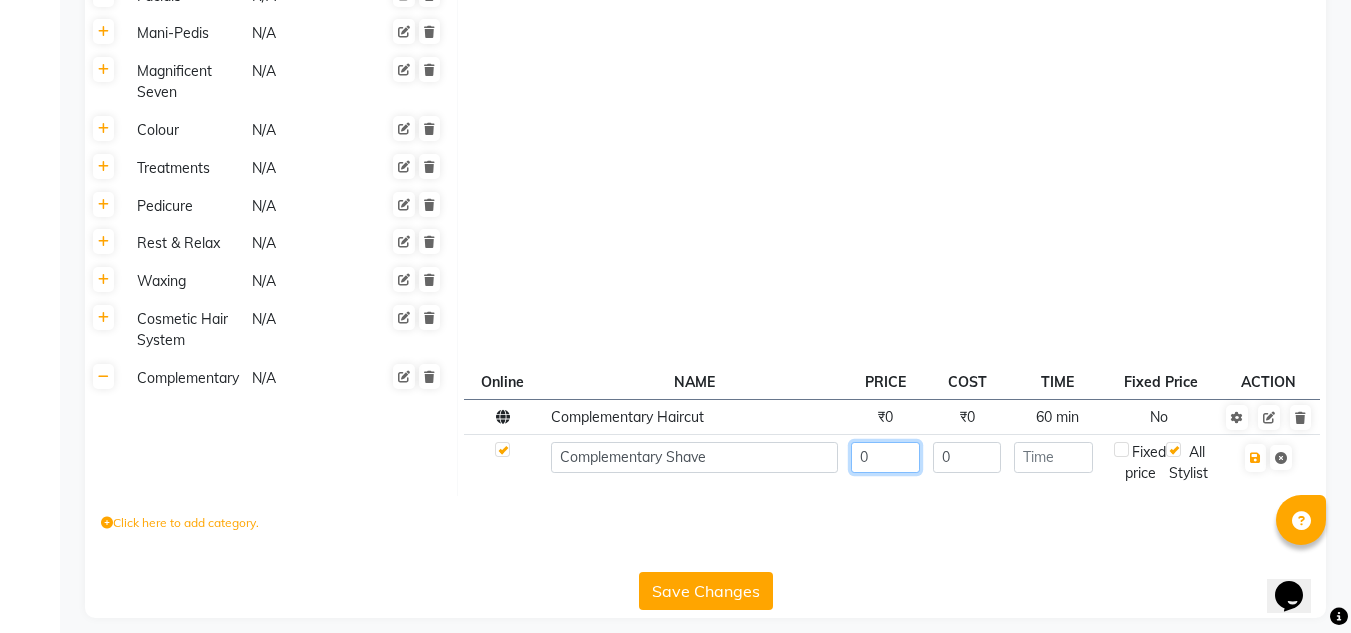 type on "0" 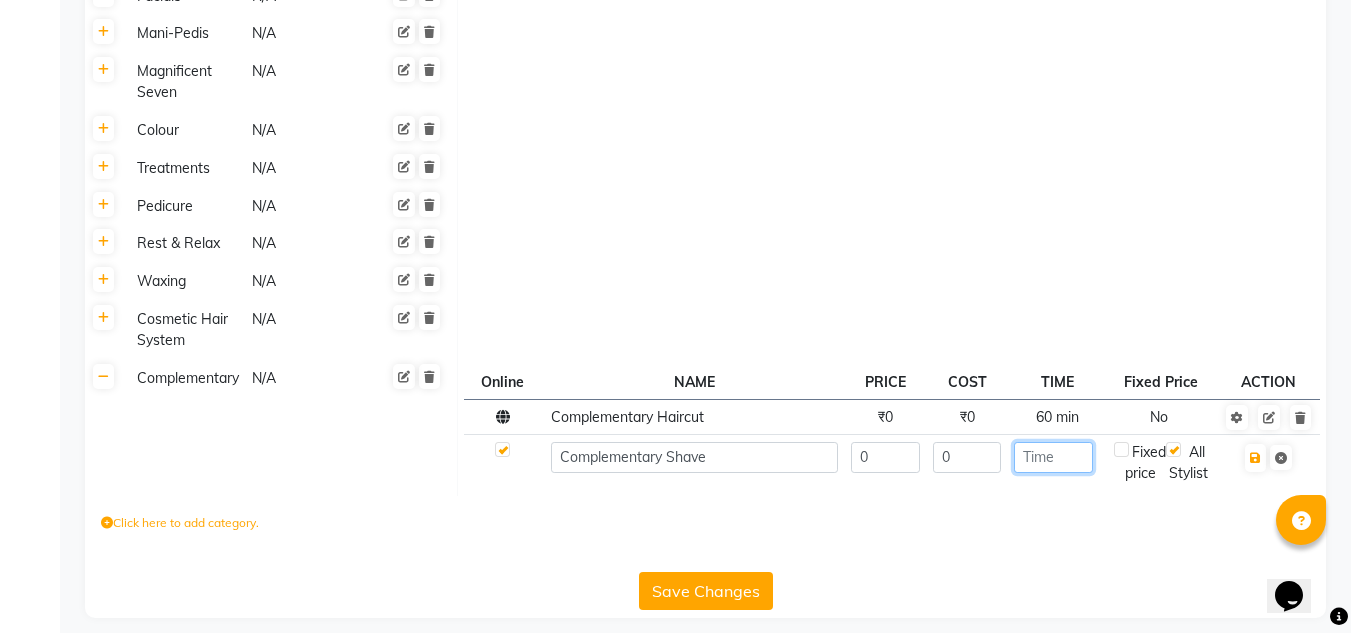 click 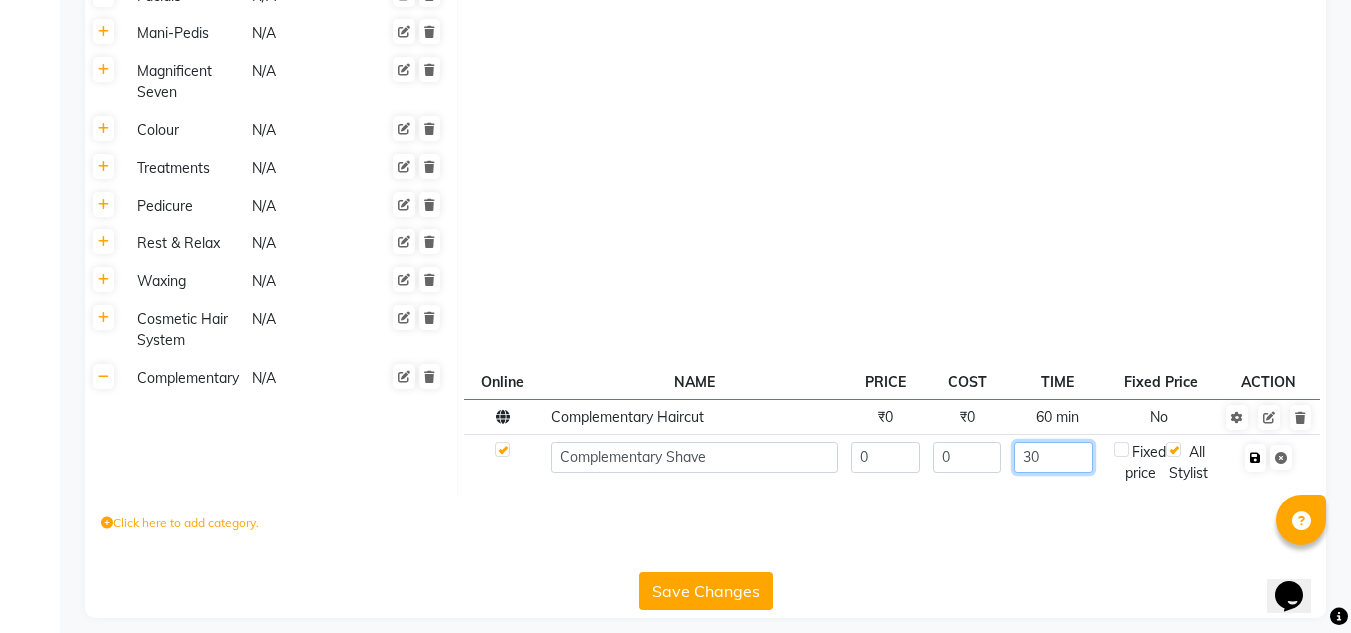 type on "30" 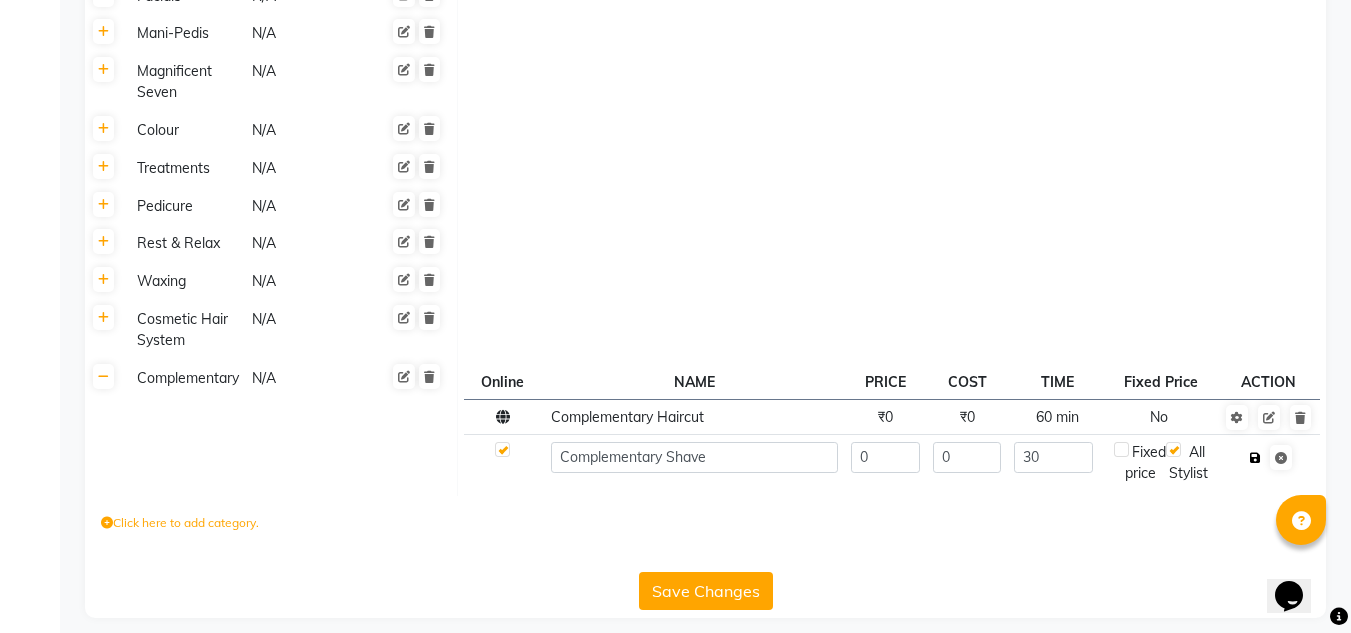 click at bounding box center [1255, 458] 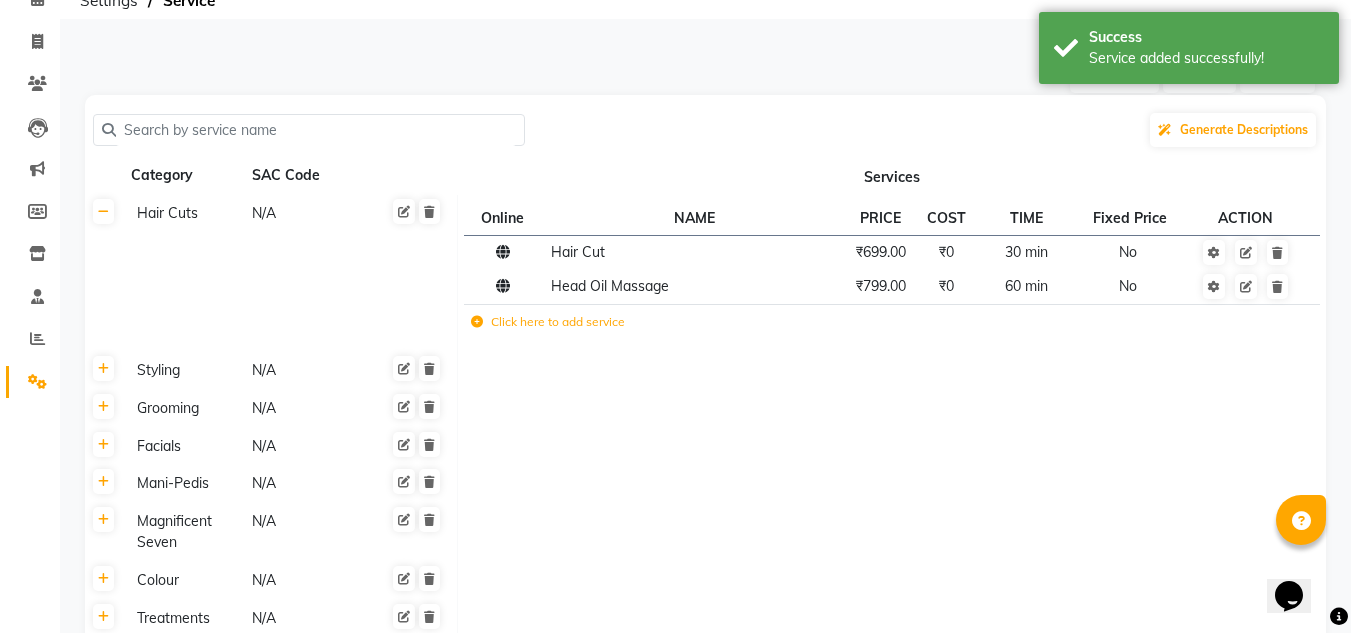 scroll, scrollTop: 49, scrollLeft: 0, axis: vertical 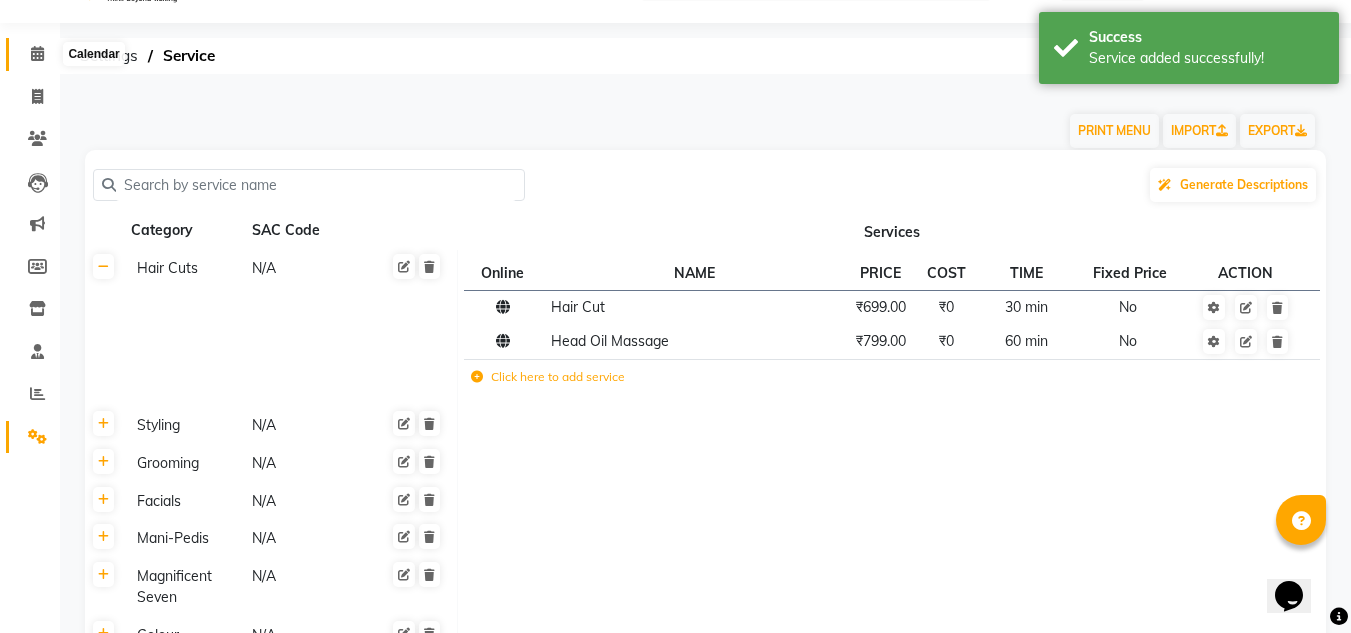 click 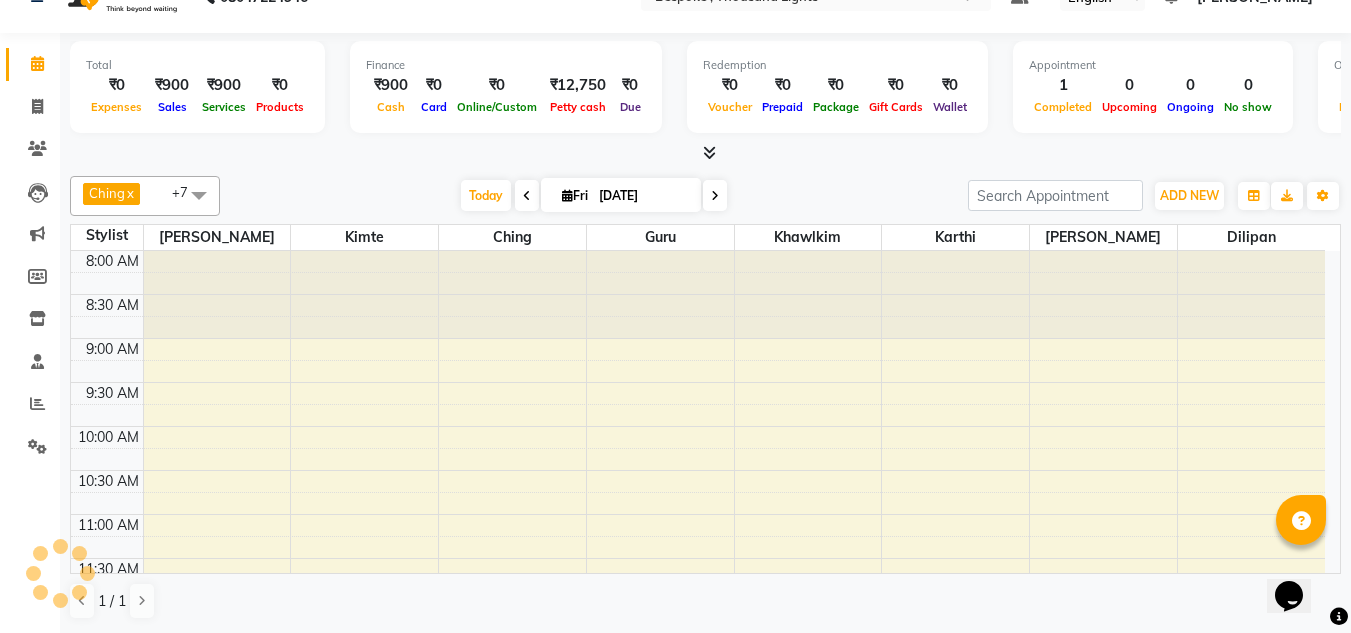 scroll, scrollTop: 0, scrollLeft: 0, axis: both 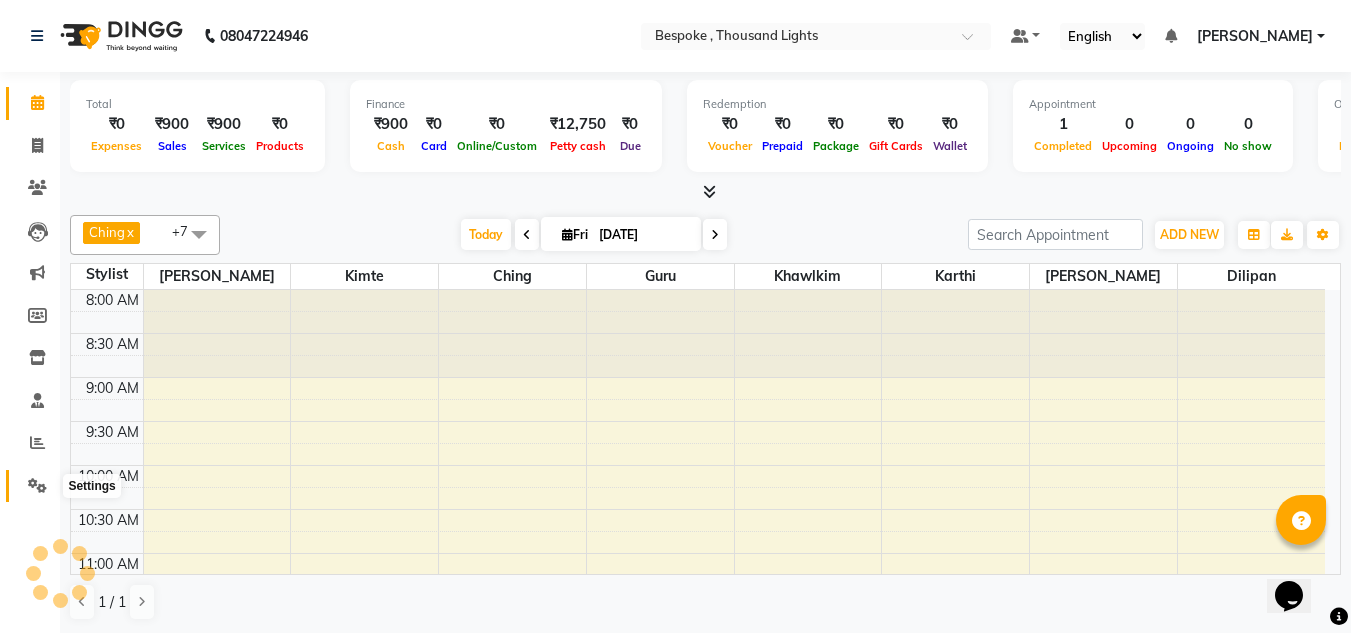 click 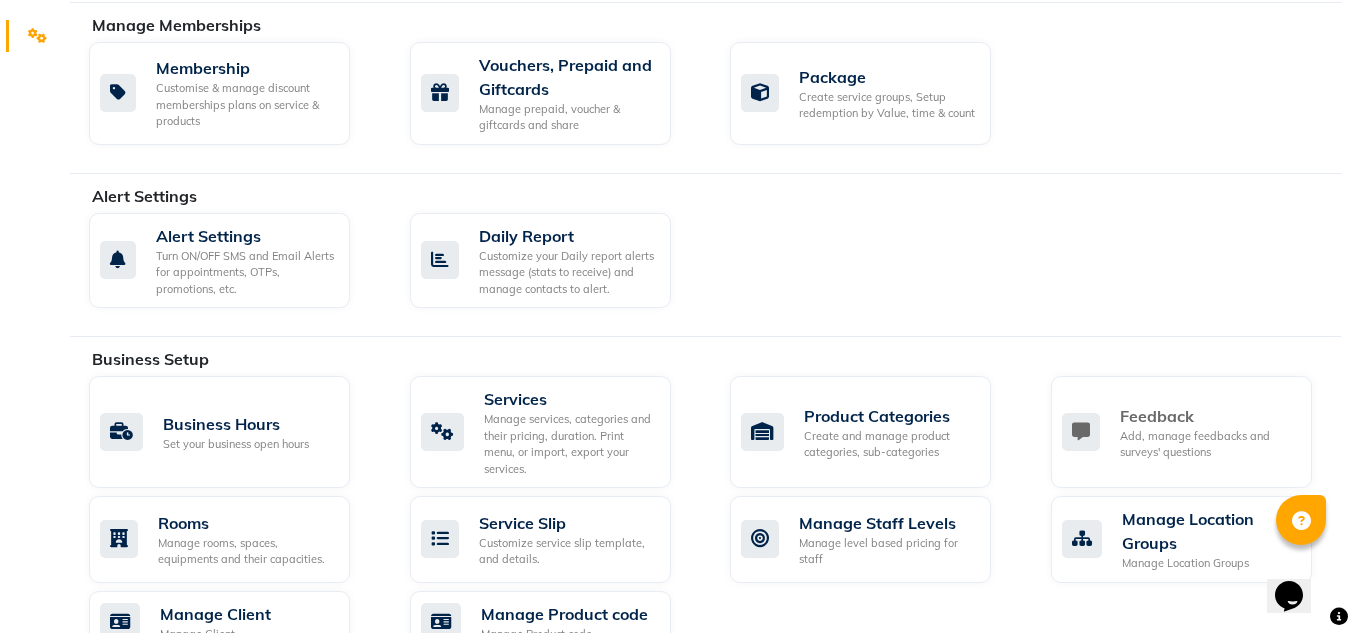 scroll, scrollTop: 467, scrollLeft: 0, axis: vertical 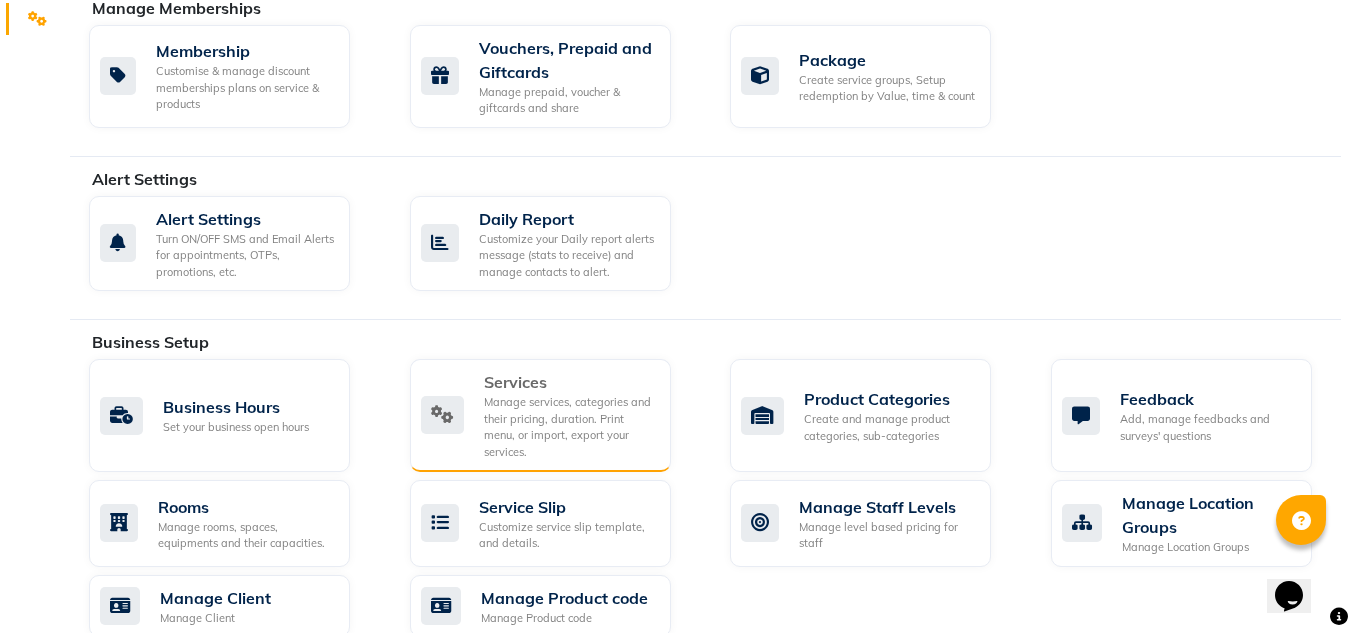 click on "Manage services, categories and their pricing, duration. Print menu, or import, export your services." 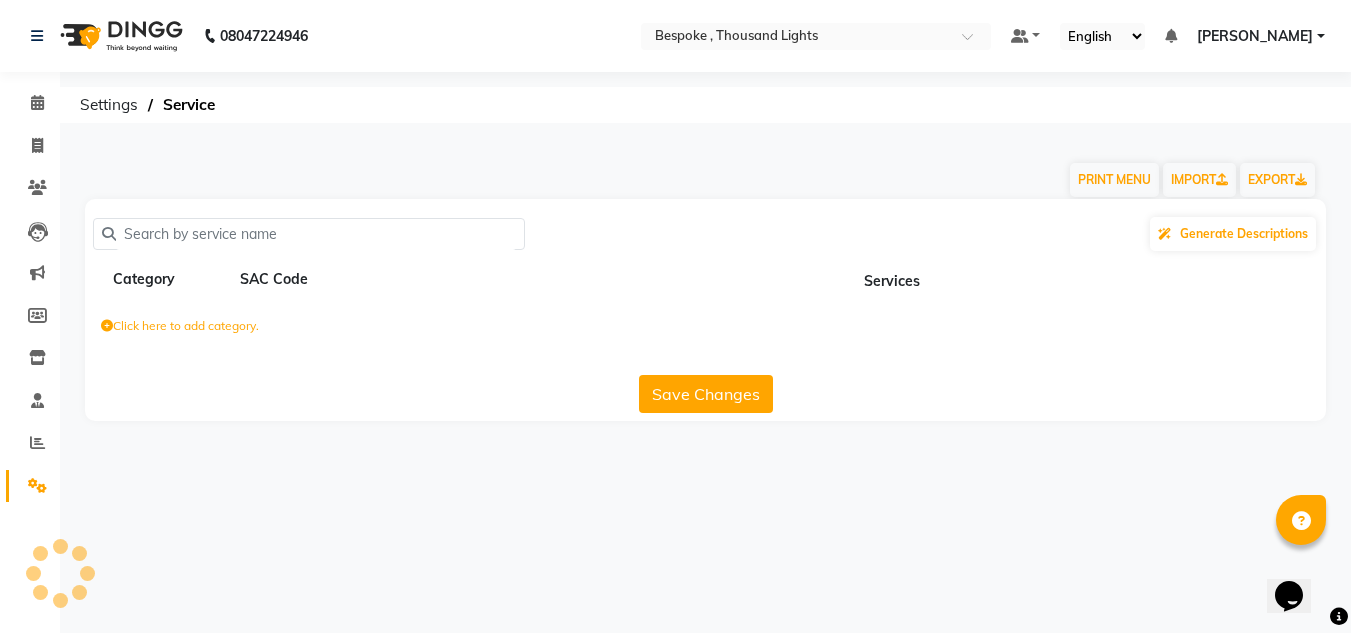 scroll, scrollTop: 0, scrollLeft: 0, axis: both 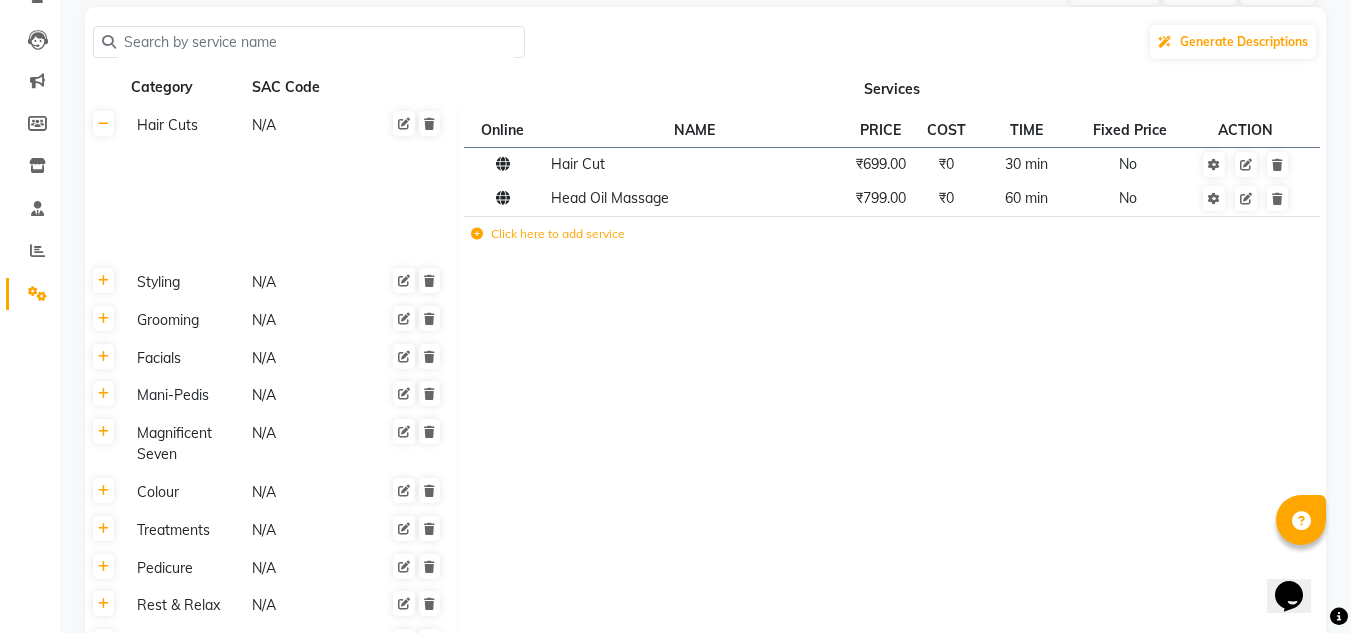 click on "Hair Cuts" 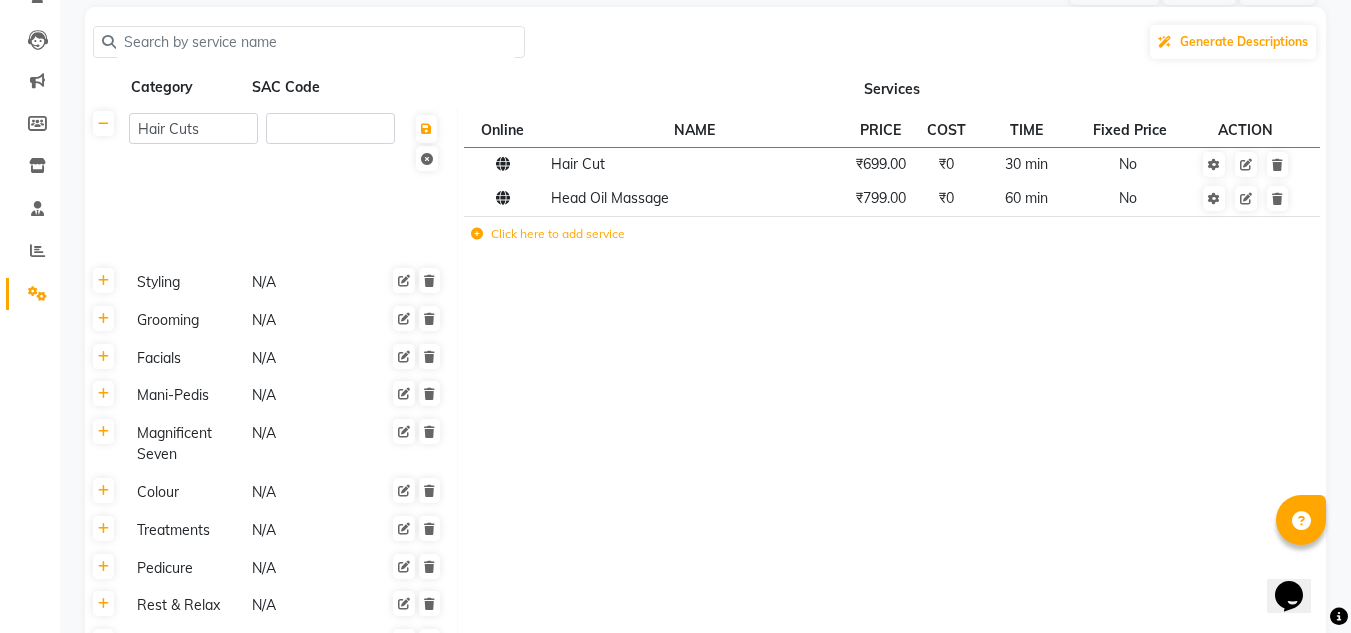 click on "Hair Cuts" 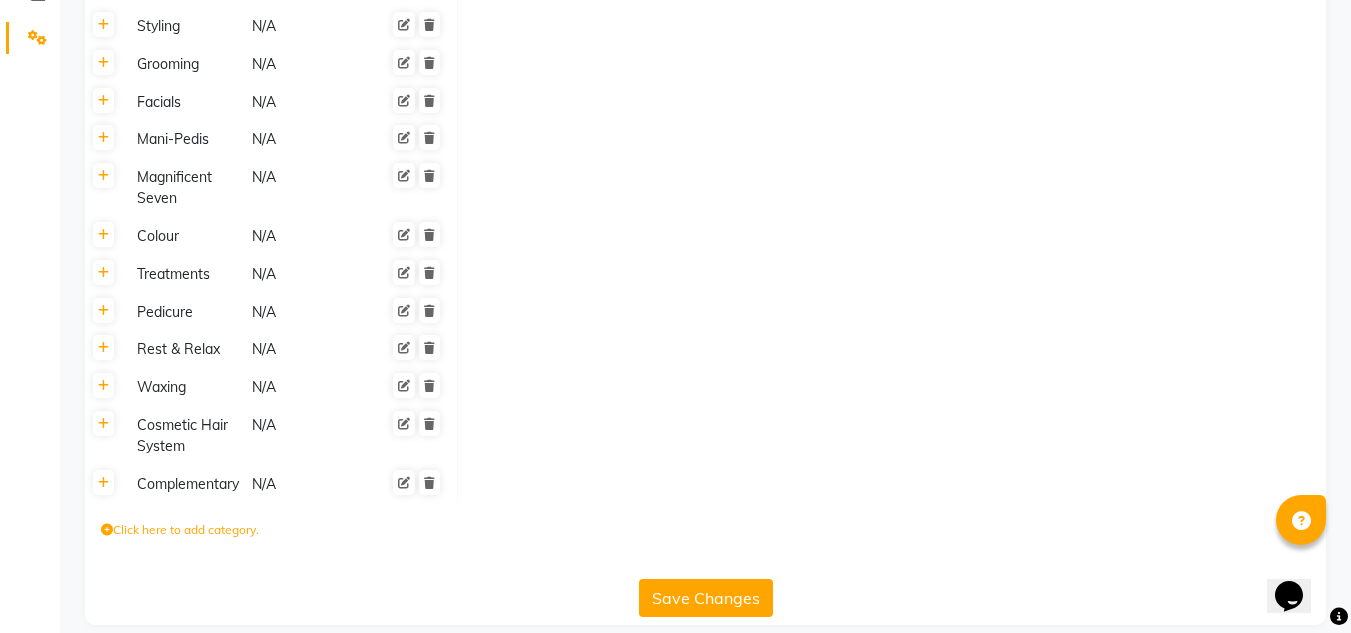scroll, scrollTop: 453, scrollLeft: 0, axis: vertical 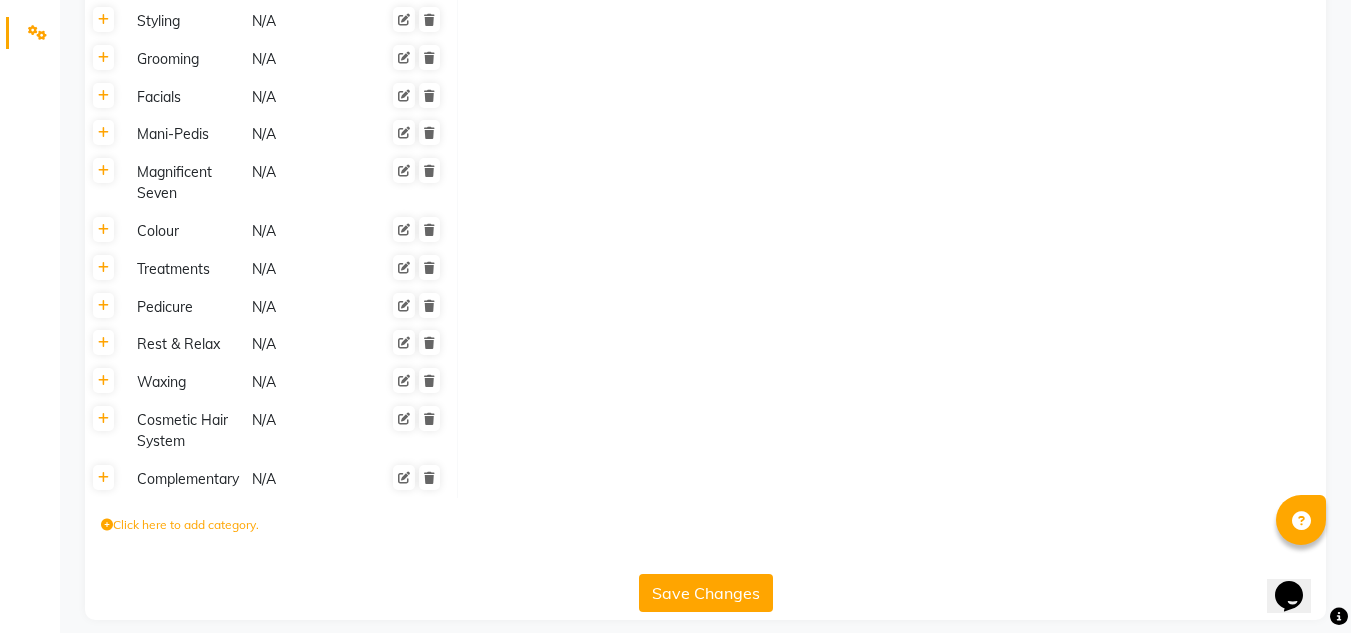 click on "Complementary" 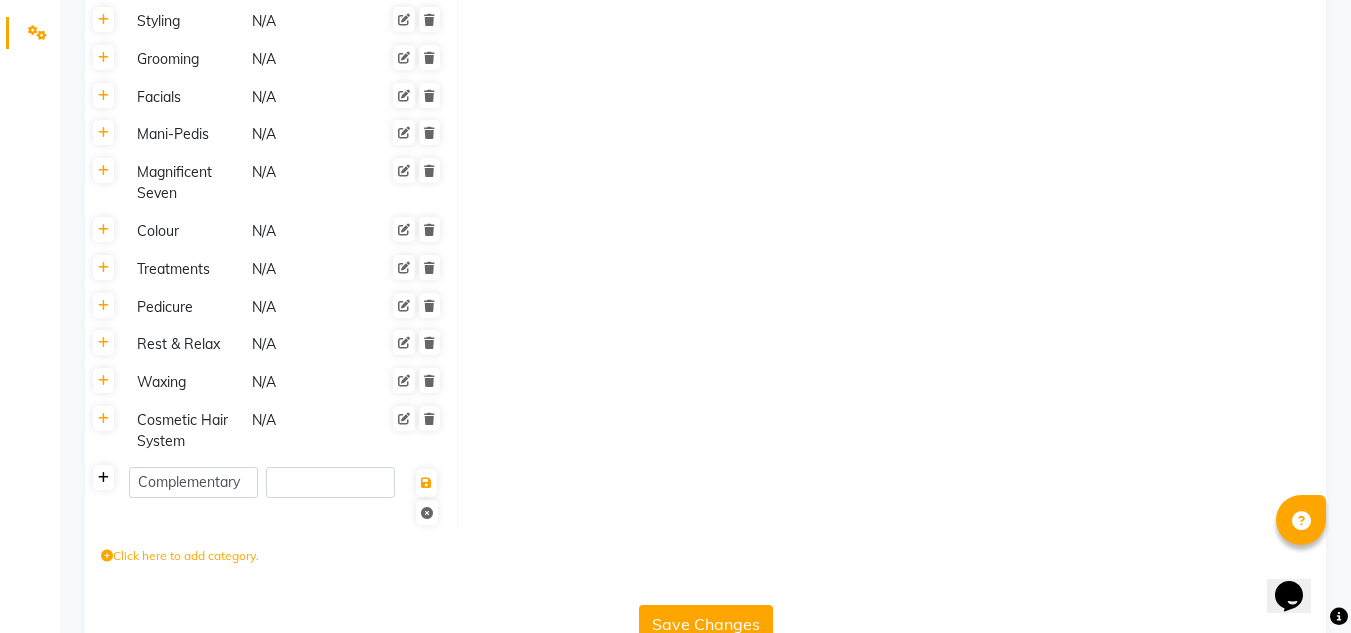click 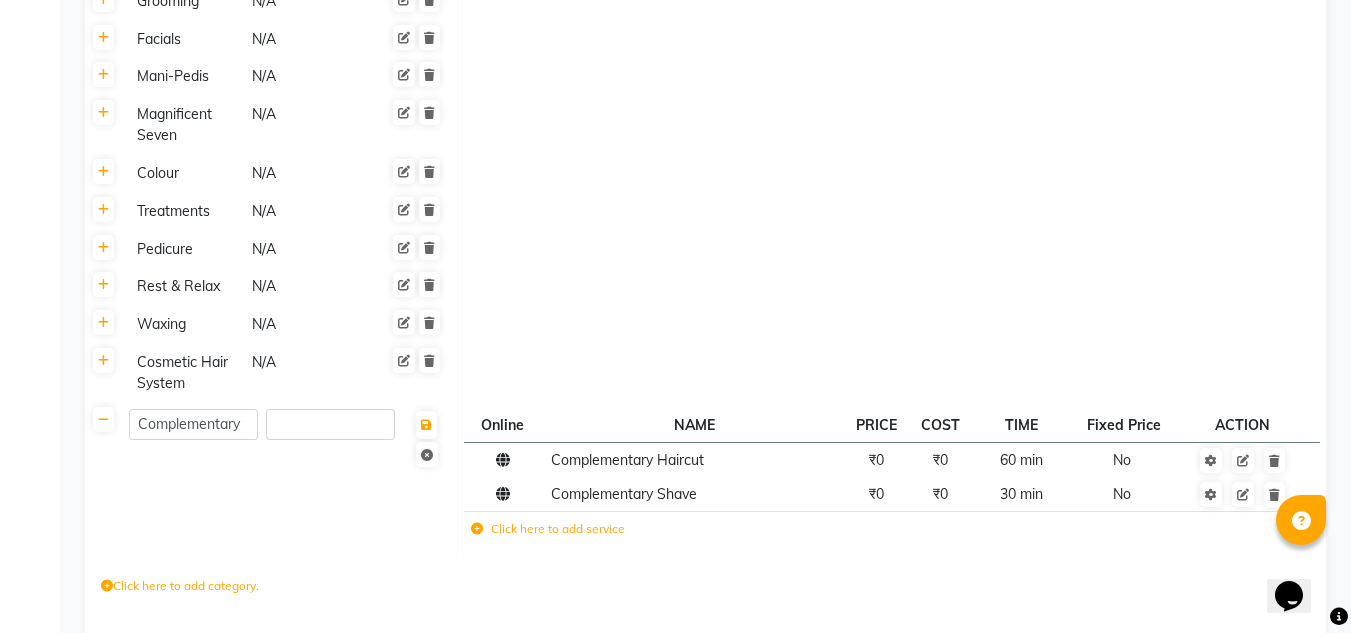 scroll, scrollTop: 517, scrollLeft: 0, axis: vertical 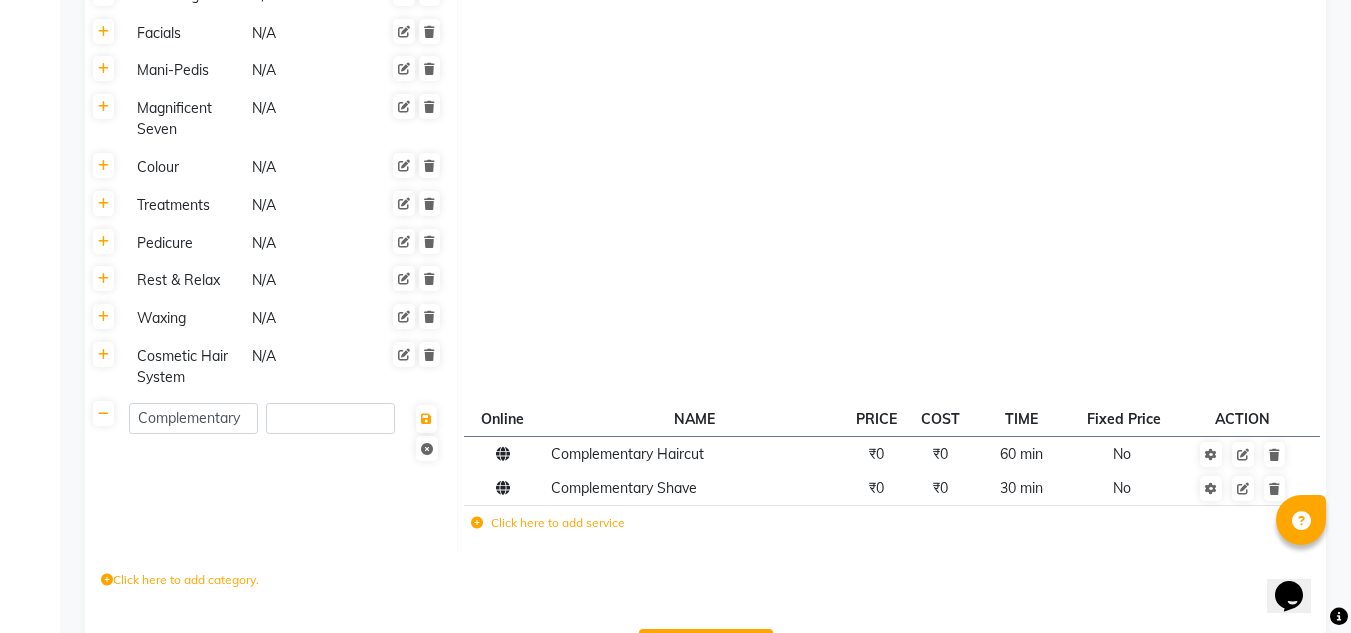 click on "Click here to add service" 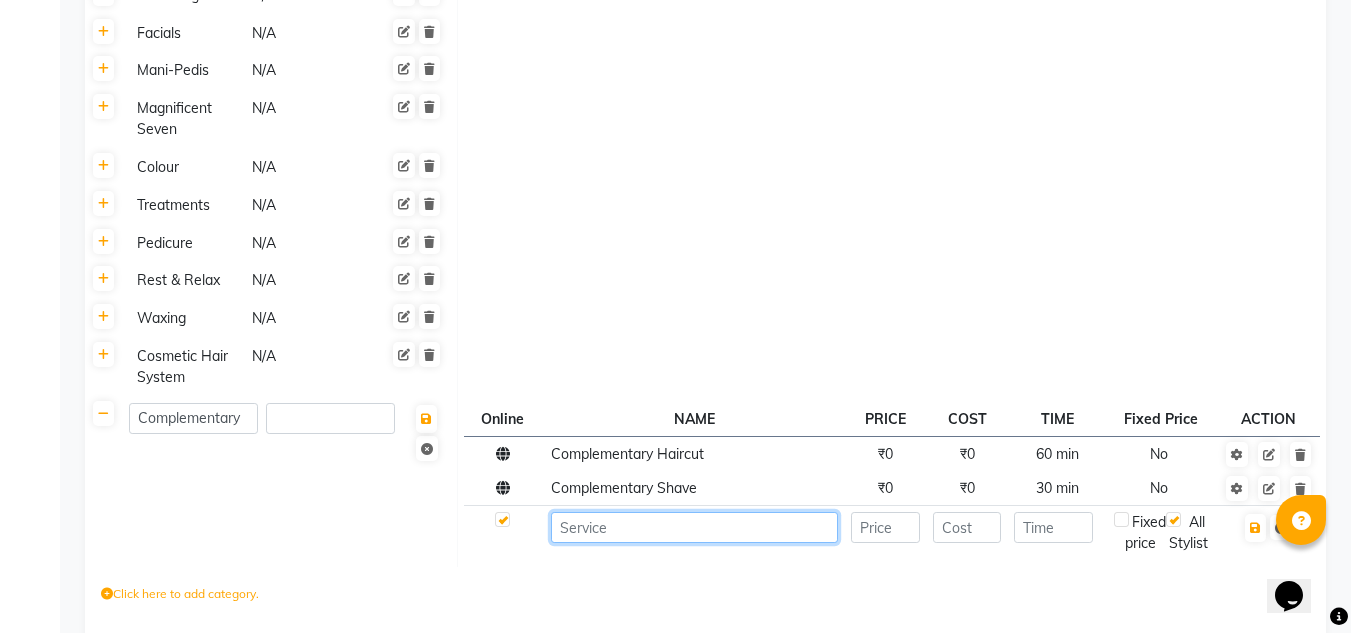 click 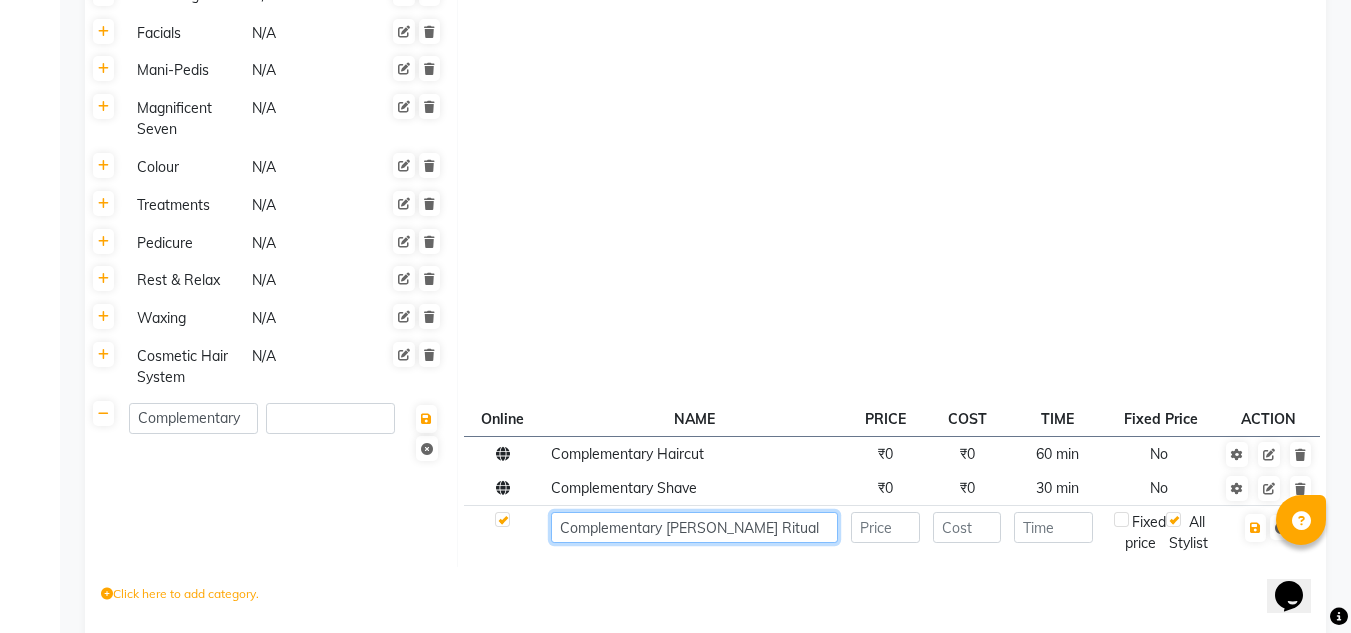 type on "Complementary [PERSON_NAME] Ritual" 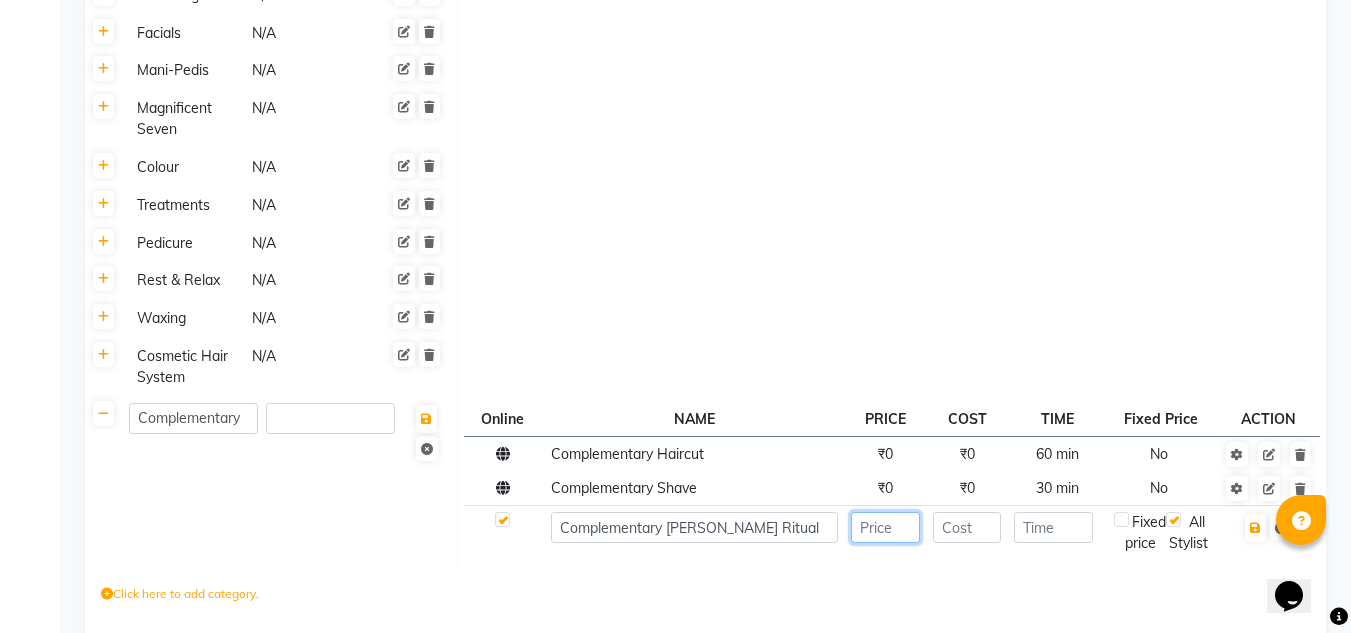 click 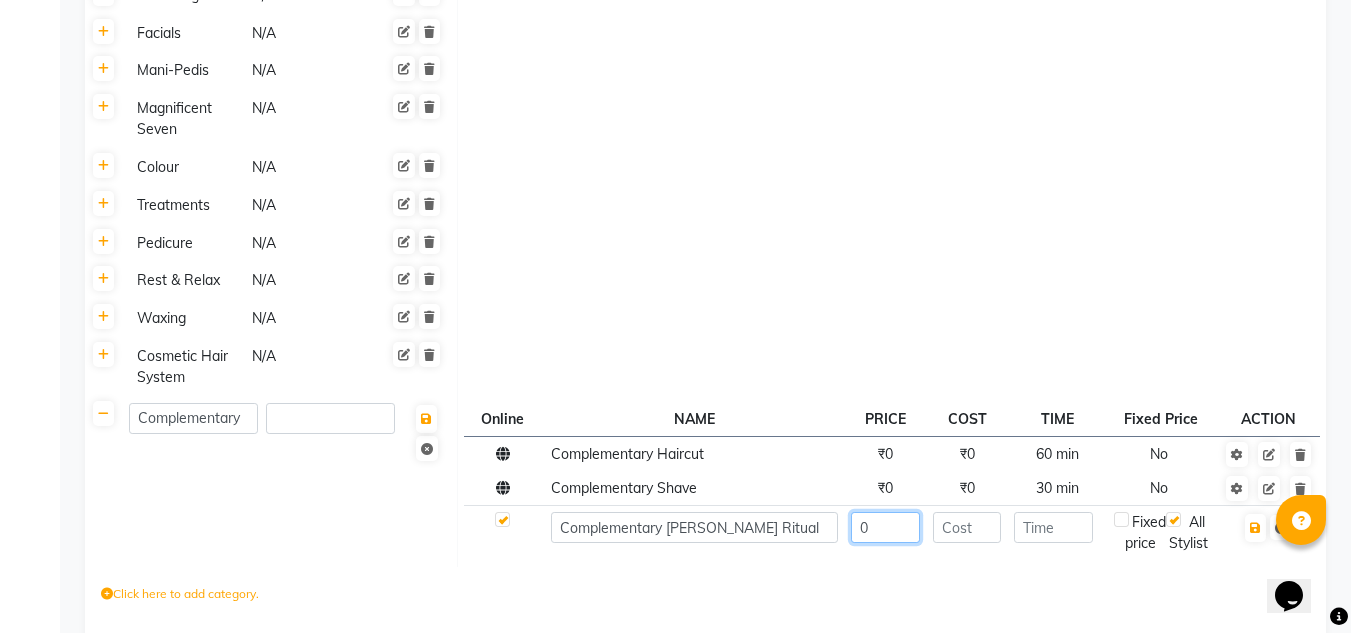 type on "0" 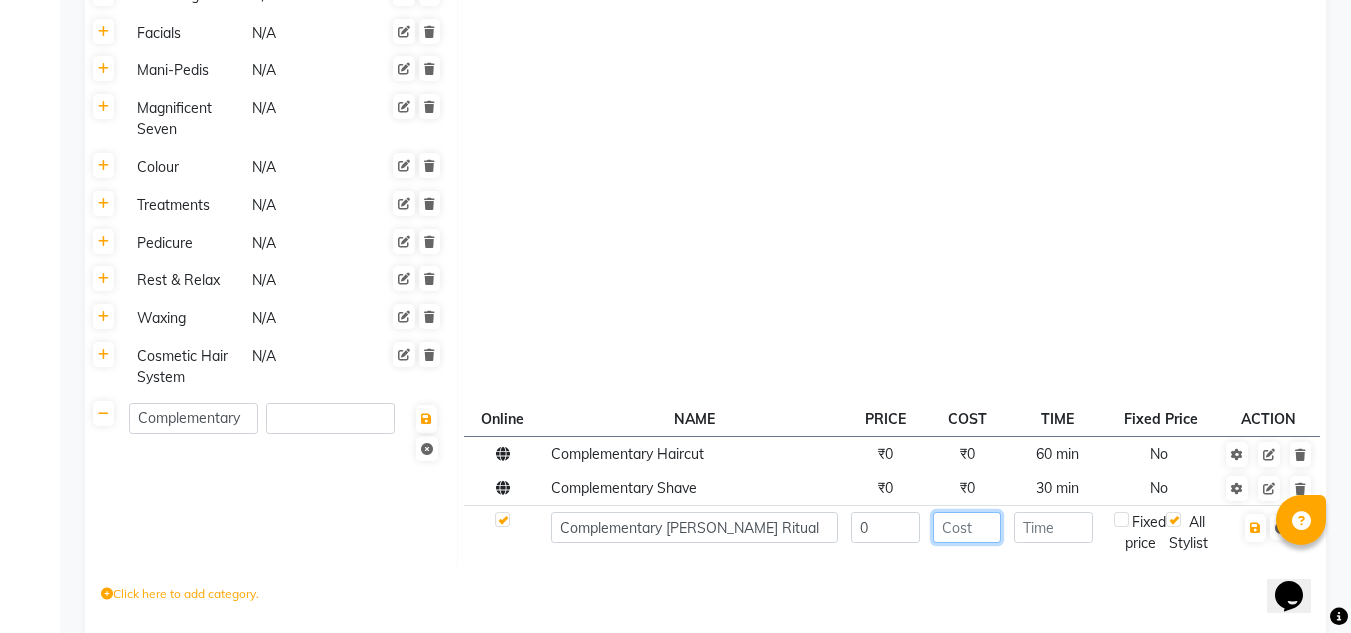 click 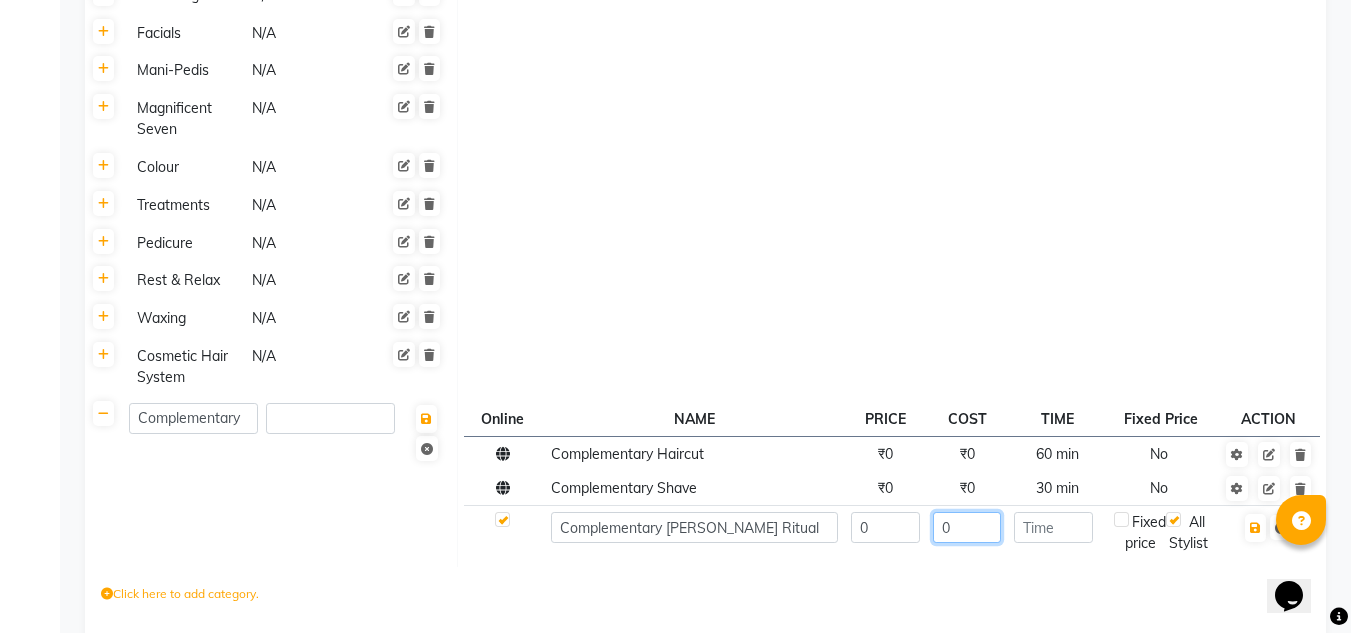 type on "0" 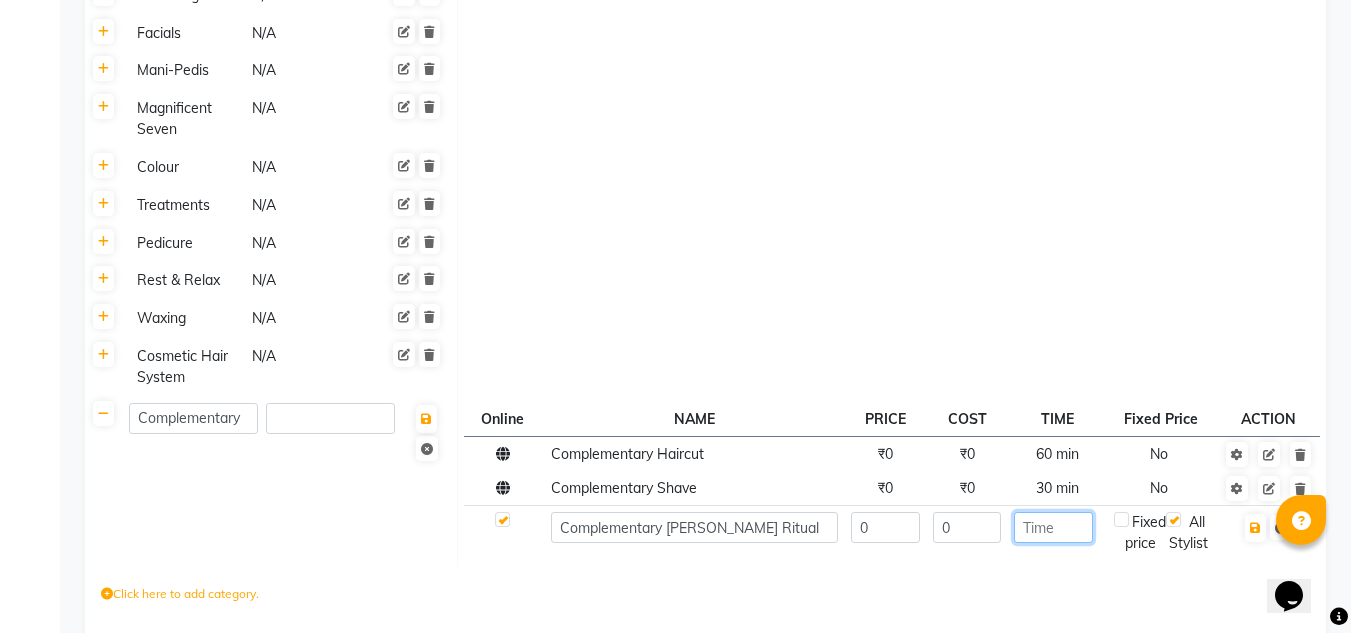 click 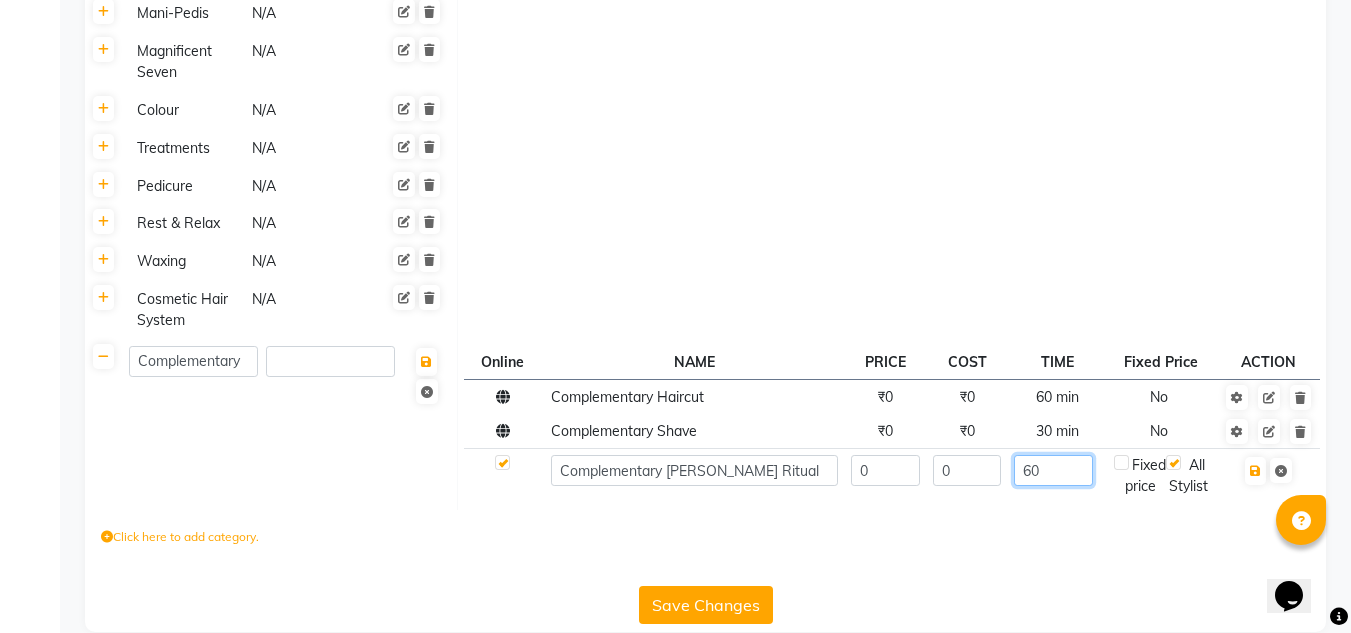 scroll, scrollTop: 624, scrollLeft: 0, axis: vertical 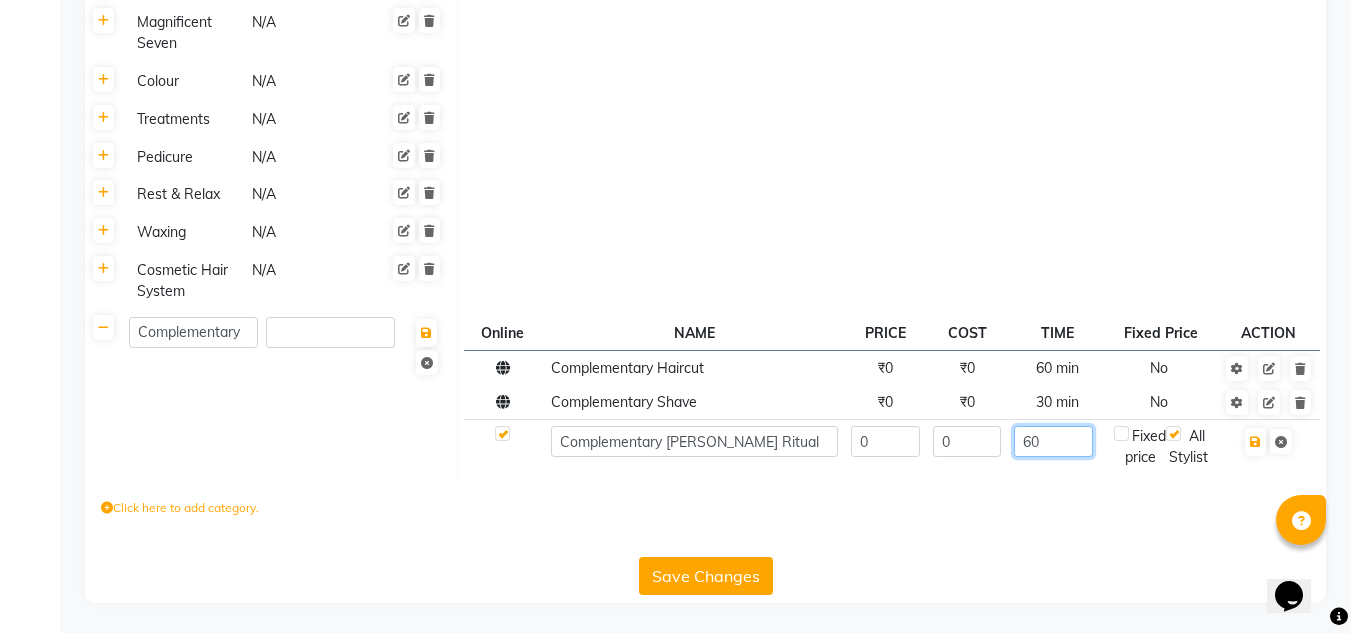 type on "60" 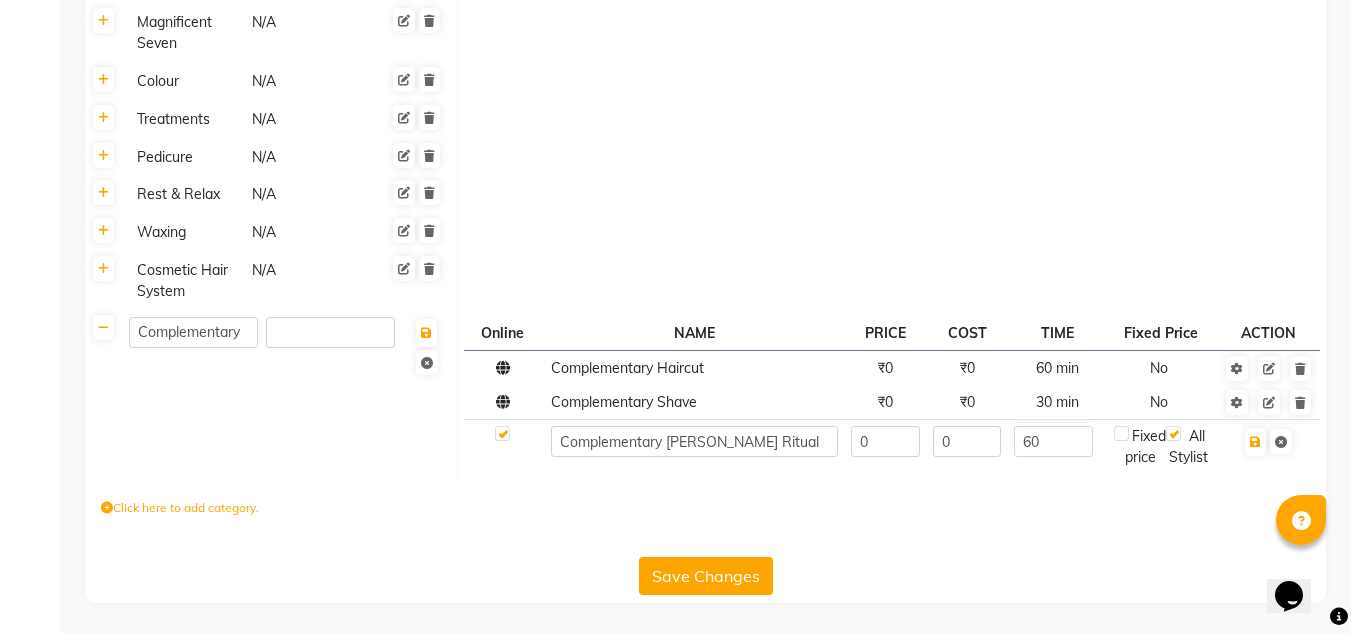 click on "Save Changes" 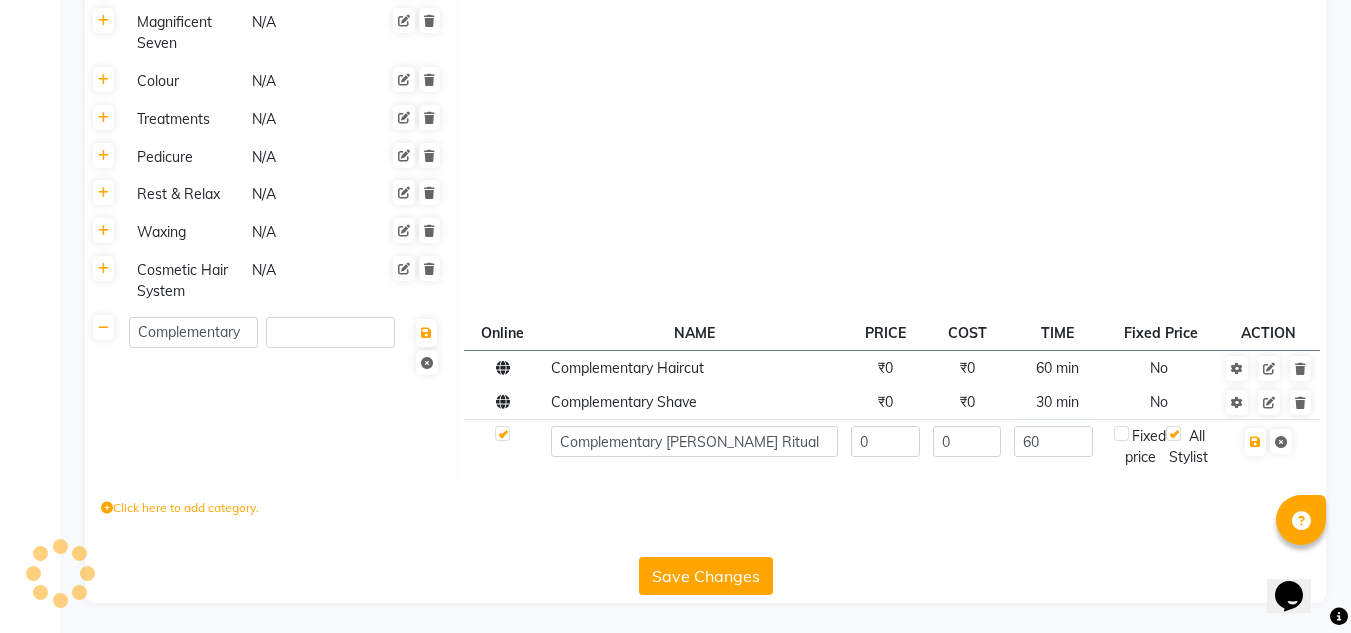scroll, scrollTop: 589, scrollLeft: 0, axis: vertical 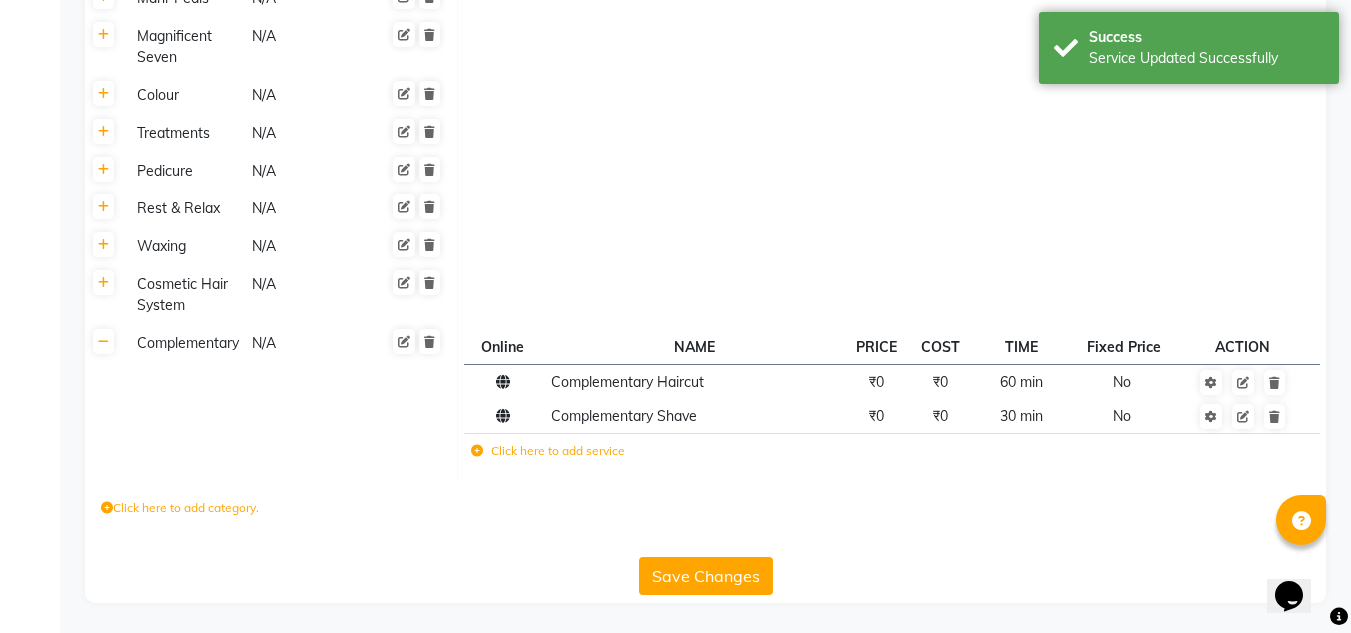 click on "Click here to add service" 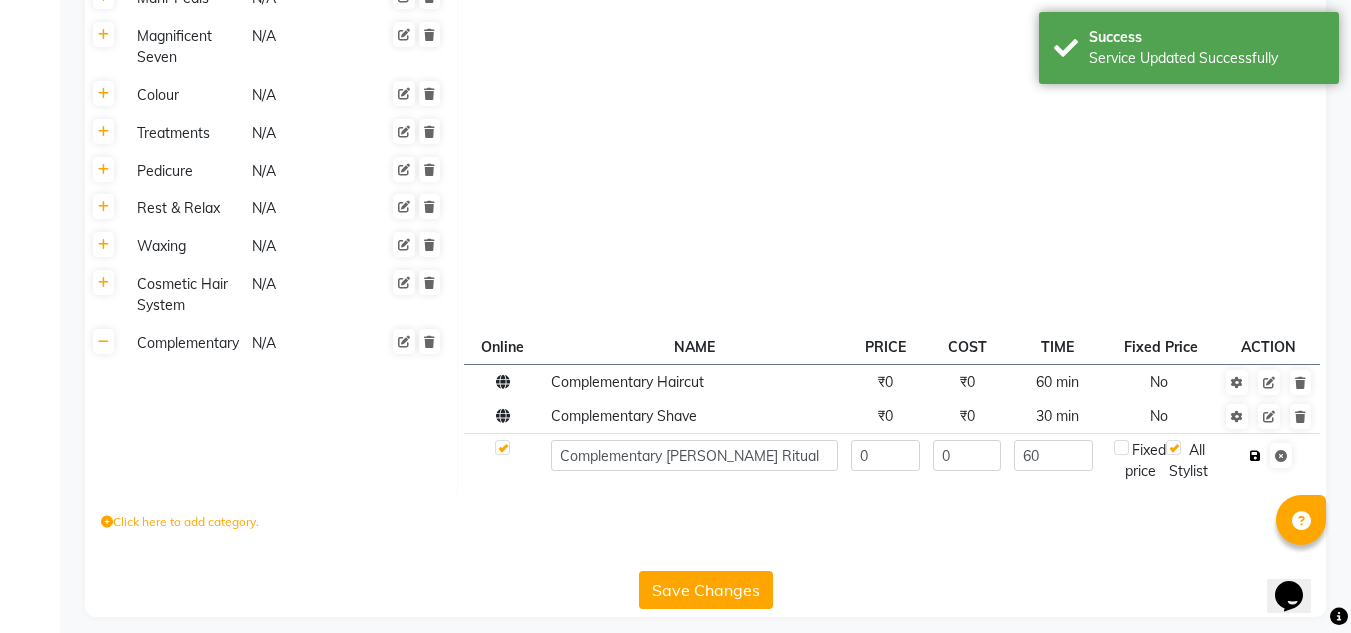 click at bounding box center [1255, 456] 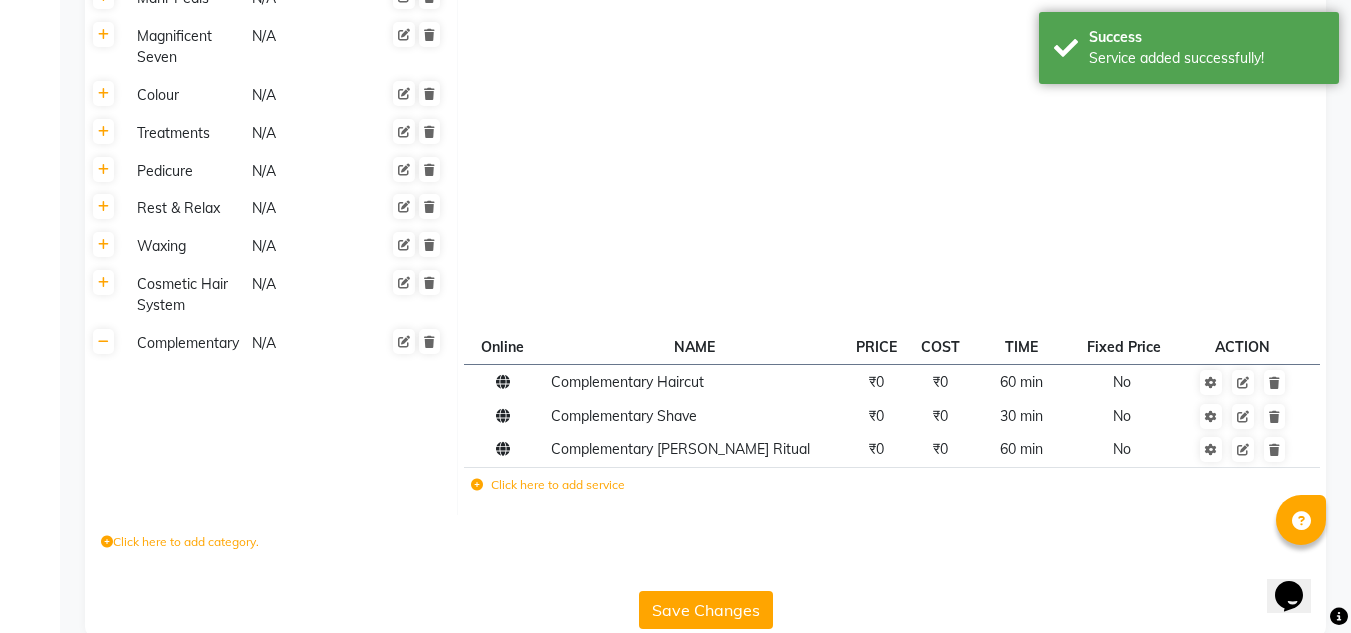 click on "Save Changes" 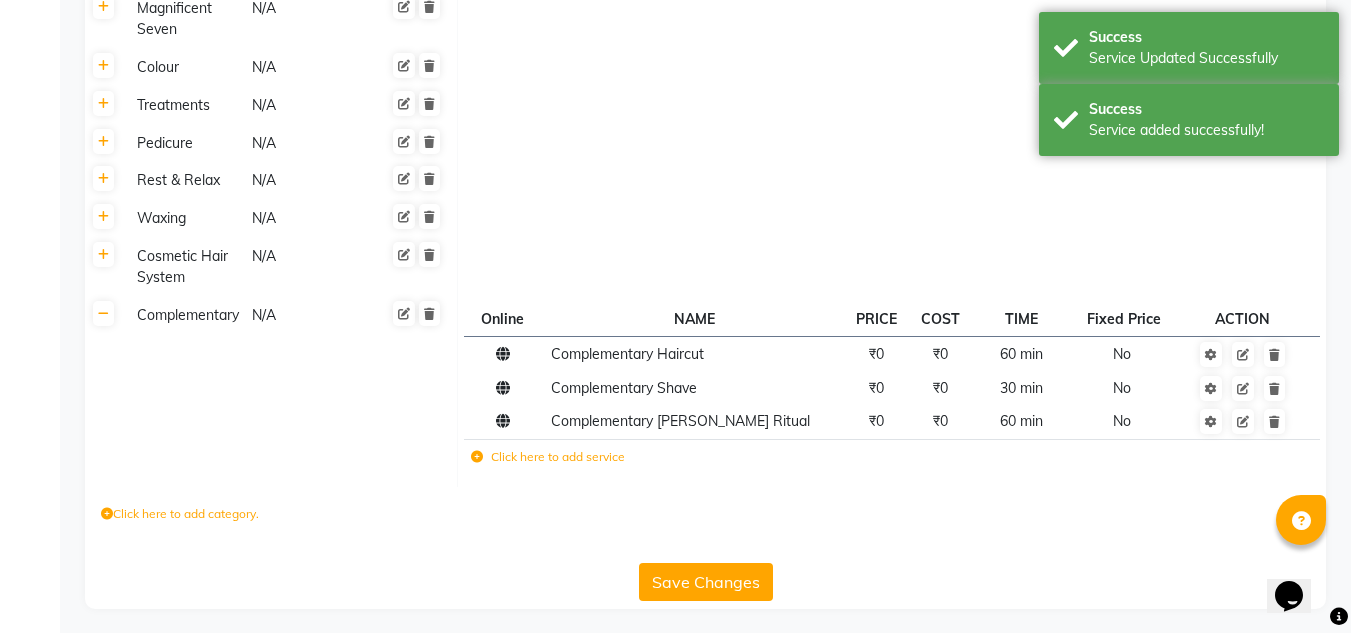 scroll, scrollTop: 615, scrollLeft: 0, axis: vertical 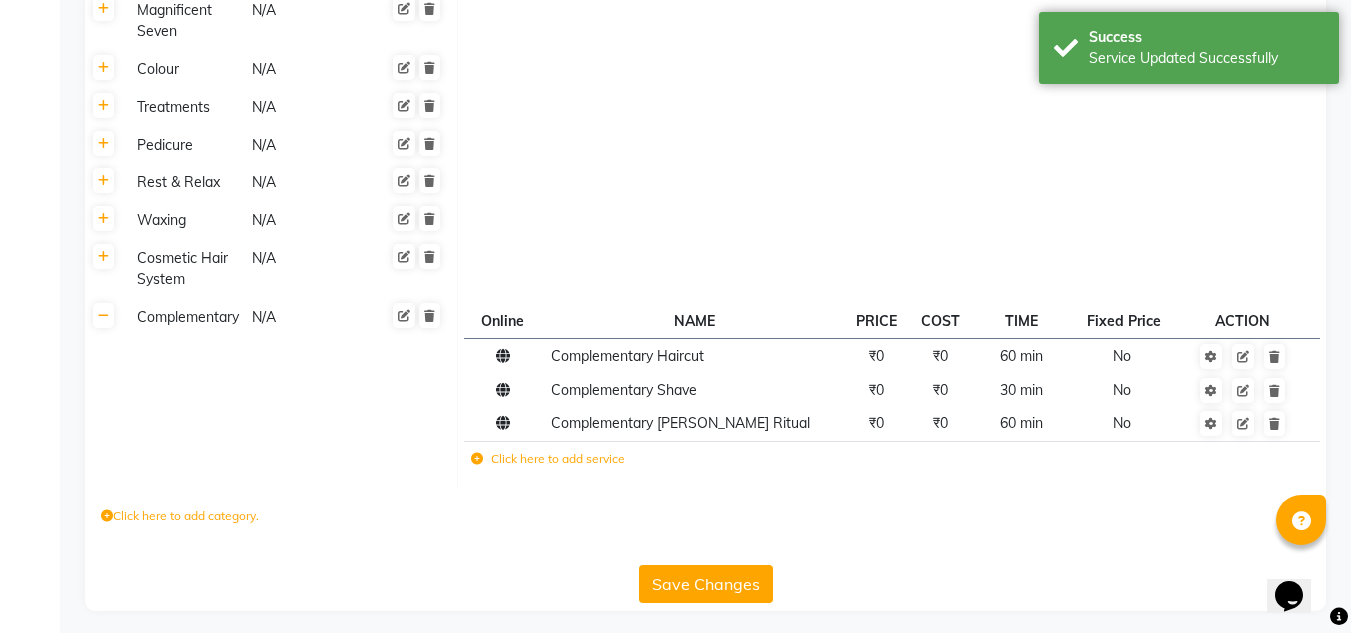 click 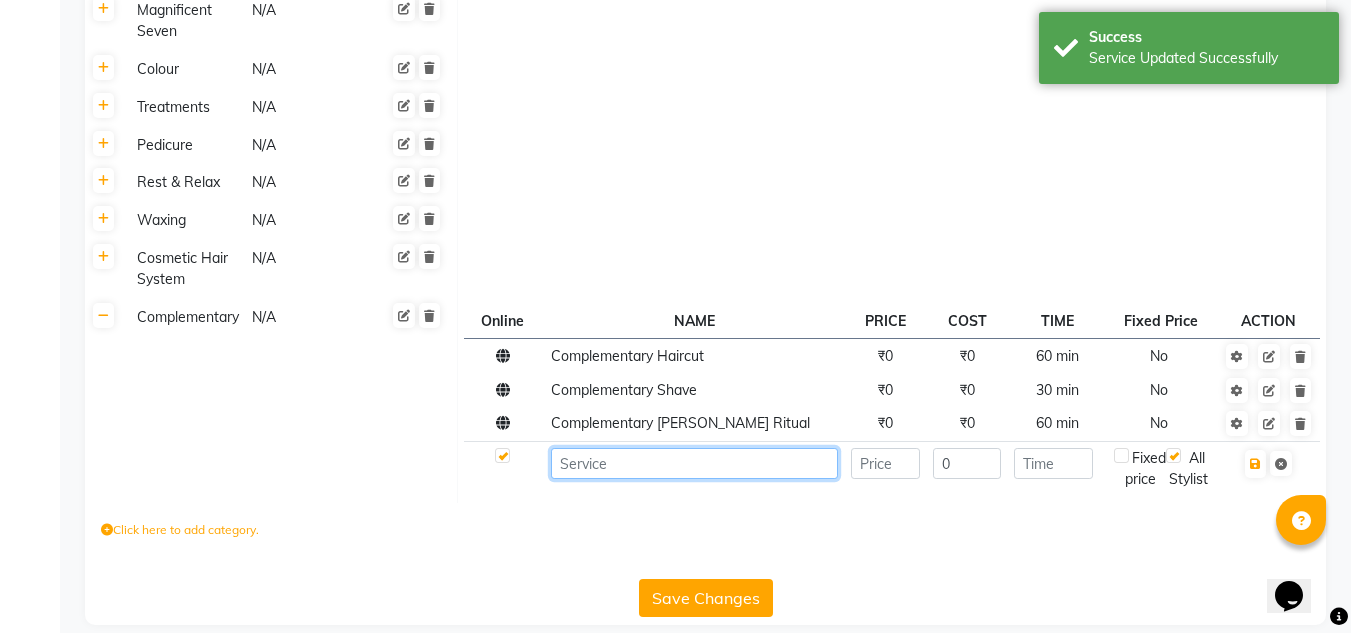 click 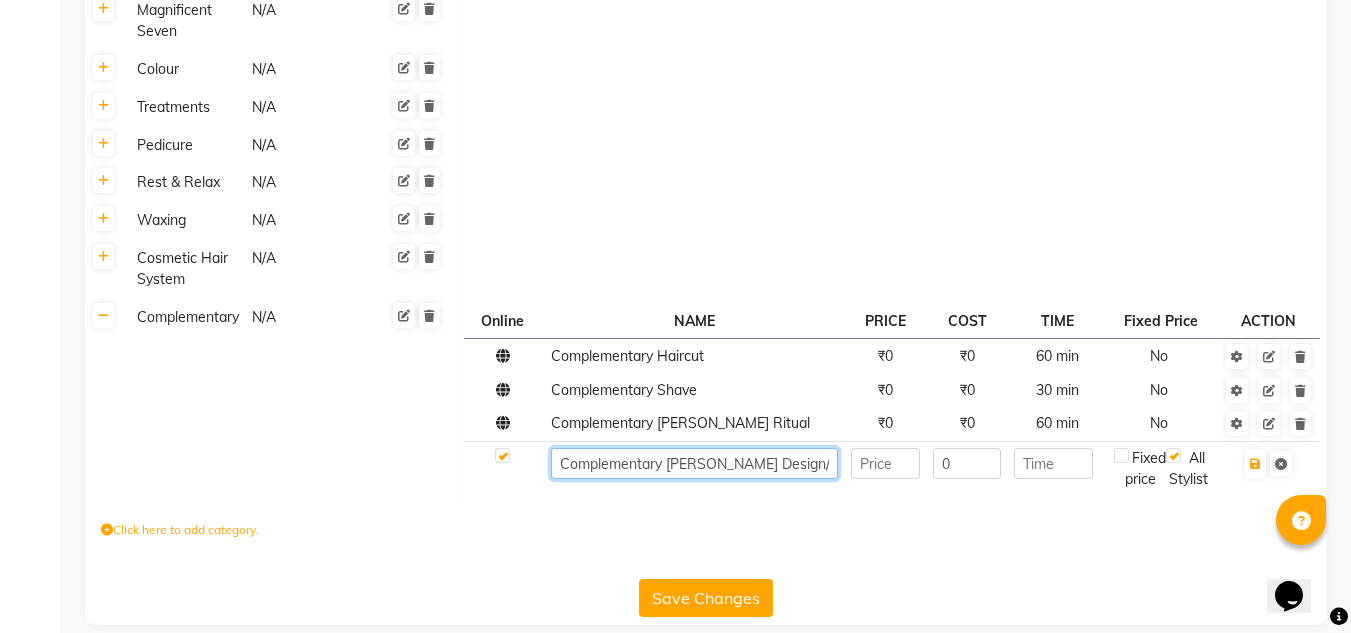 type on "Complementary [PERSON_NAME] Design/Trim" 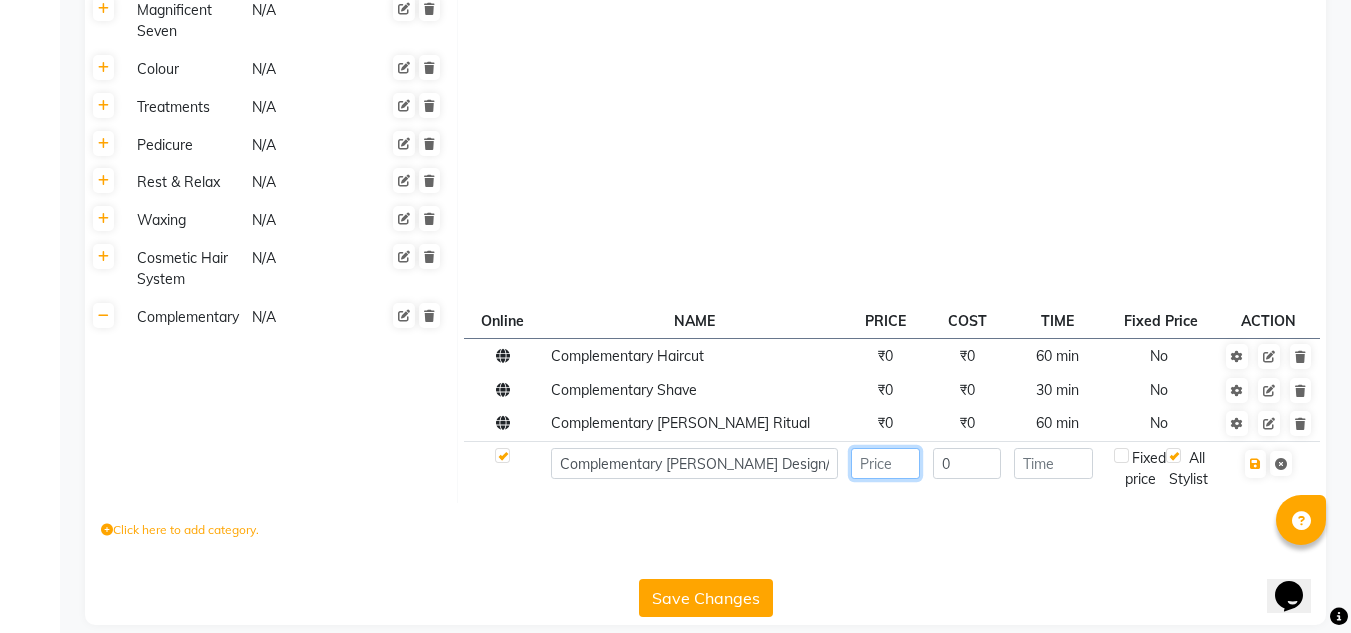 click 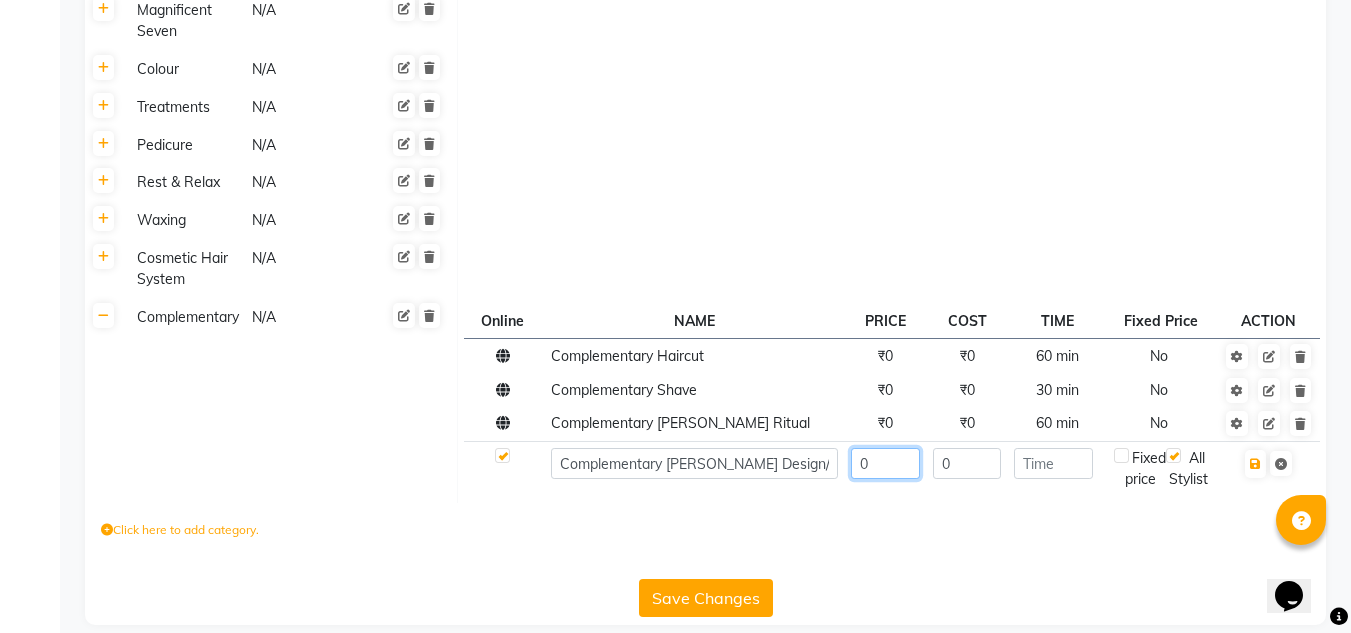 type on "0" 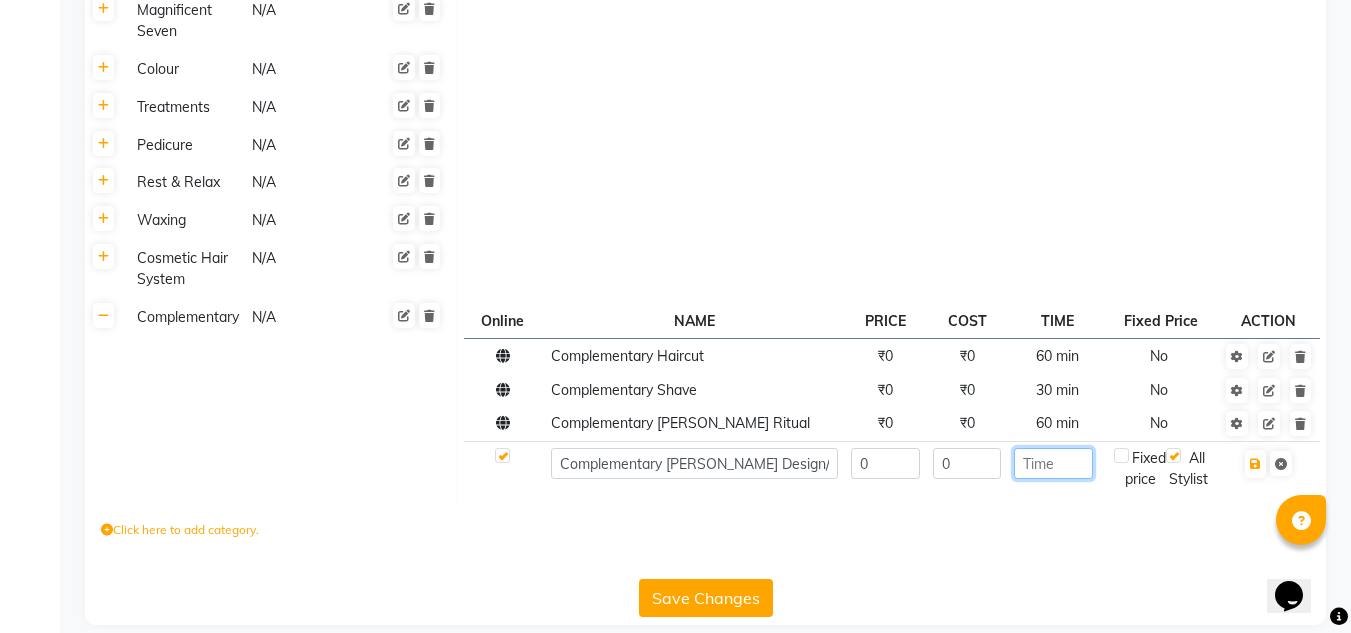 click 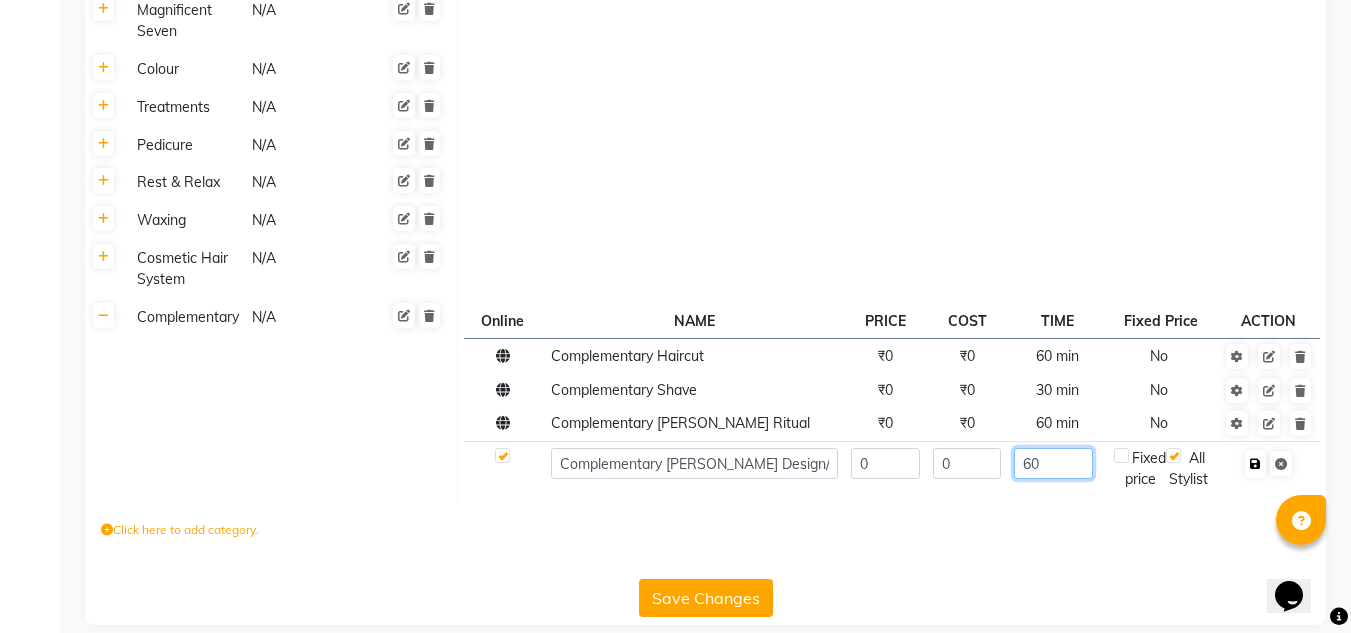 type on "60" 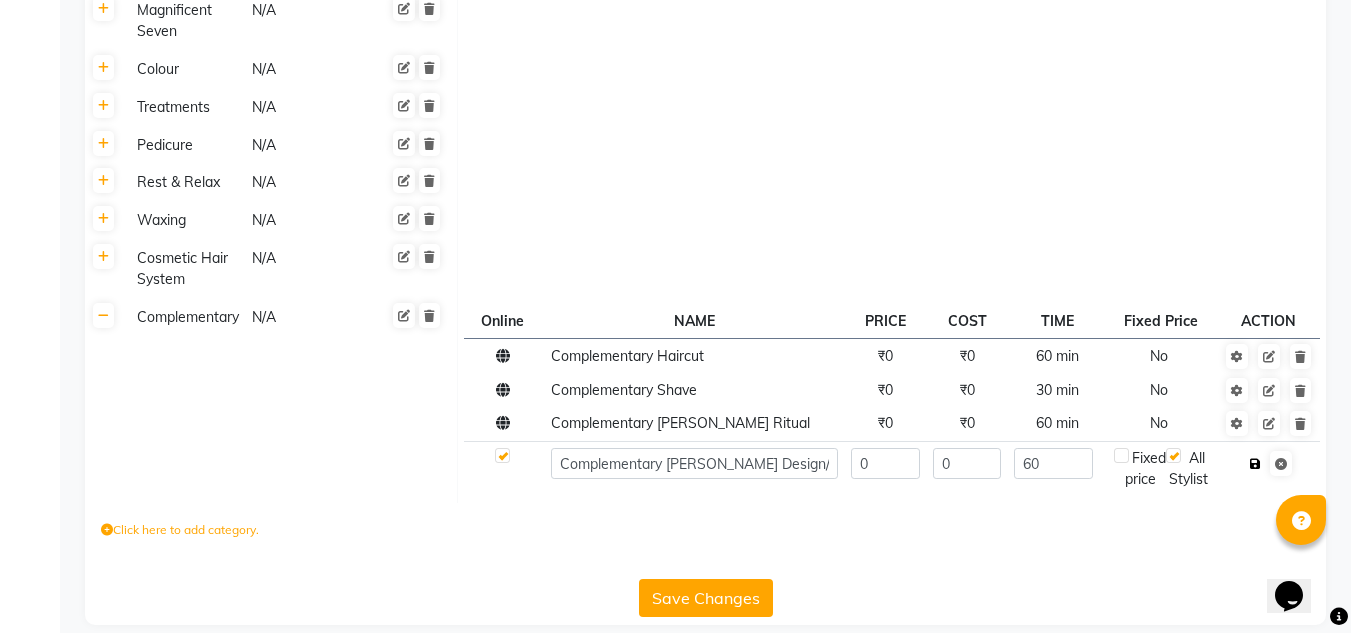 click at bounding box center (1255, 464) 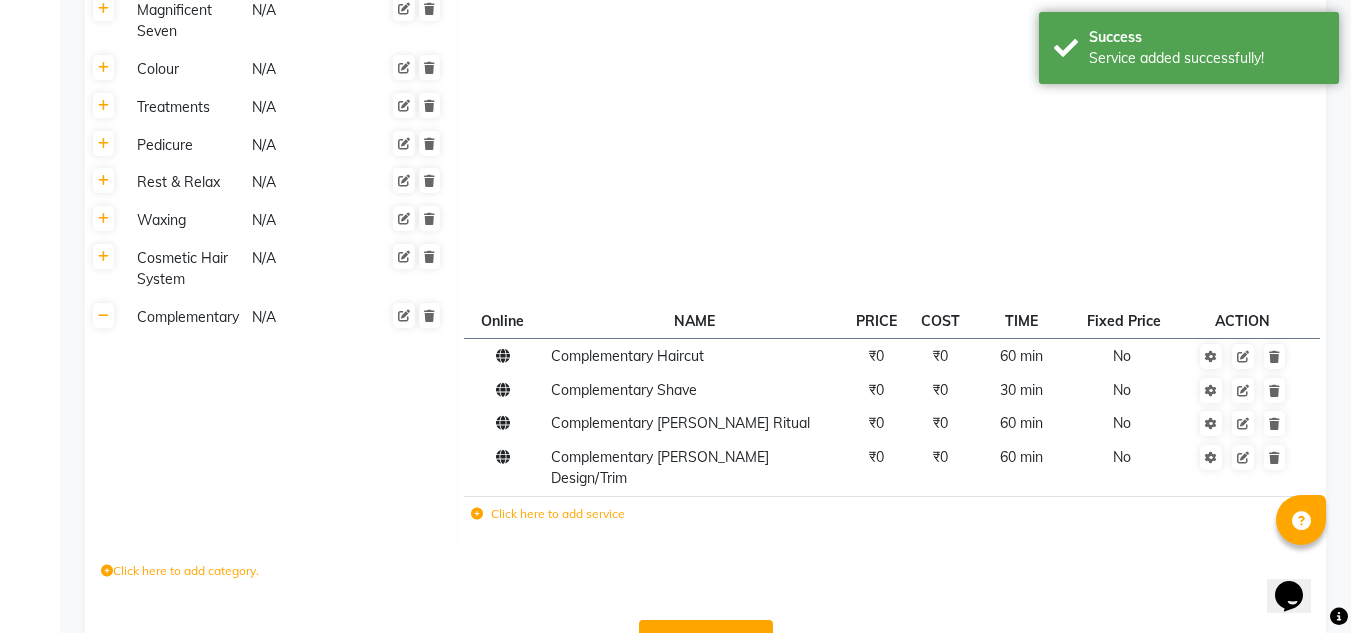 click on "Save Changes" 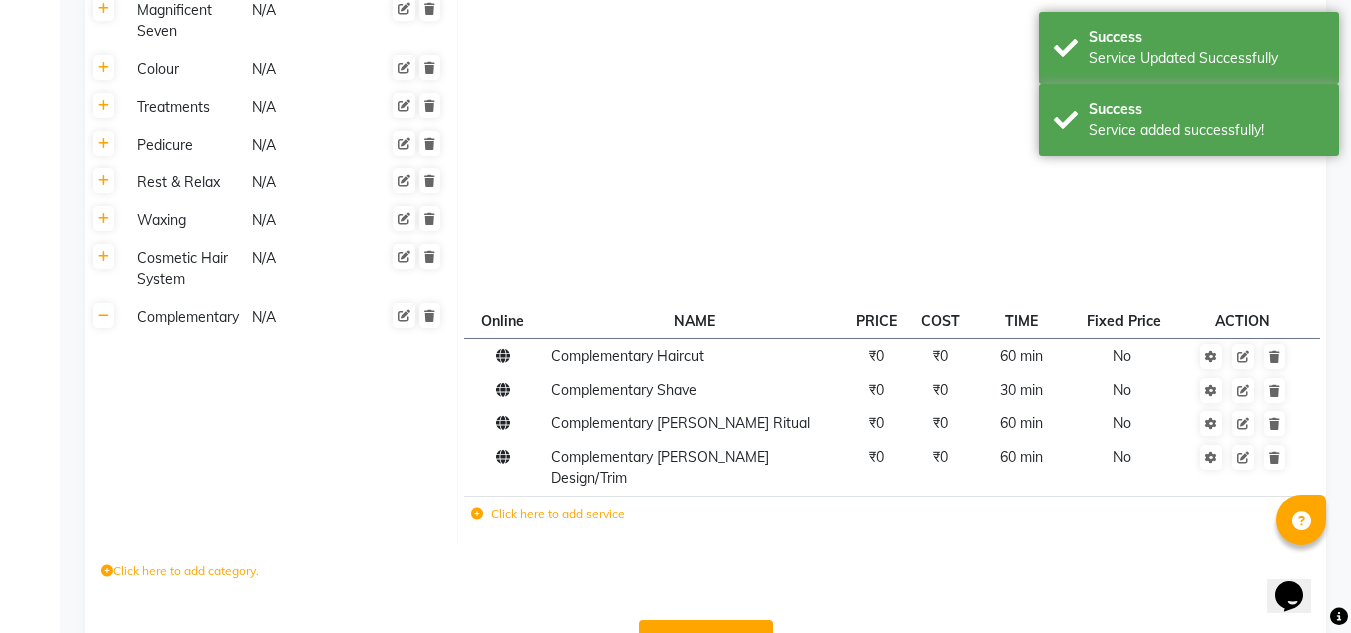 click on "Click here to add service" 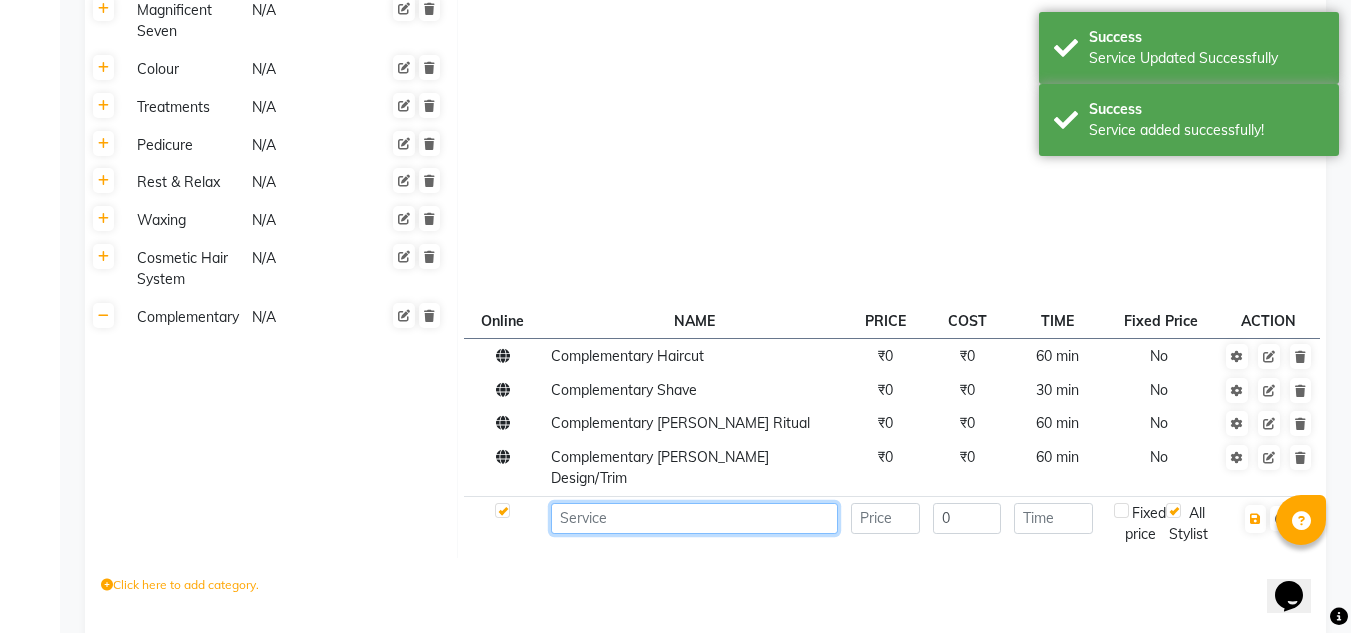 click 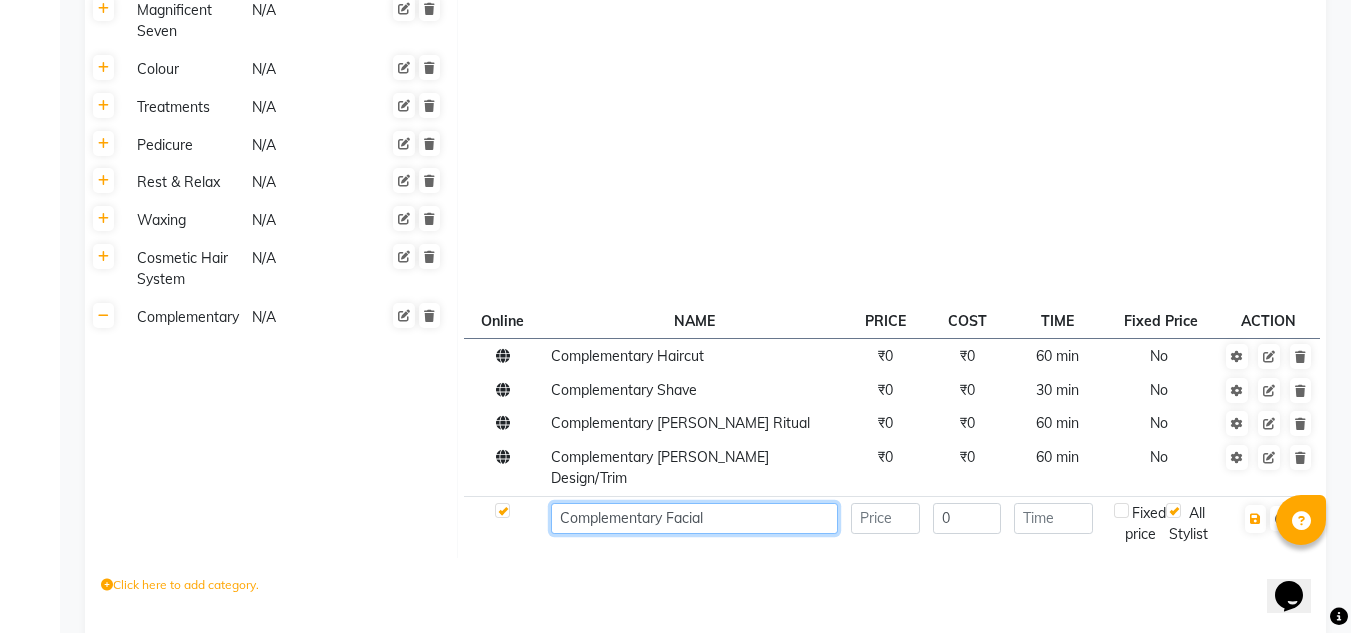 type on "Complementary Facial" 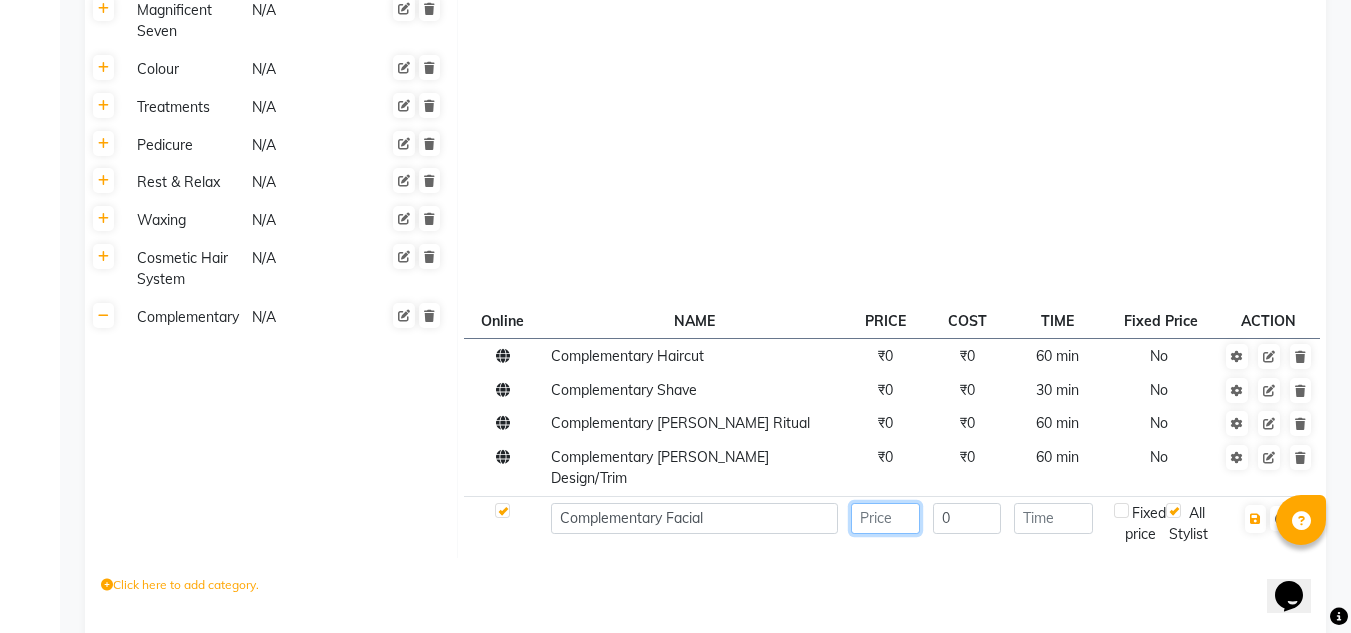 click 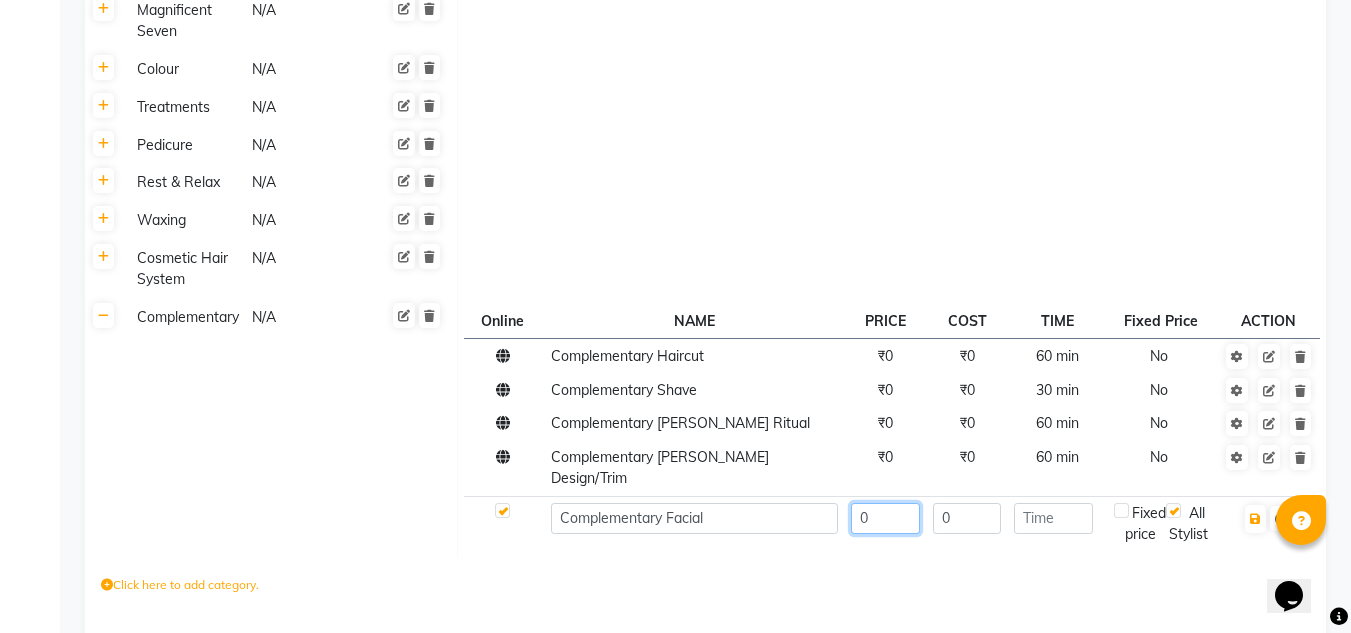 type on "0" 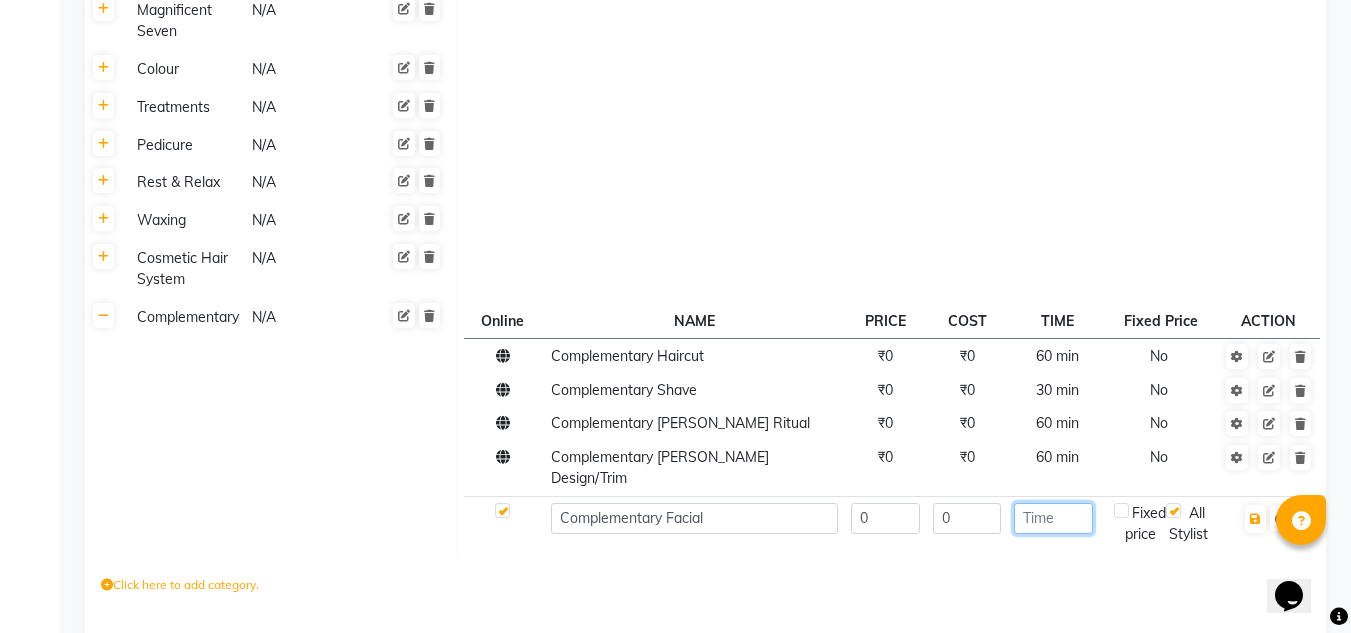 click 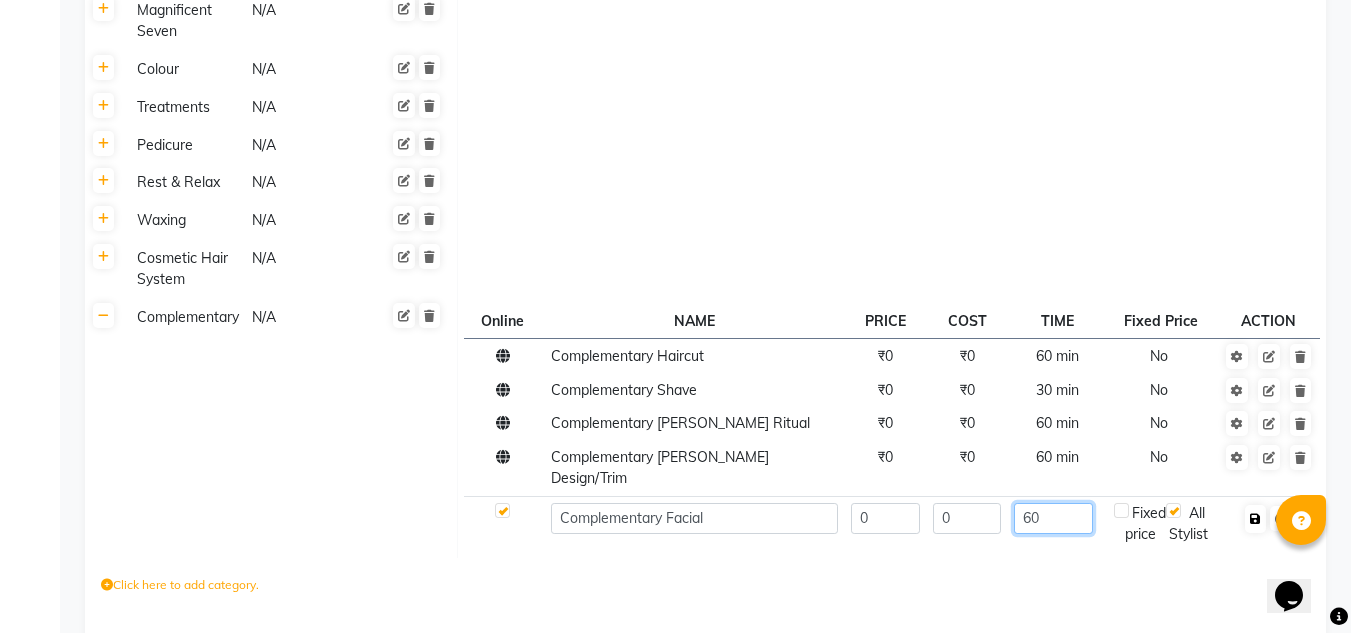 type on "60" 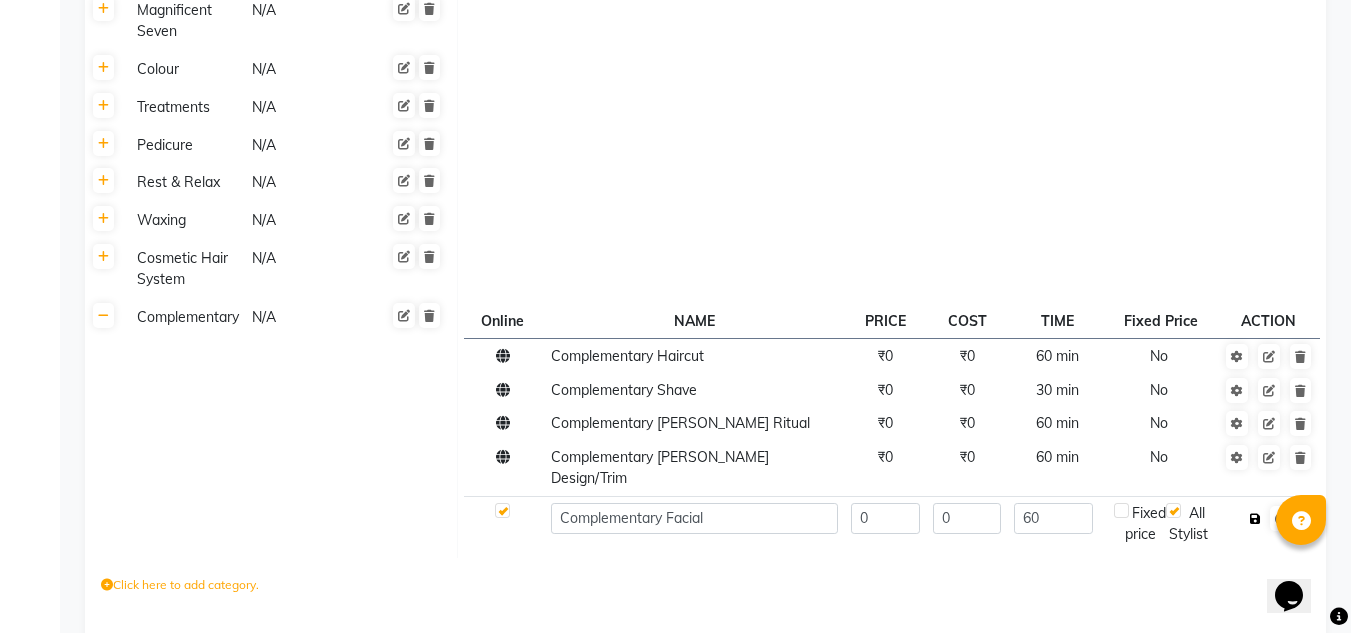 click at bounding box center (1255, 519) 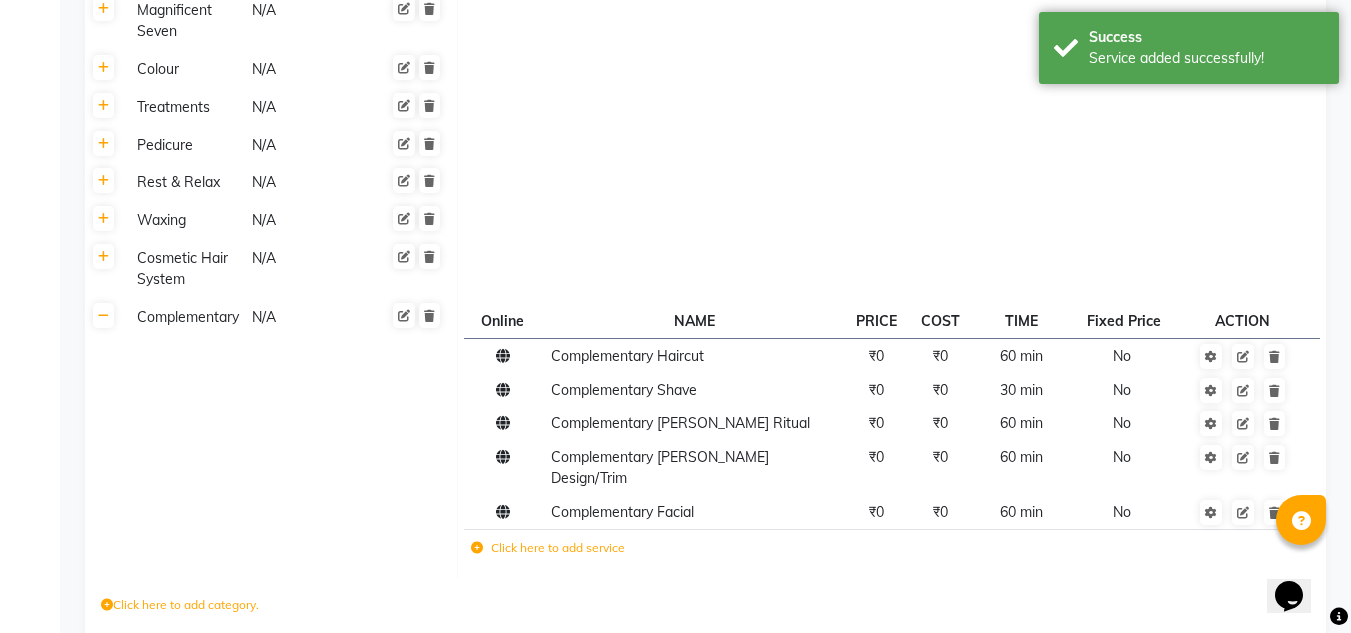 click on "Click here to add service" 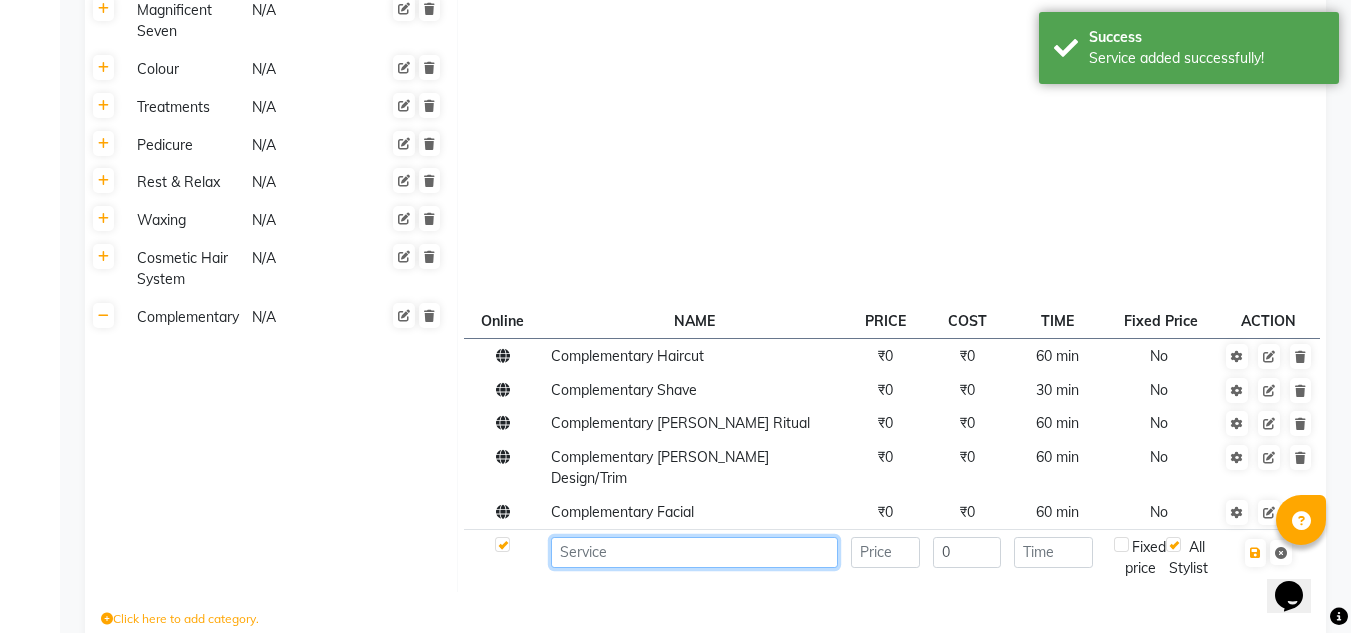 click 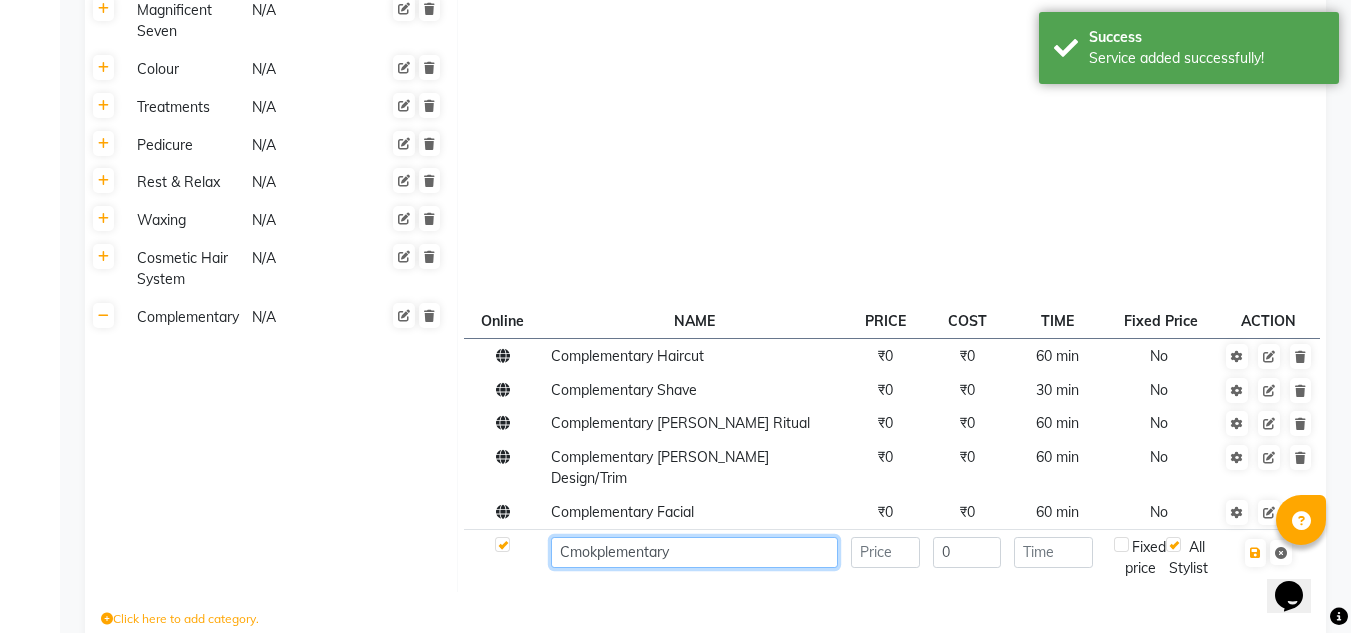 click on "Cmokplementary" 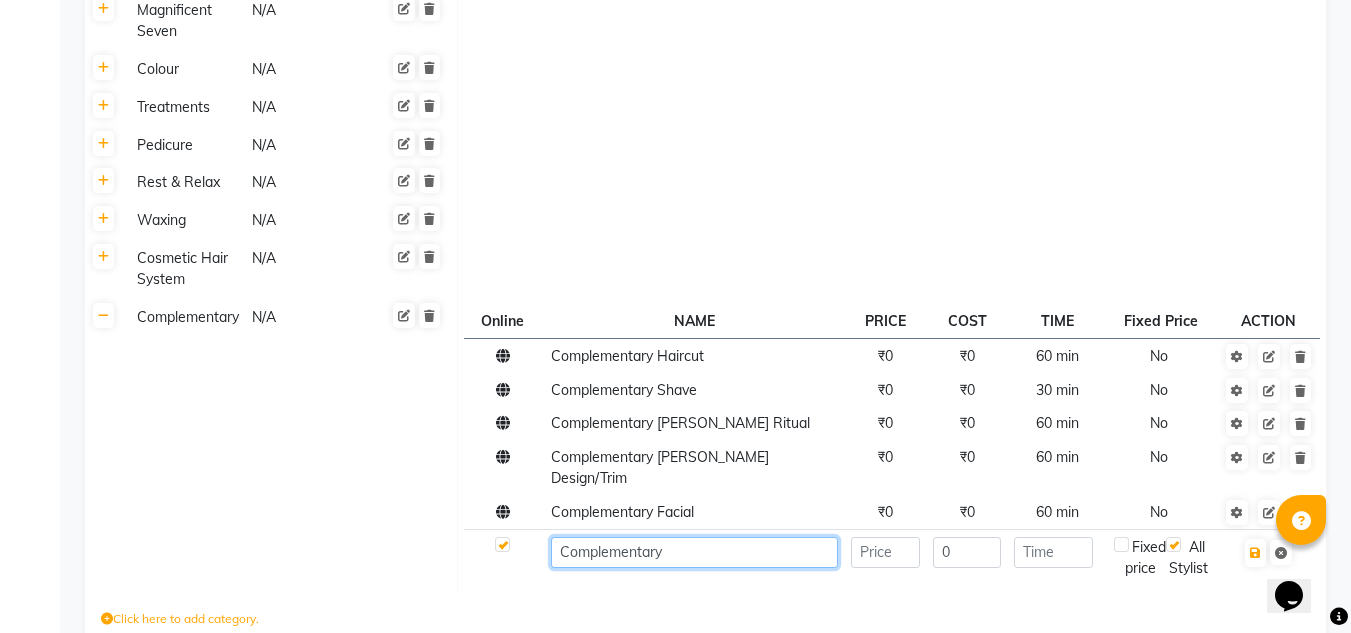 click on "Complementary" 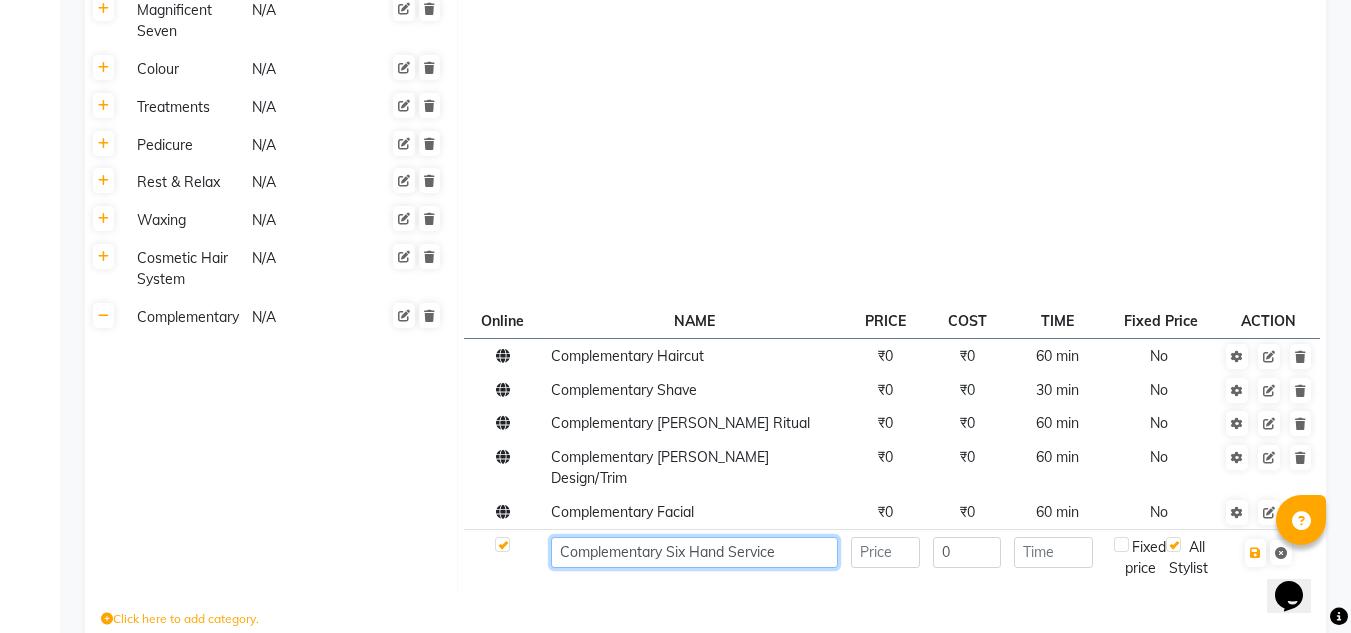 type on "Complementary Six Hand Service" 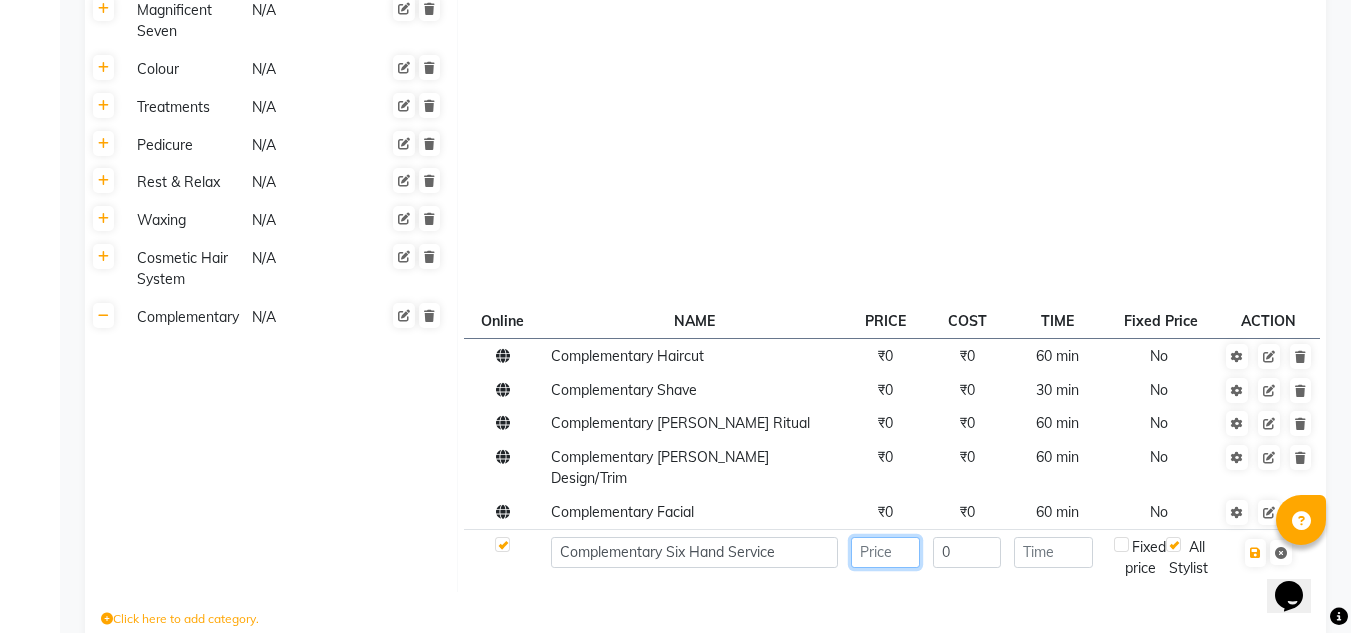 click 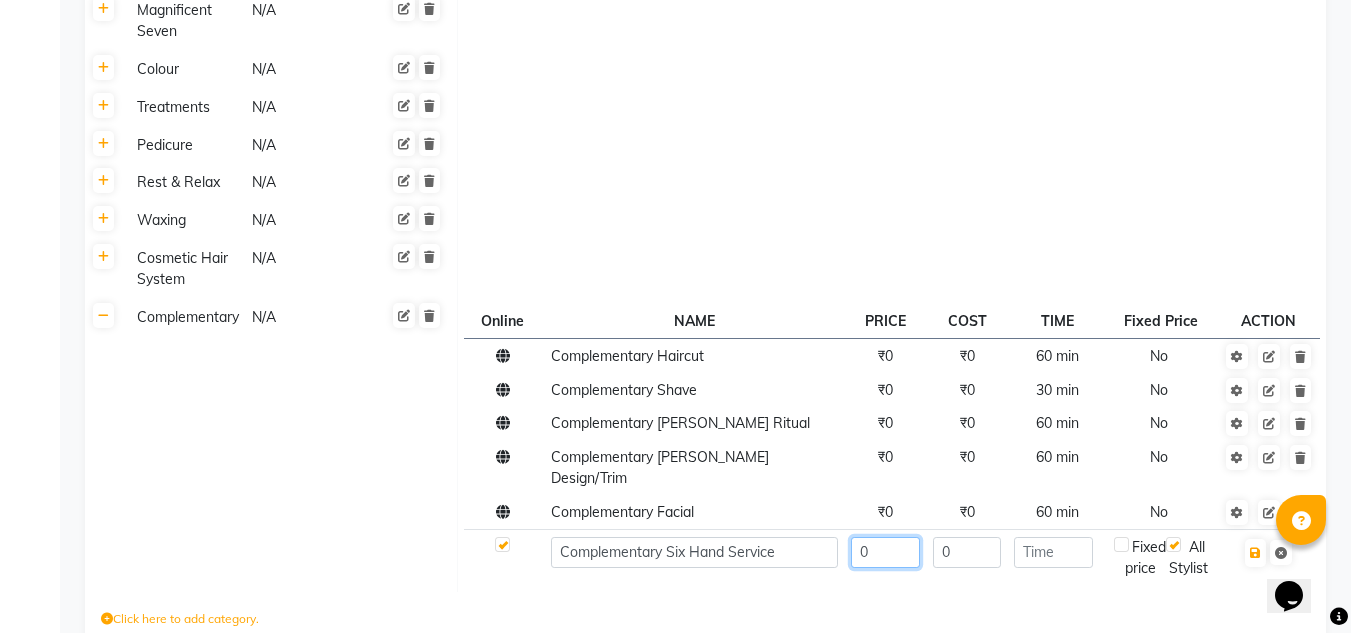 type on "0" 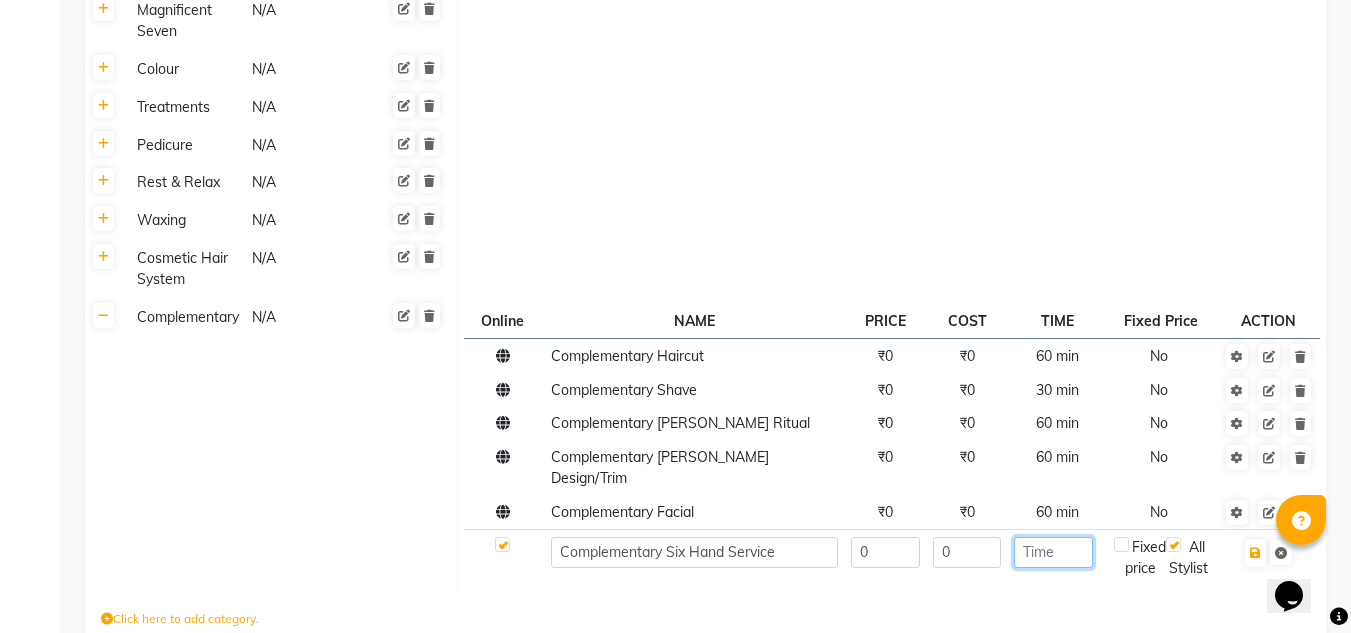 click 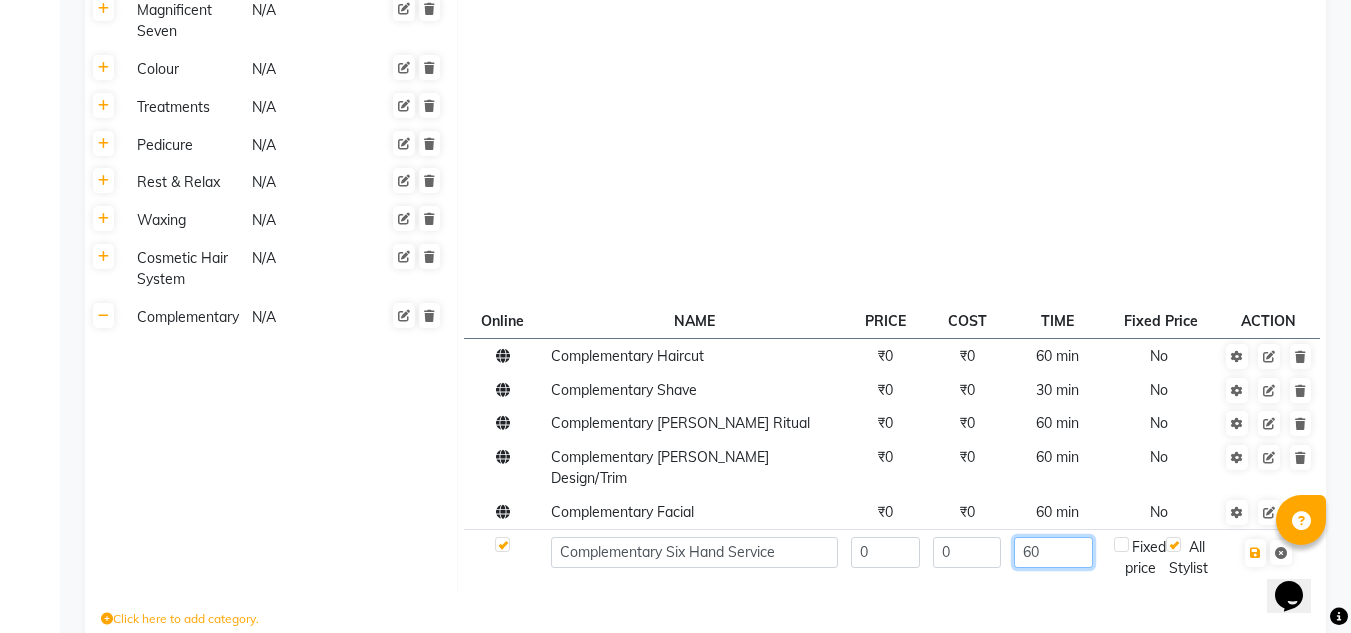 type on "60" 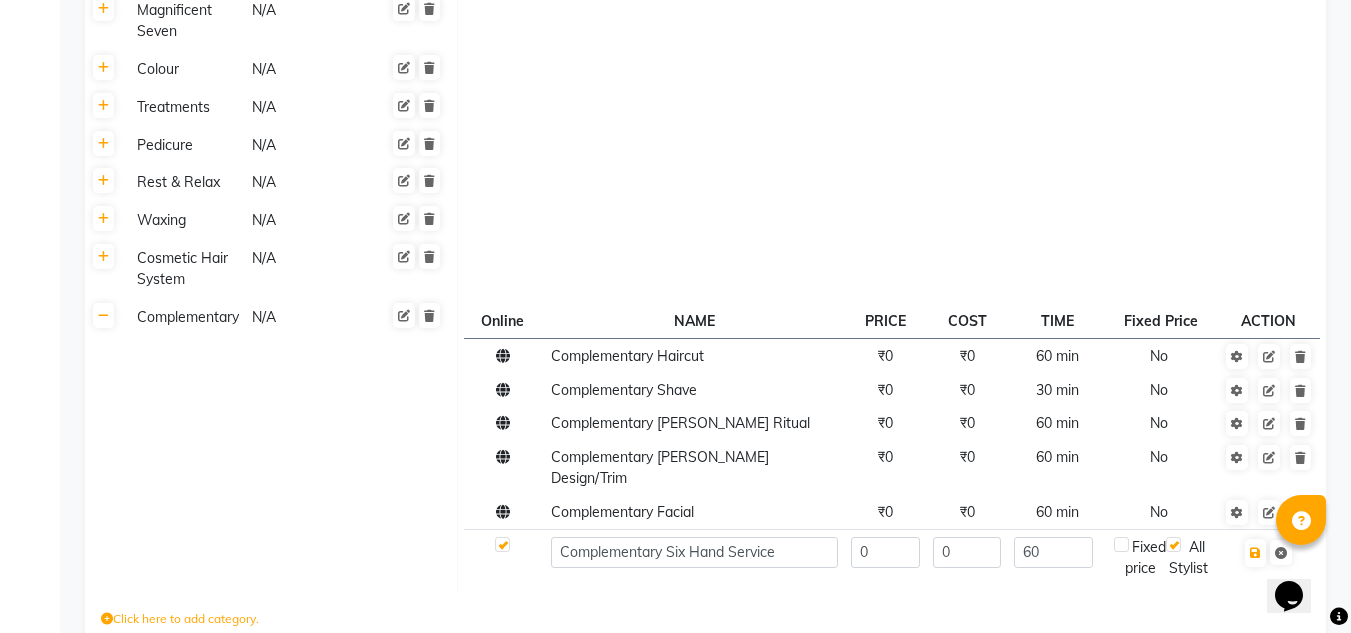 drag, startPoint x: 1344, startPoint y: 478, endPoint x: 1343, endPoint y: 496, distance: 18.027756 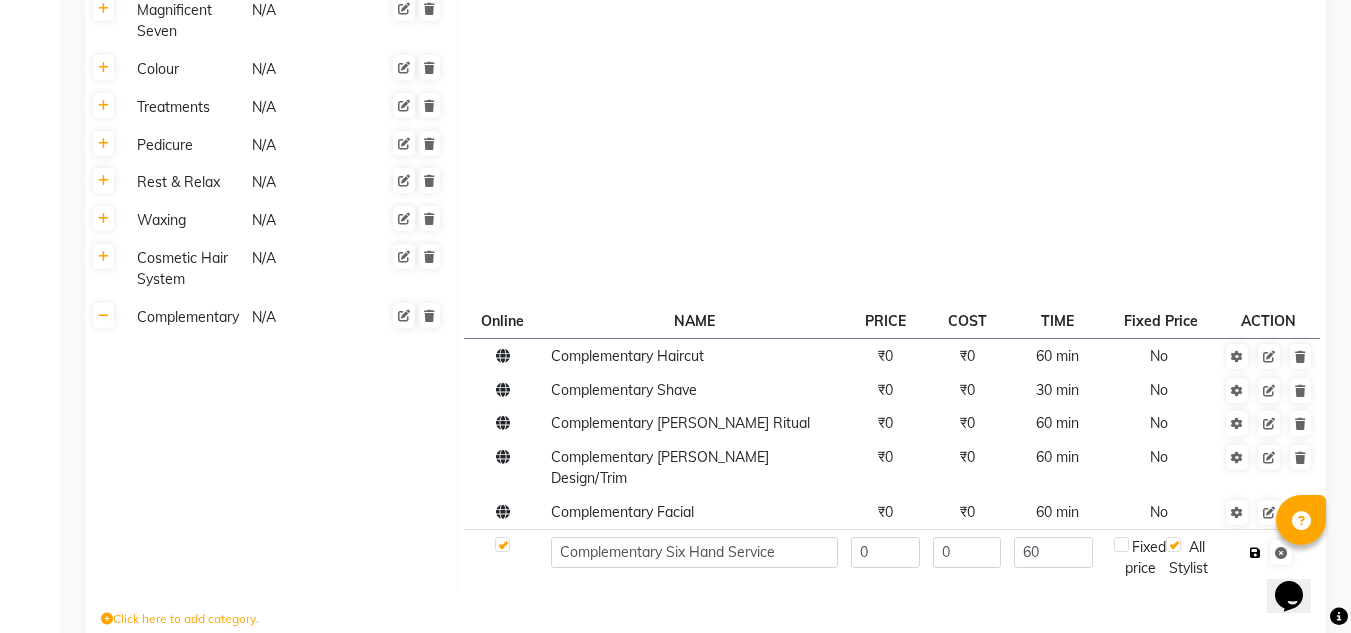 click at bounding box center (1255, 553) 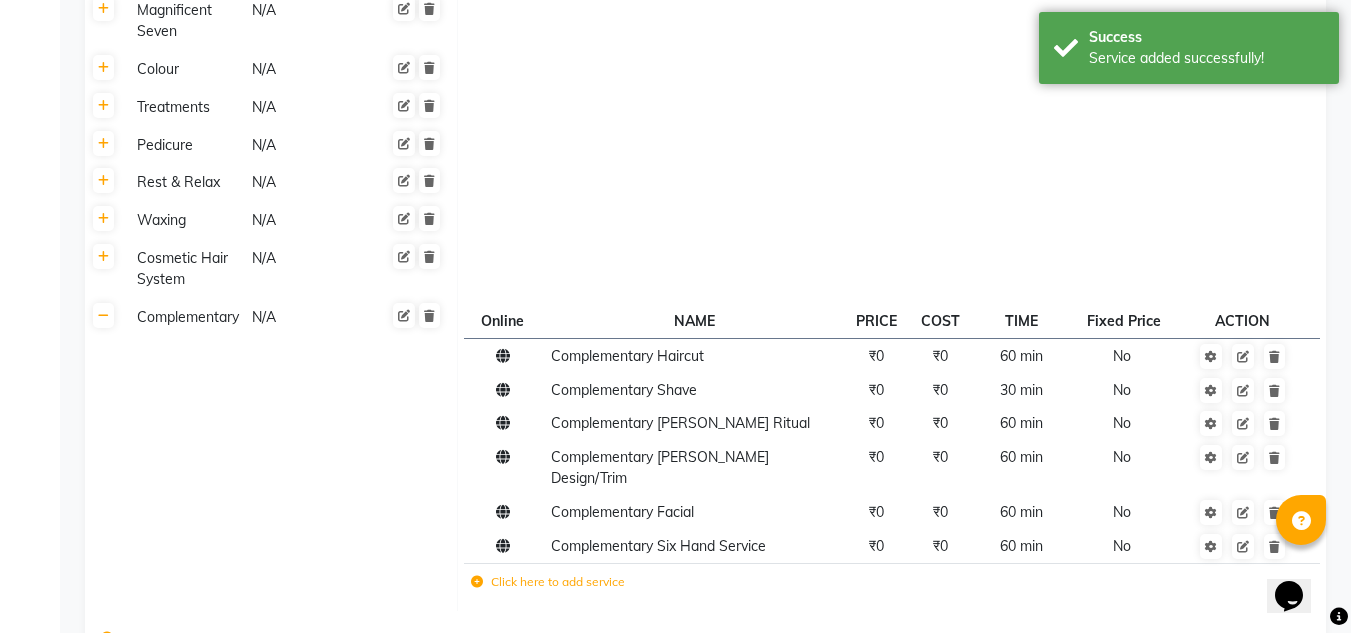click 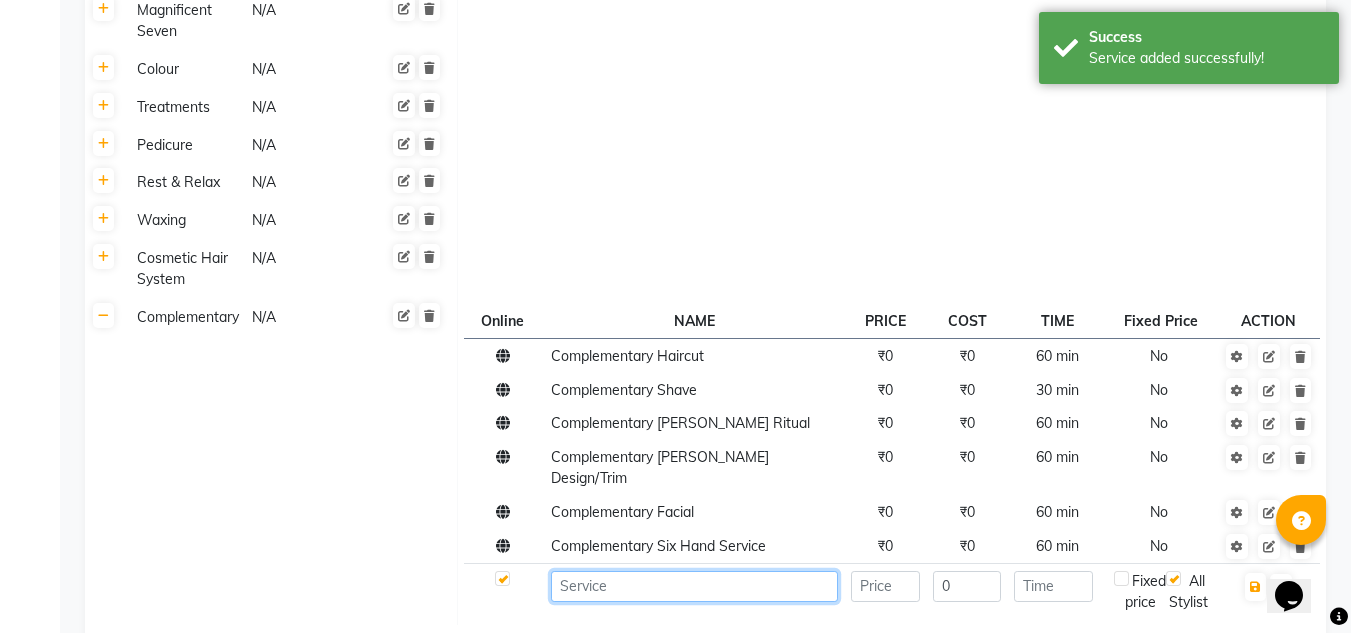 click 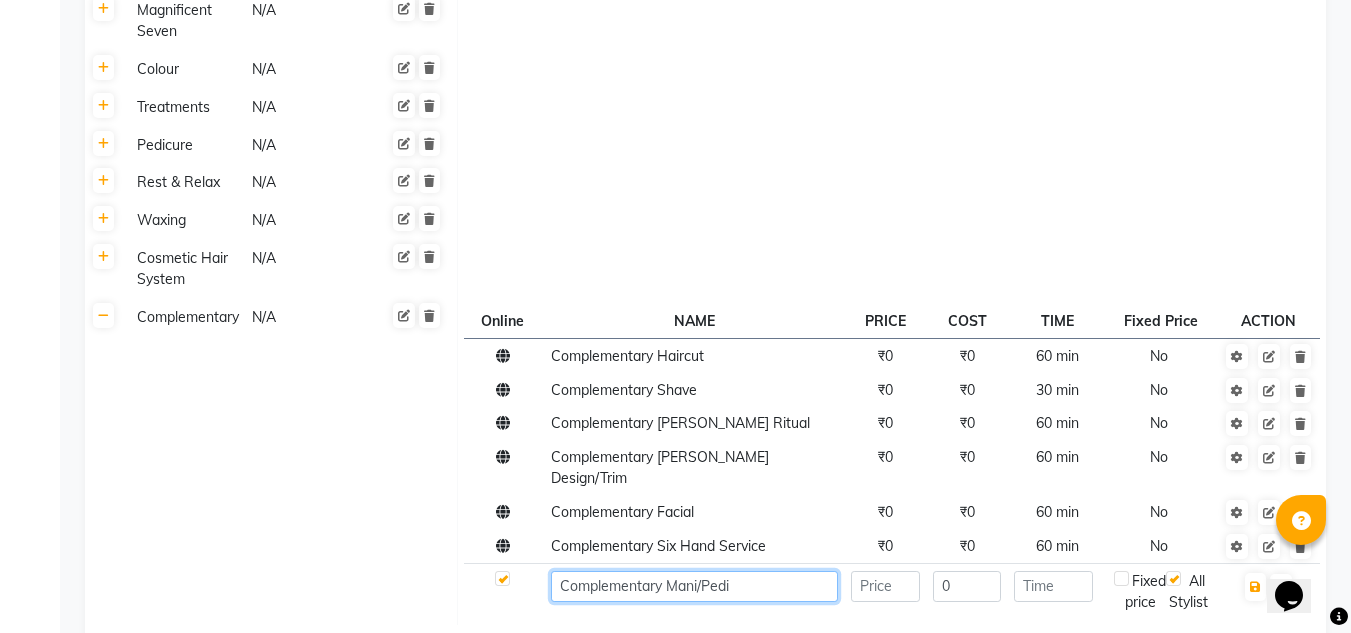 type on "Complementary Mani/Pedi" 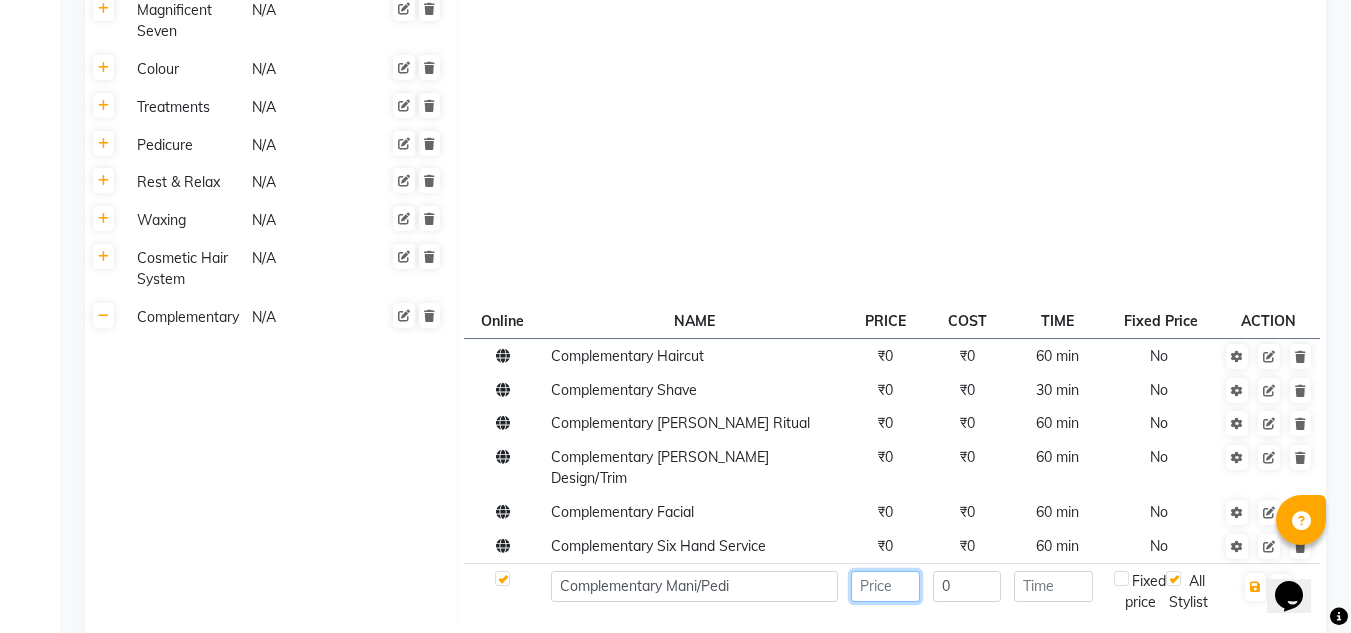 click 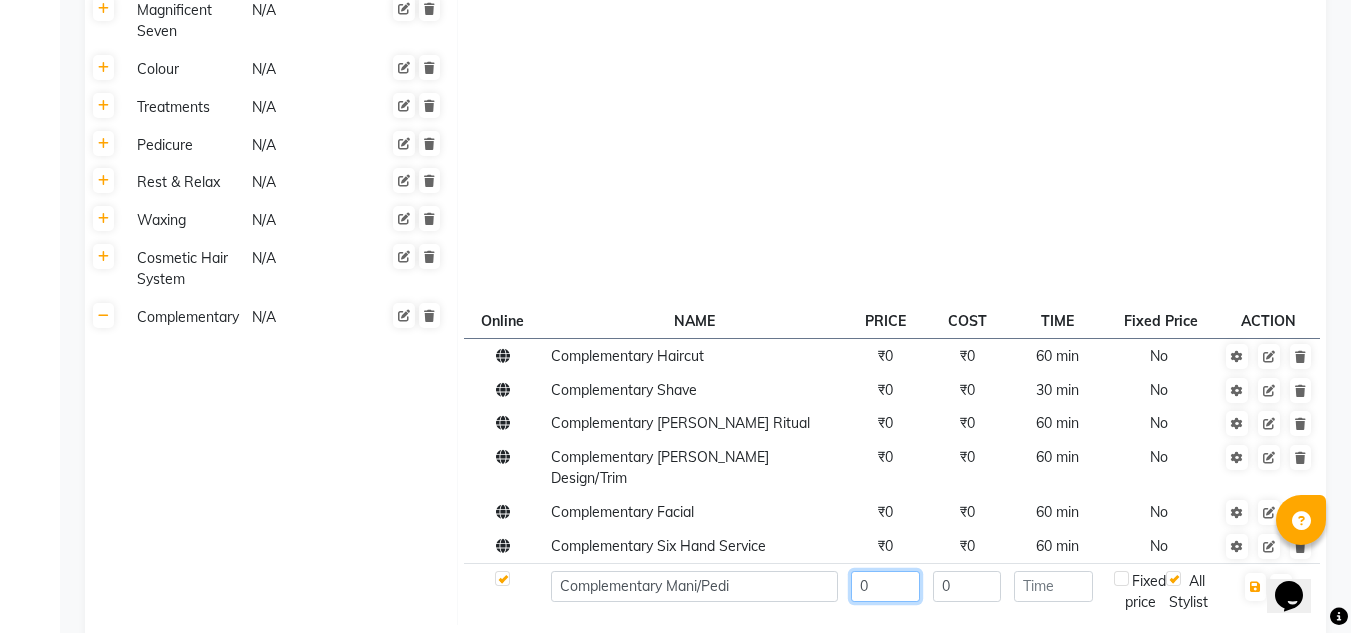 type on "0" 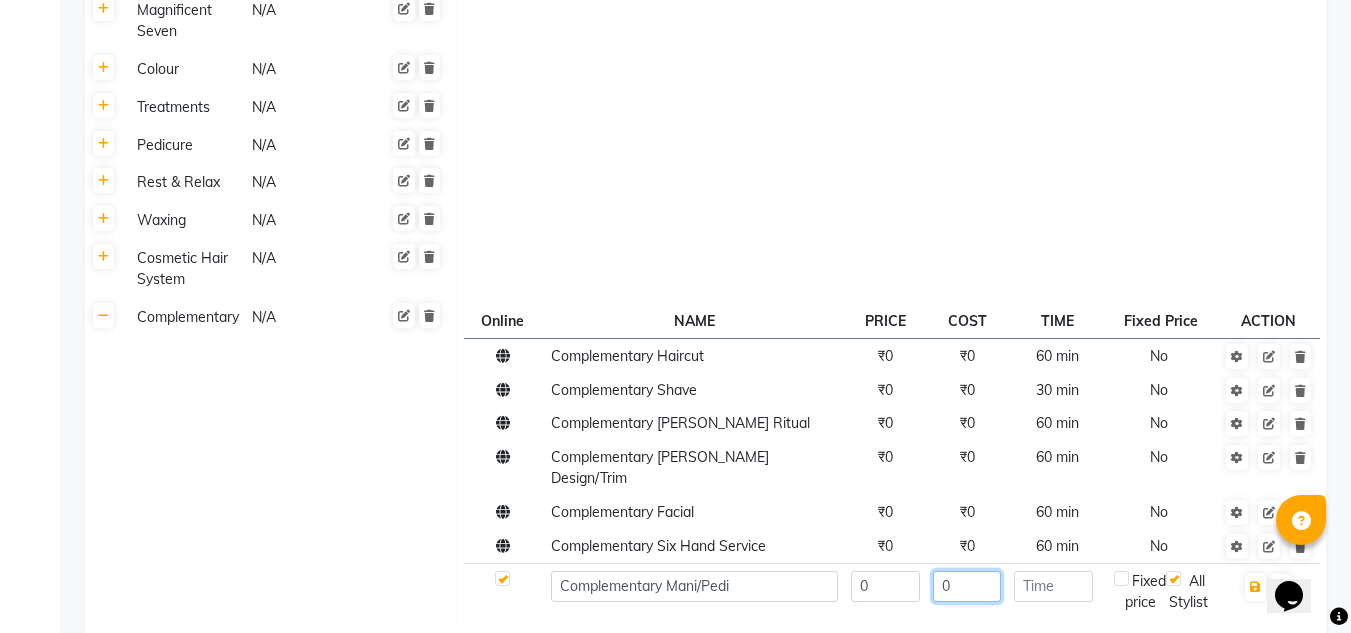 click on "0" 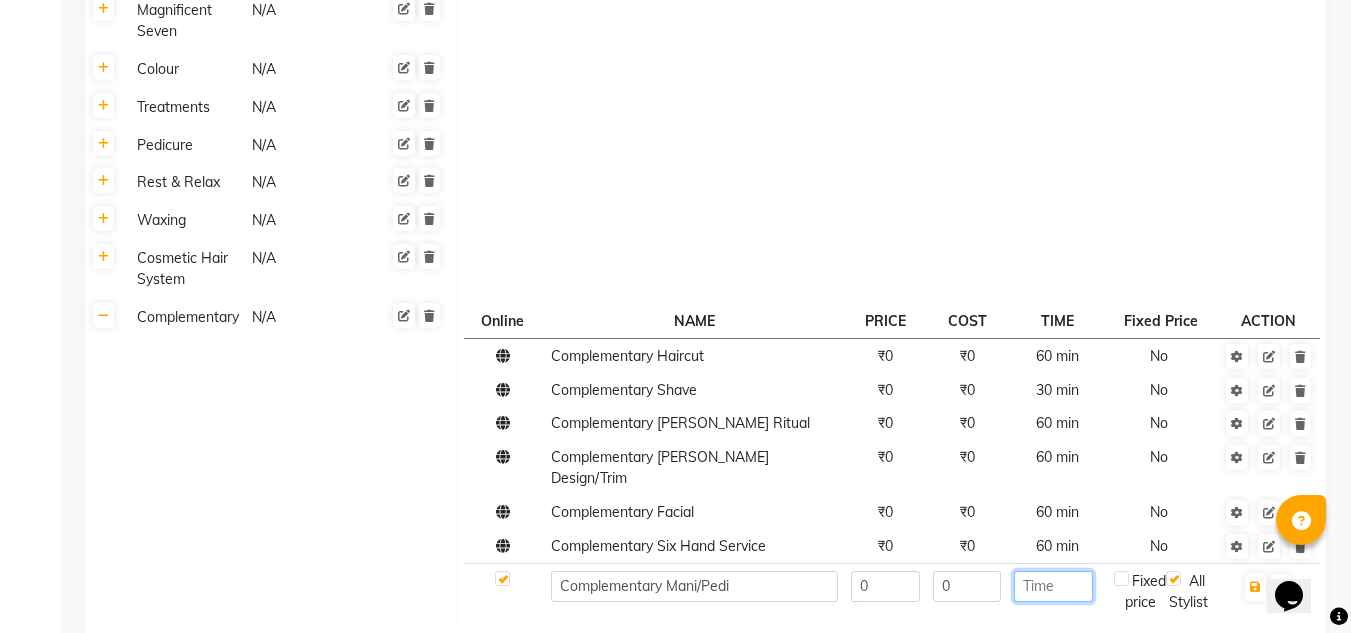 click 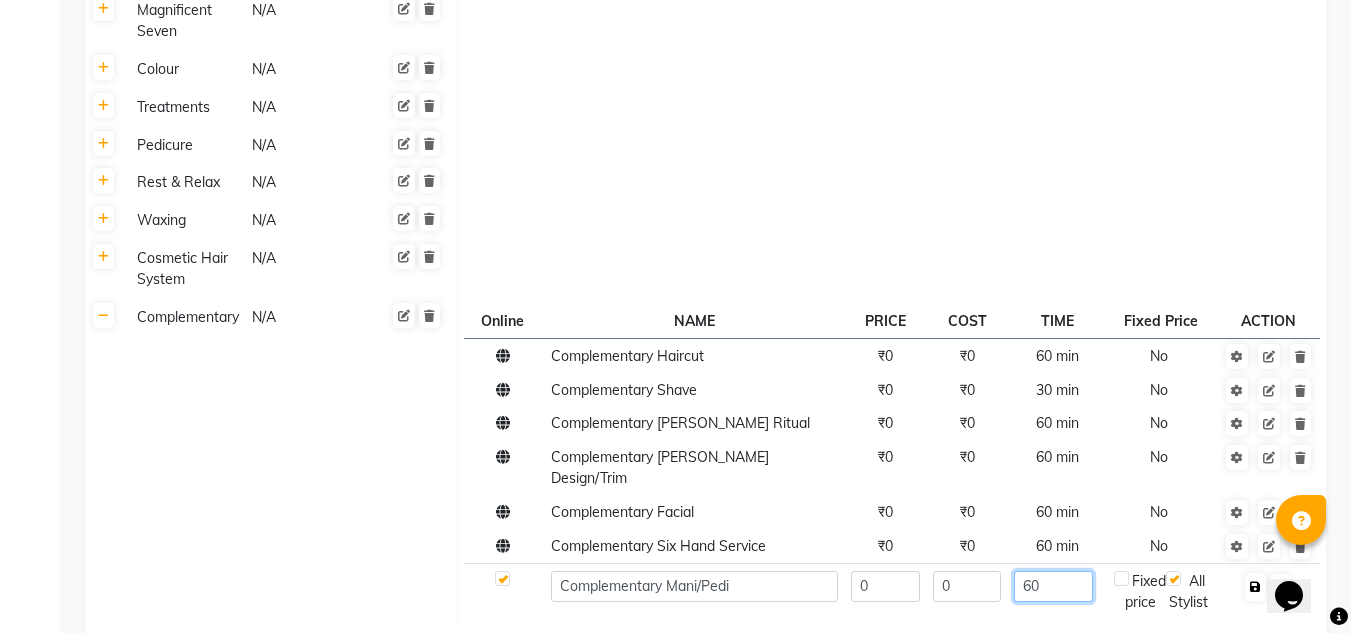type on "60" 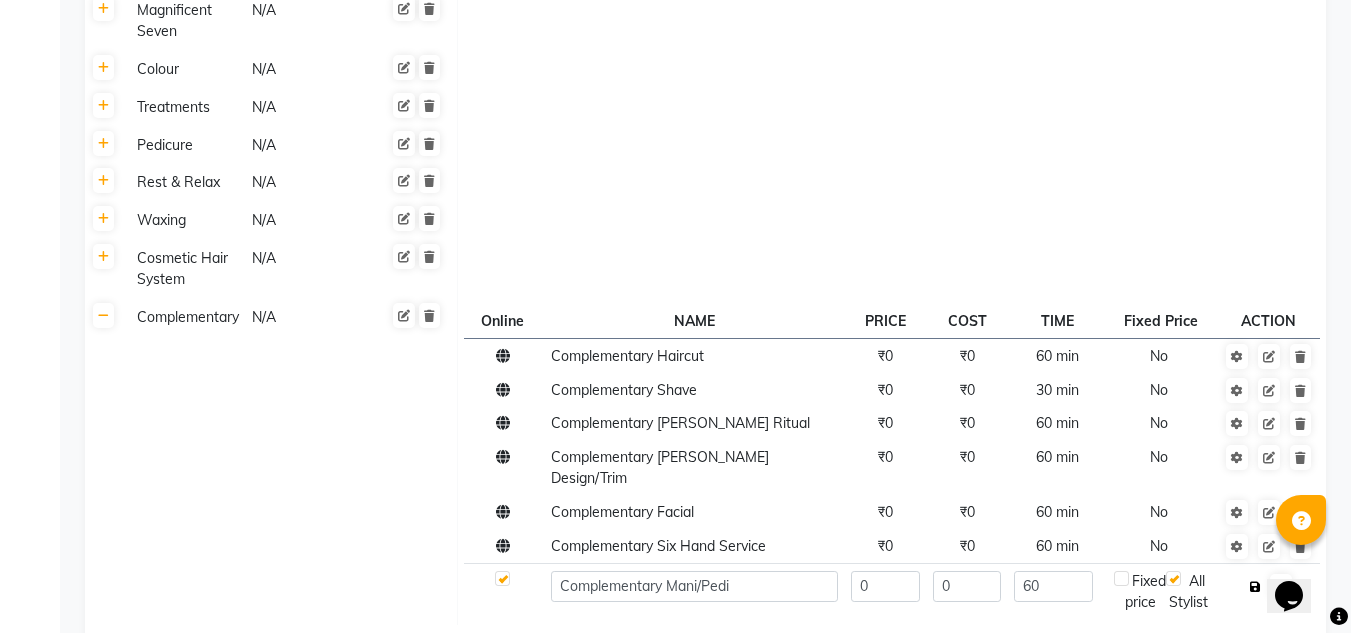 click at bounding box center [1255, 587] 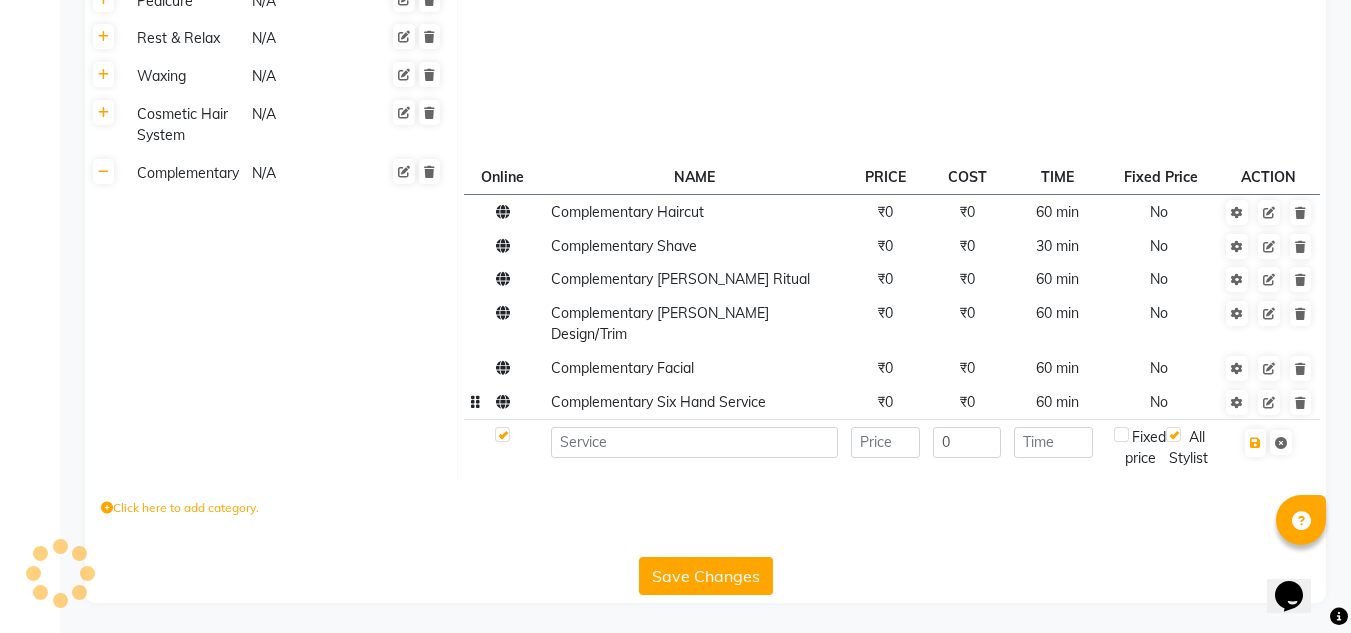 scroll, scrollTop: 758, scrollLeft: 0, axis: vertical 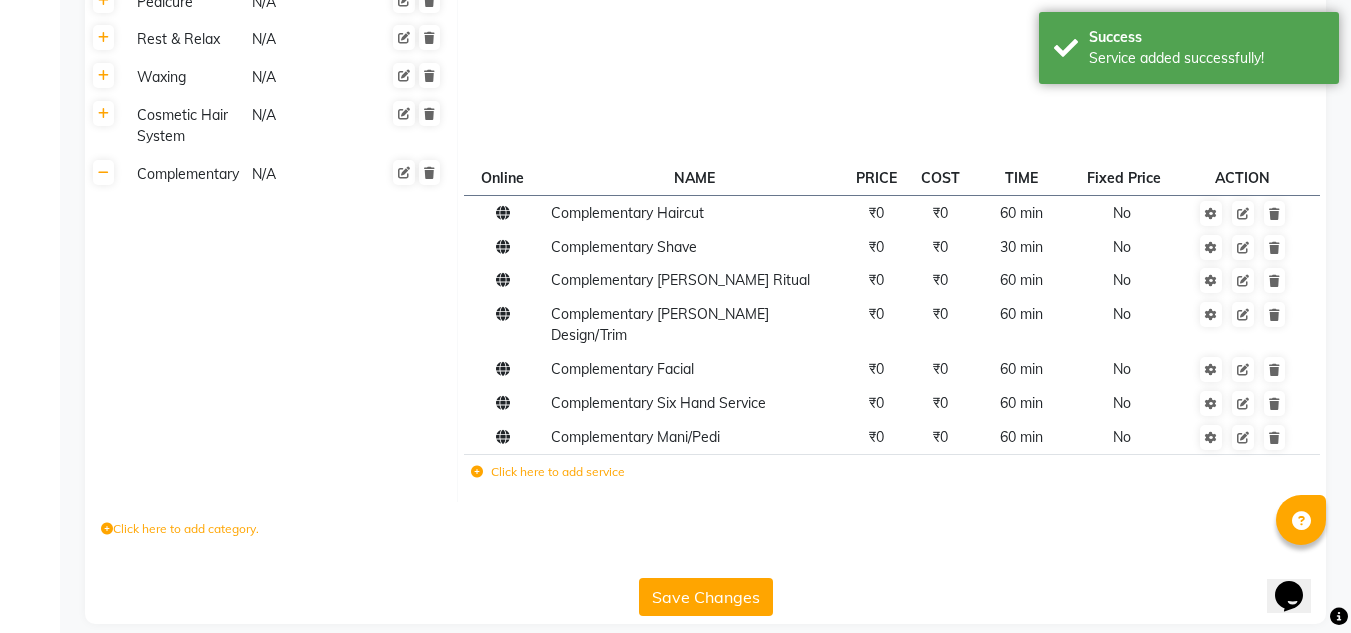 click 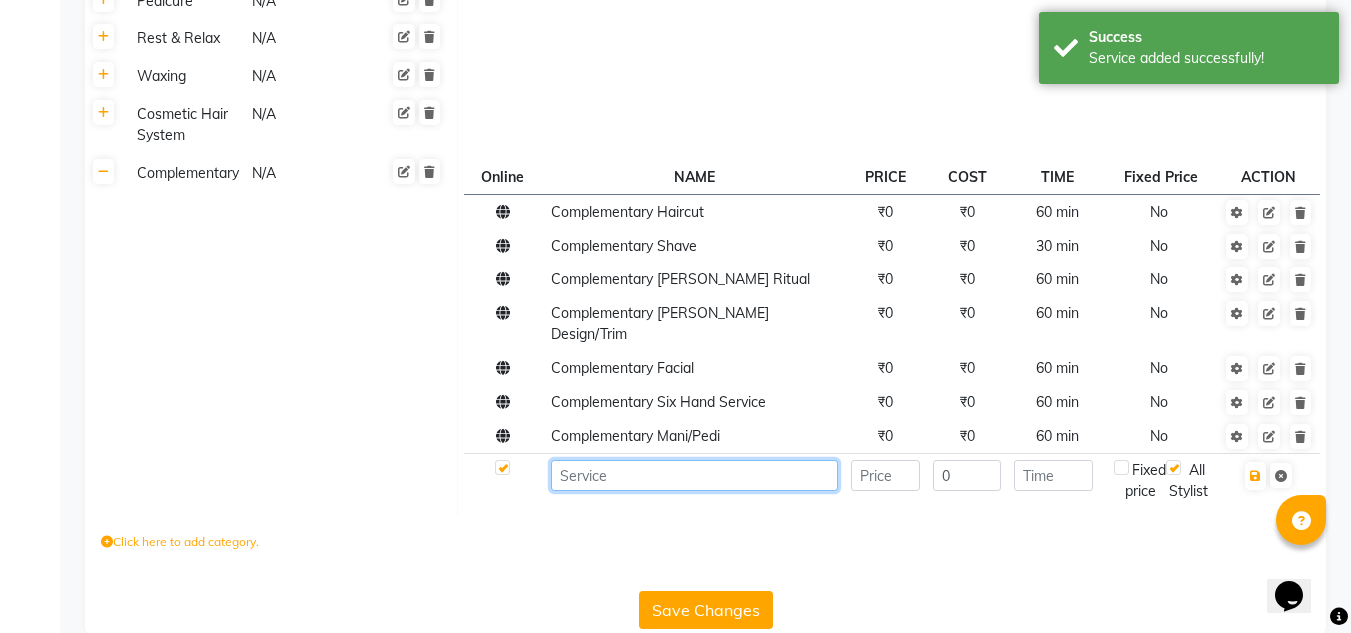 click 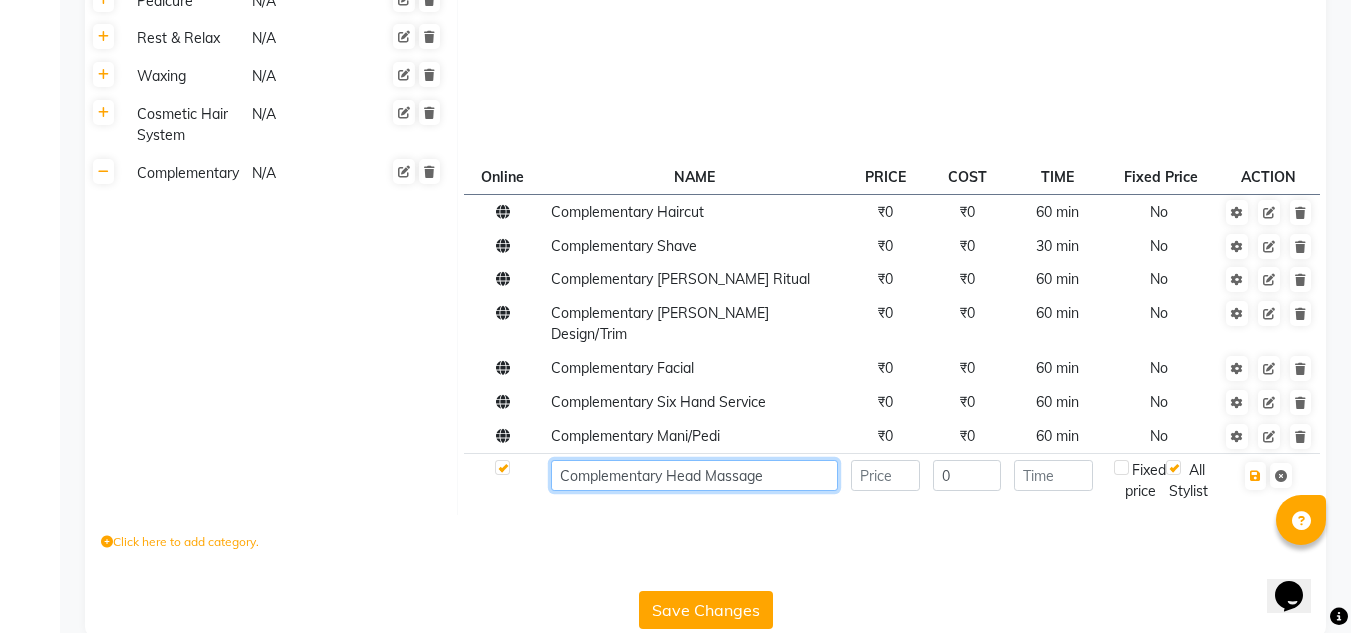 type on "Complementary Head Massage" 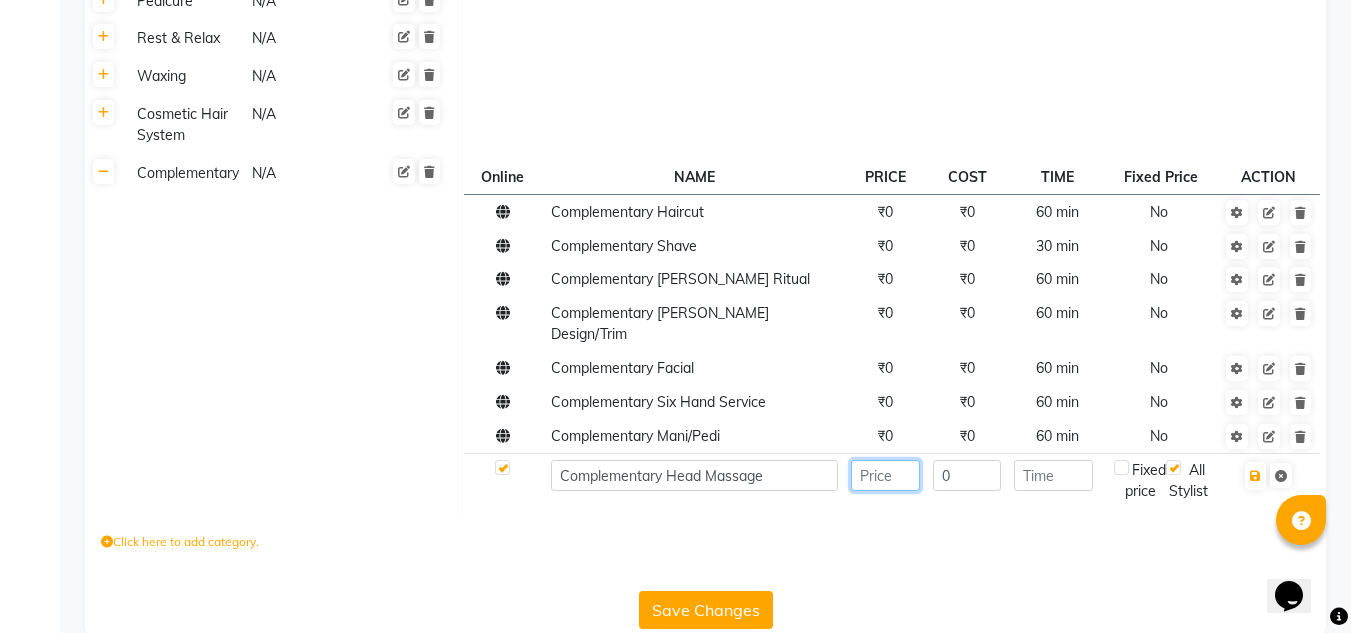 click 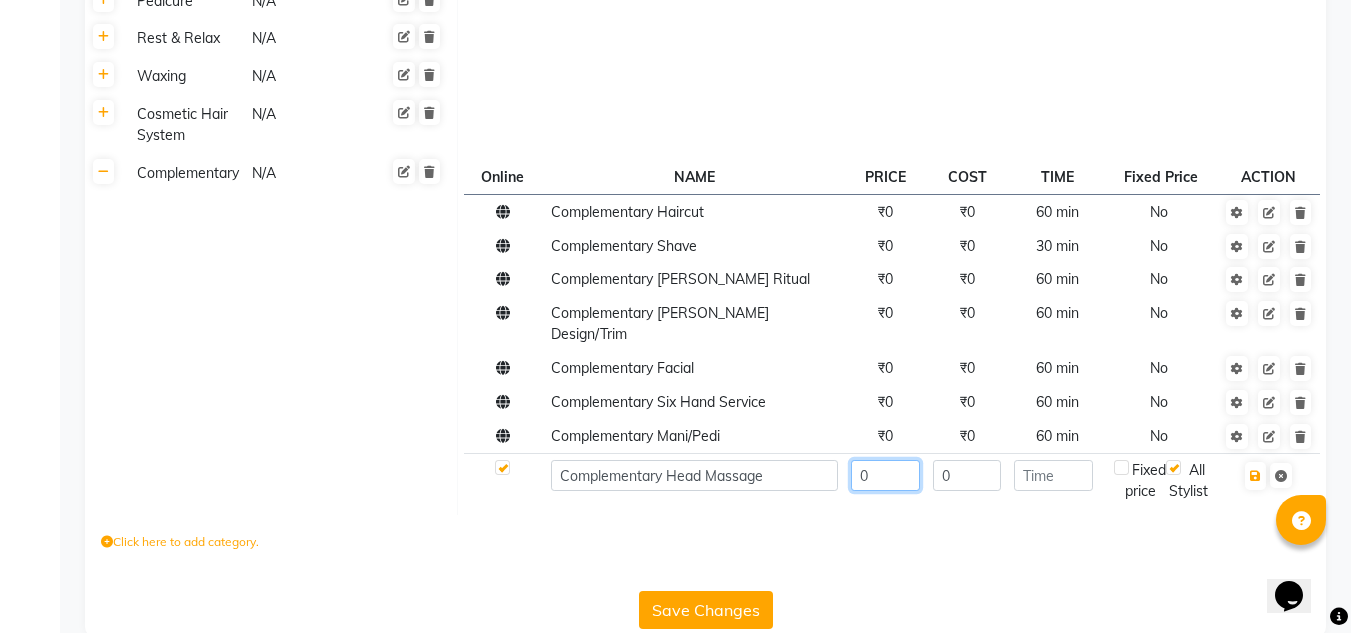 type on "0" 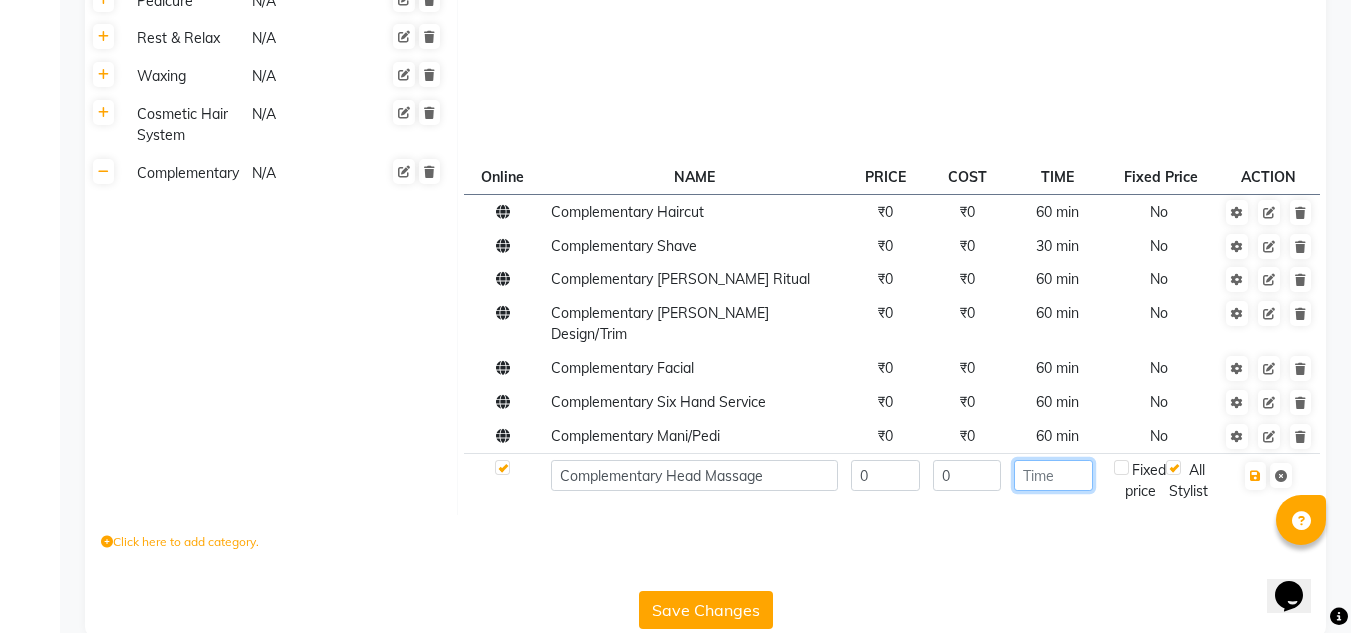 click 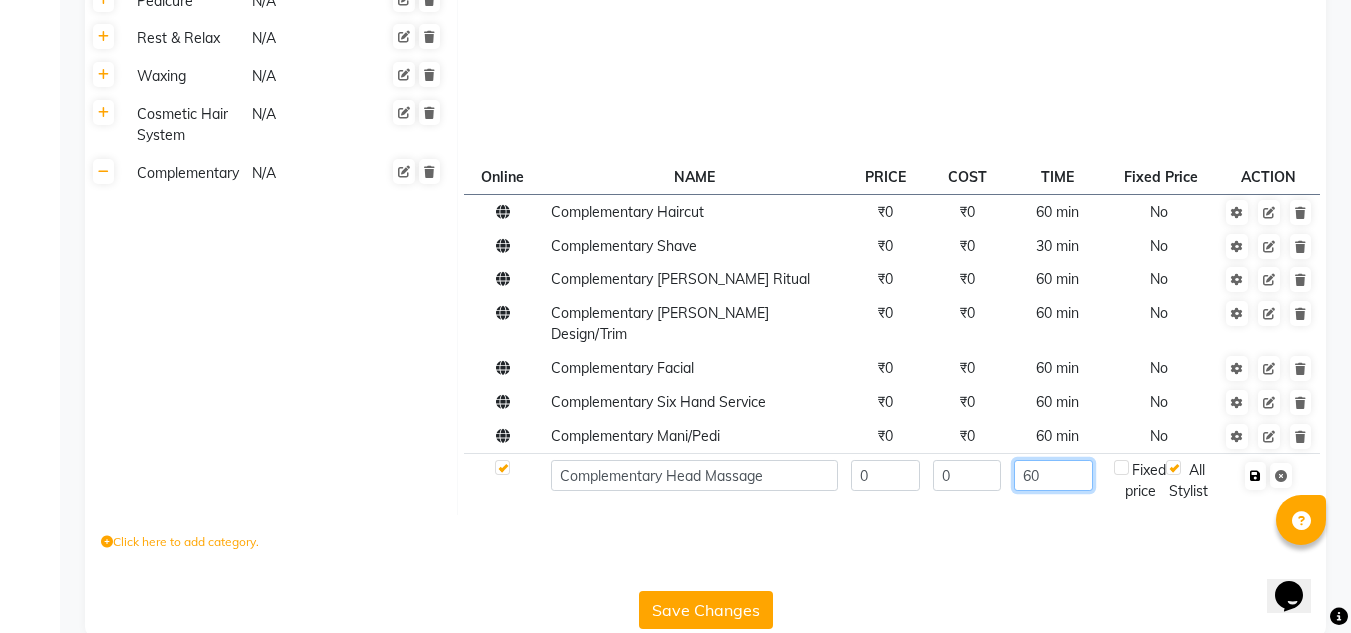 type on "60" 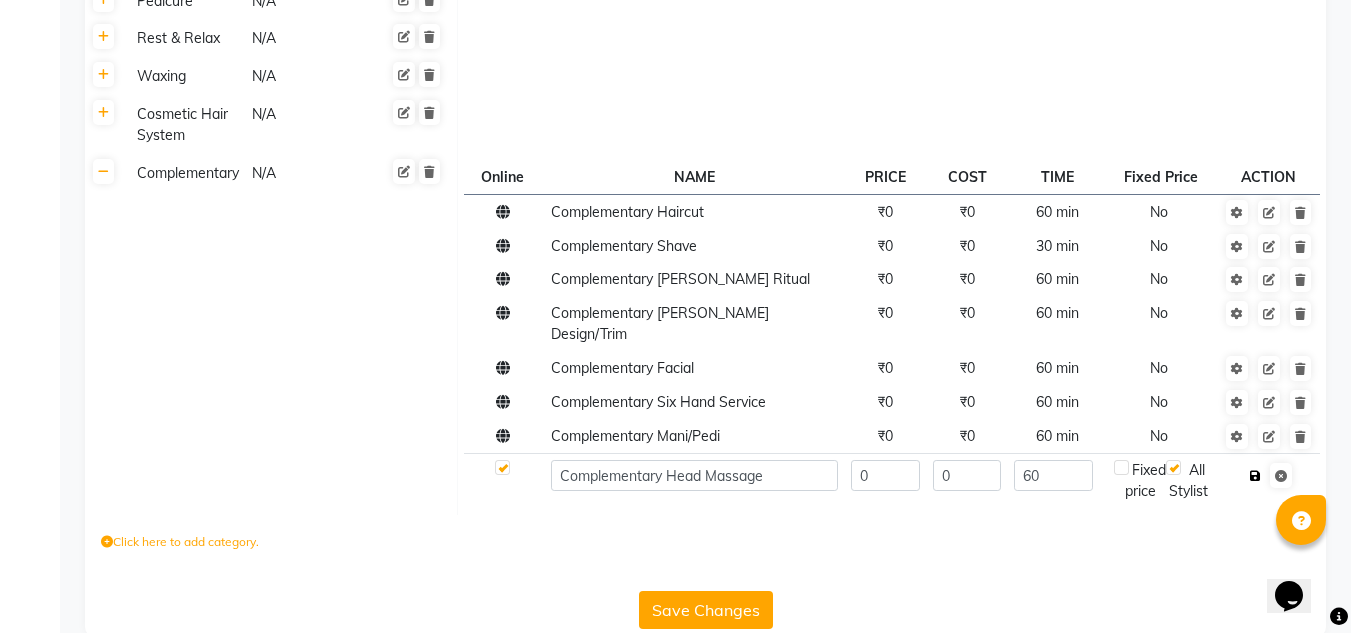 click at bounding box center [1255, 476] 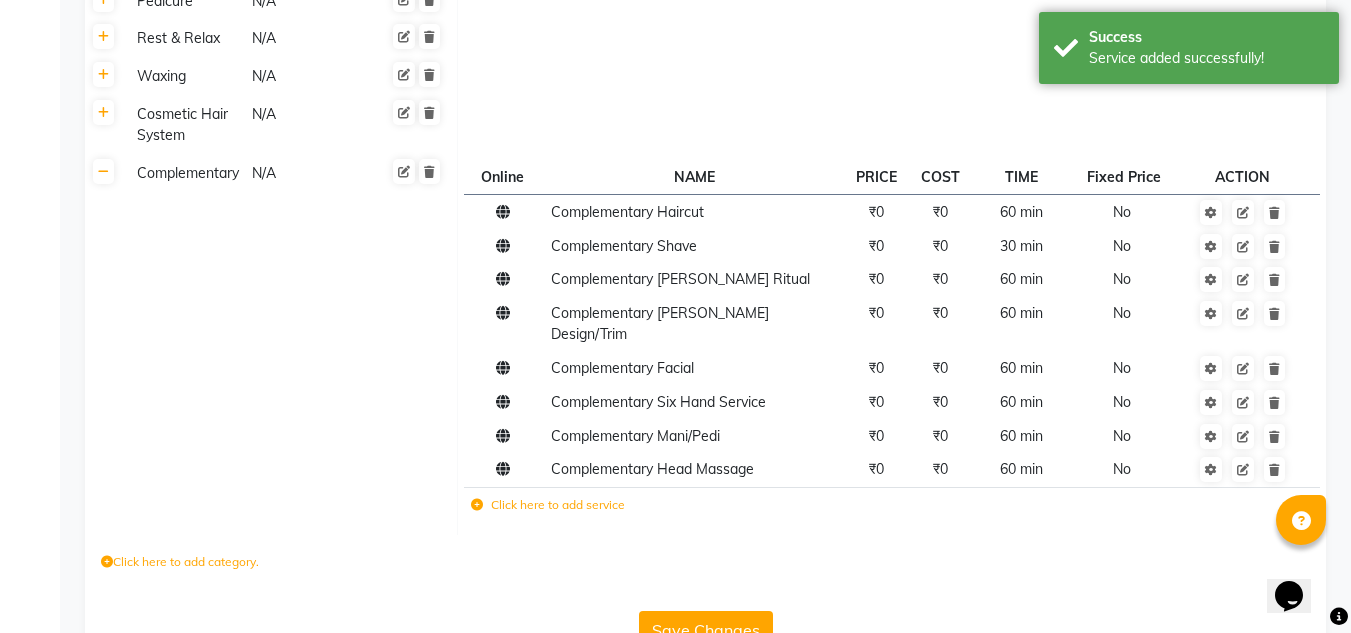 click on "Click here to add service" 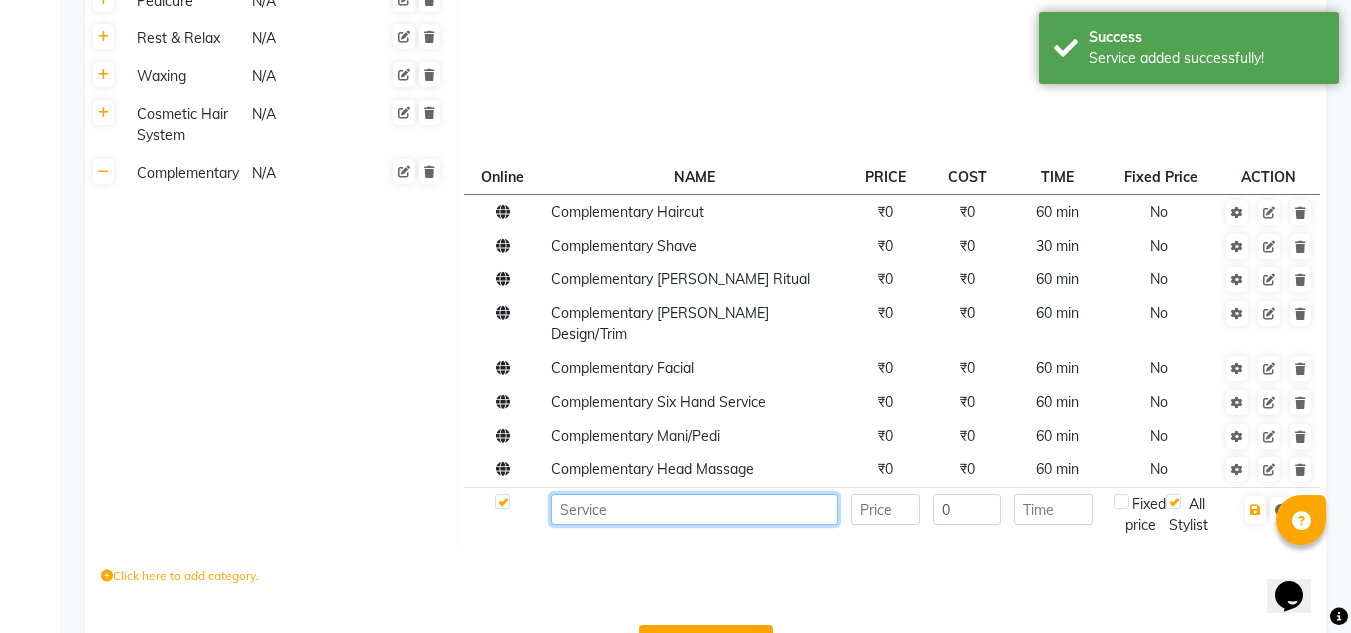 click 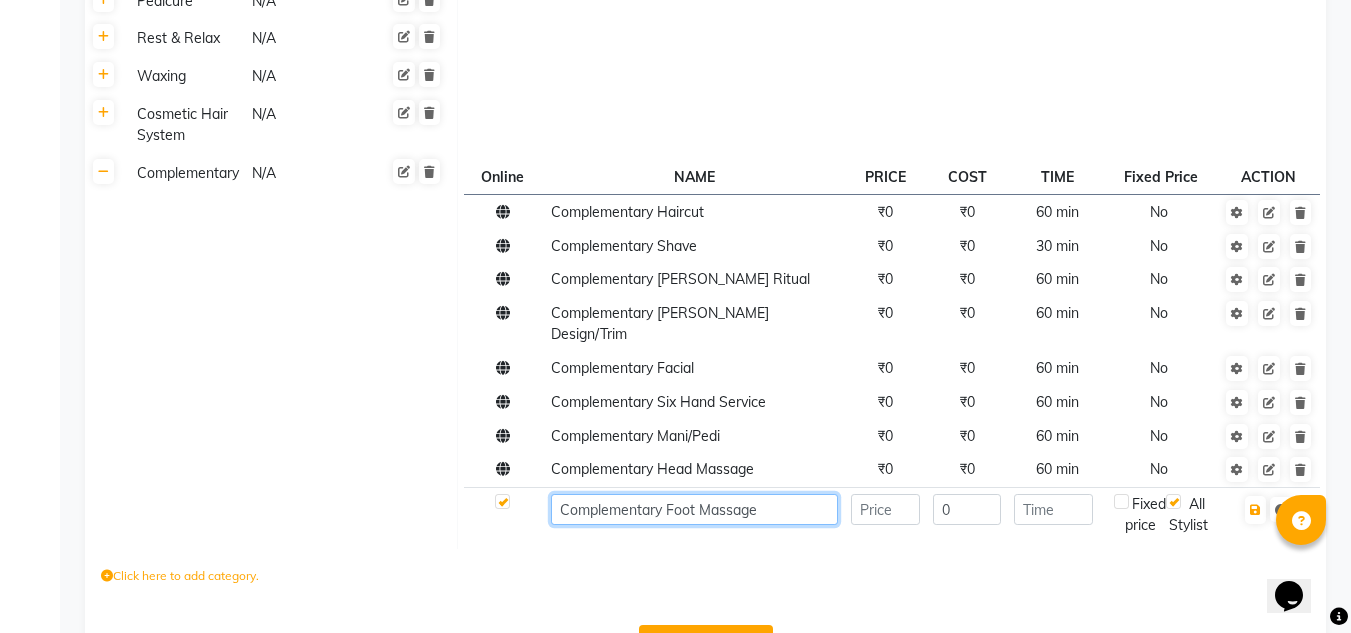 type on "Complementary Foot Massage" 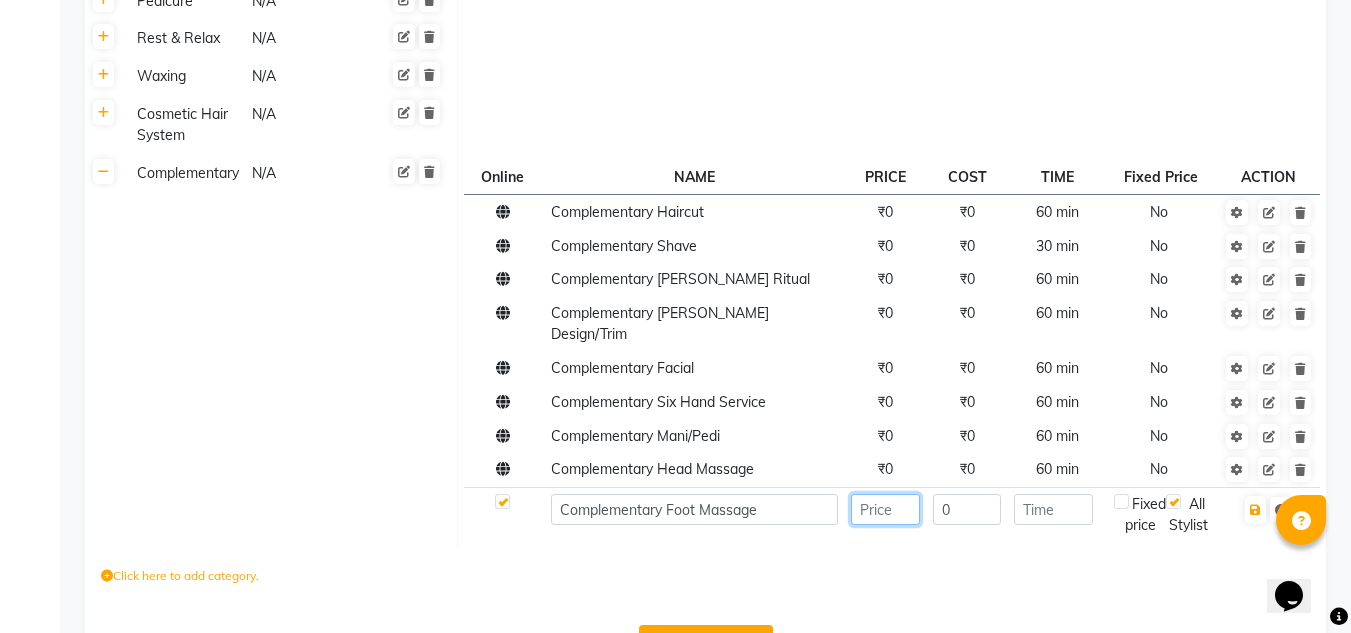 click 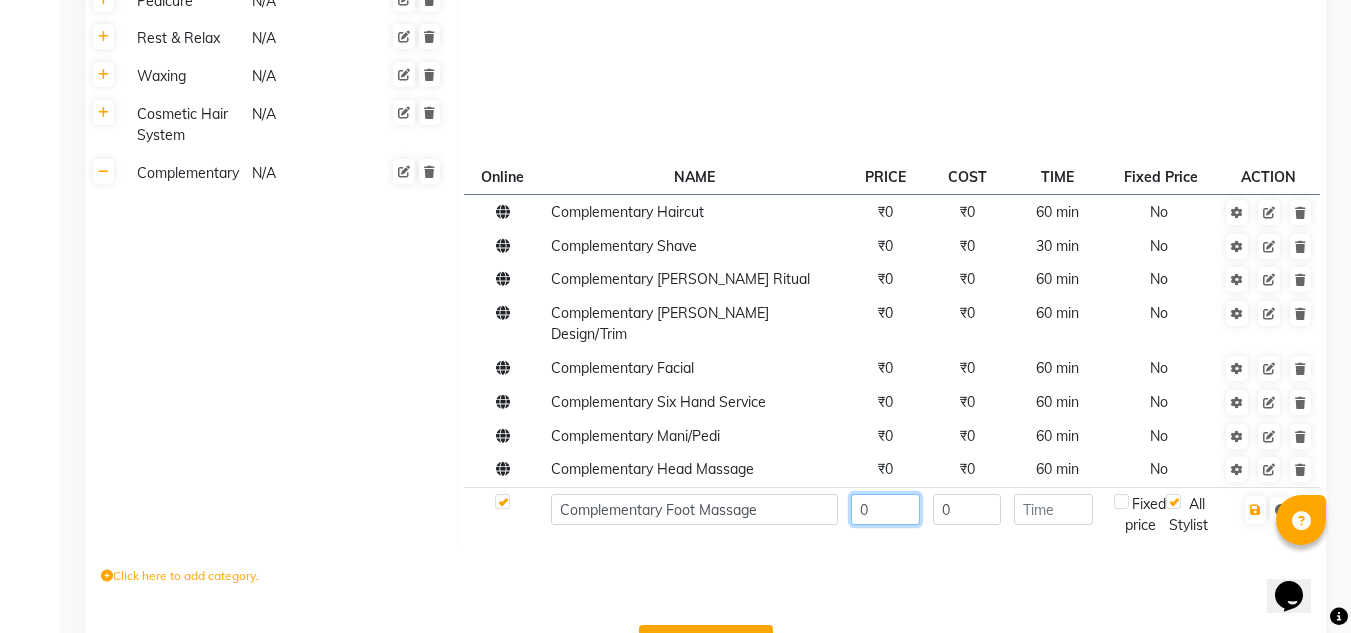 type on "0" 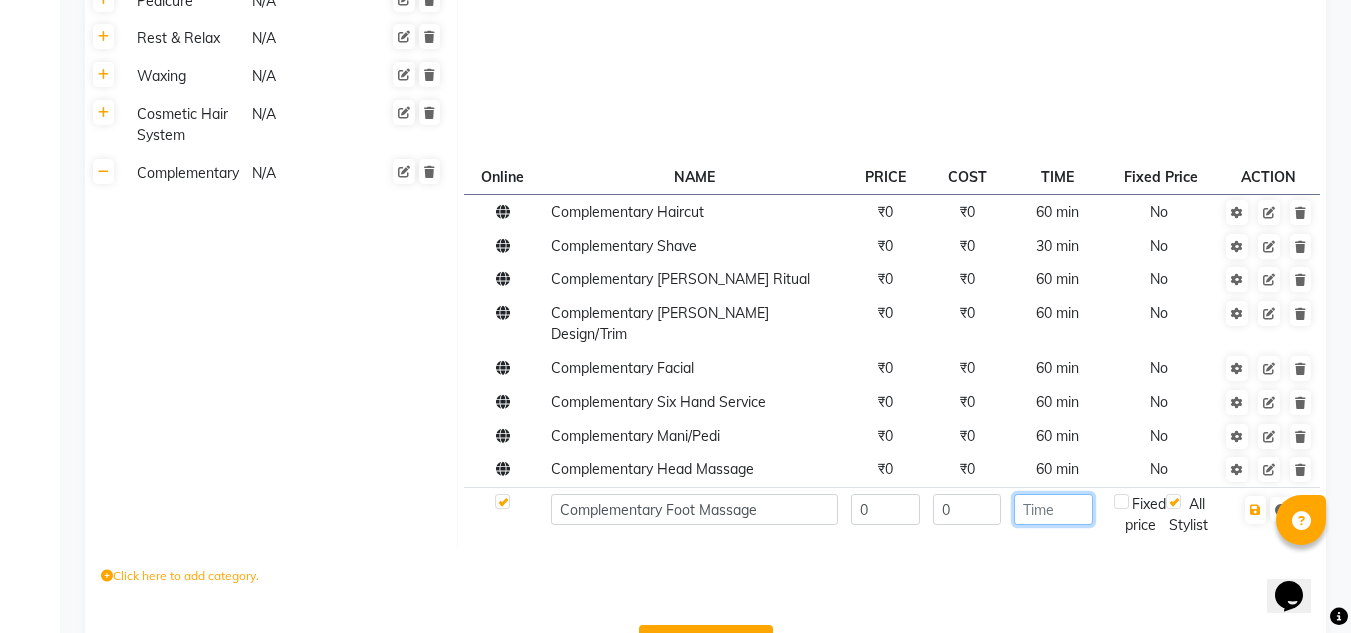 click 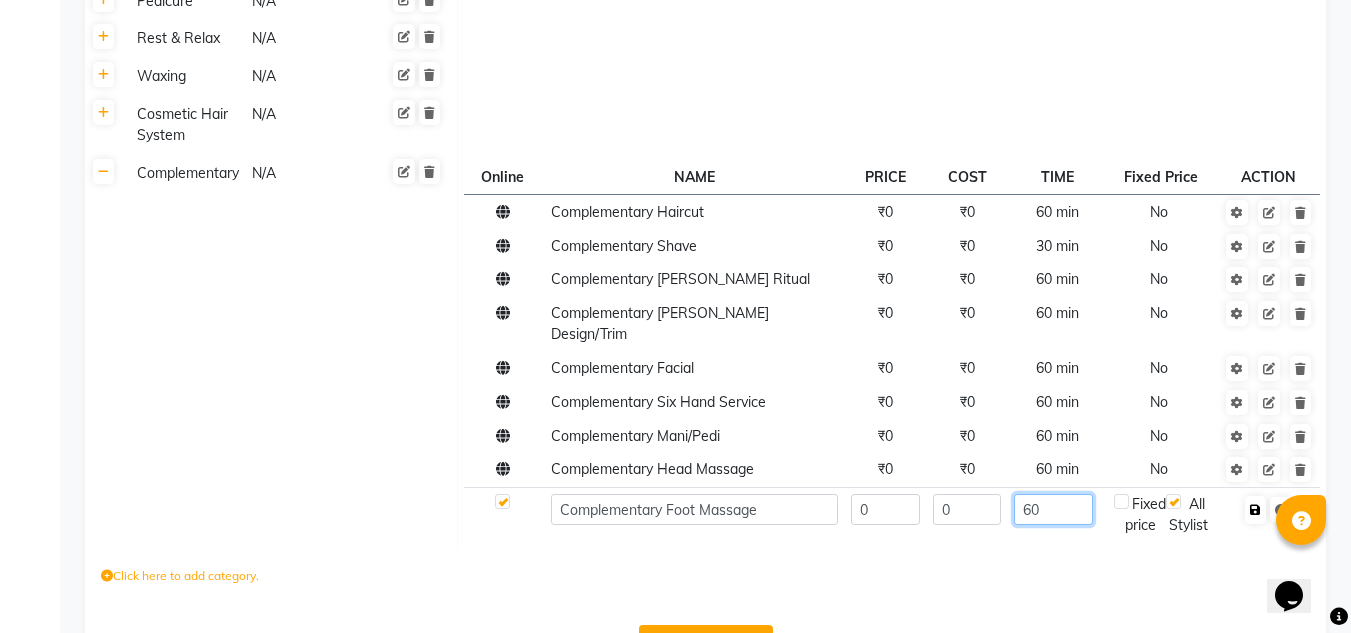 type on "60" 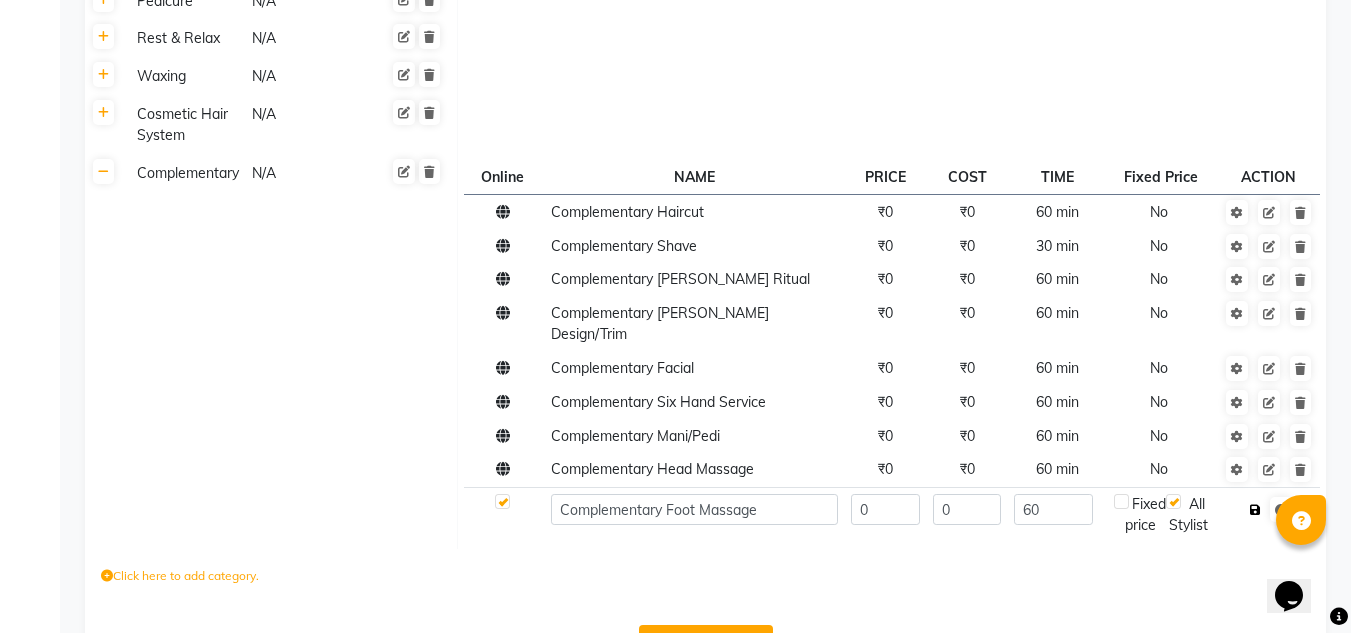 click at bounding box center (1255, 510) 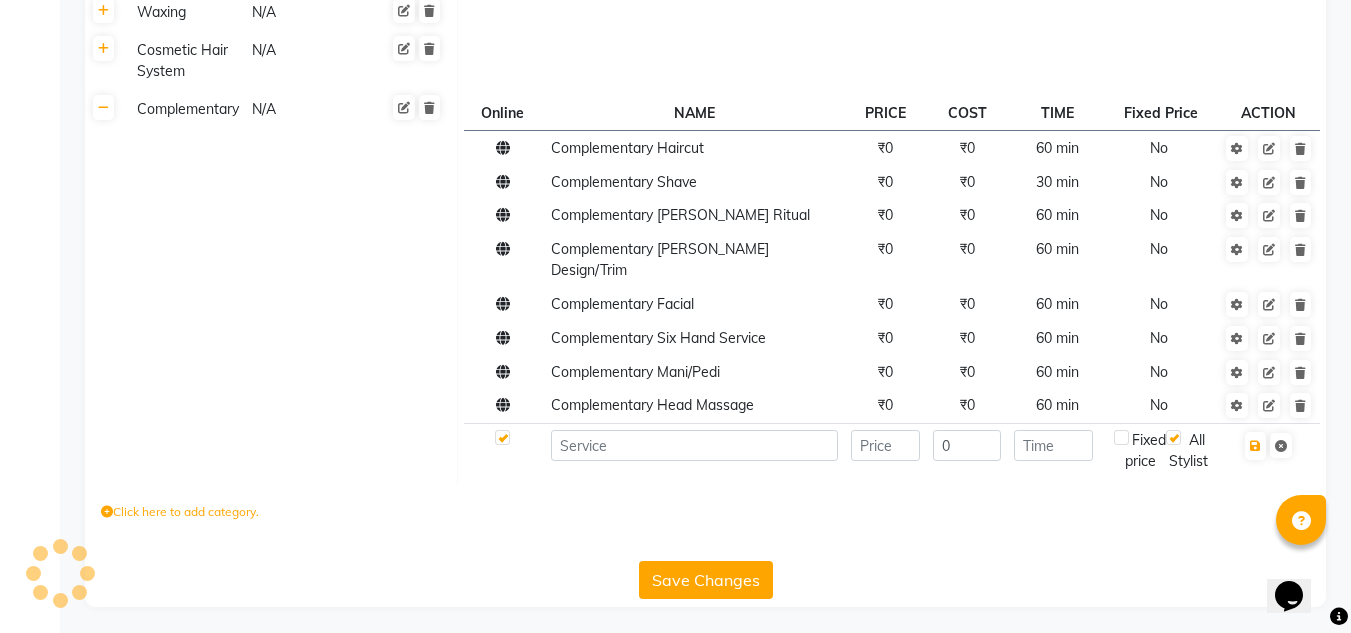 scroll, scrollTop: 826, scrollLeft: 0, axis: vertical 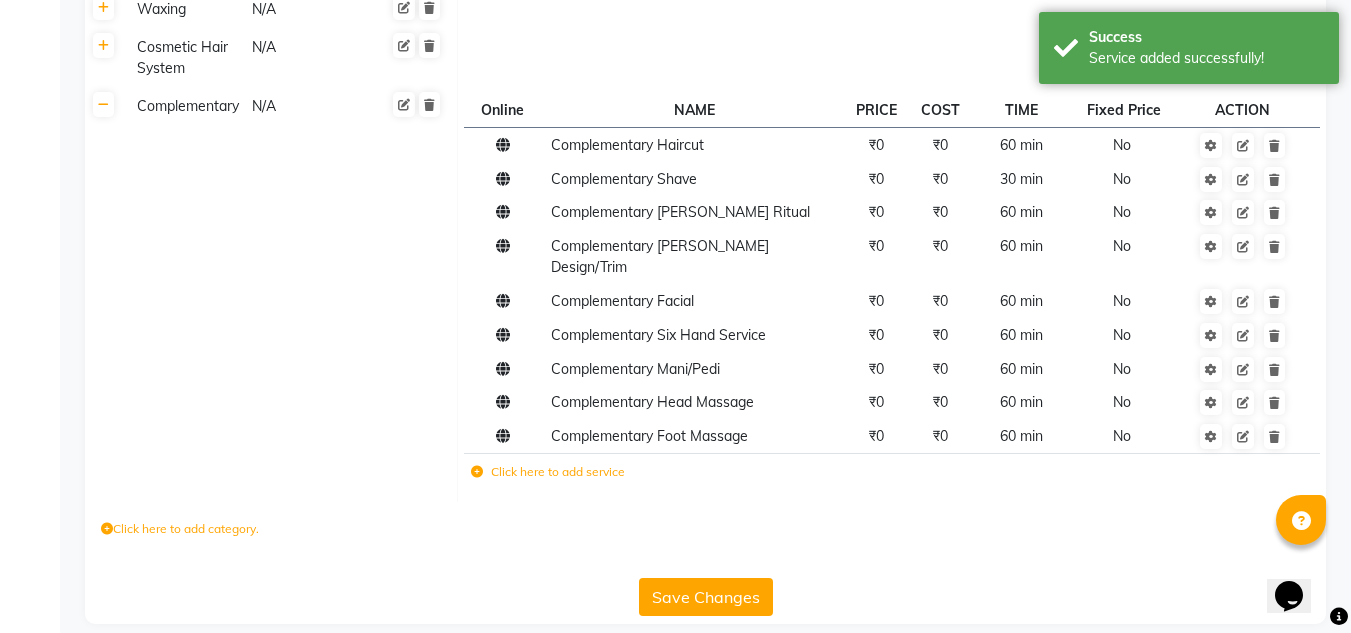 click on "Save Changes" 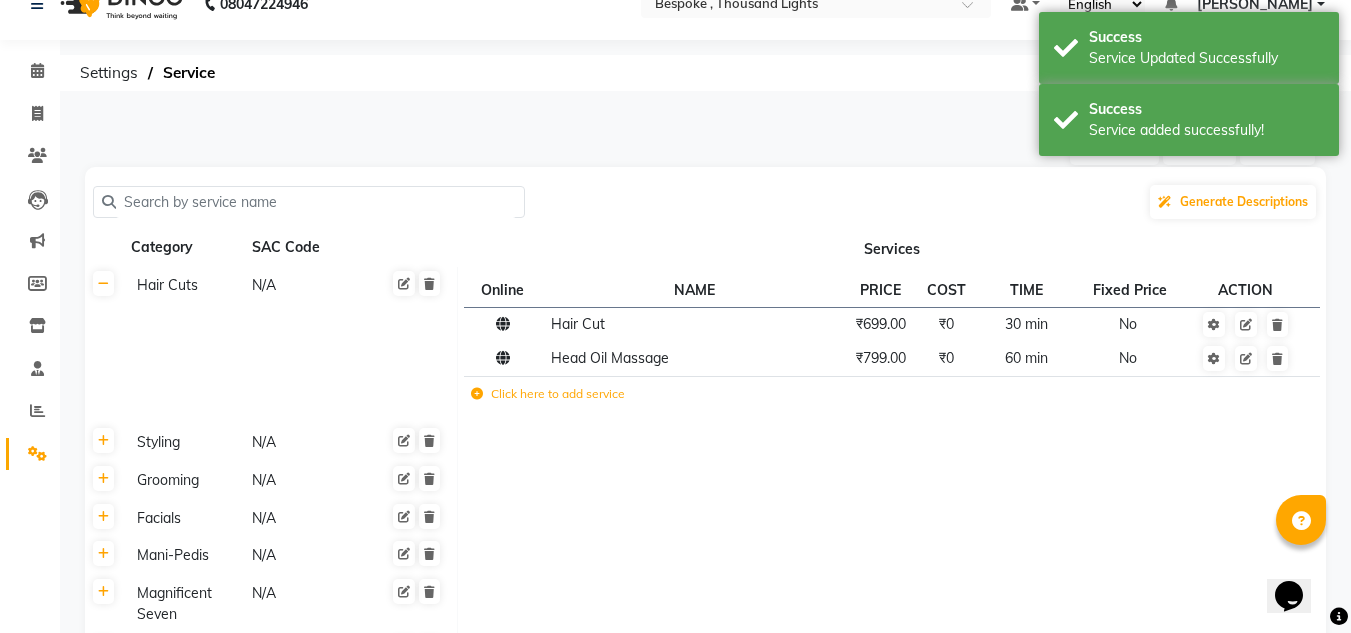 scroll, scrollTop: 0, scrollLeft: 0, axis: both 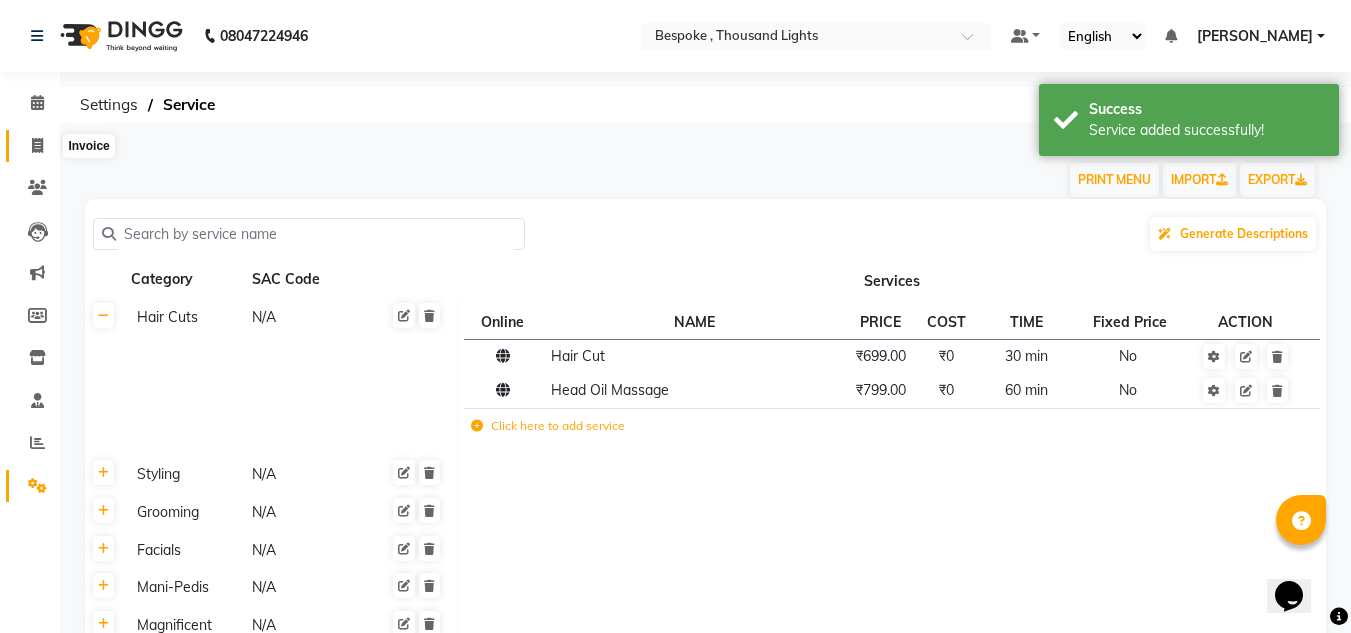 click 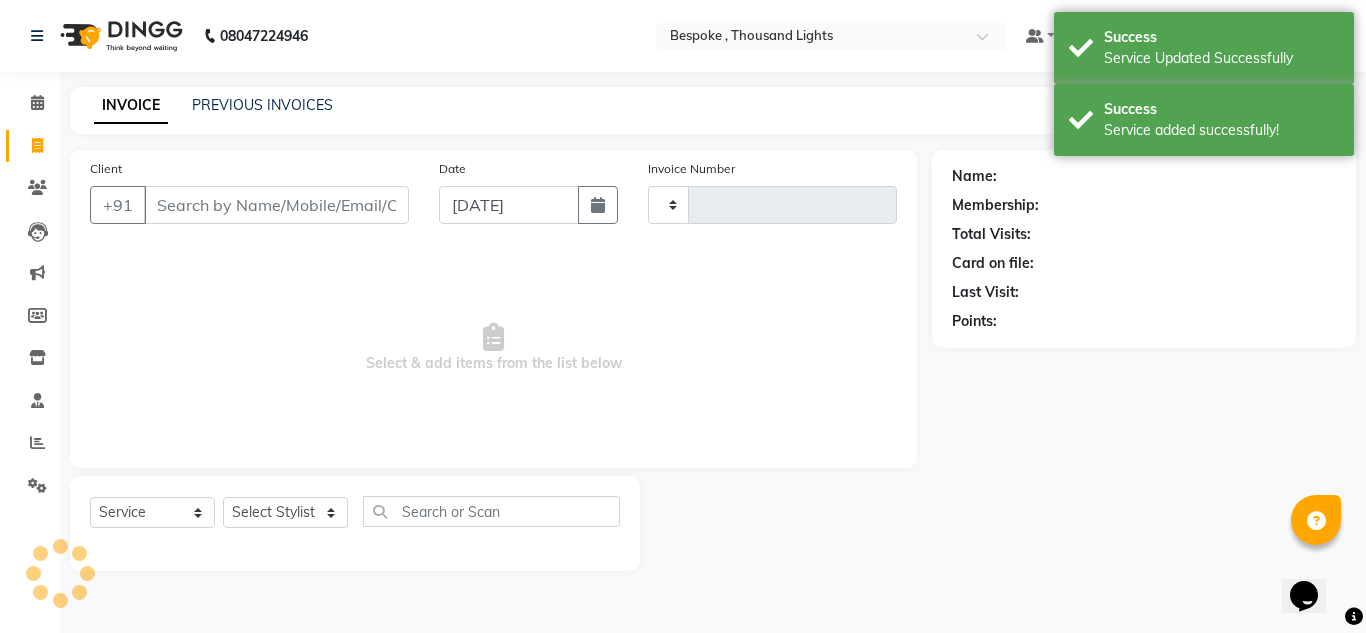 type on "0187" 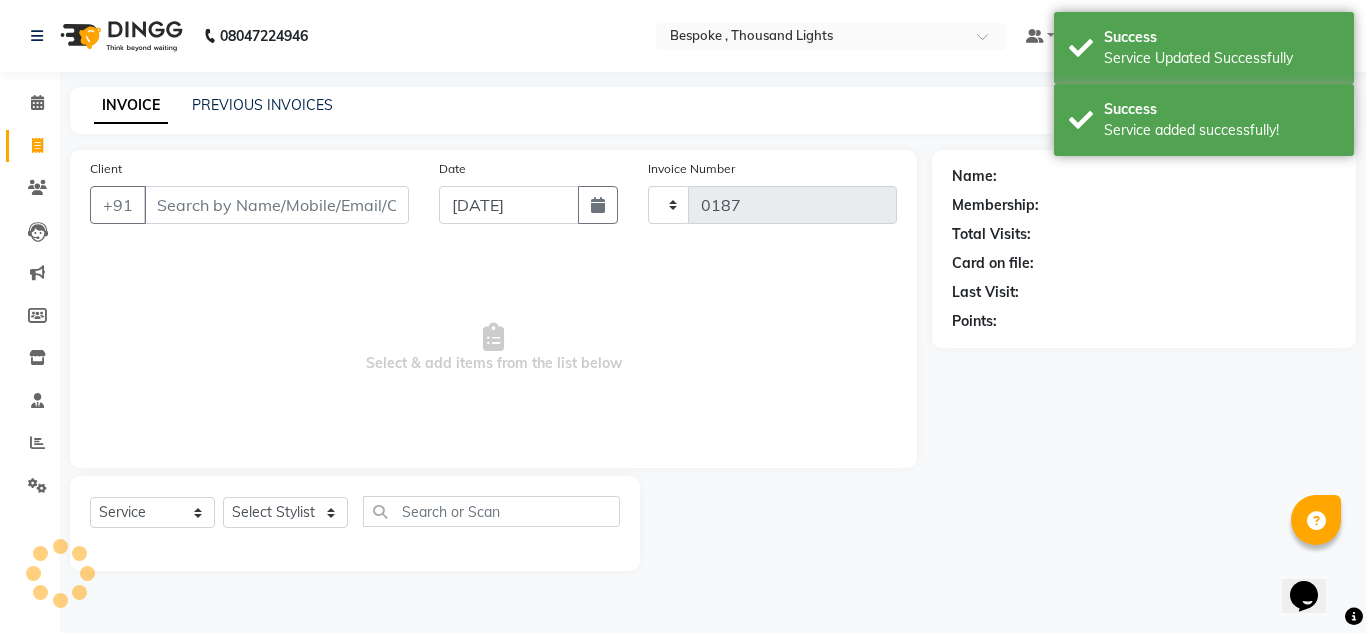 select on "8177" 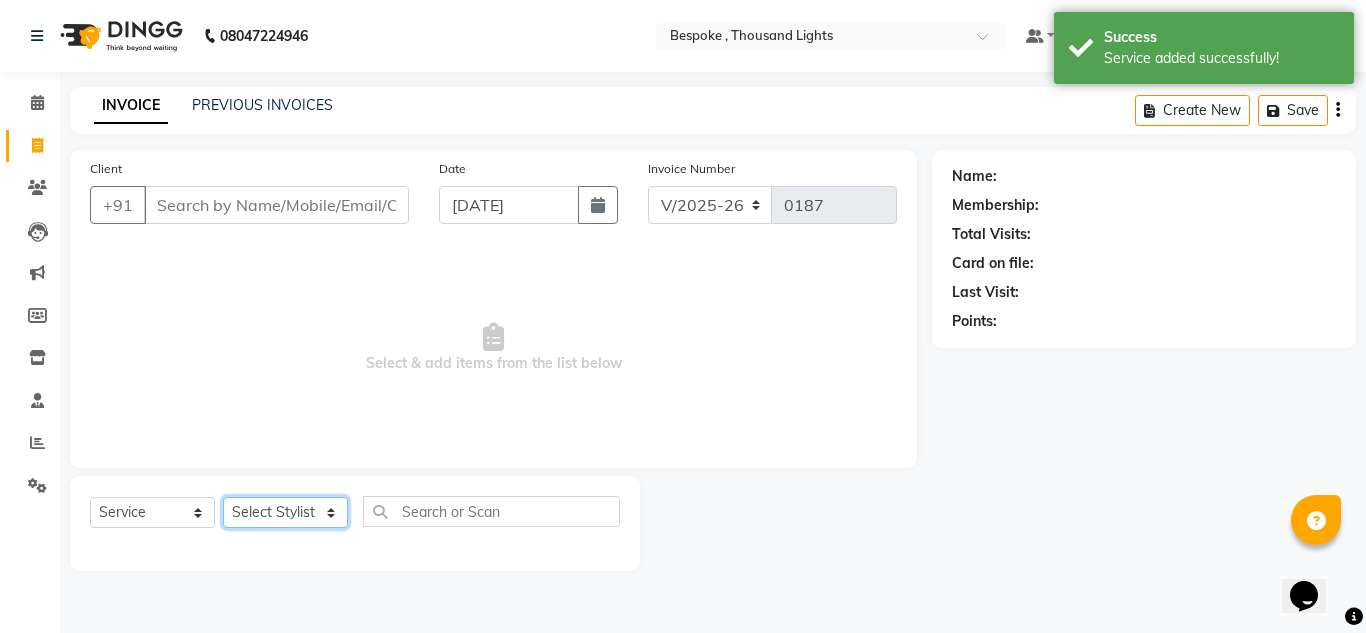 click on "Select Stylist [PERSON_NAME] Guru [PERSON_NAME]" 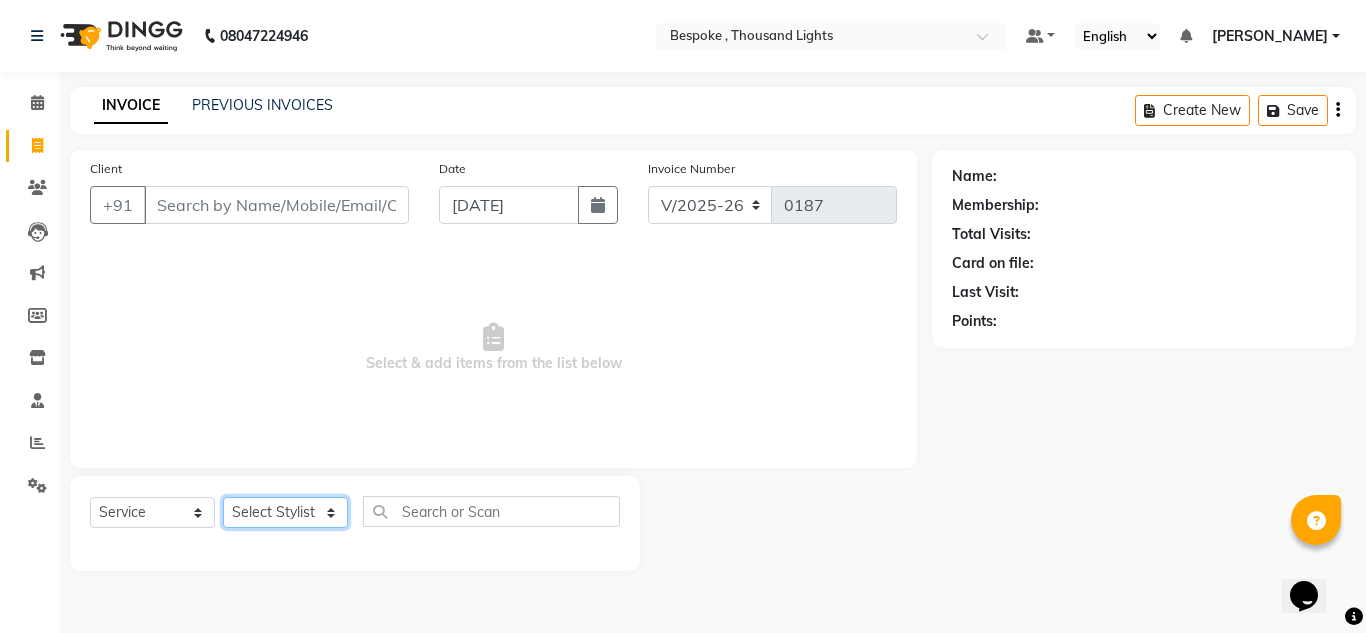 select on "77393" 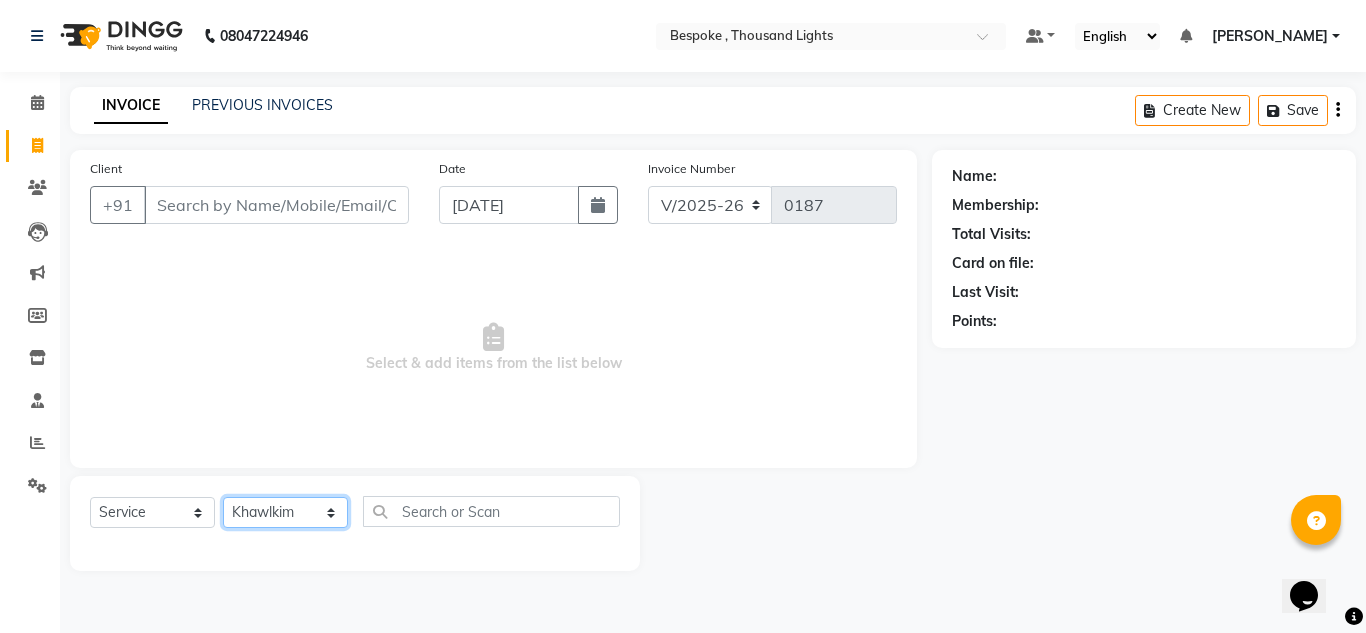 click on "Select Stylist [PERSON_NAME] Guru [PERSON_NAME]" 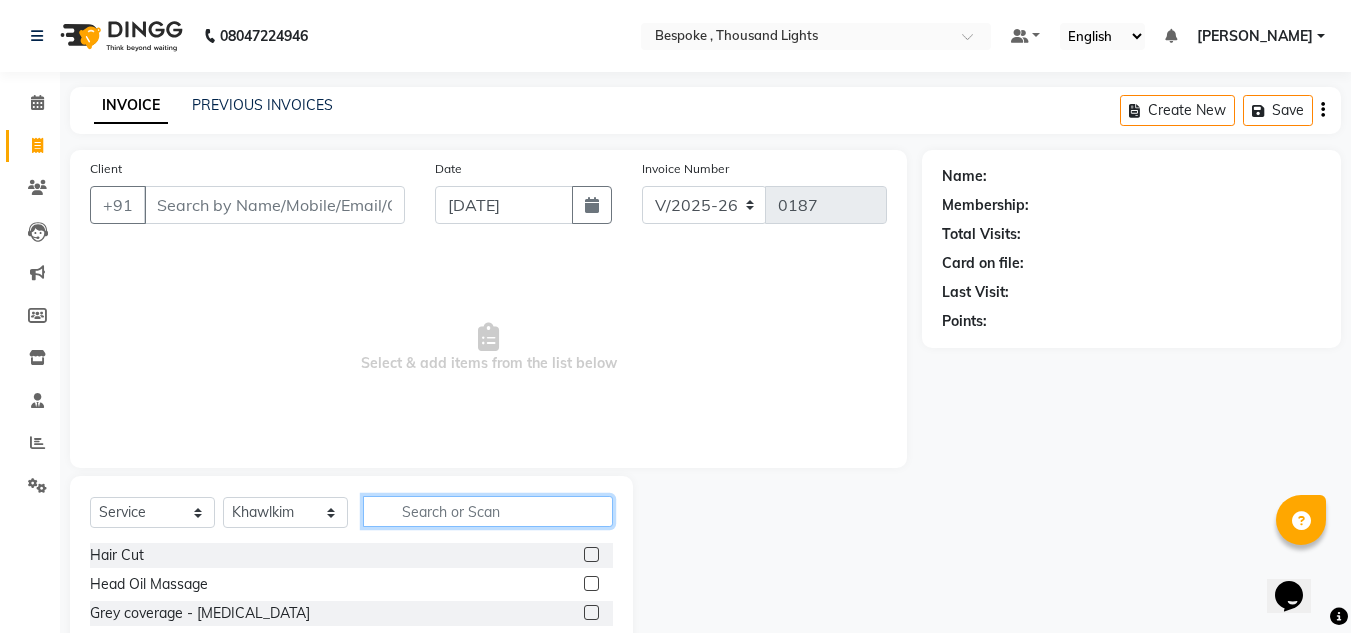 click 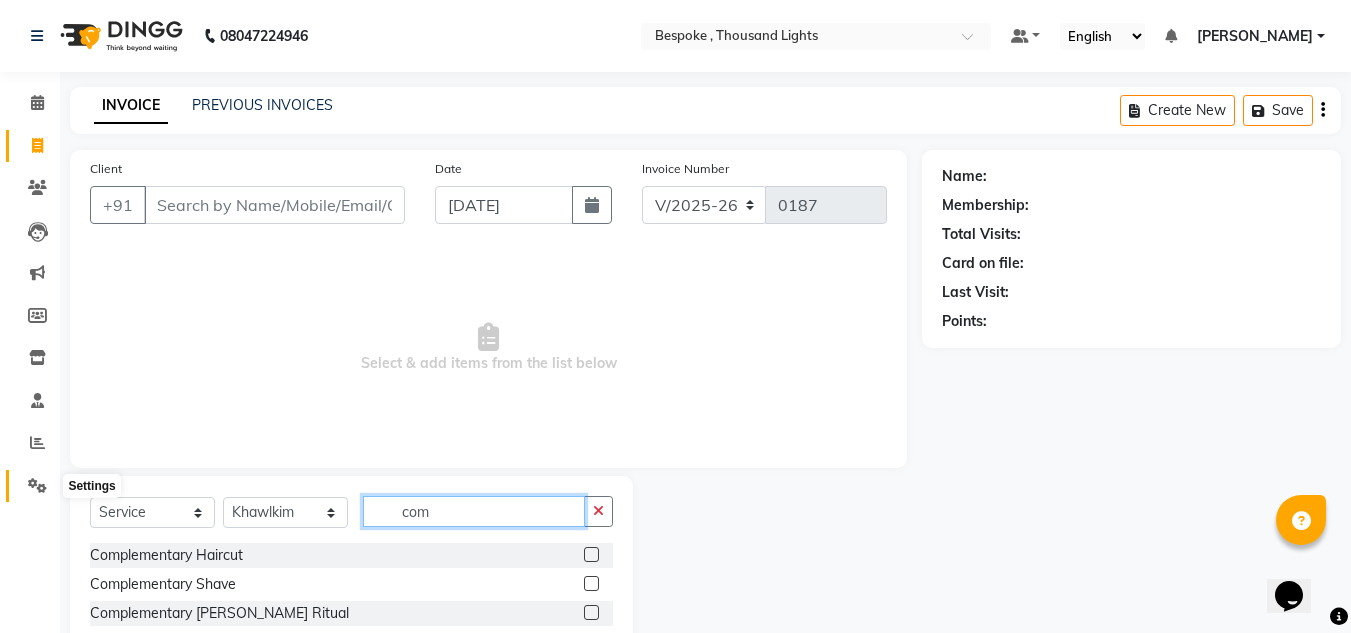 type on "com" 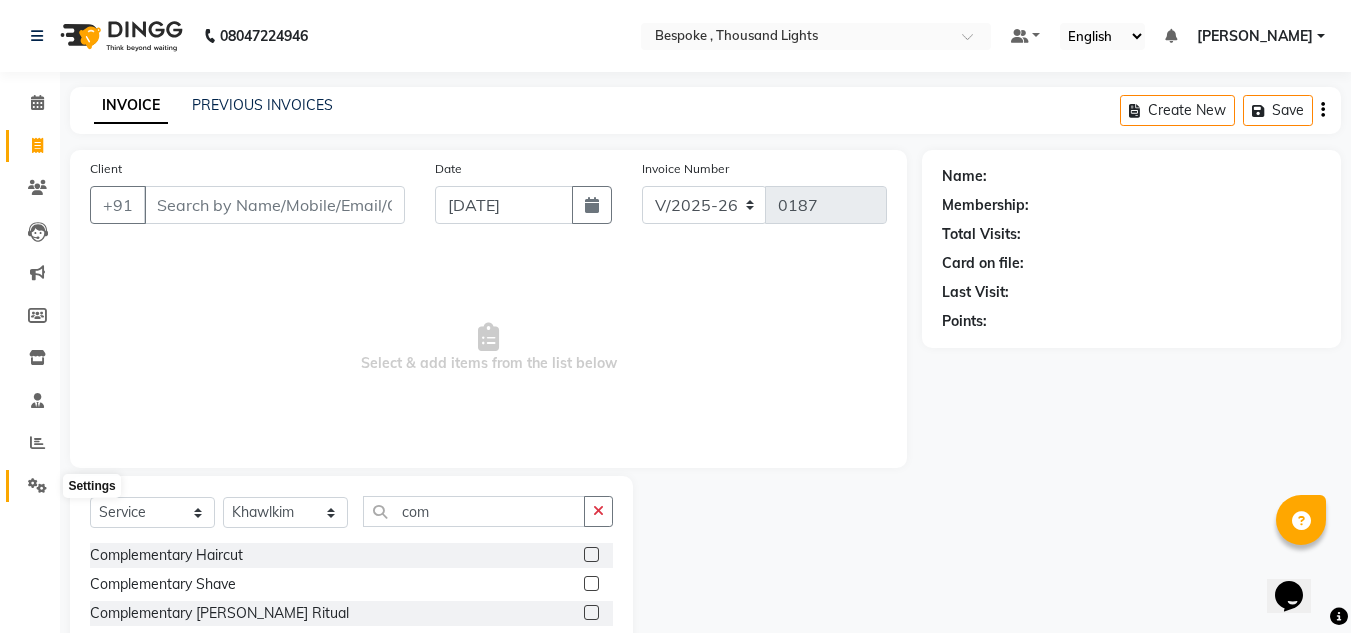 click 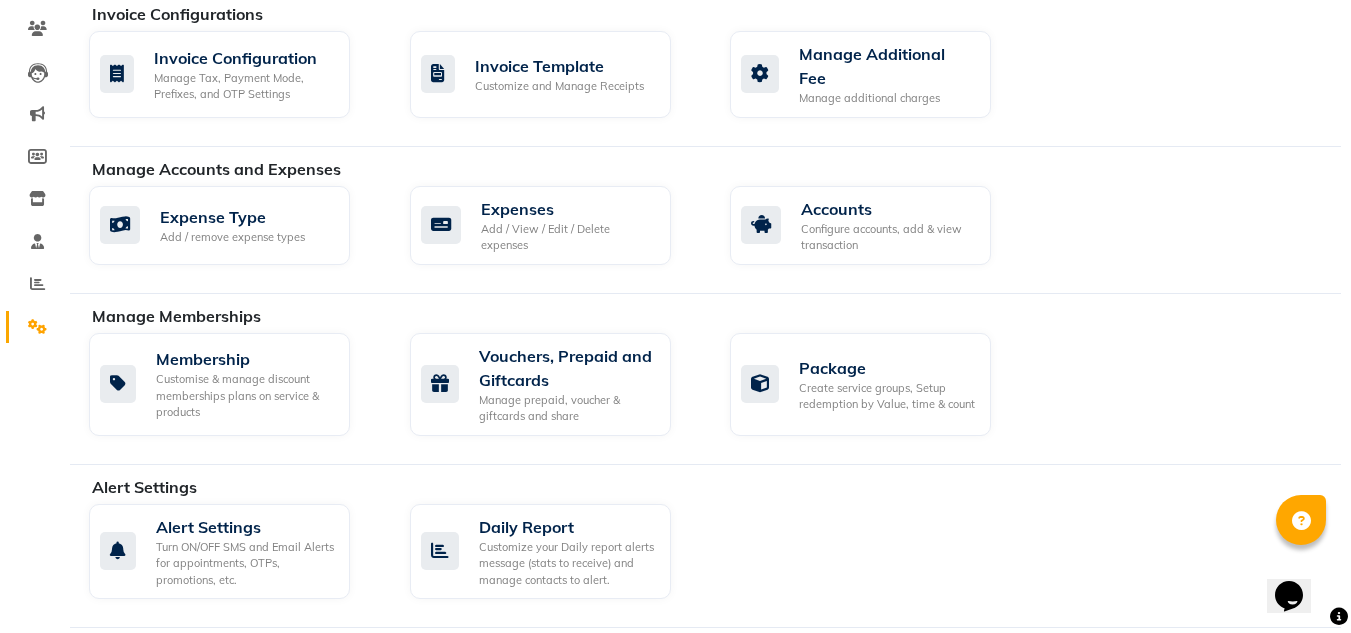 scroll, scrollTop: 153, scrollLeft: 0, axis: vertical 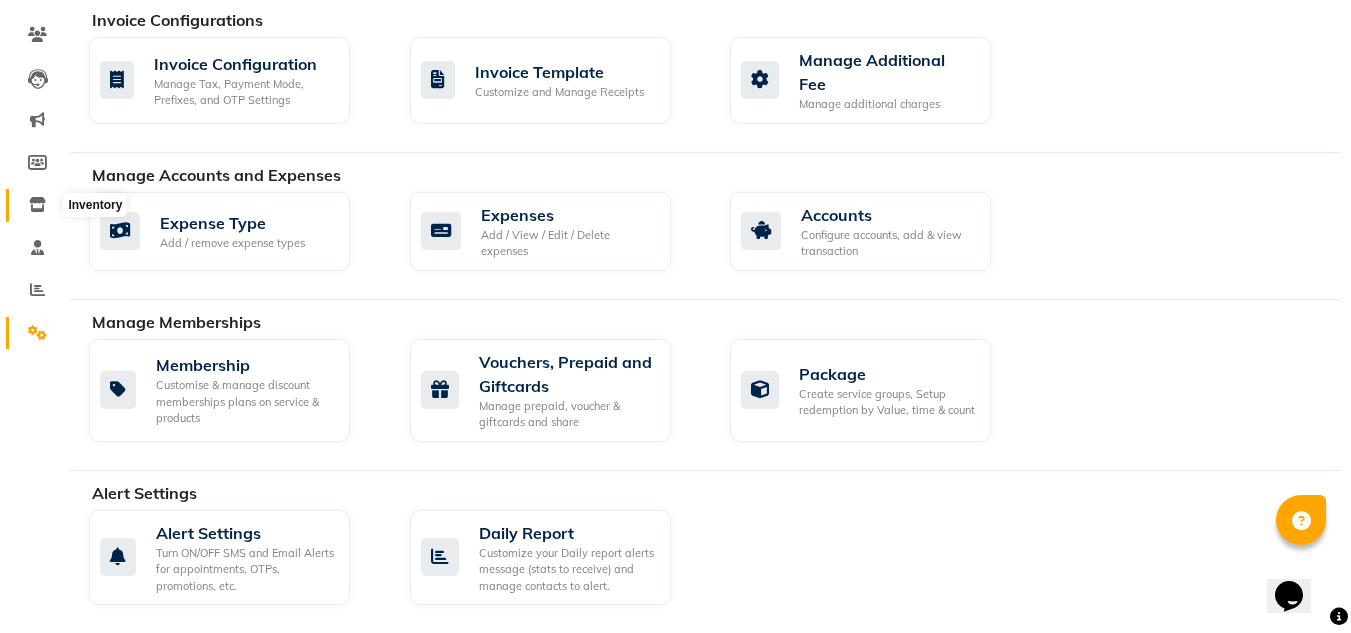 click 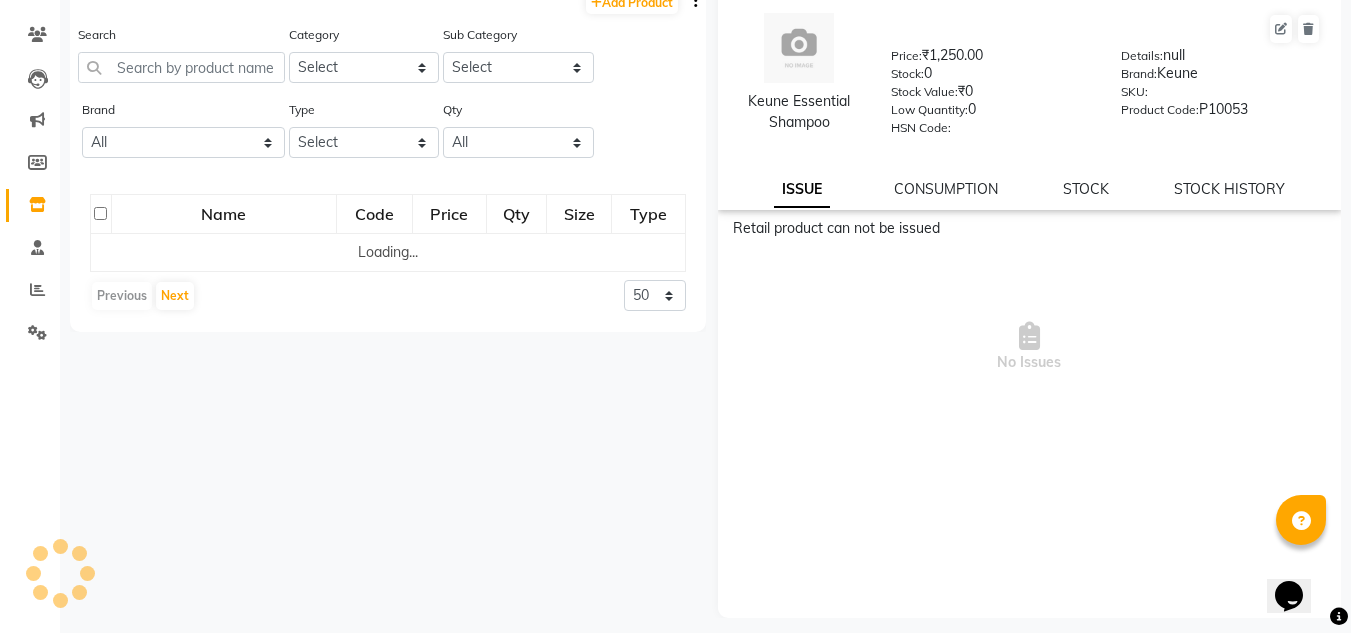 scroll, scrollTop: 0, scrollLeft: 0, axis: both 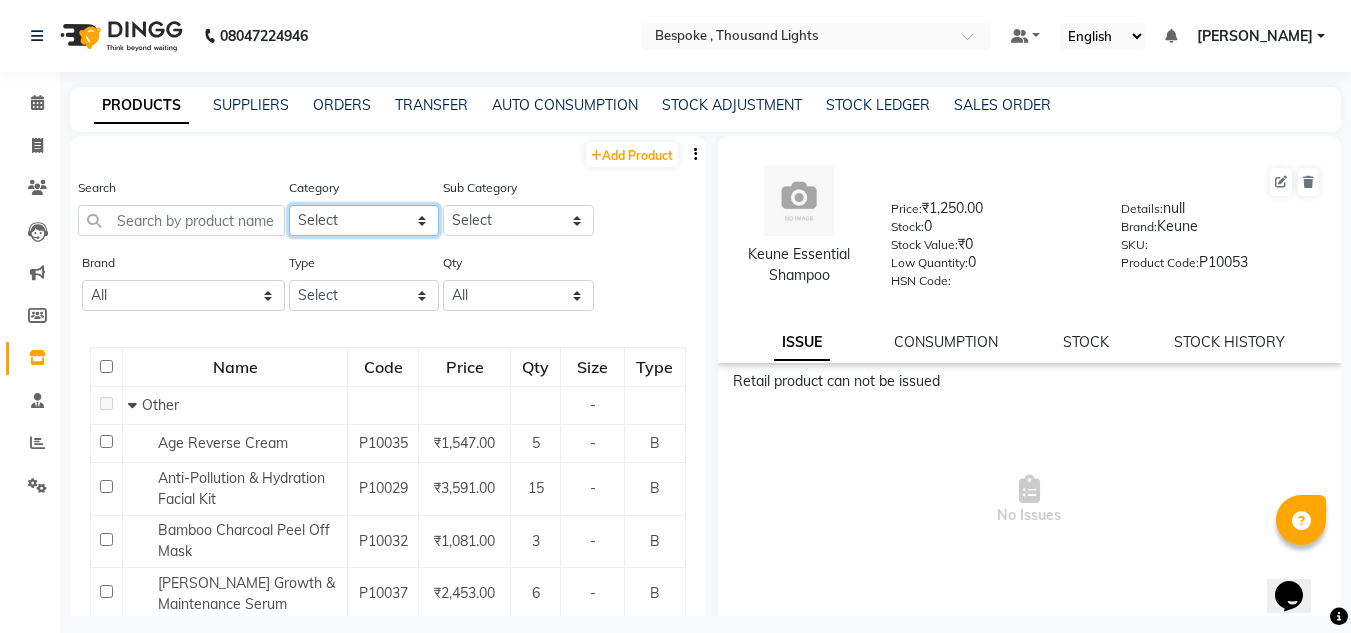 click on "Select Hair Skin Makeup Personal Care Appliances [PERSON_NAME] Waxing Disposable Threading Hands and Feet Beauty Planet [MEDICAL_DATA] Cadiveu Casmara Cheryls Loreal Olaplex Other" 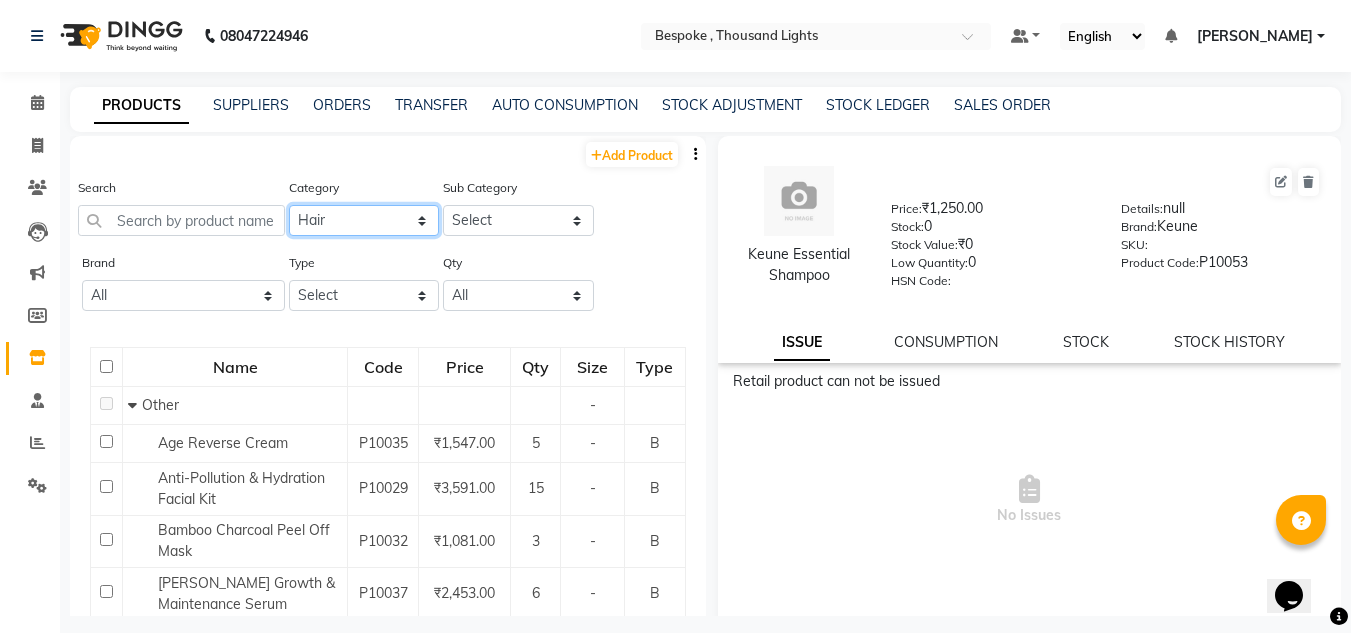 click on "Select Hair Skin Makeup Personal Care Appliances [PERSON_NAME] Waxing Disposable Threading Hands and Feet Beauty Planet [MEDICAL_DATA] Cadiveu Casmara Cheryls Loreal Olaplex Other" 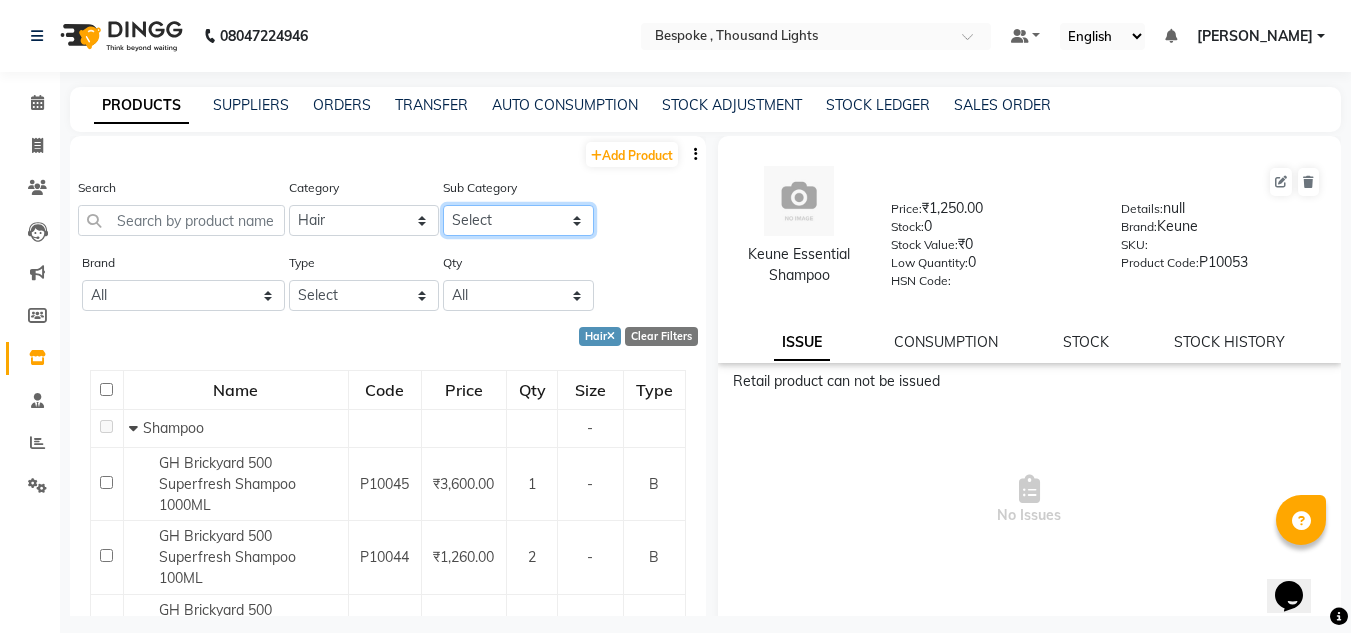 click on "Select Shampoo Conditioner Cream Mask Oil Serum Color Appliances Treatment Styling Kit & Combo Other Lotion" 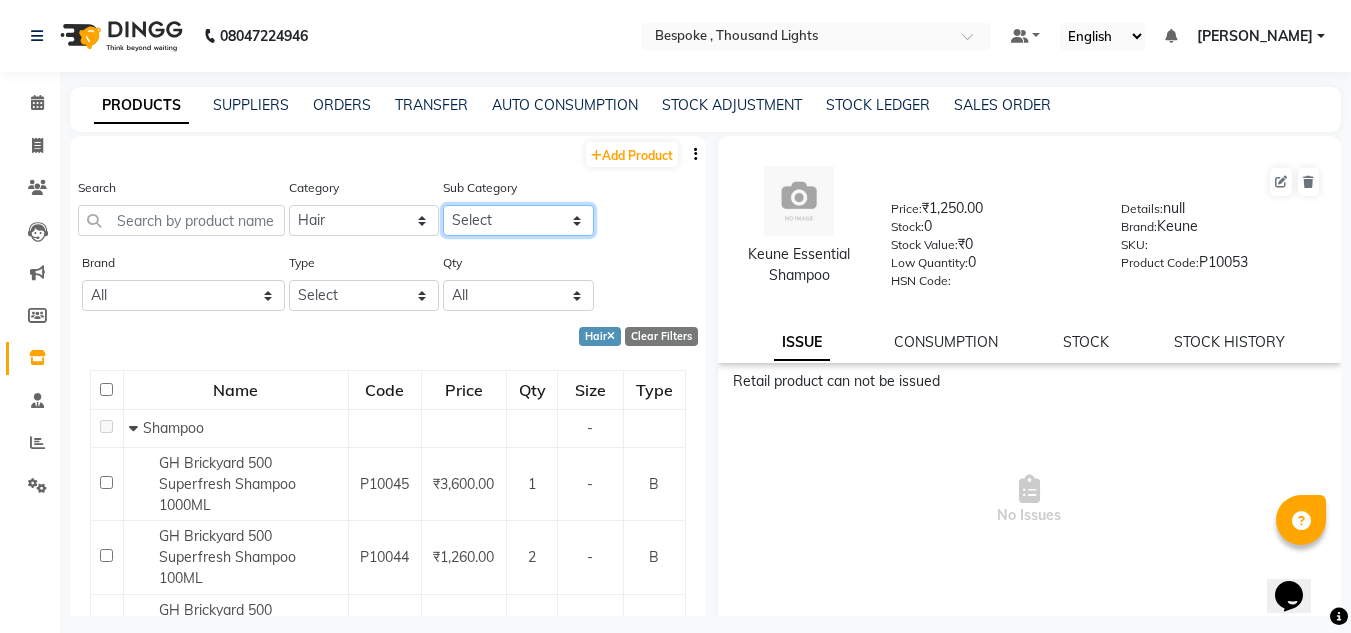 select on "1523901102" 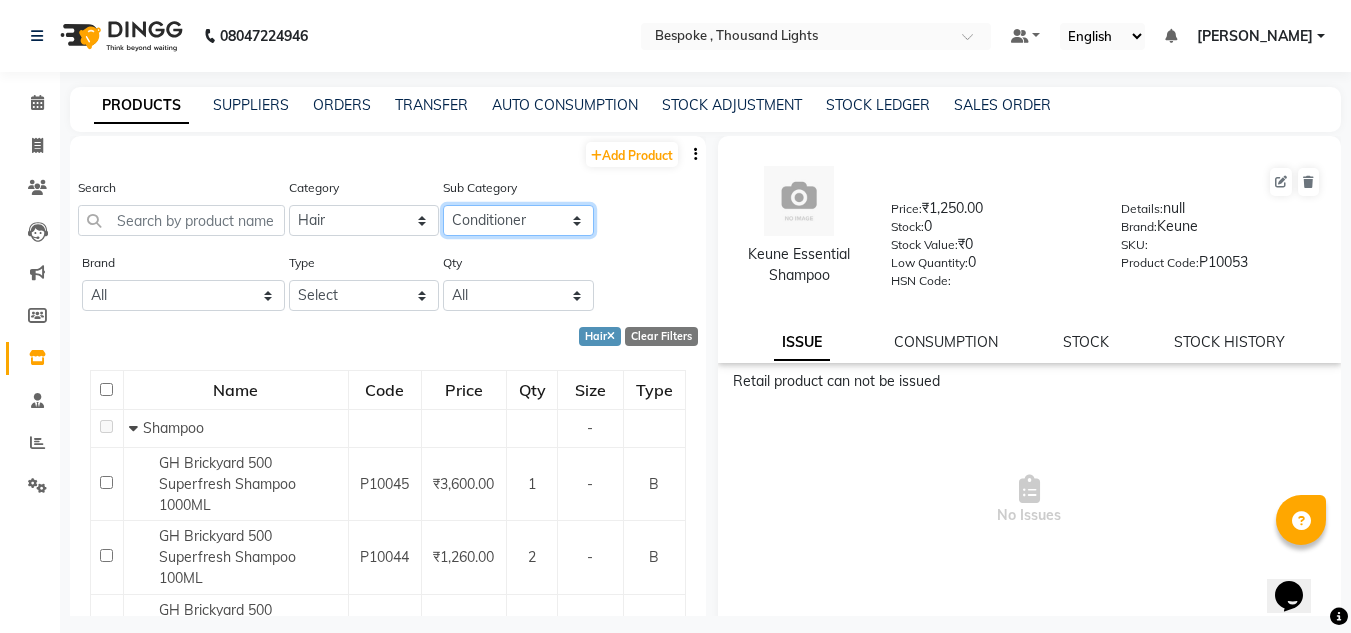 click on "Select Shampoo Conditioner Cream Mask Oil Serum Color Appliances Treatment Styling Kit & Combo Other Lotion" 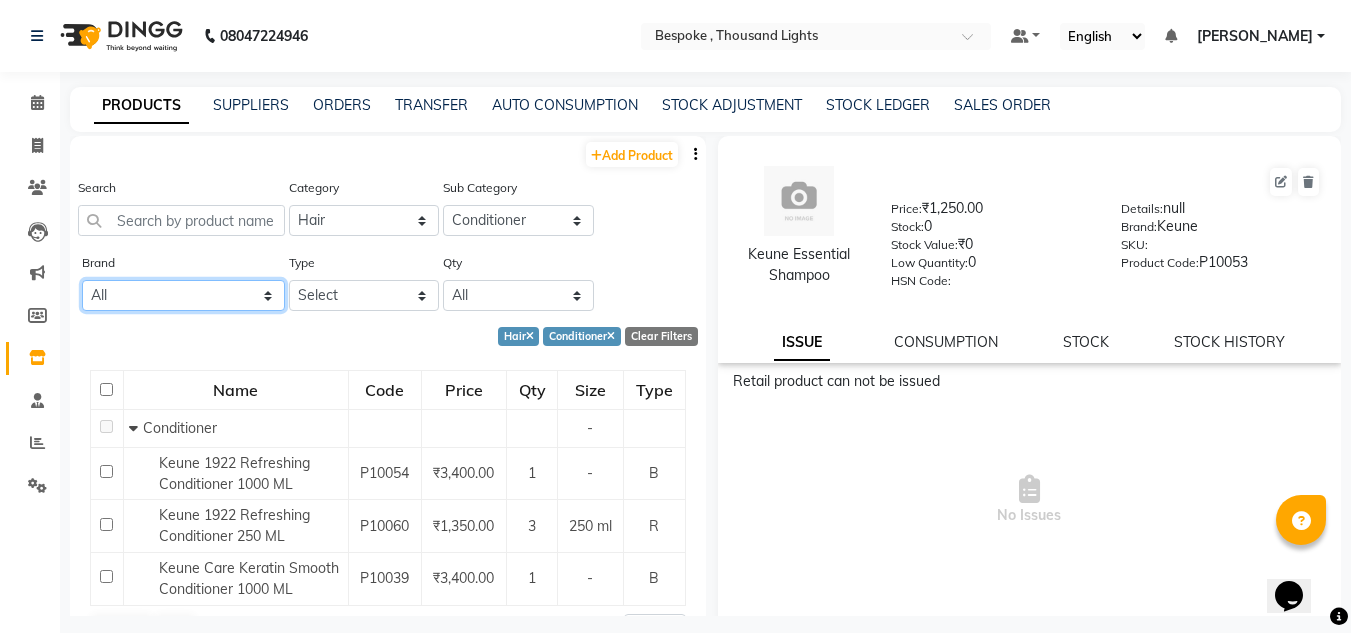 click on "All Blue Teacup Dapper Dude [PERSON_NAME] [PERSON_NAME]" 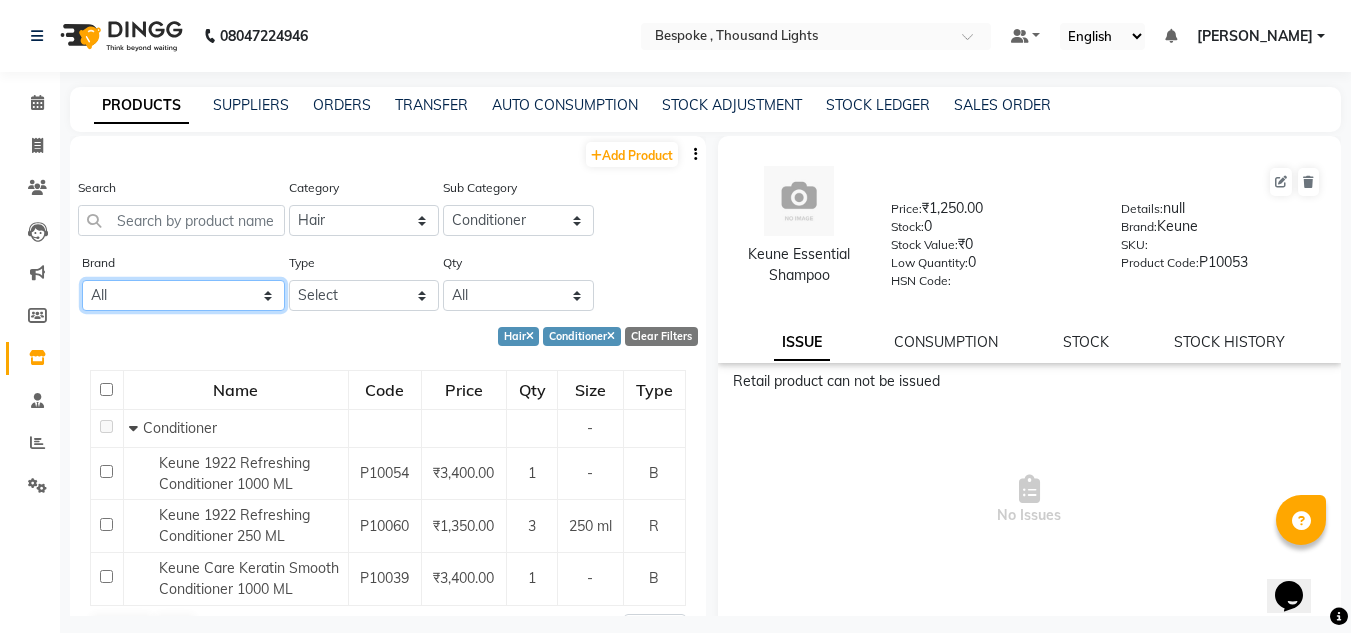 select on "keune" 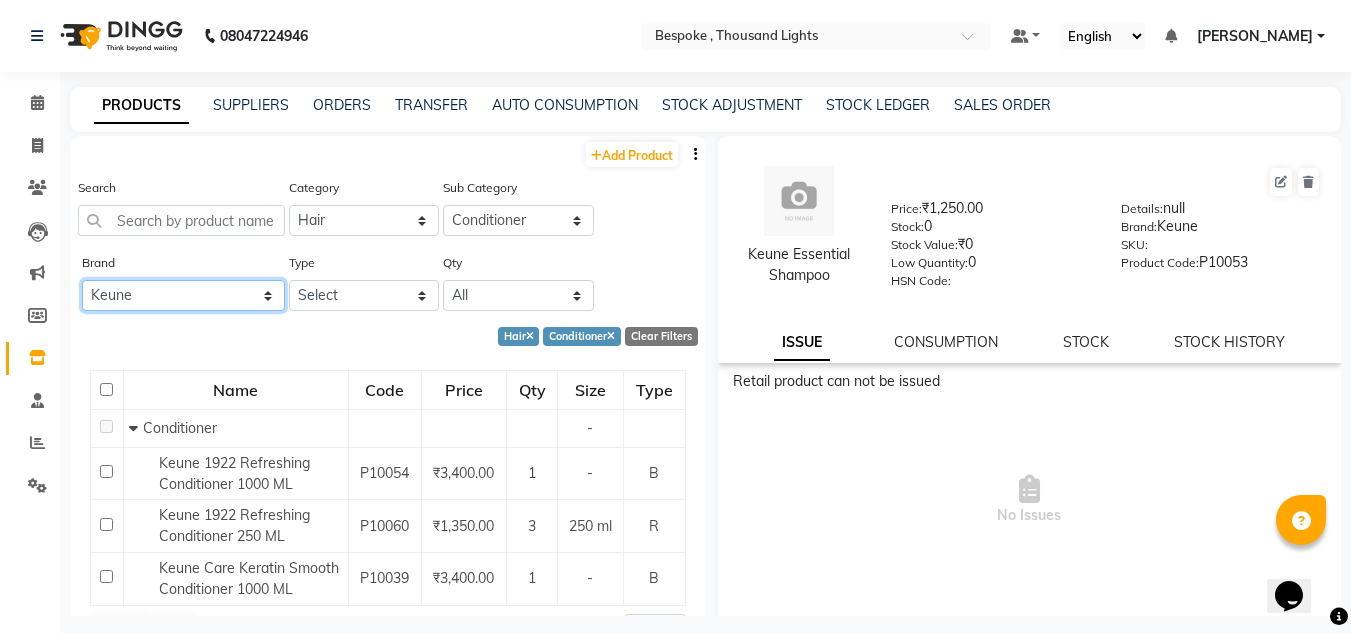 click on "All Blue Teacup Dapper Dude [PERSON_NAME] [PERSON_NAME]" 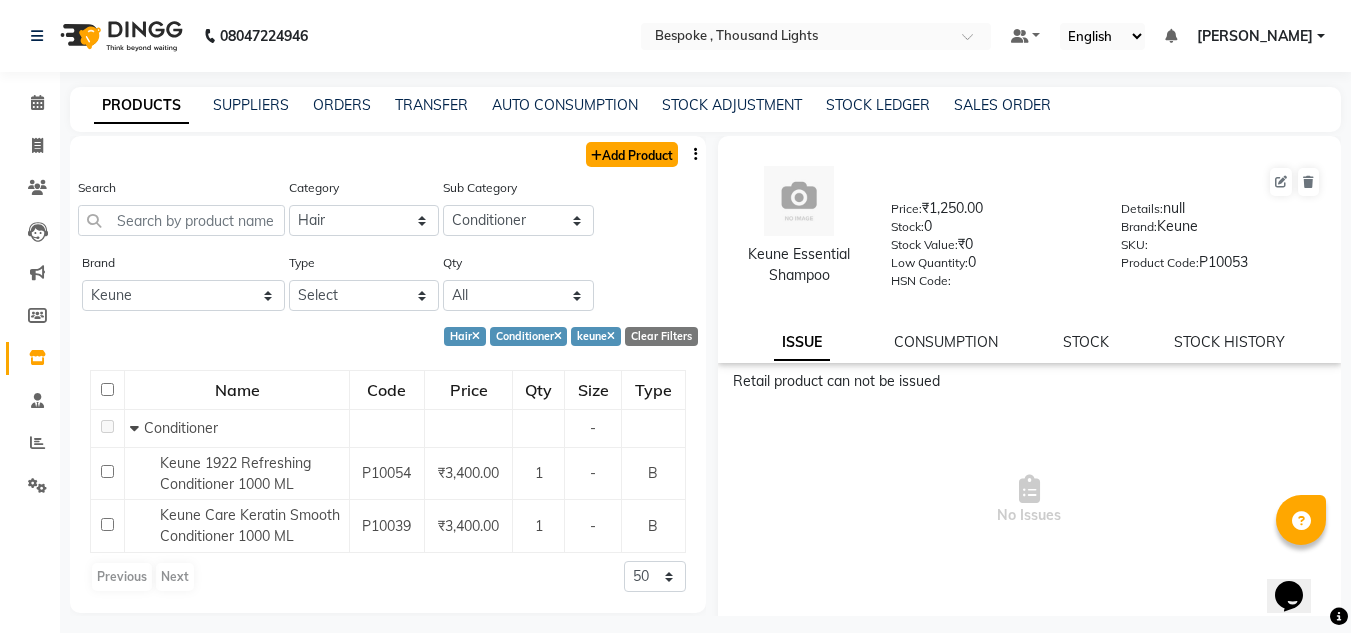 click on "Add Product" 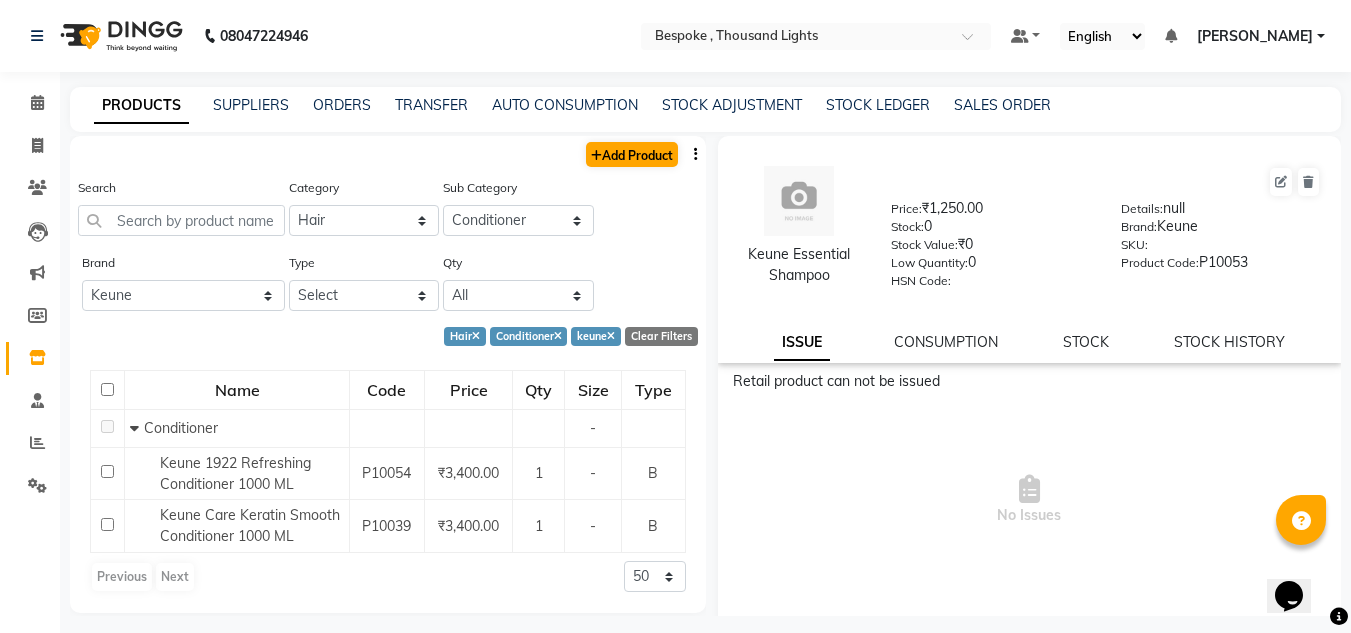 select on "true" 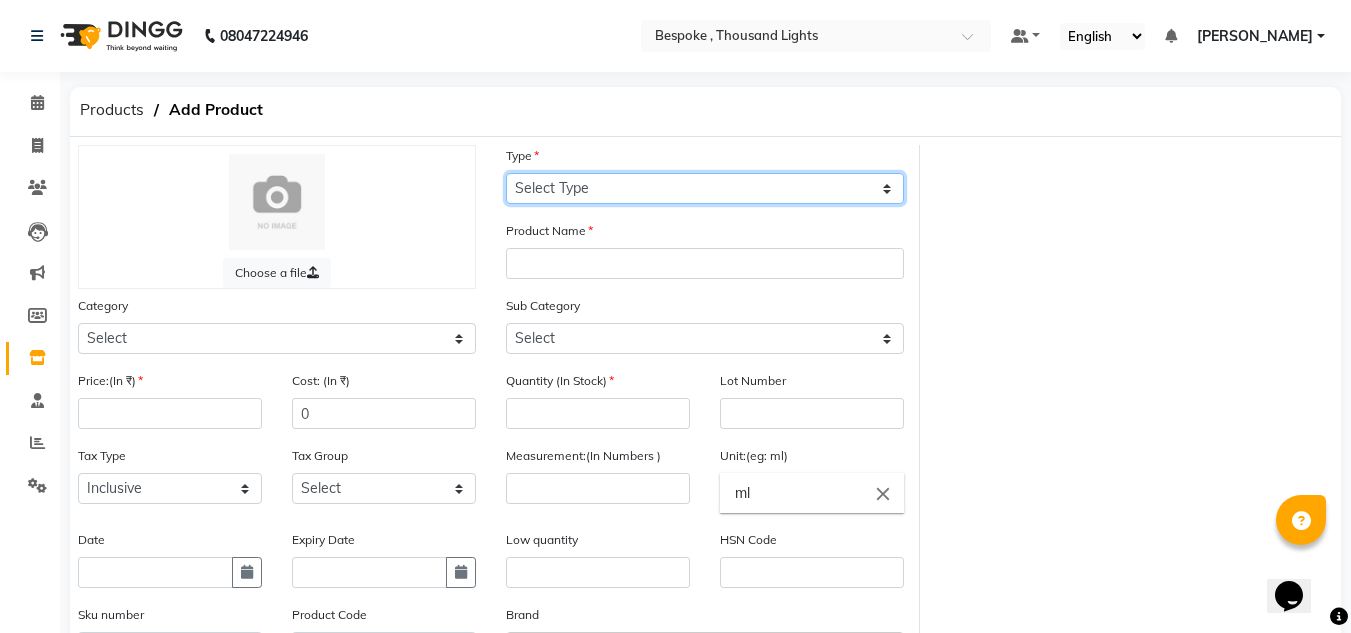 click on "Select Type Both Retail Consumable" 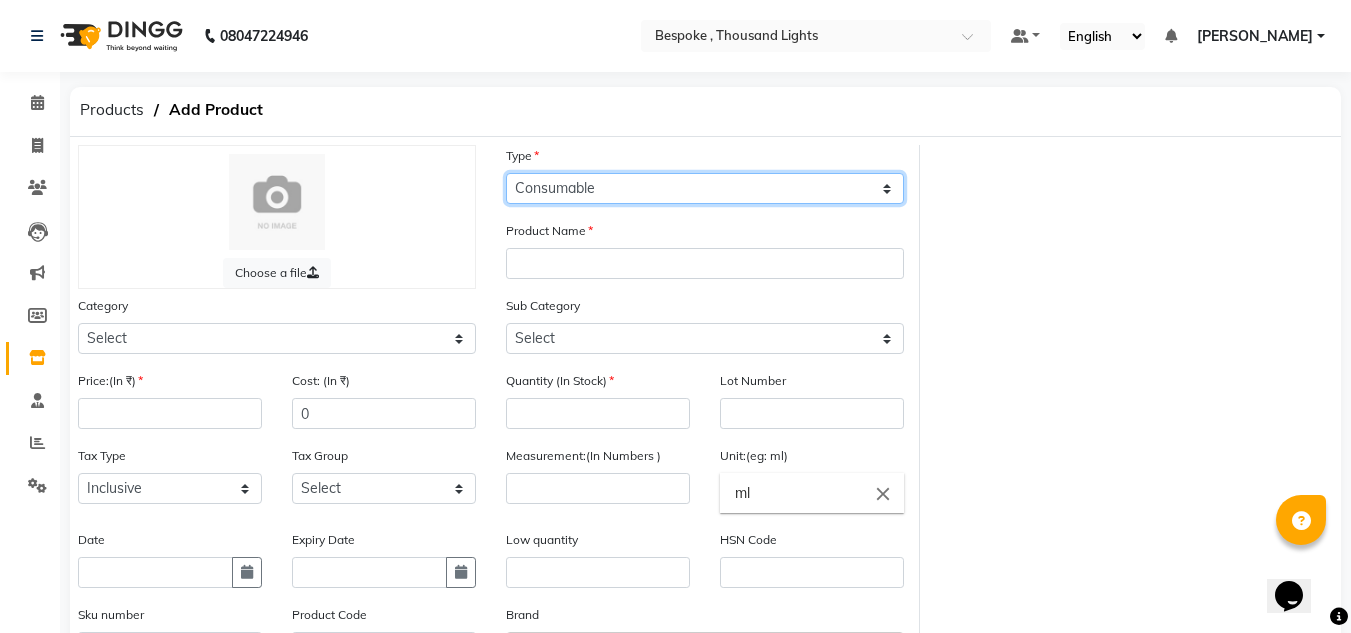 click on "Select Type Both Retail Consumable" 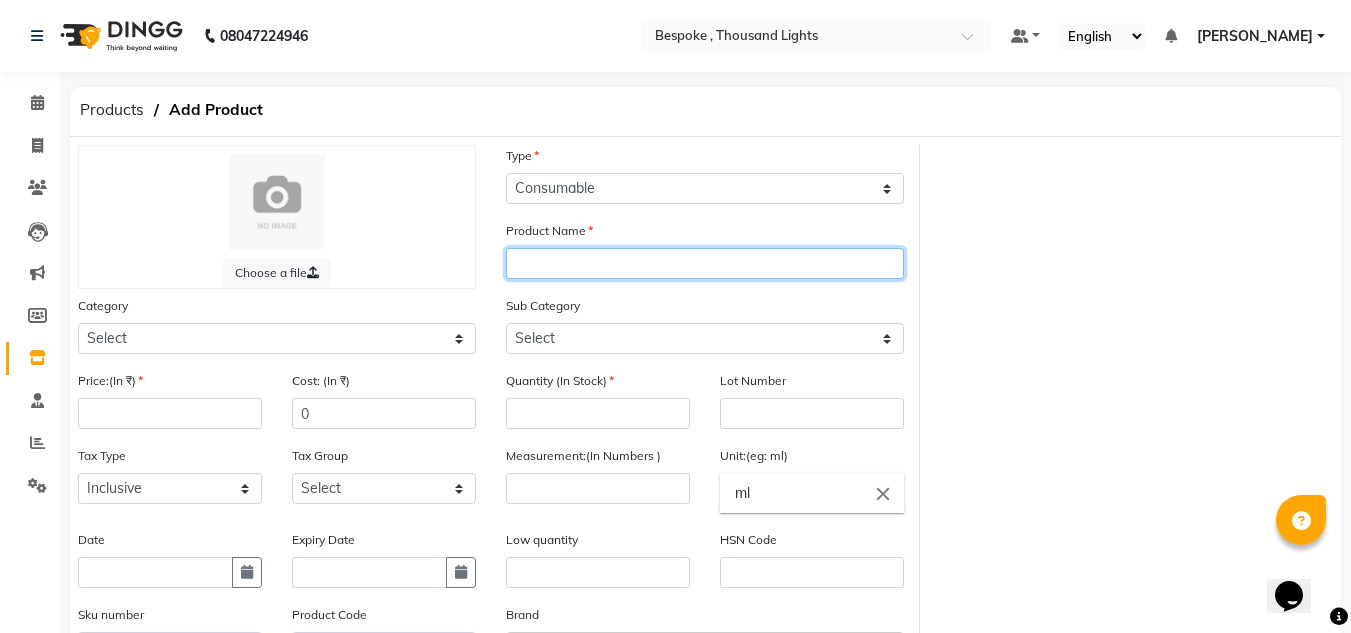 click 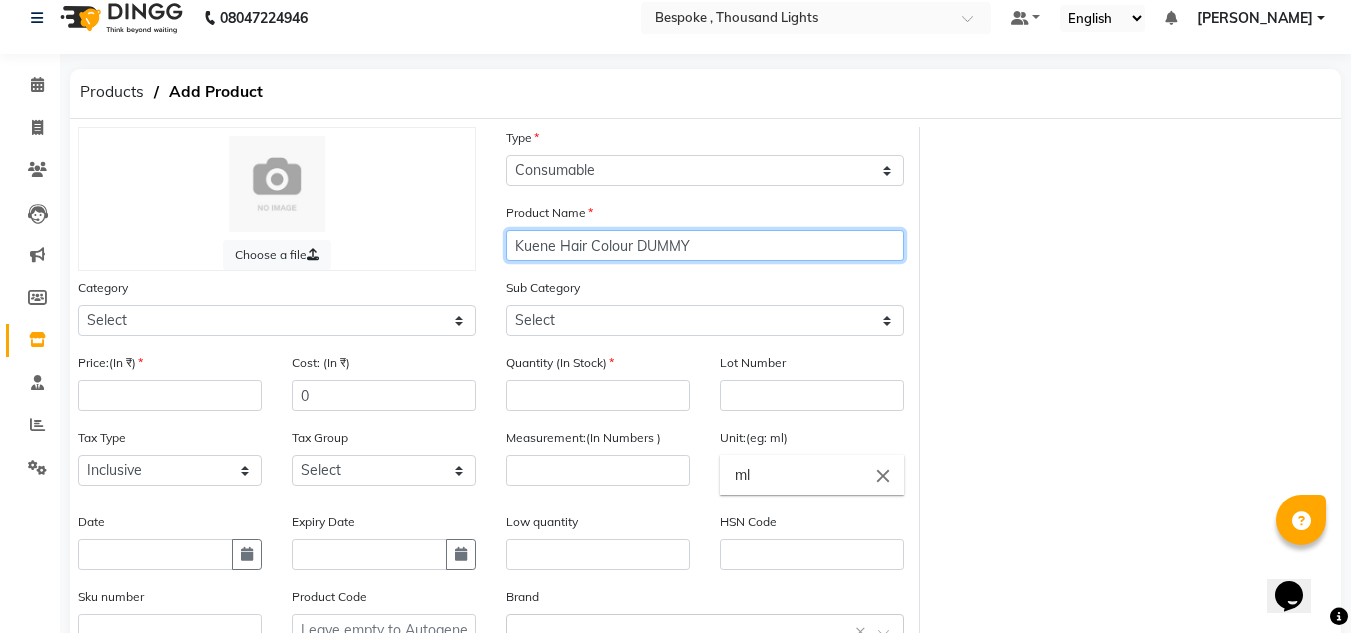 scroll, scrollTop: 37, scrollLeft: 0, axis: vertical 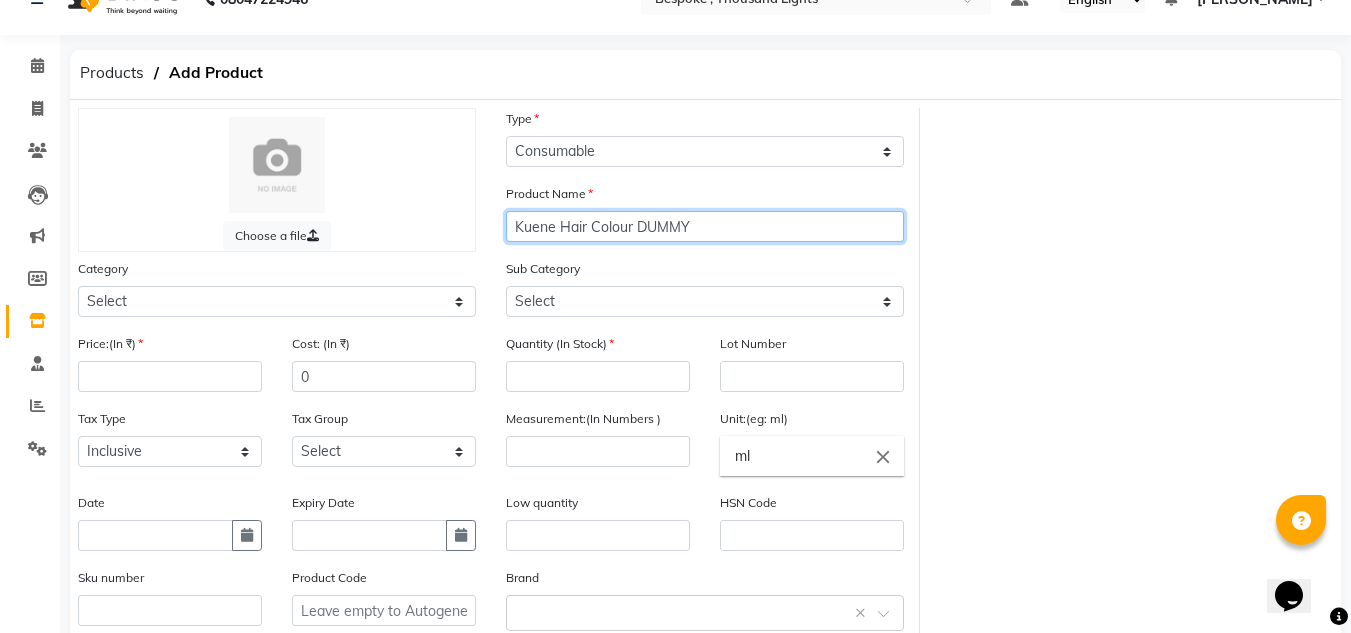 drag, startPoint x: 617, startPoint y: 221, endPoint x: 478, endPoint y: 240, distance: 140.29256 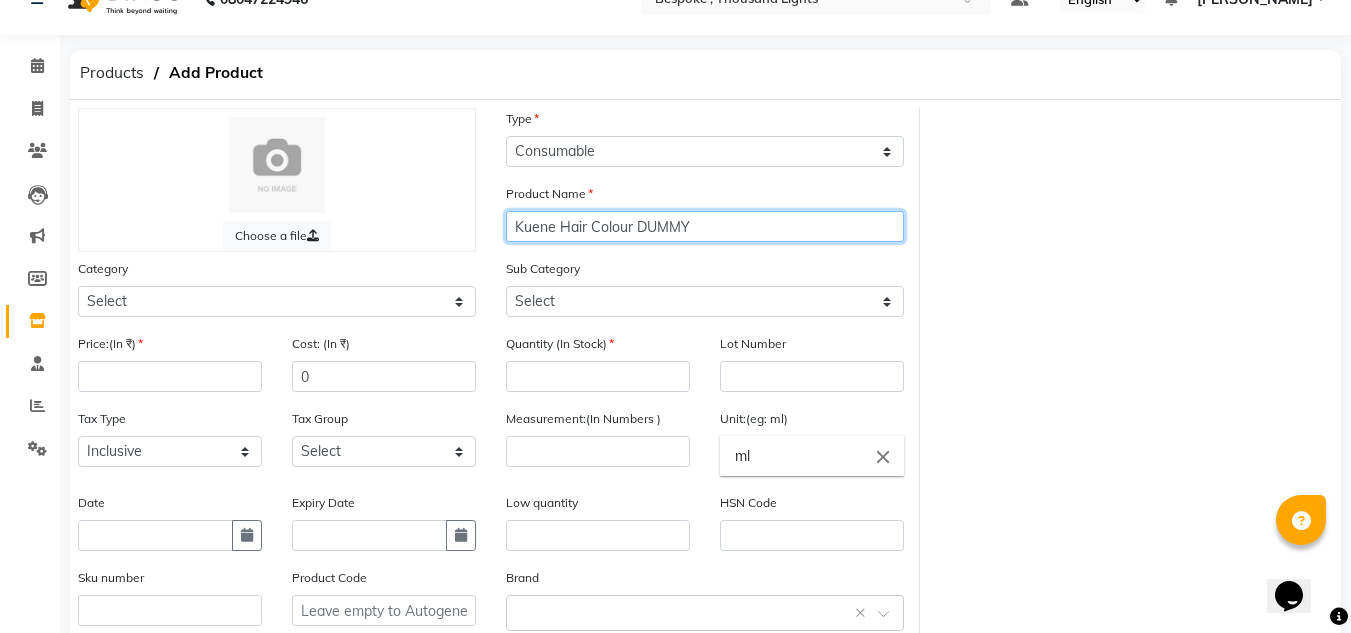 click on "Choose a file Type Select Type Both Retail Consumable Product Name Kuene Hair Colour DUMMY Category Select Hair Skin Makeup Personal Care Appliances [PERSON_NAME] Waxing Disposable Threading Hands and Feet Beauty Planet [MEDICAL_DATA] Cadiveu Casmara Cheryls Loreal Olaplex Other Sub Category Select Price:(In ₹) Cost: (In ₹) 0 Quantity (In Stock) Lot Number Tax Type Select Inclusive Exclusive Tax Group Select GST Measurement:(In Numbers ) Unit:(eg: ml) ml close Date Expiry Date Low quantity HSN Code Sku number Product Code Brand Select brand or add custom brand    × Remark Description" 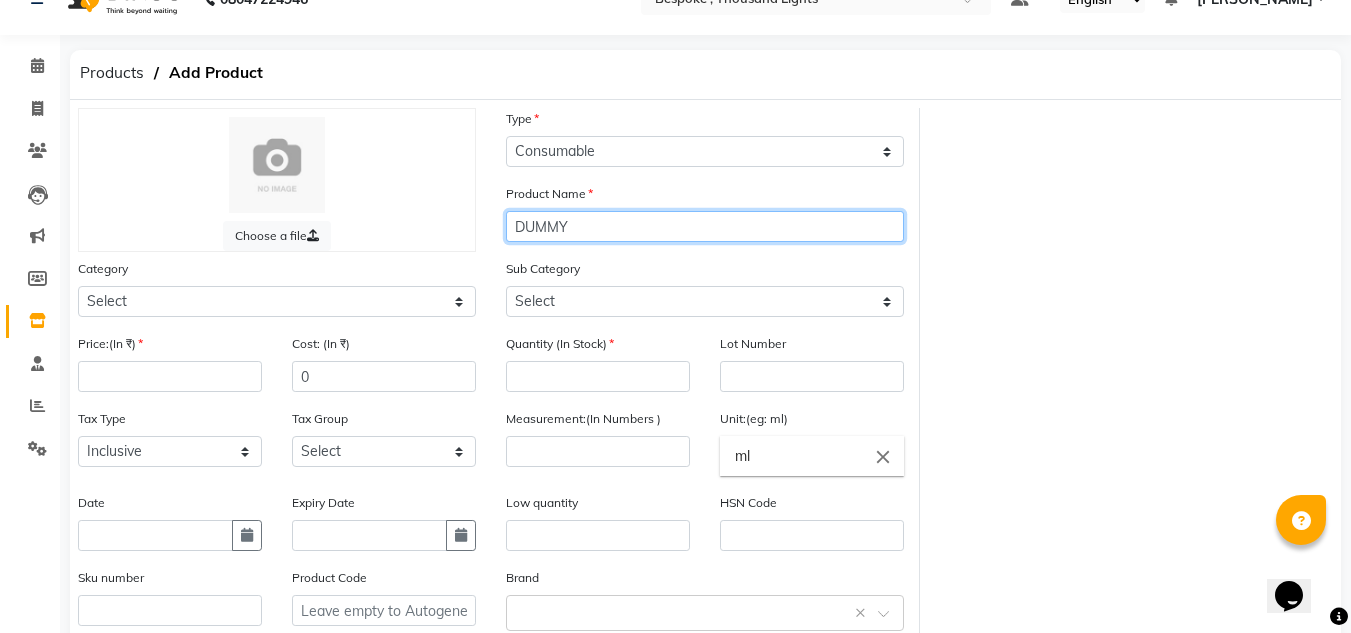 type on "DUMMY" 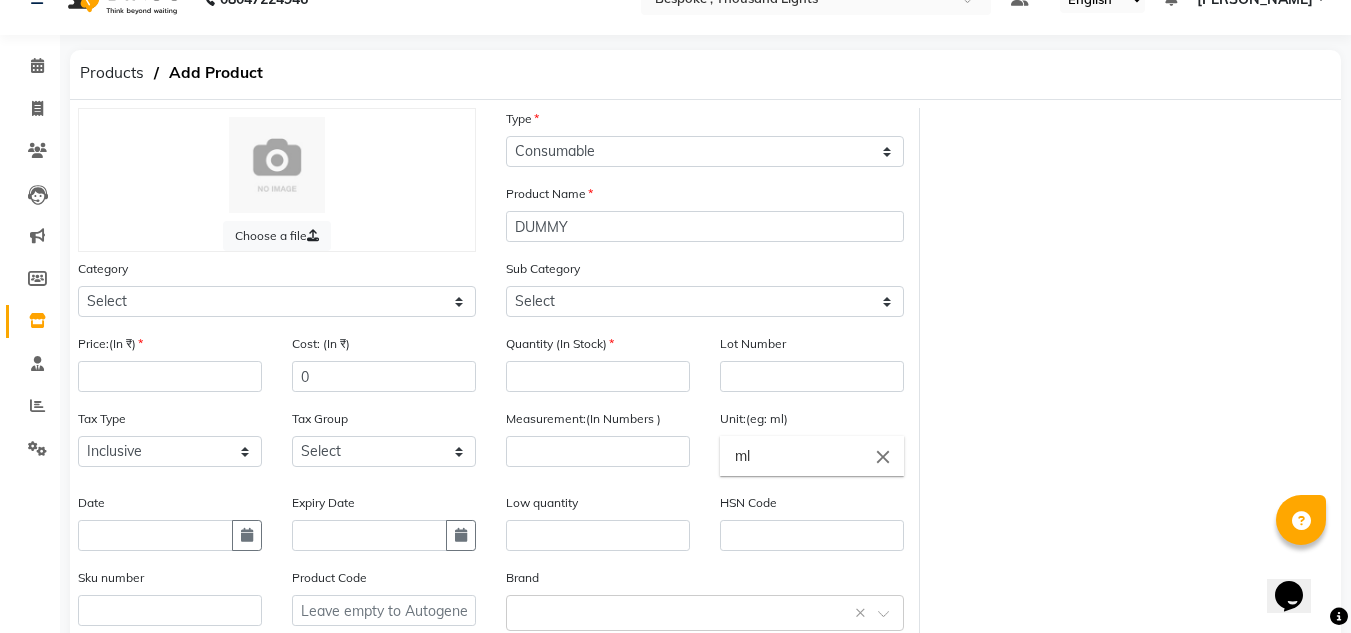 click on "Sub Category Select" 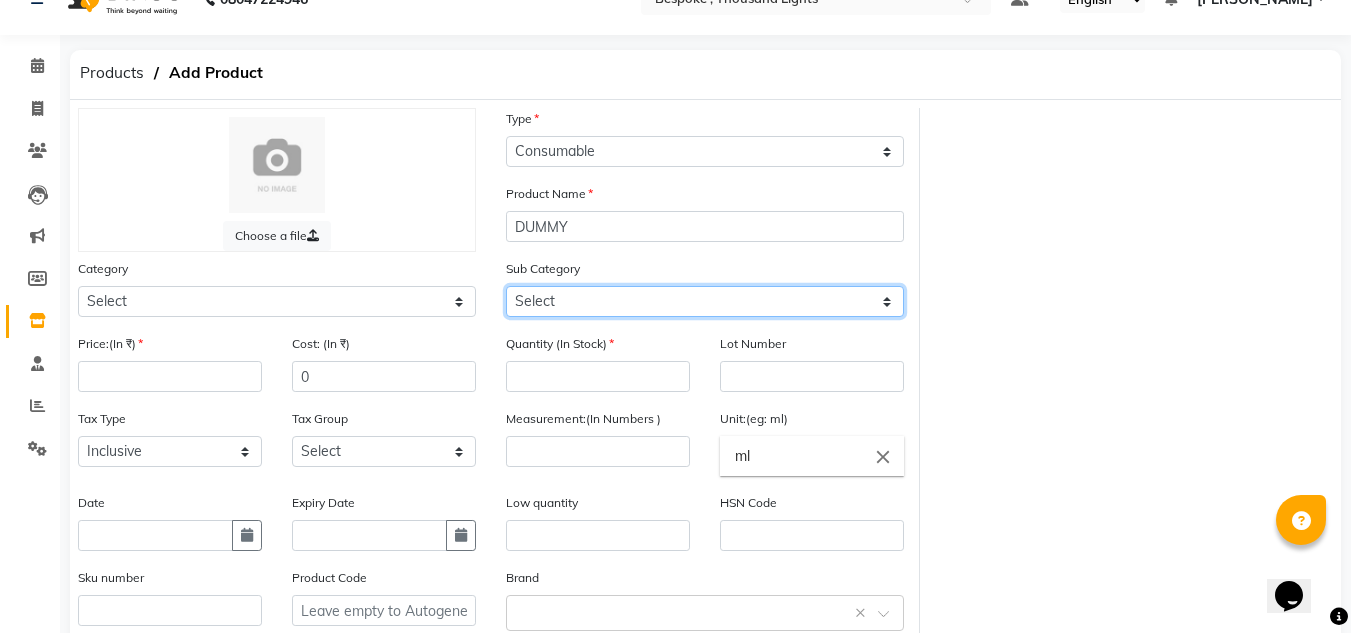 click on "Select" 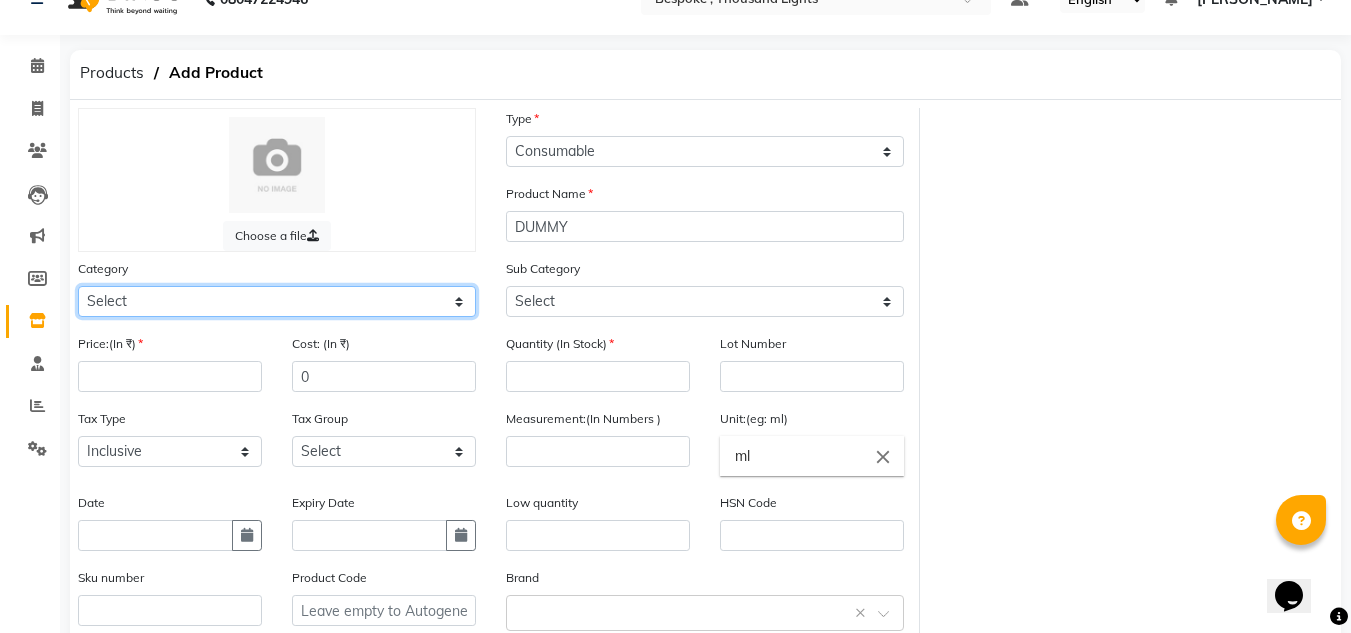 click on "Select Hair Skin Makeup Personal Care Appliances [PERSON_NAME] Waxing Disposable Threading Hands and Feet Beauty Planet [MEDICAL_DATA] Cadiveu Casmara Cheryls Loreal Olaplex Other" 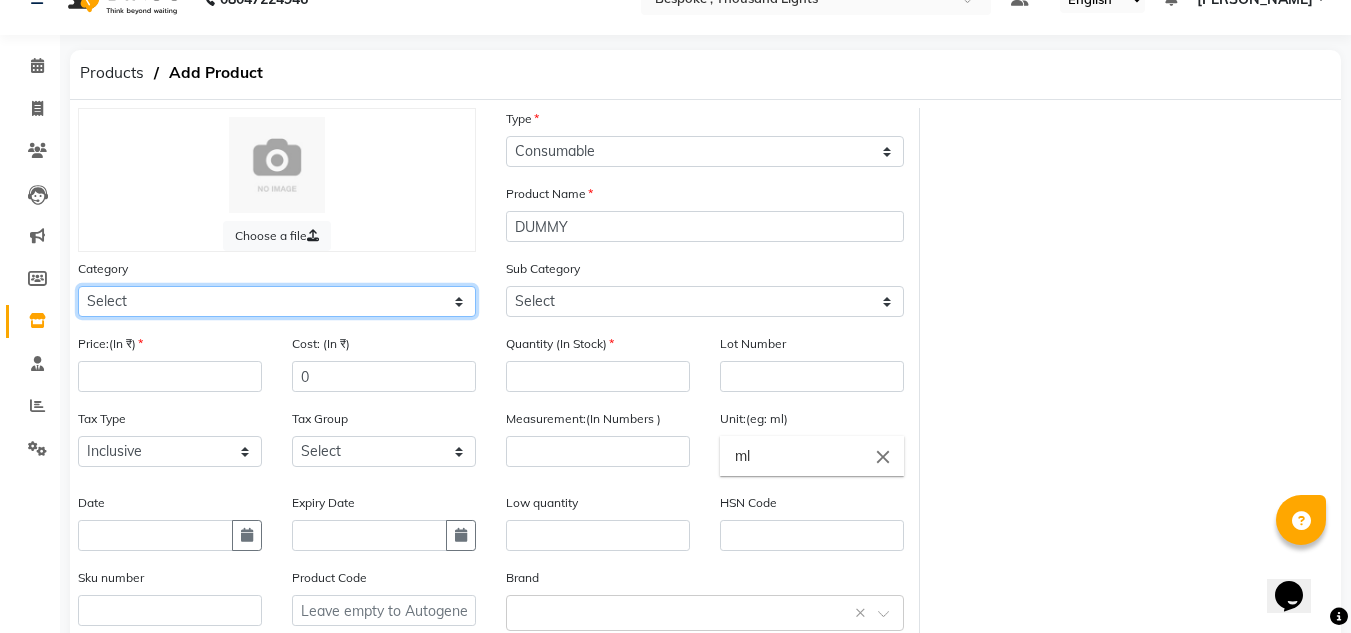 select on "1523901100" 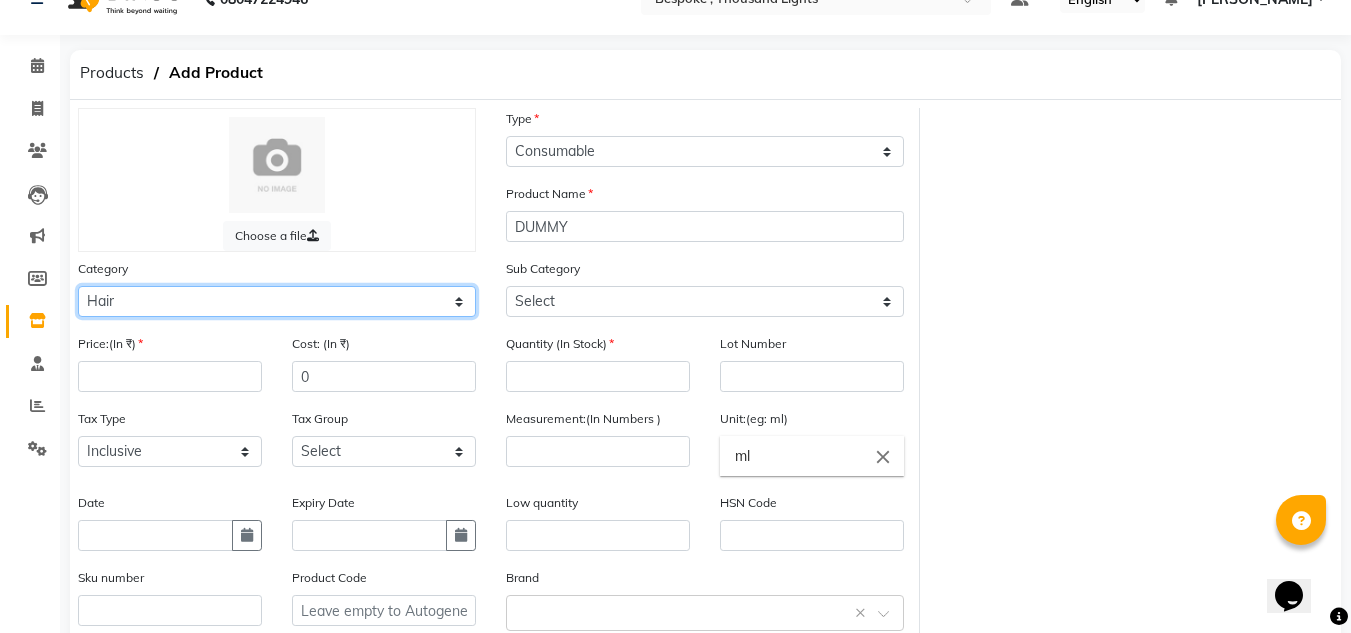 click on "Select Hair Skin Makeup Personal Care Appliances [PERSON_NAME] Waxing Disposable Threading Hands and Feet Beauty Planet [MEDICAL_DATA] Cadiveu Casmara Cheryls Loreal Olaplex Other" 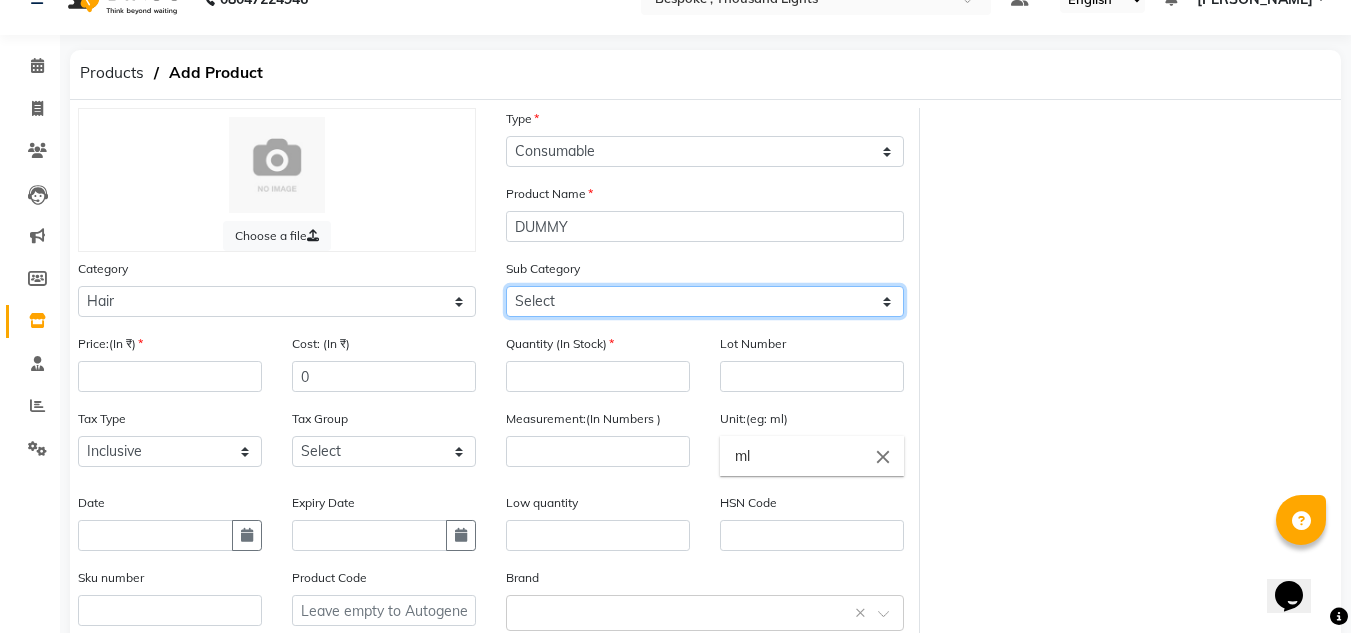 click on "Select Shampoo Conditioner Cream Mask Oil Serum Color Appliances Treatment Styling Kit & Combo Other Lotion" 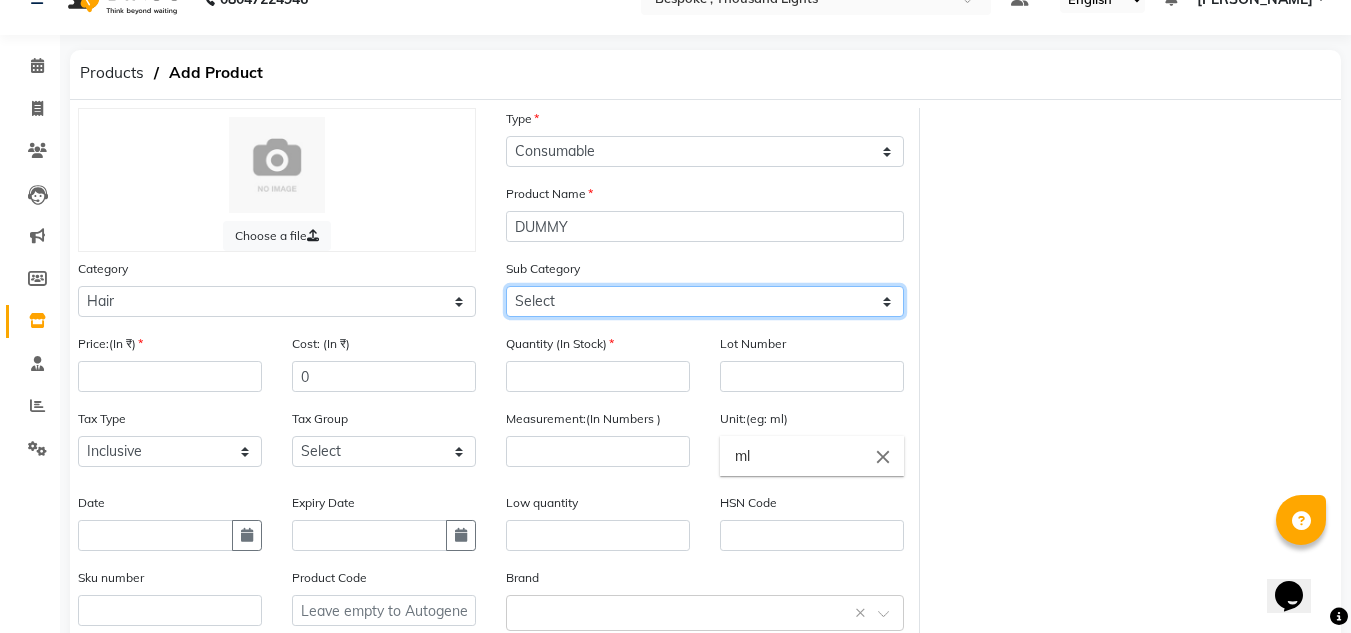 select on "1523901105" 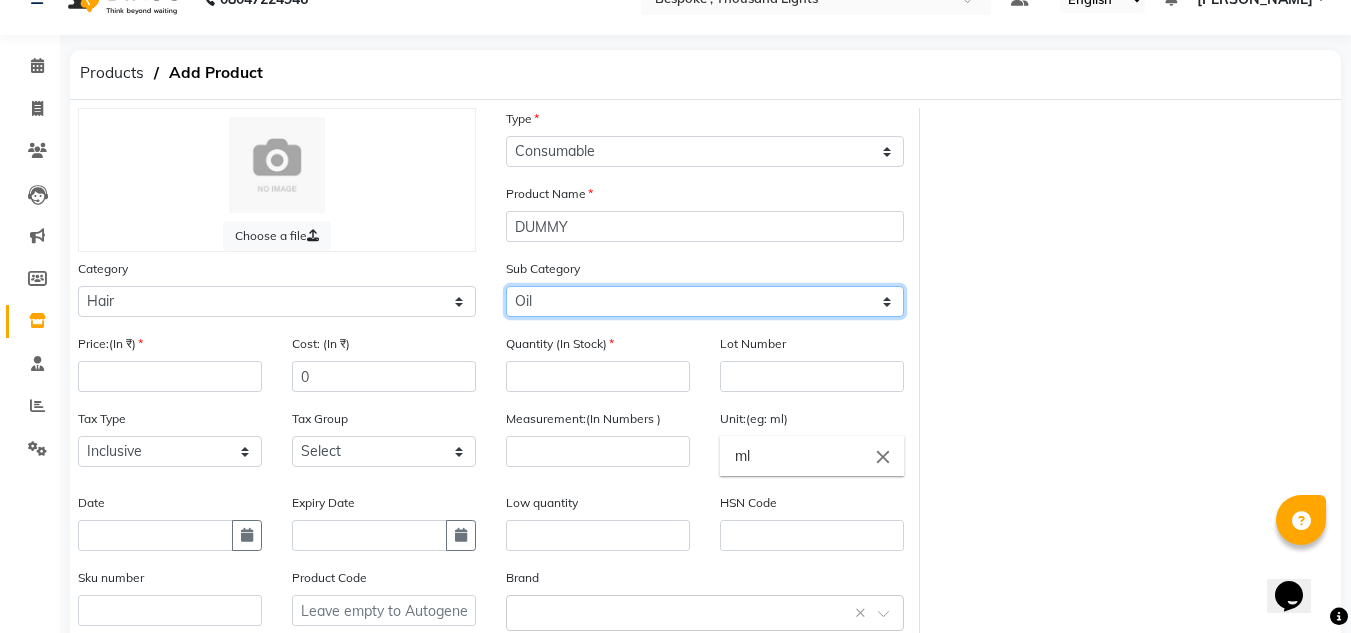 click on "Select Shampoo Conditioner Cream Mask Oil Serum Color Appliances Treatment Styling Kit & Combo Other Lotion" 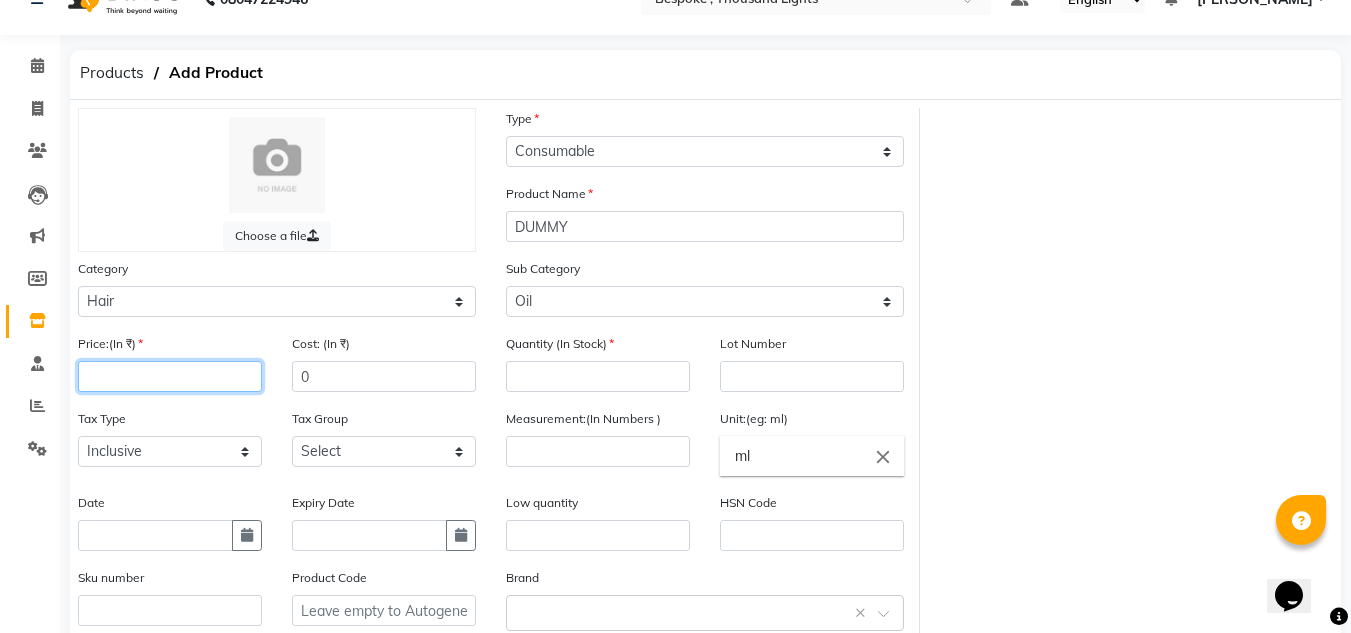 click 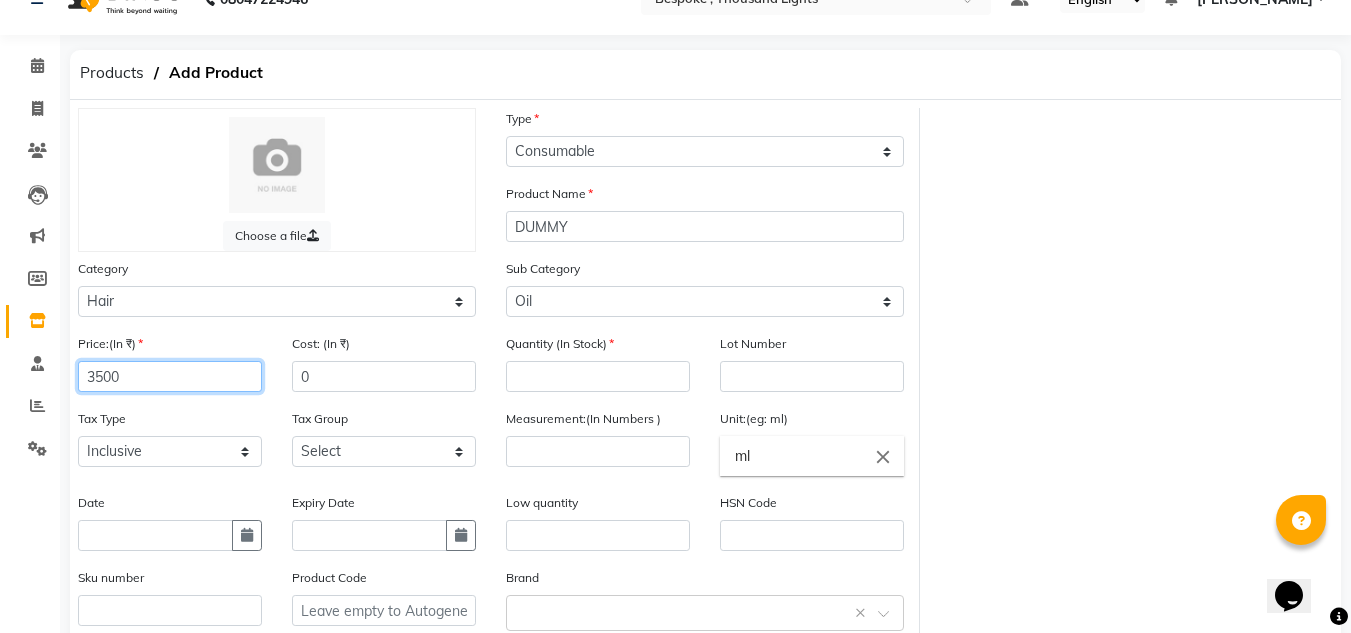 type on "3500" 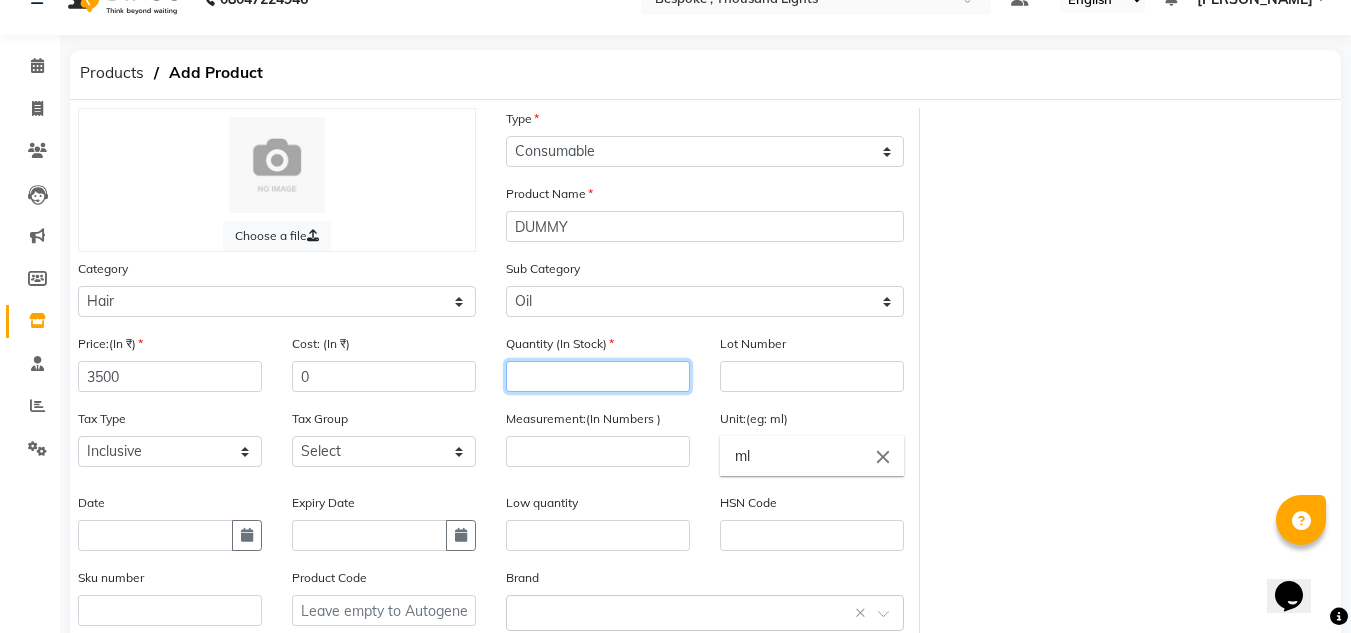 click 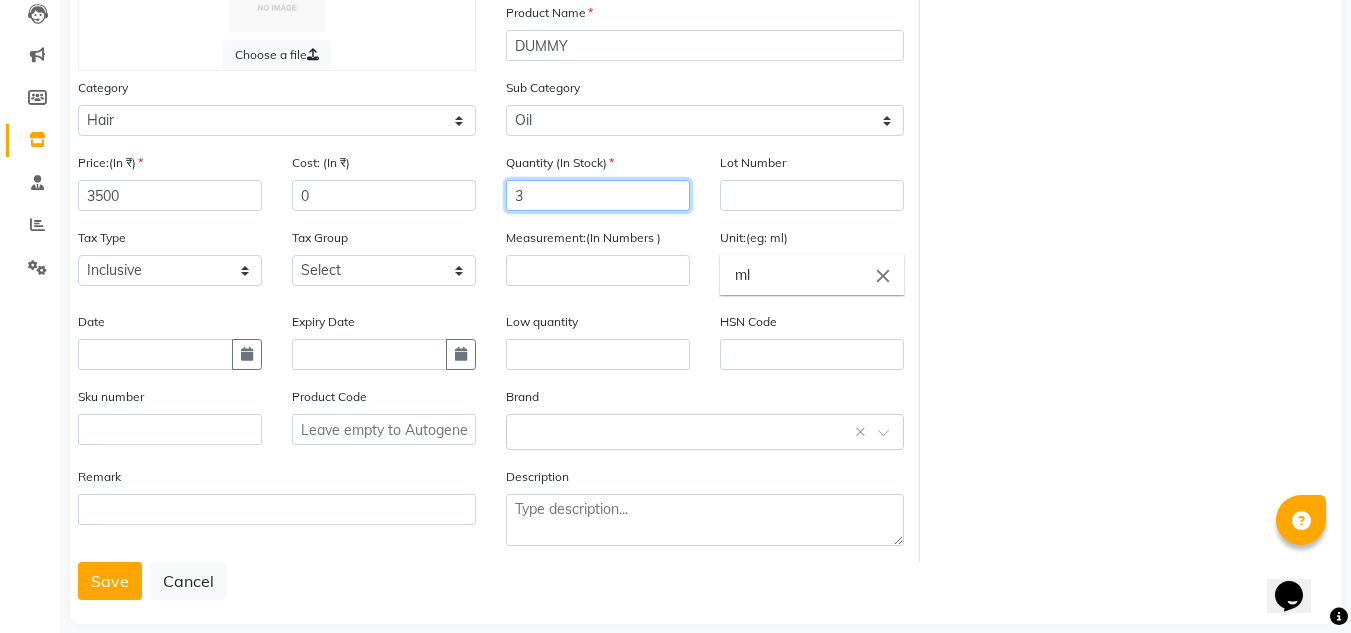 scroll, scrollTop: 237, scrollLeft: 0, axis: vertical 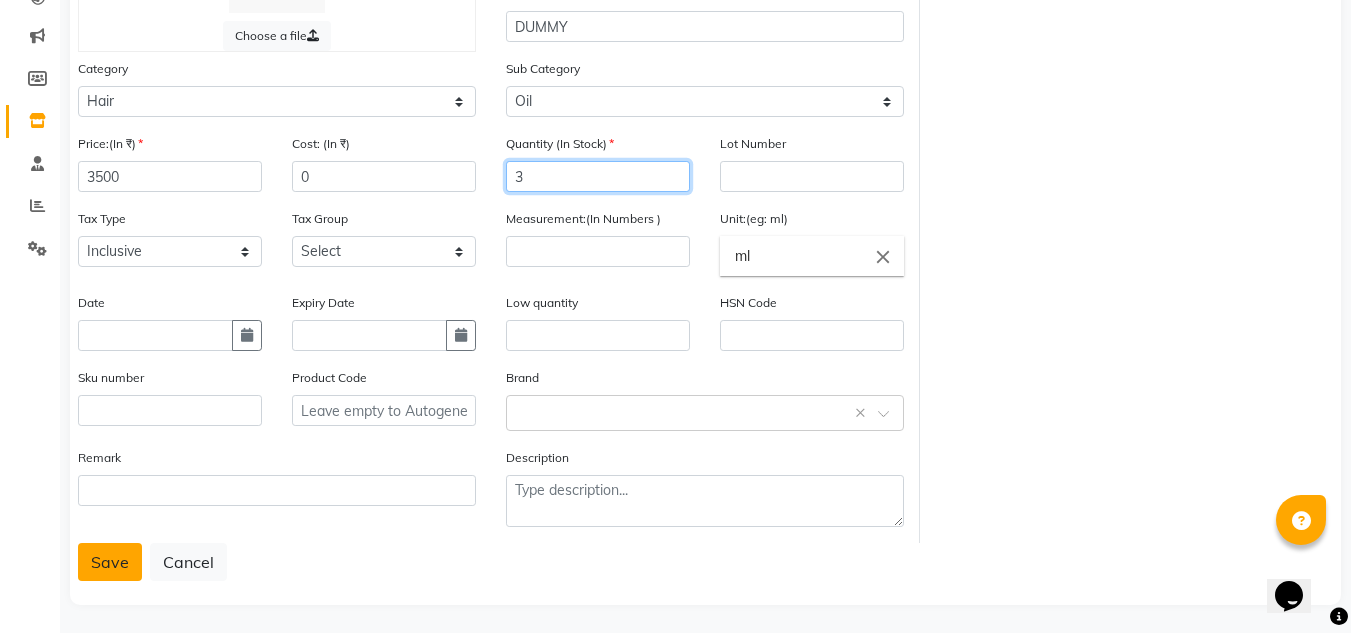type on "3" 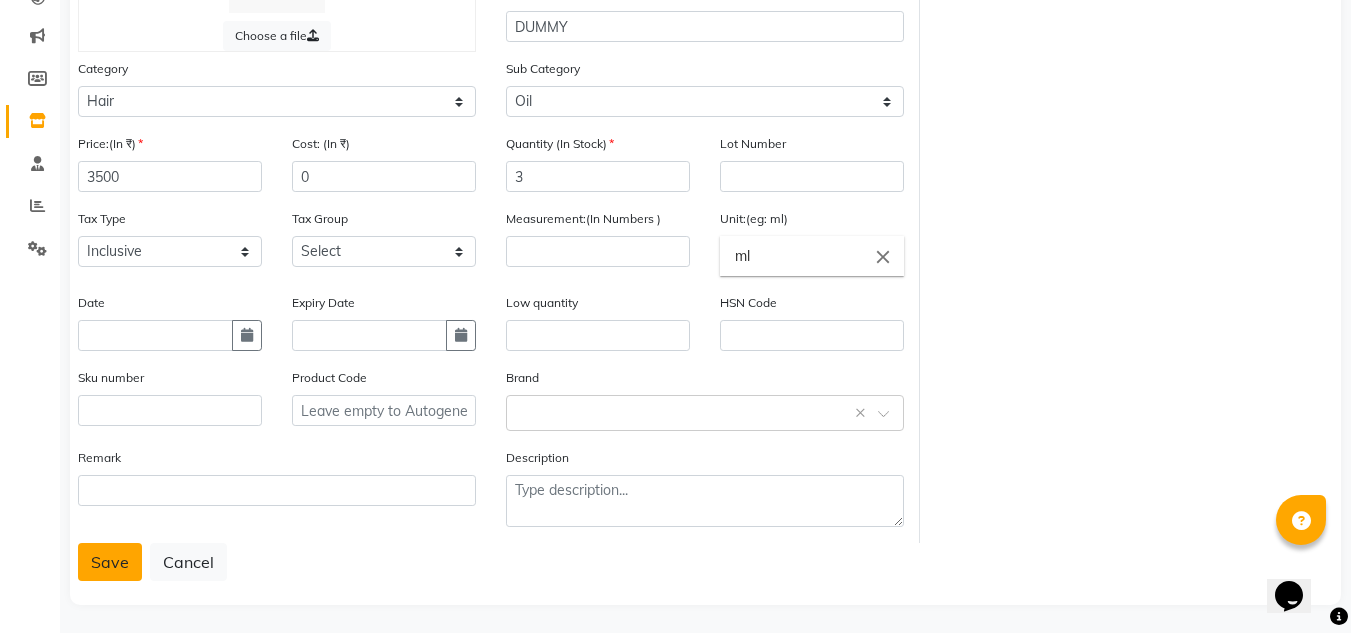click on "Save" 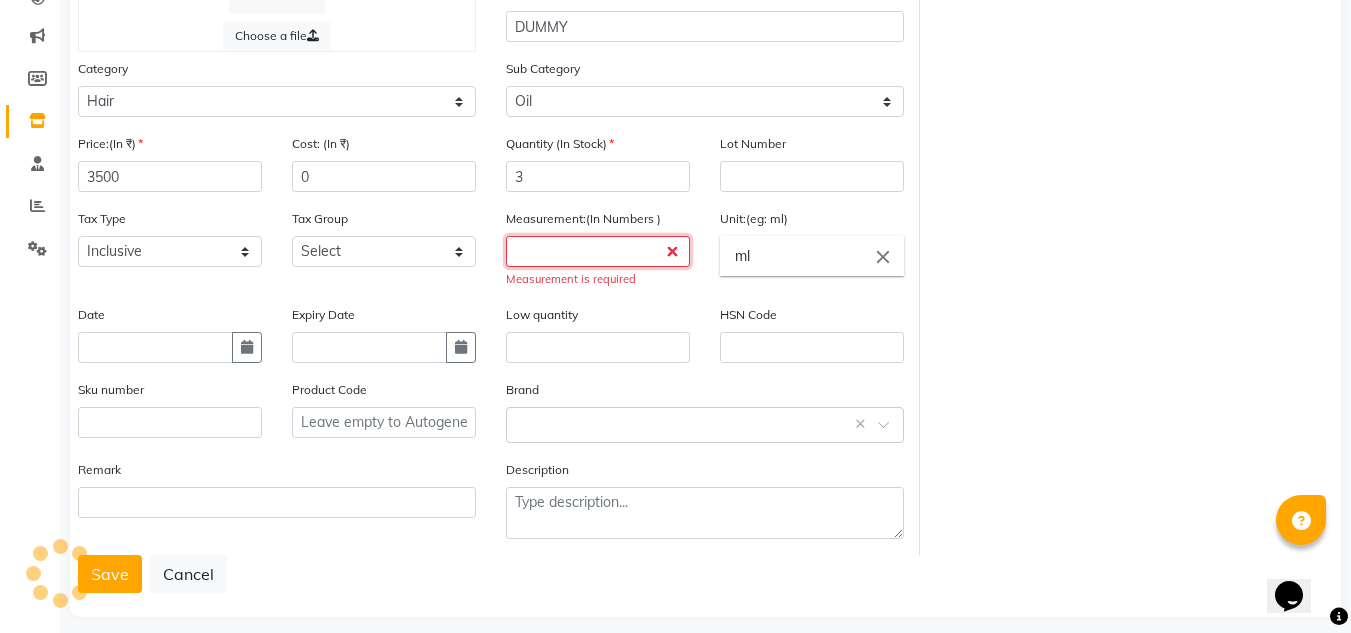 click 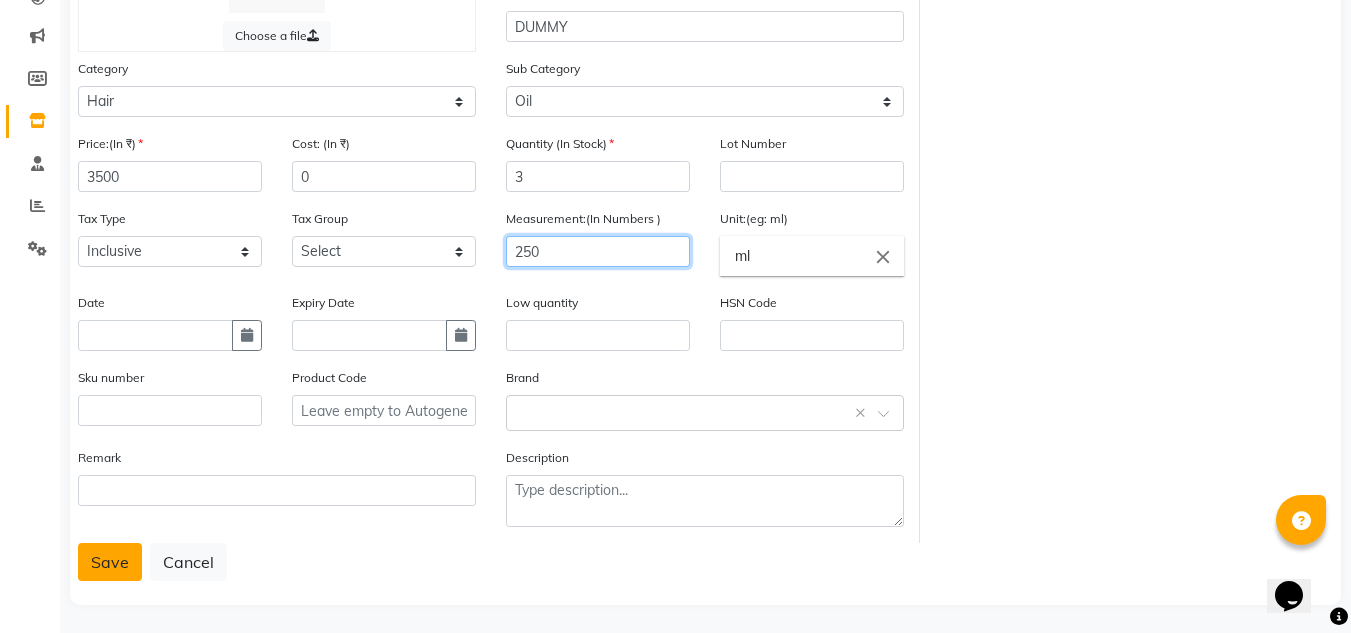 type on "250" 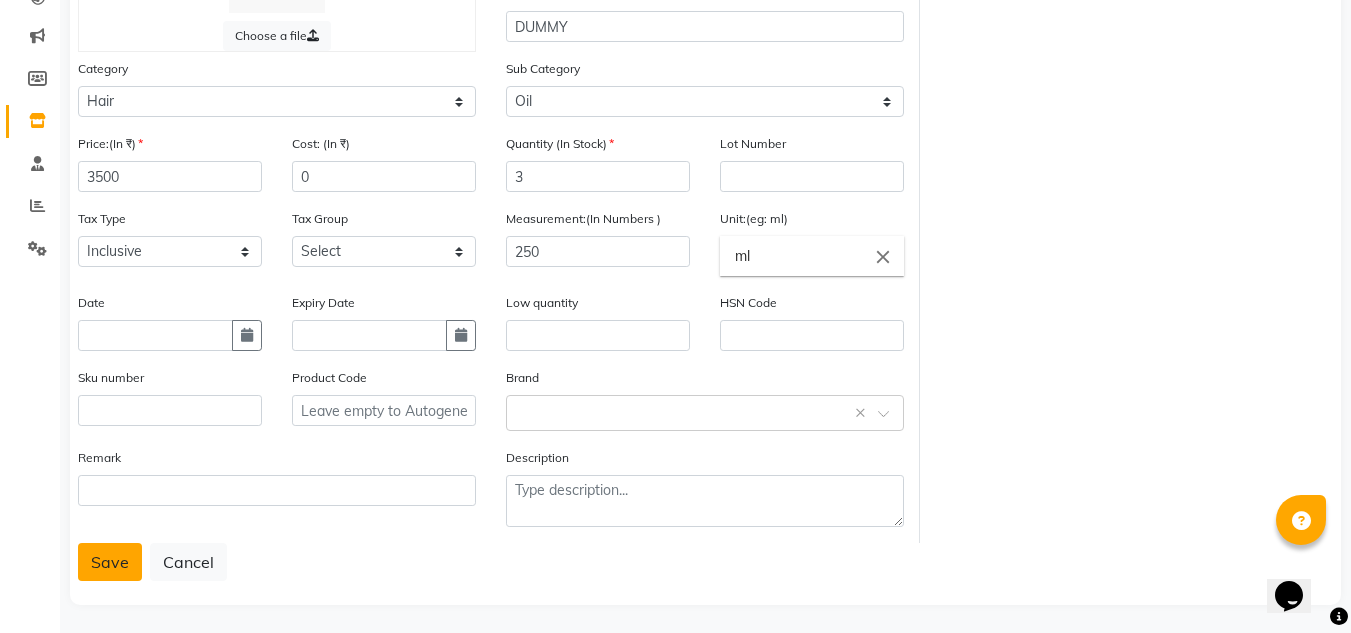 click on "Save" 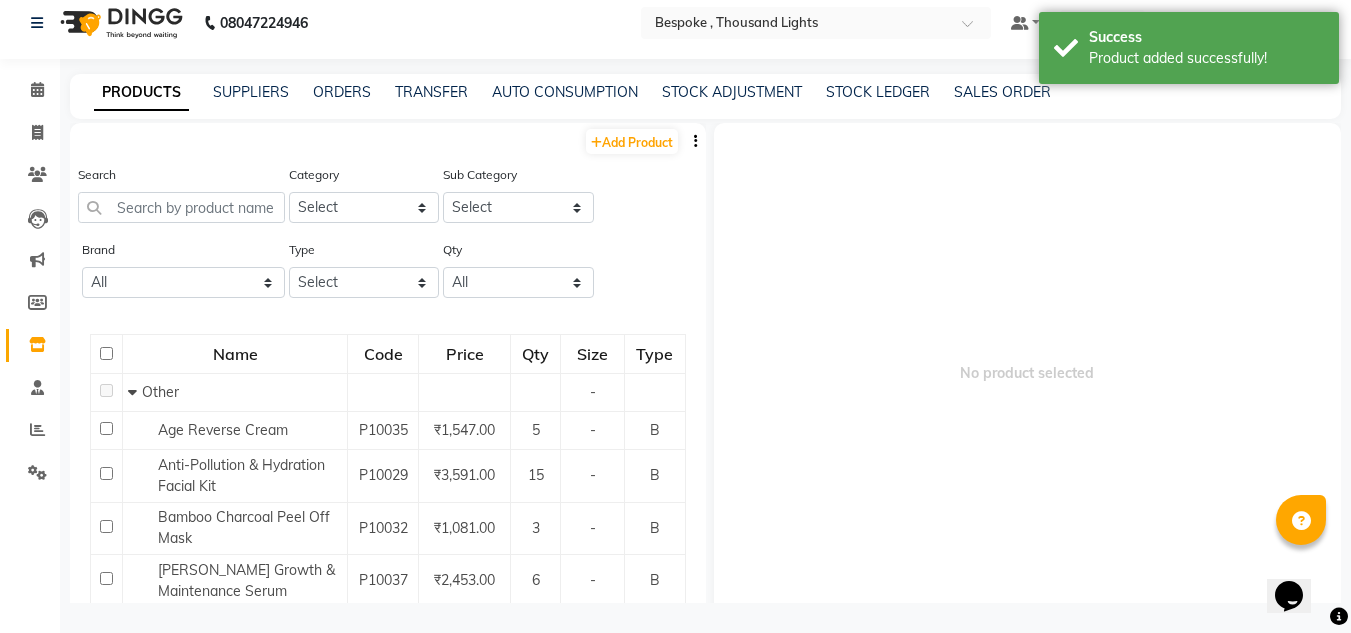scroll, scrollTop: 0, scrollLeft: 0, axis: both 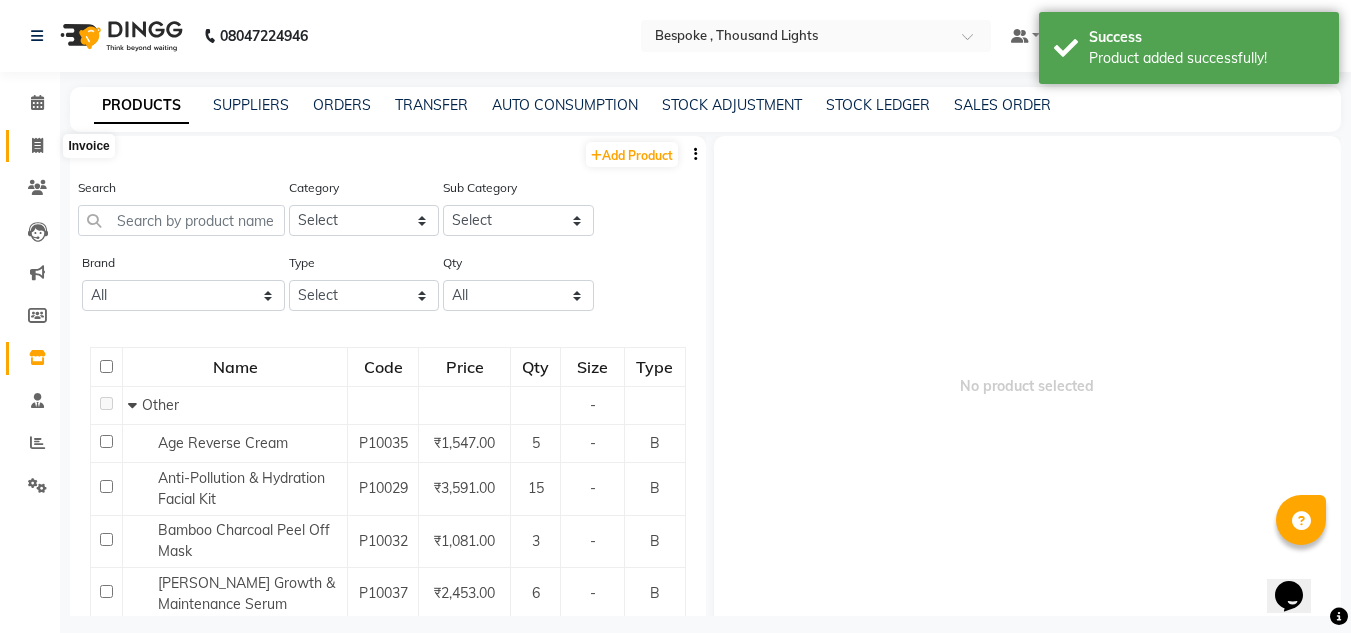 click 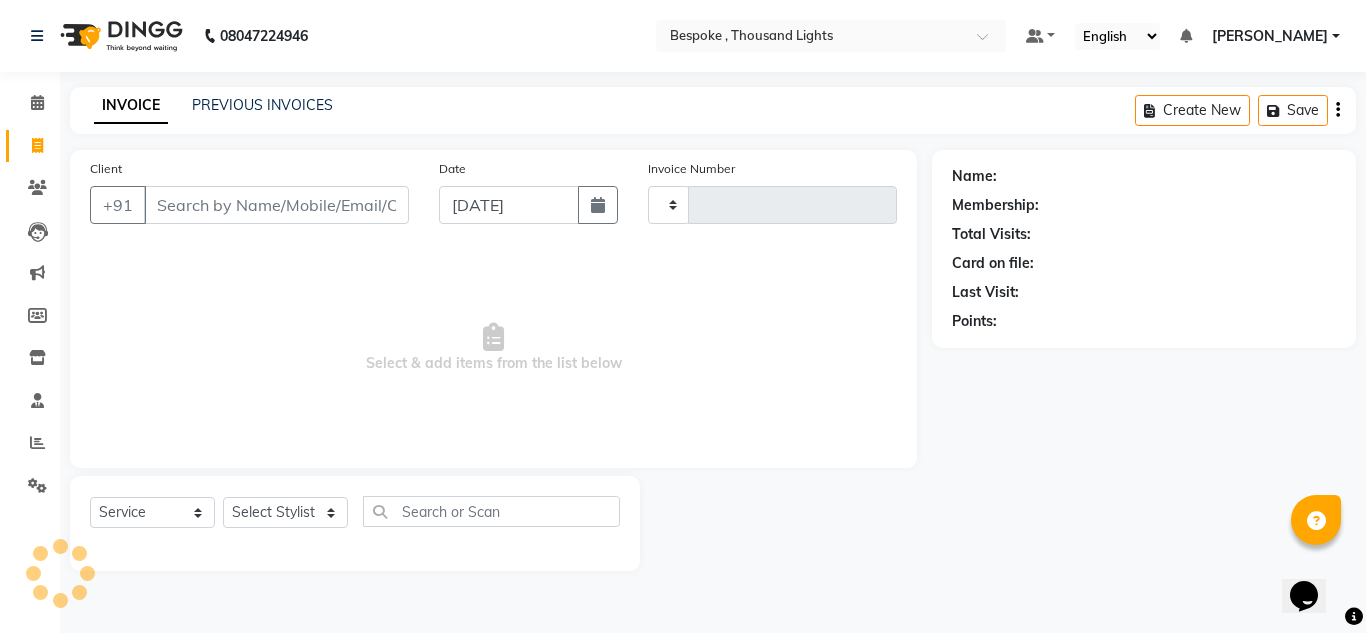 type on "0187" 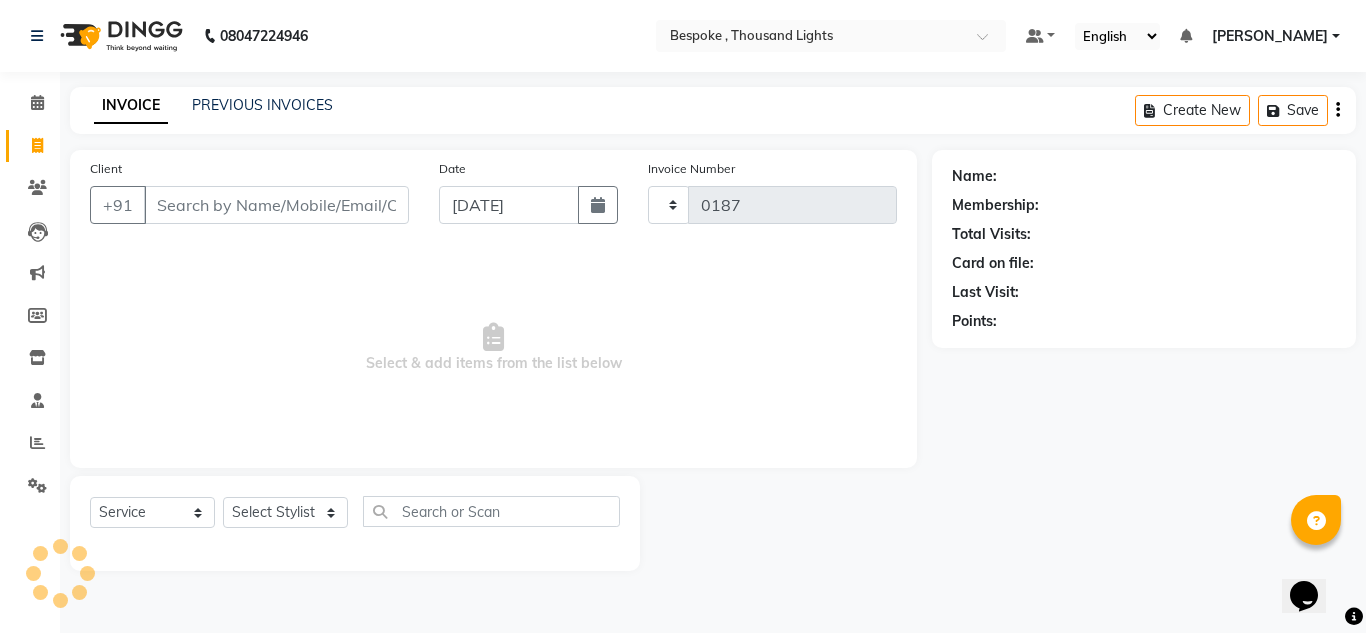 select on "8177" 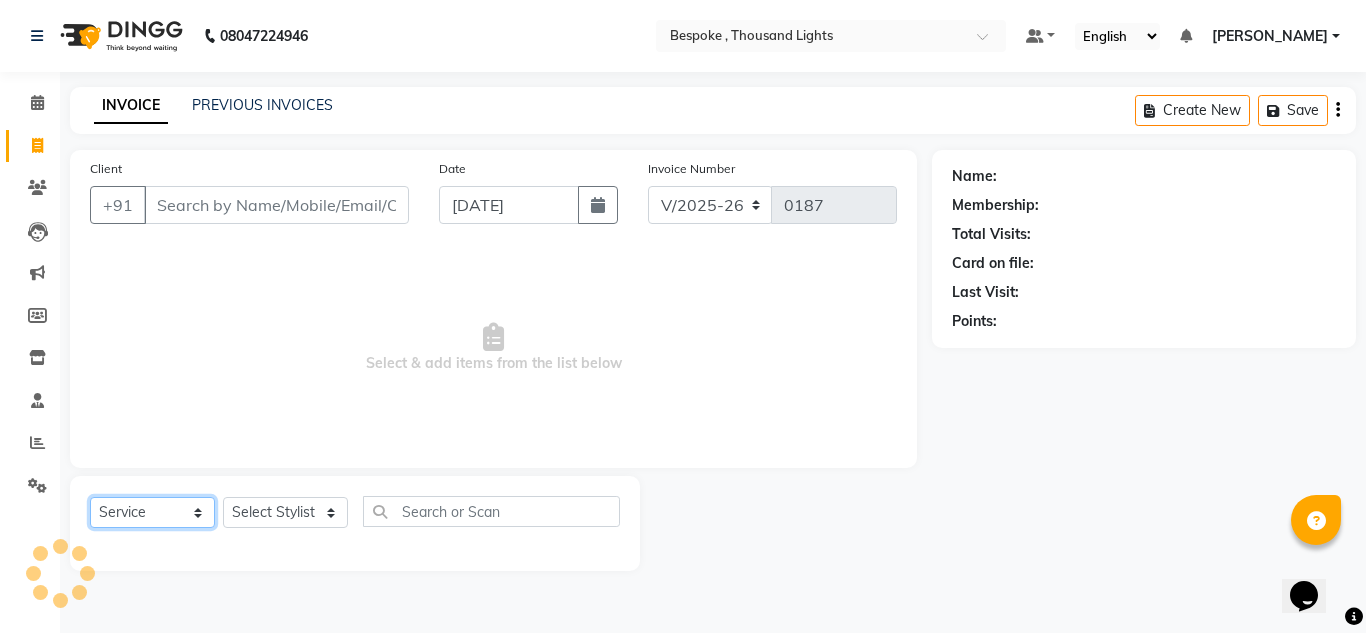 click on "Select  Service  Product  Membership  Package Voucher Prepaid Gift Card" 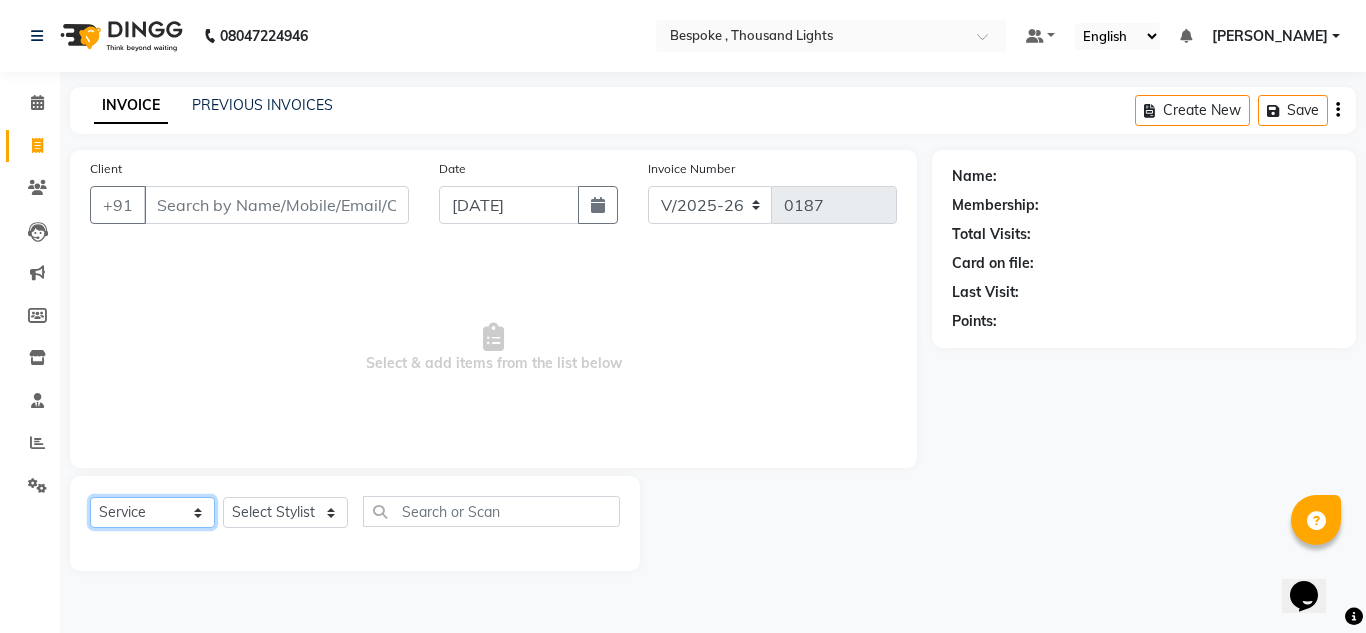 select on "product" 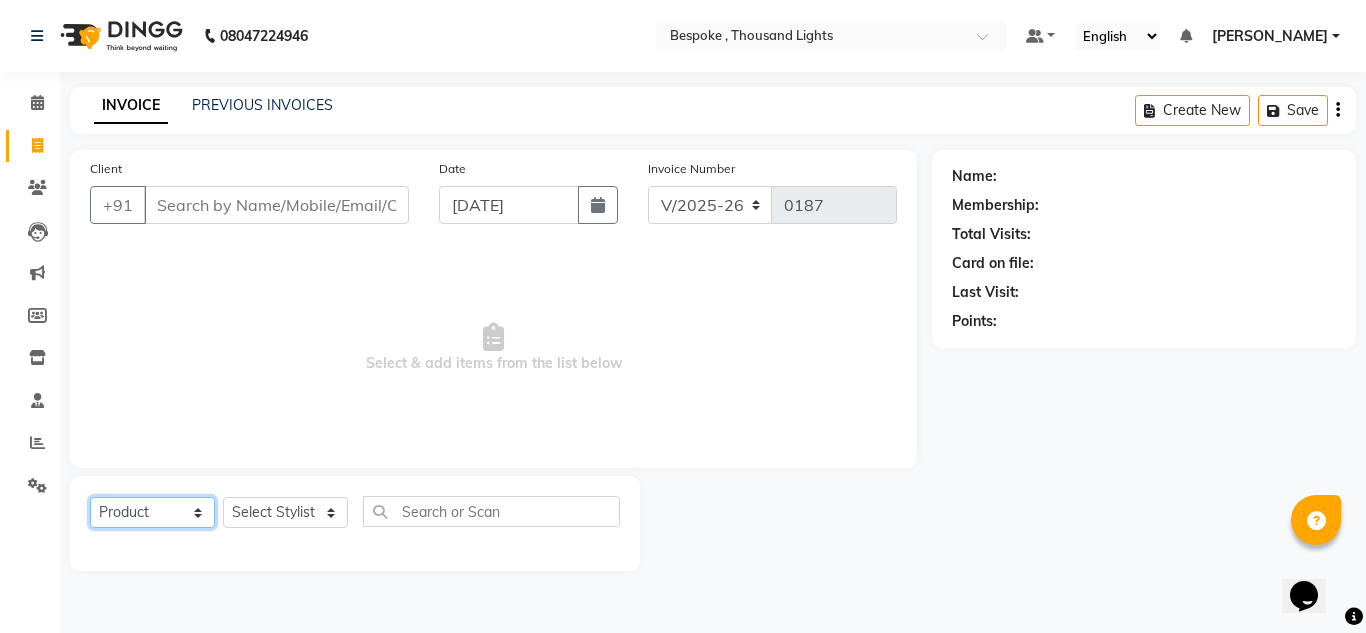 click on "Select  Service  Product  Membership  Package Voucher Prepaid Gift Card" 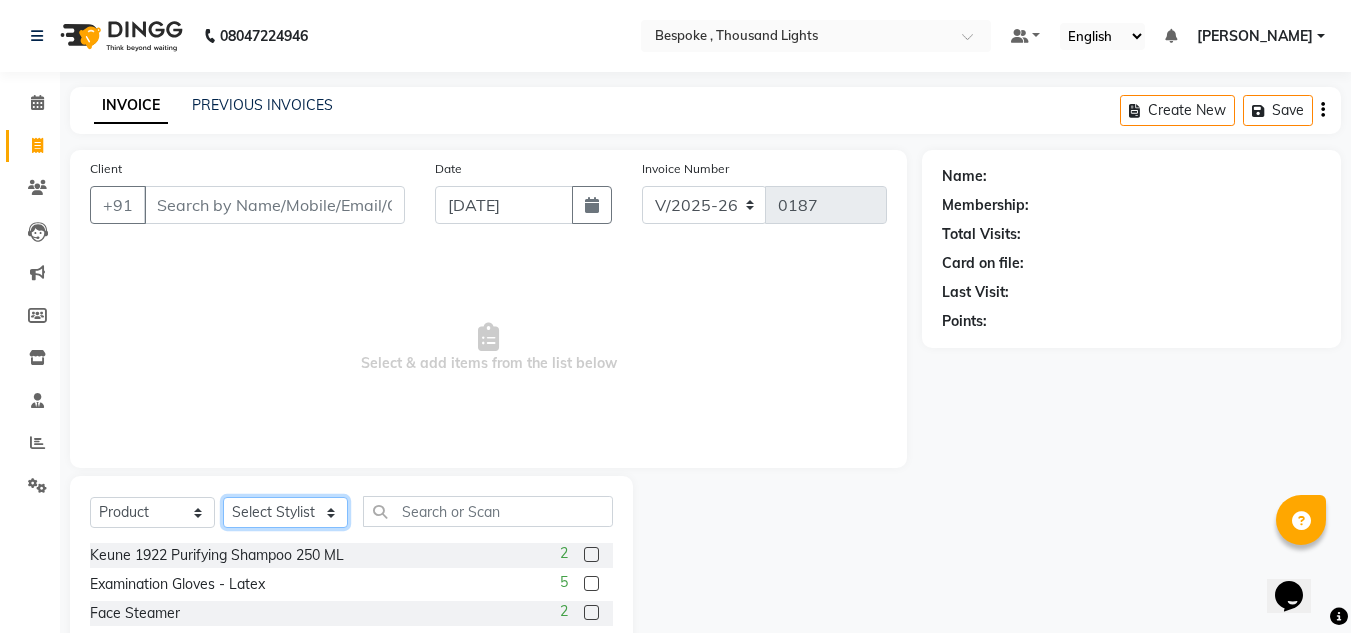 click on "Select Stylist [PERSON_NAME] Guru [PERSON_NAME]" 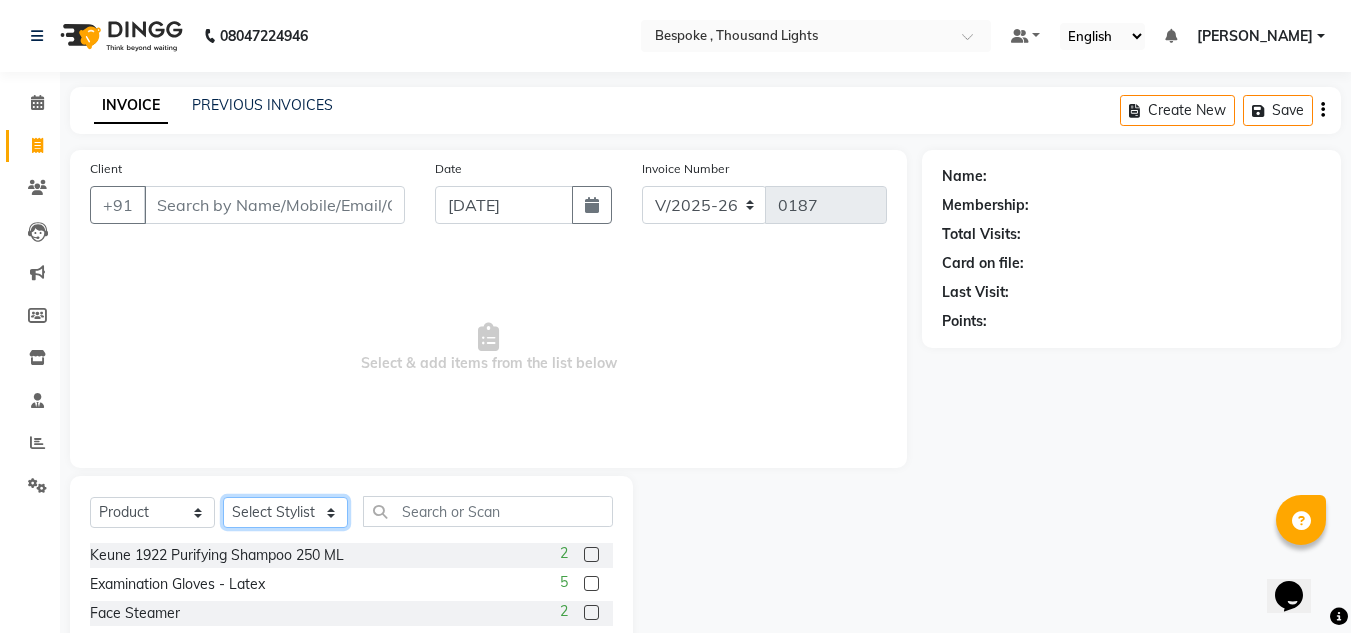 select on "77382" 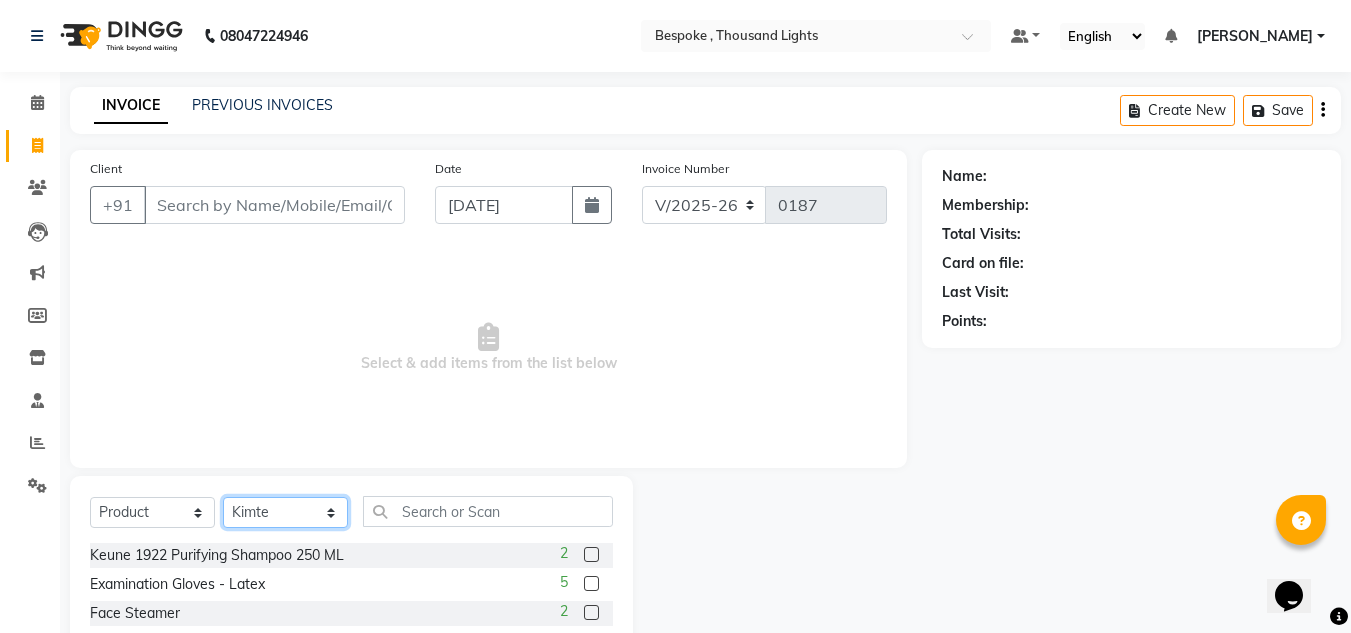 click on "Select Stylist [PERSON_NAME] Guru [PERSON_NAME]" 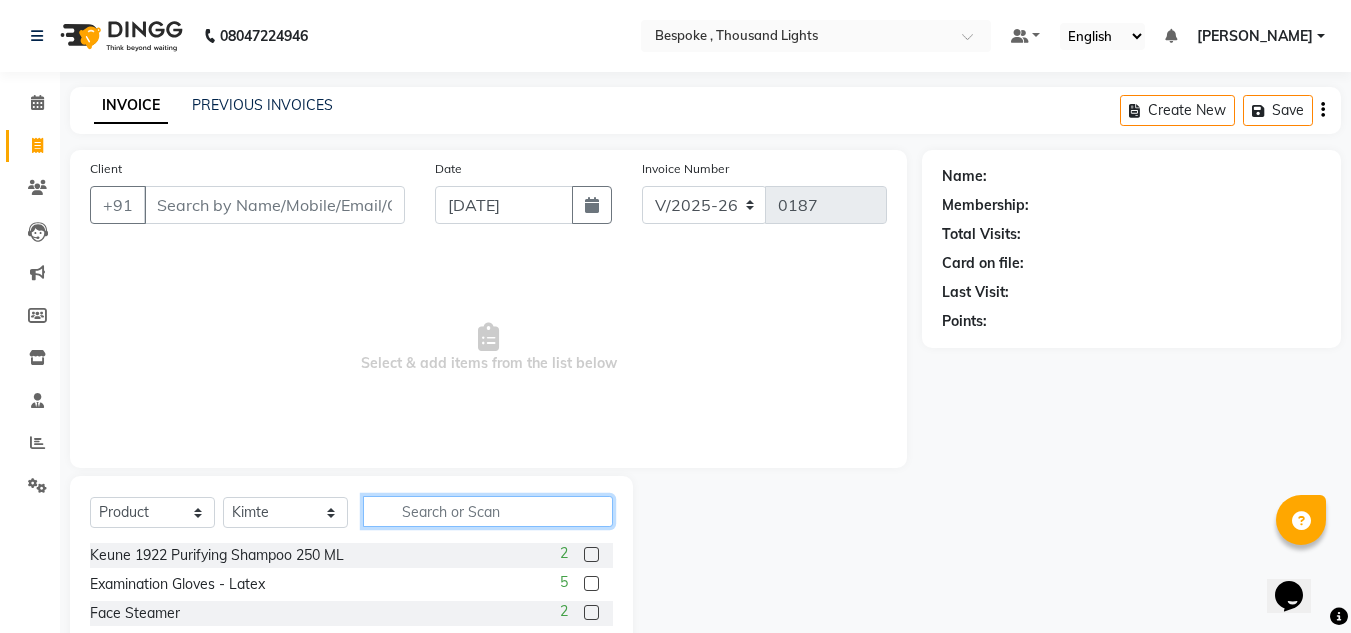 click 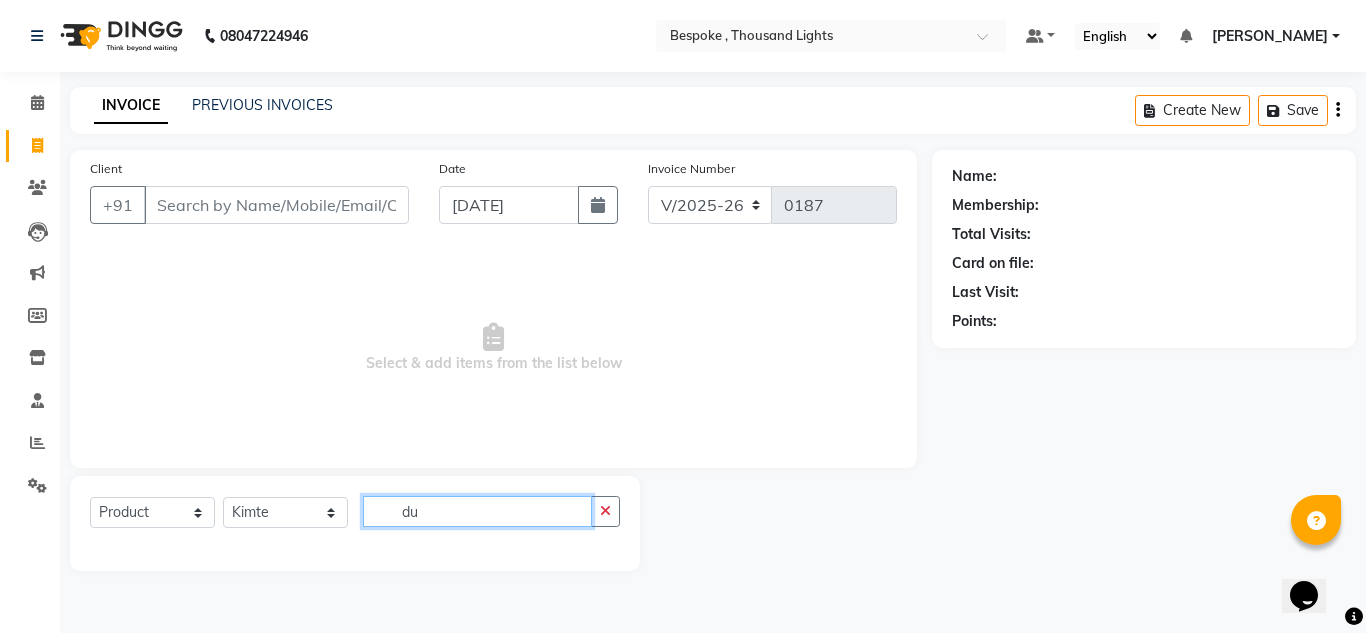 type on "d" 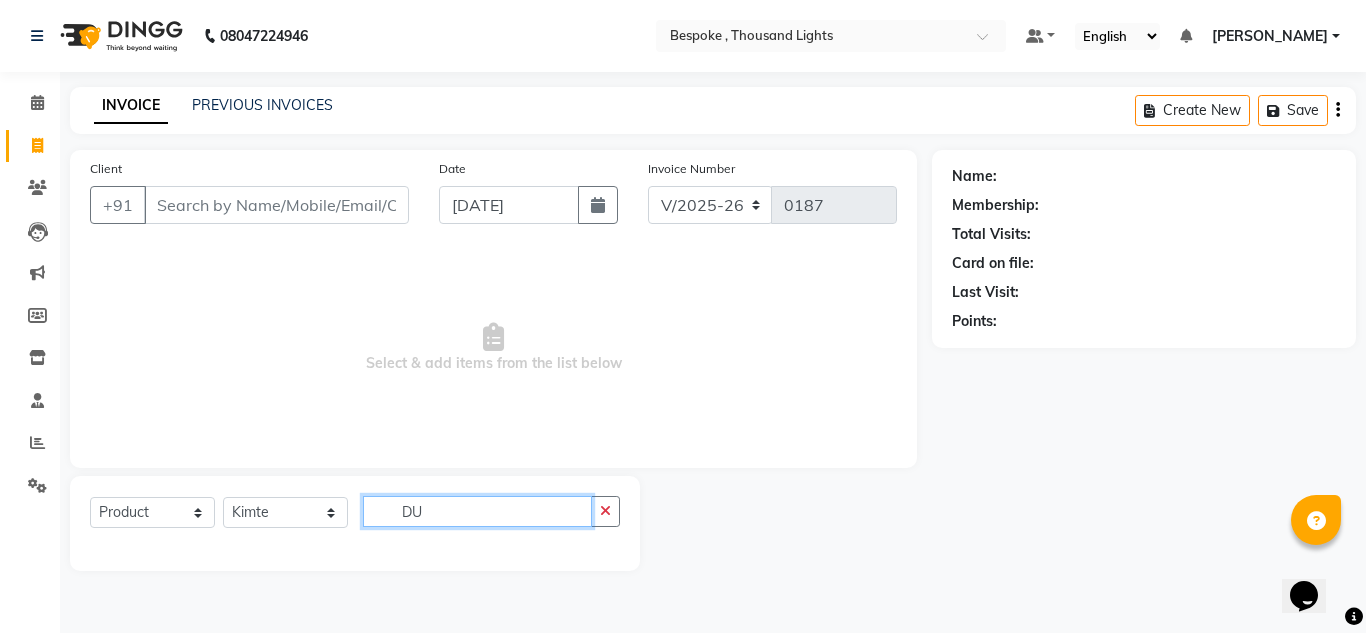 type on "D" 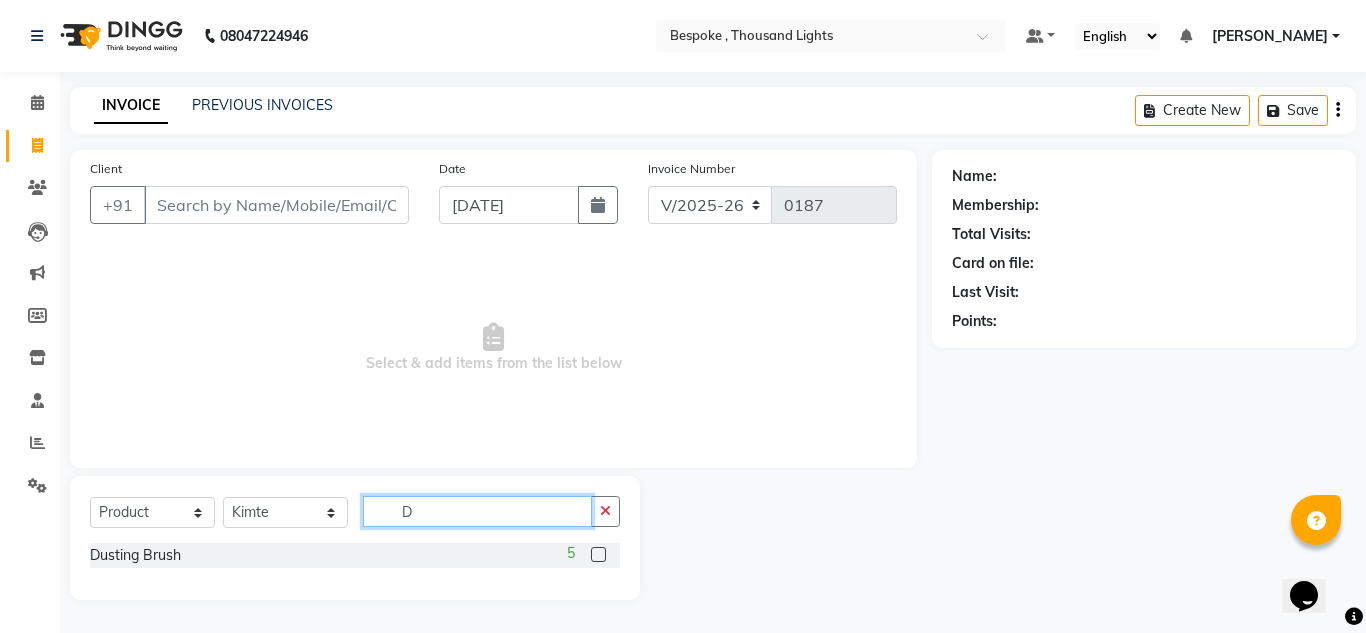 type 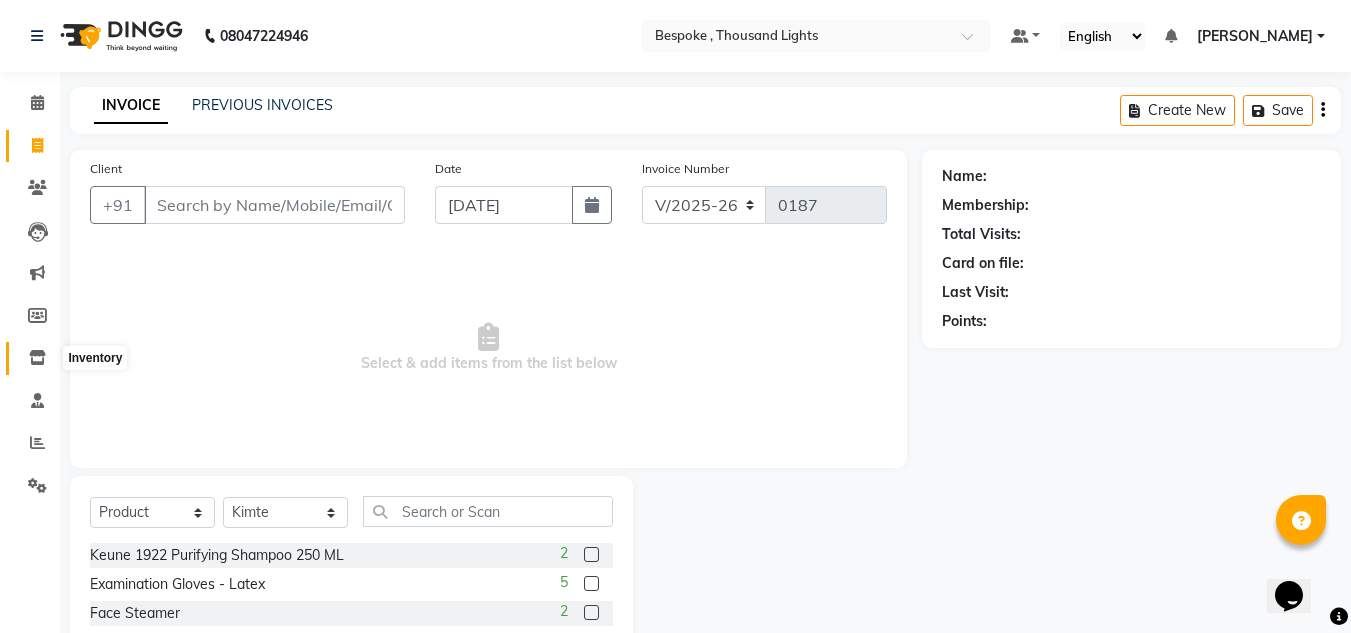 click 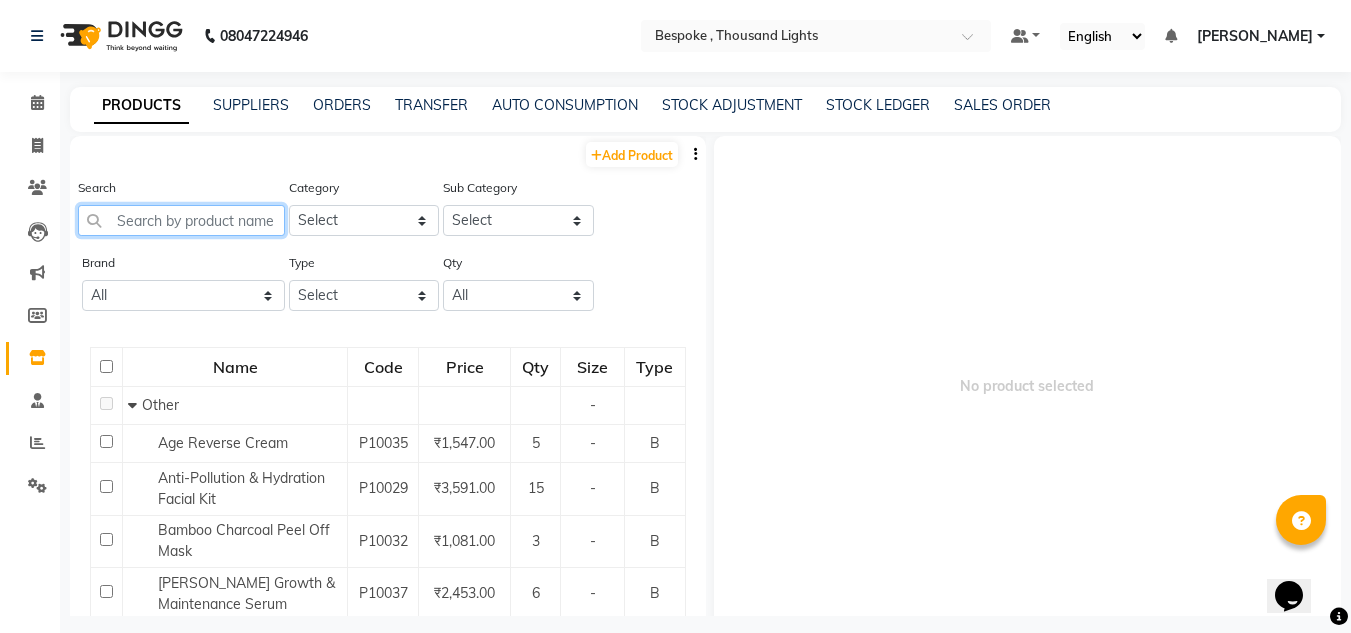 click 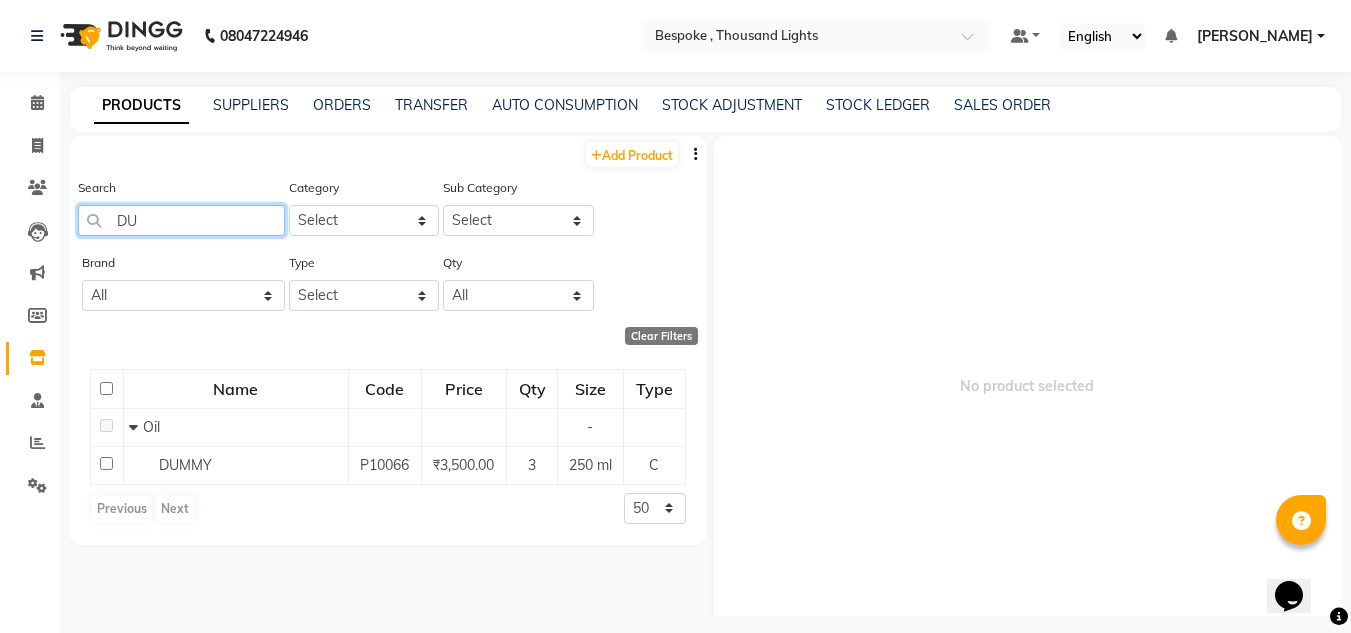 type on "D" 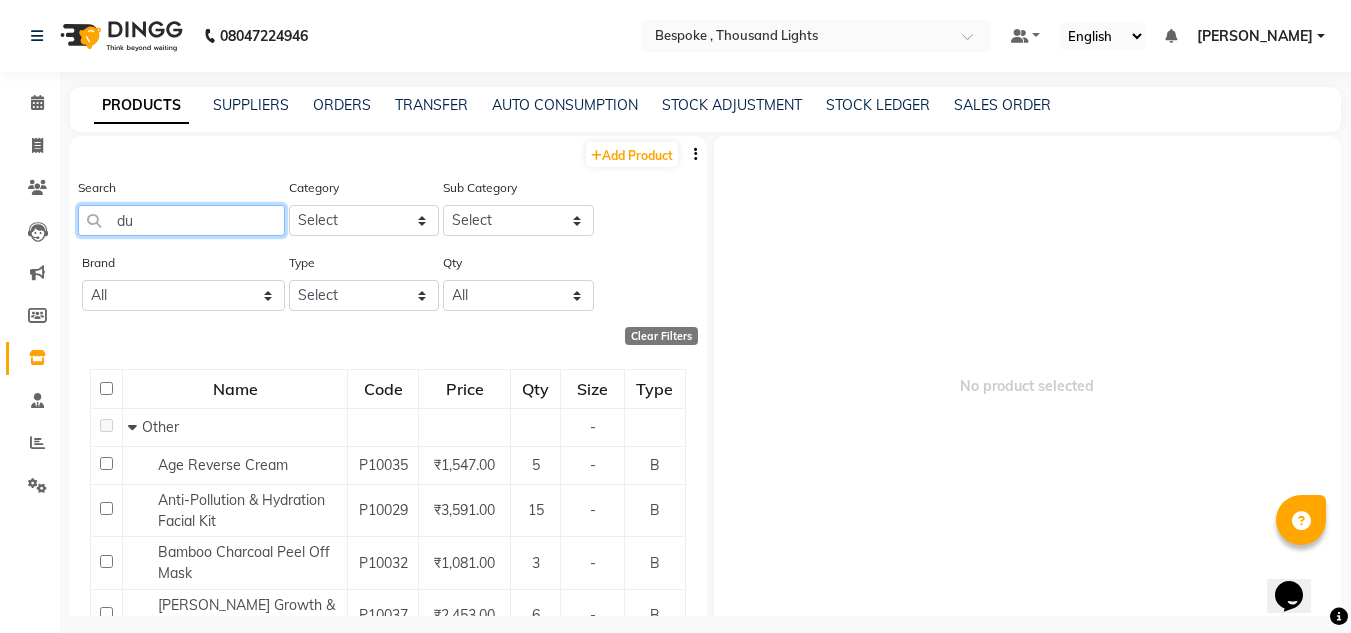 type on "dum" 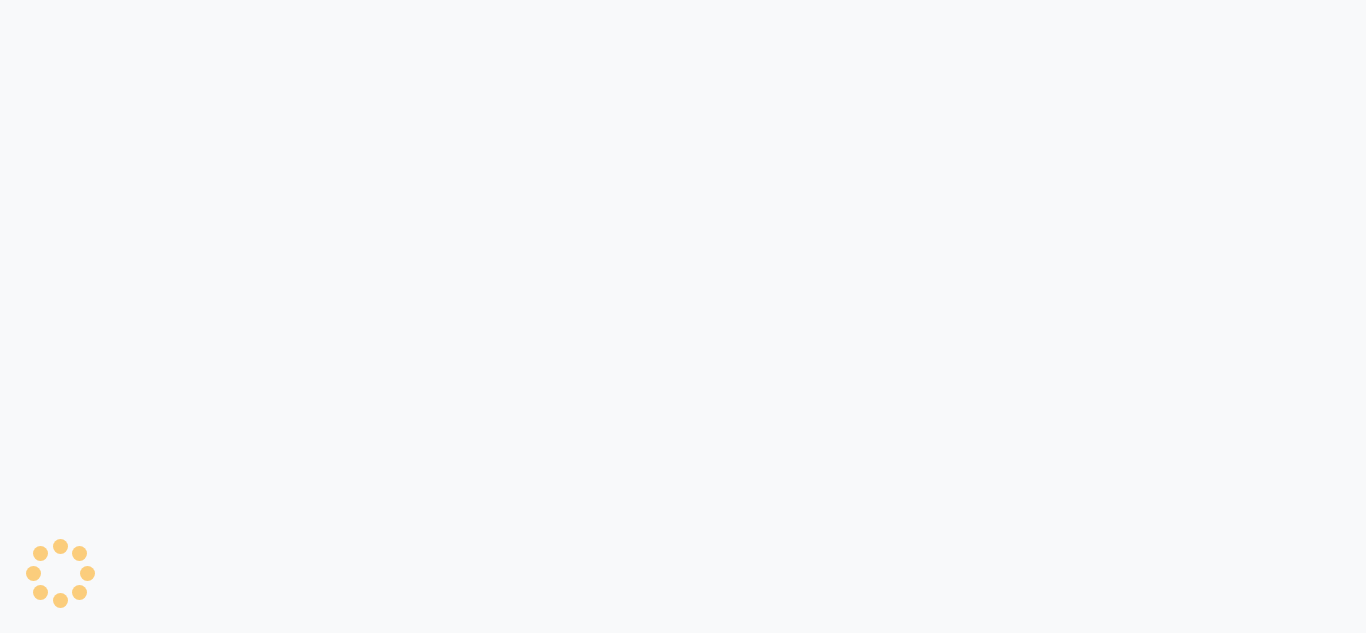 scroll, scrollTop: 0, scrollLeft: 0, axis: both 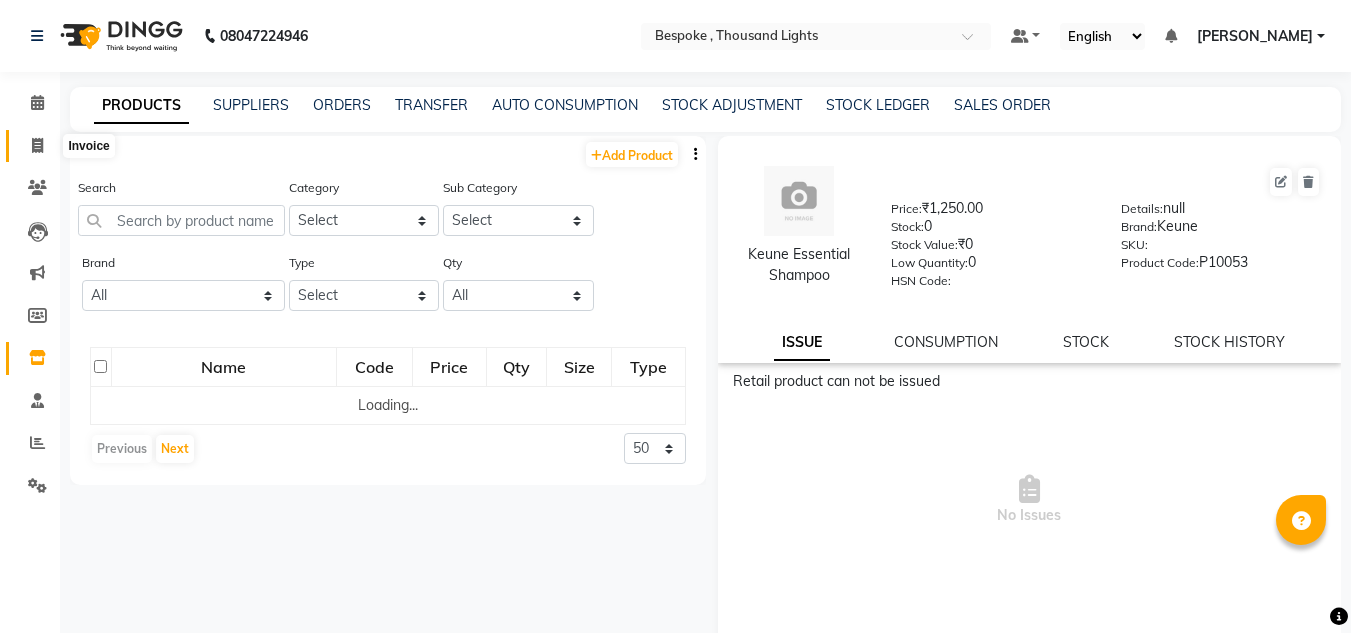 click 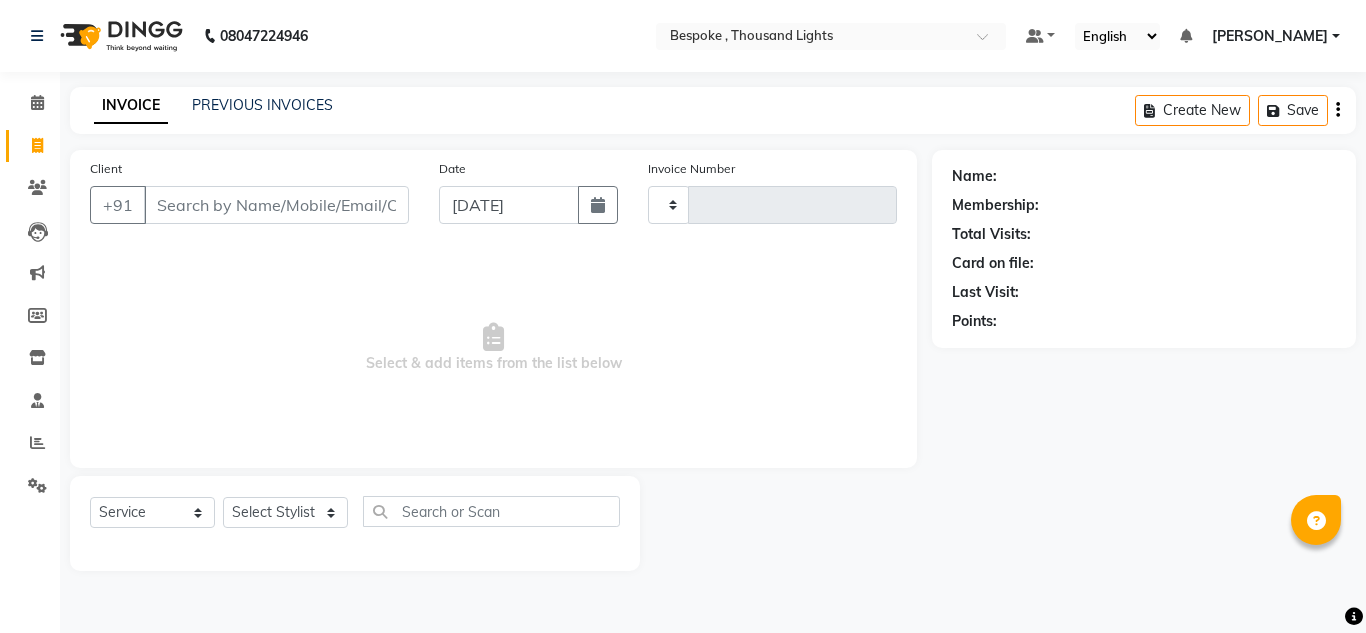 type on "0187" 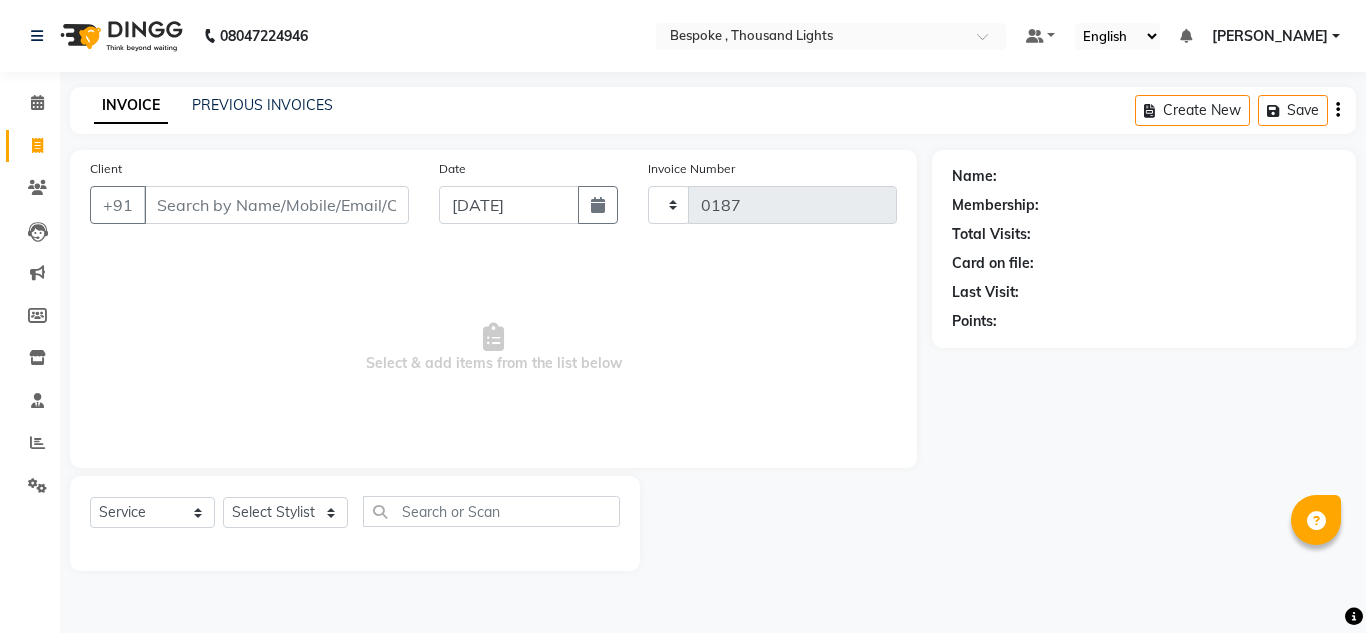 select on "8177" 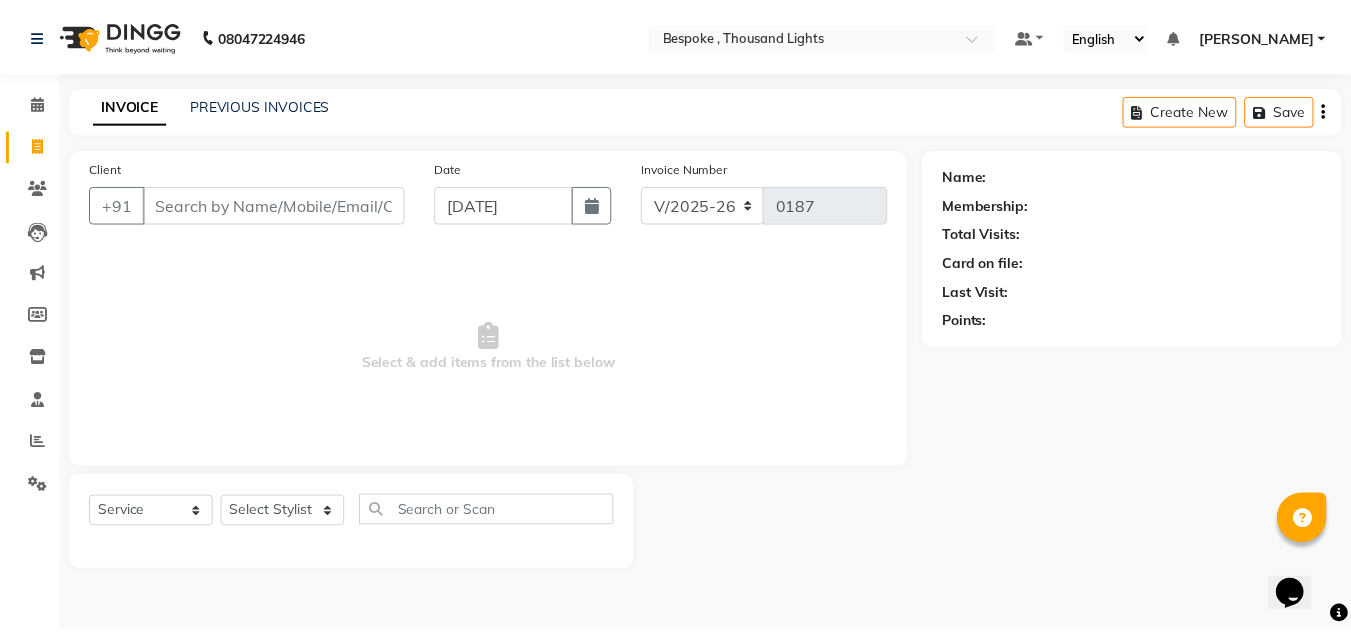 scroll, scrollTop: 0, scrollLeft: 0, axis: both 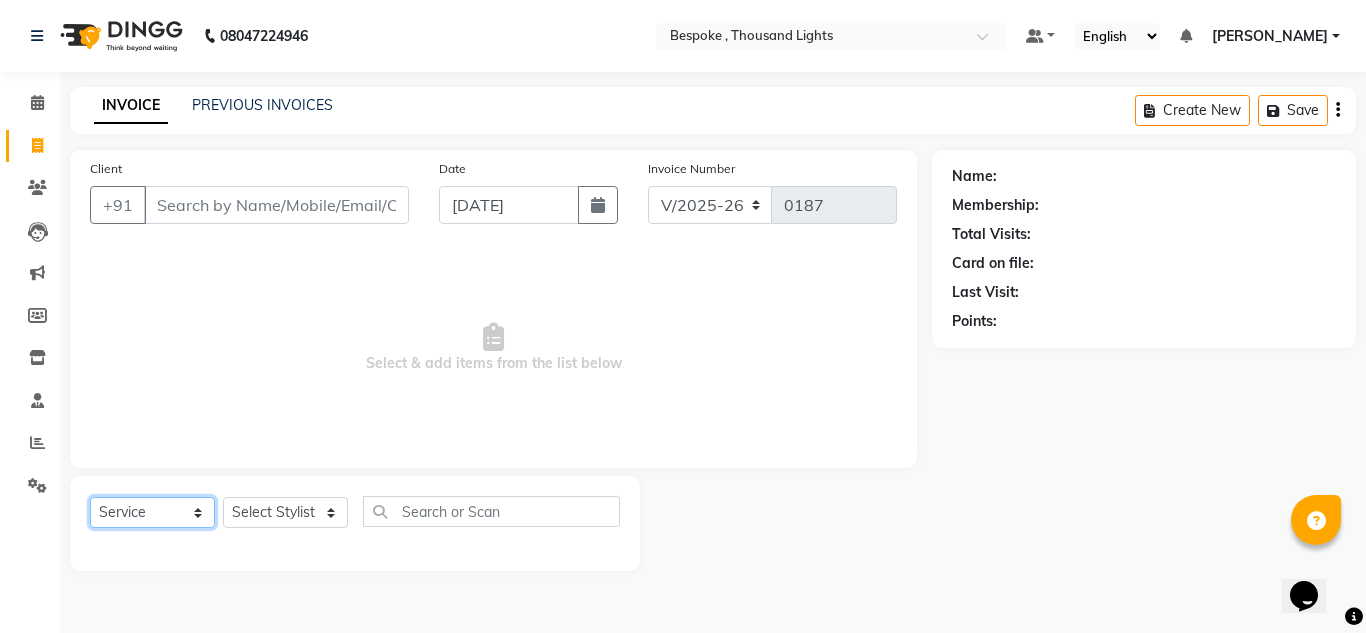 drag, startPoint x: 180, startPoint y: 524, endPoint x: 176, endPoint y: 497, distance: 27.294687 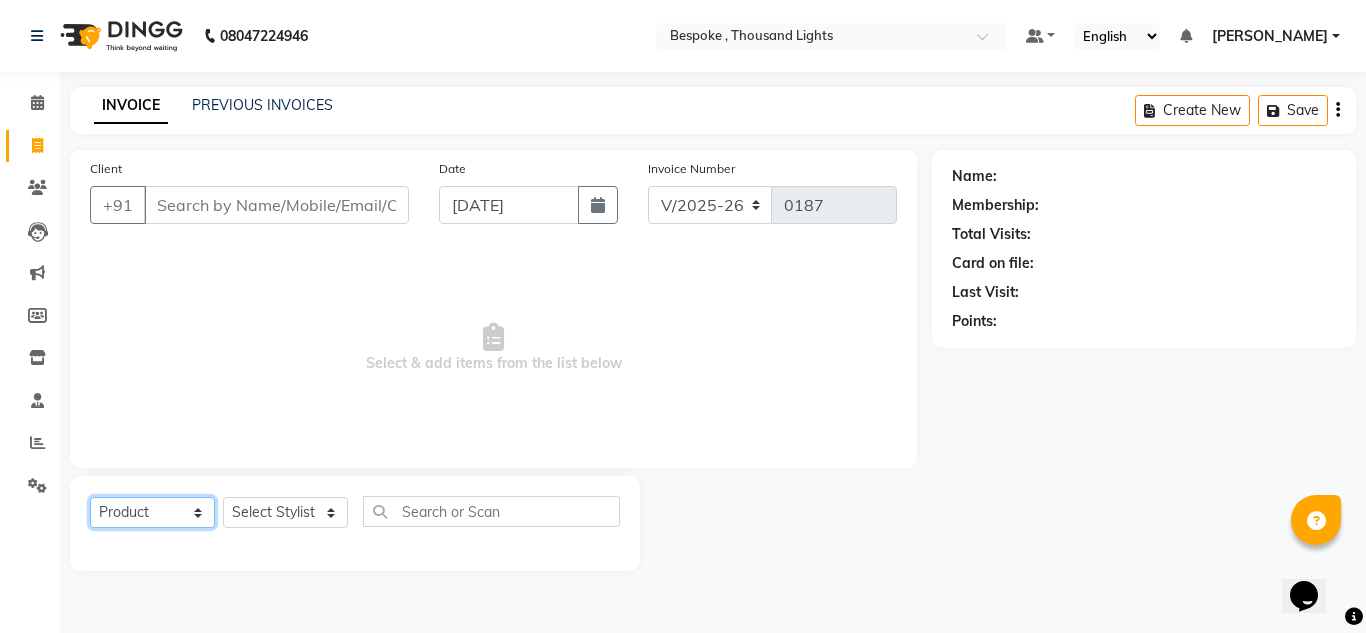 click on "Select  Service  Product  Membership  Package Voucher Prepaid Gift Card" 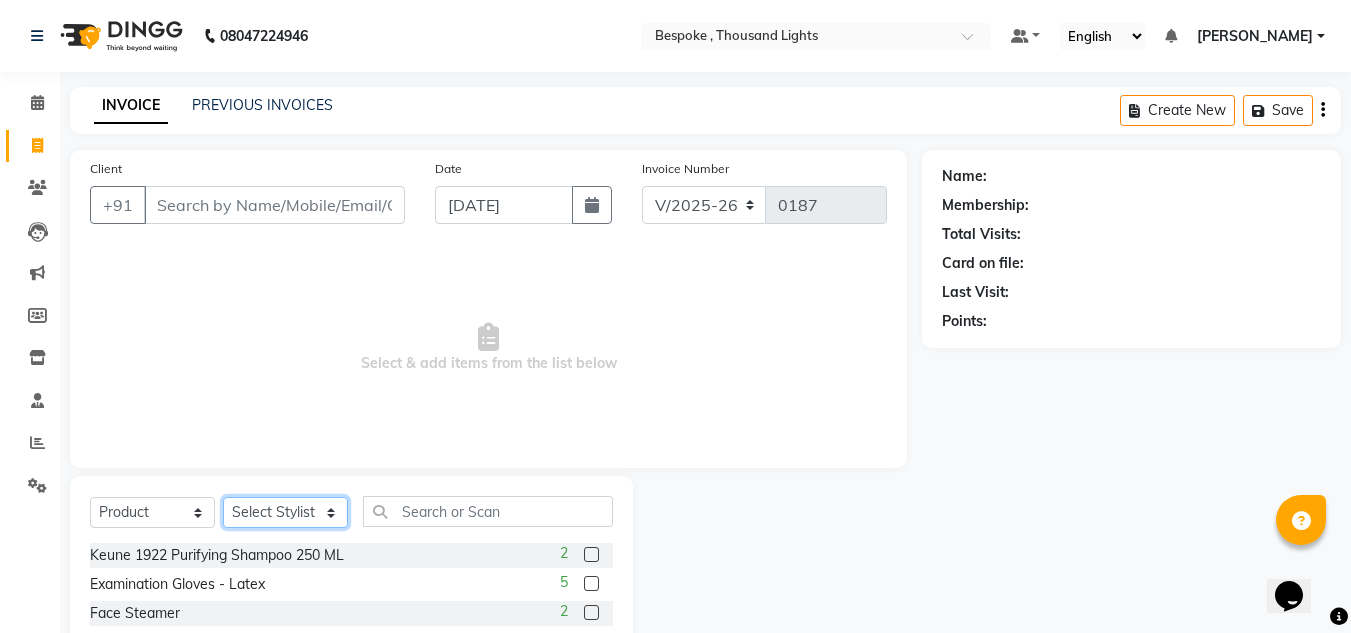 click on "Select Stylist [PERSON_NAME] Guru [PERSON_NAME]" 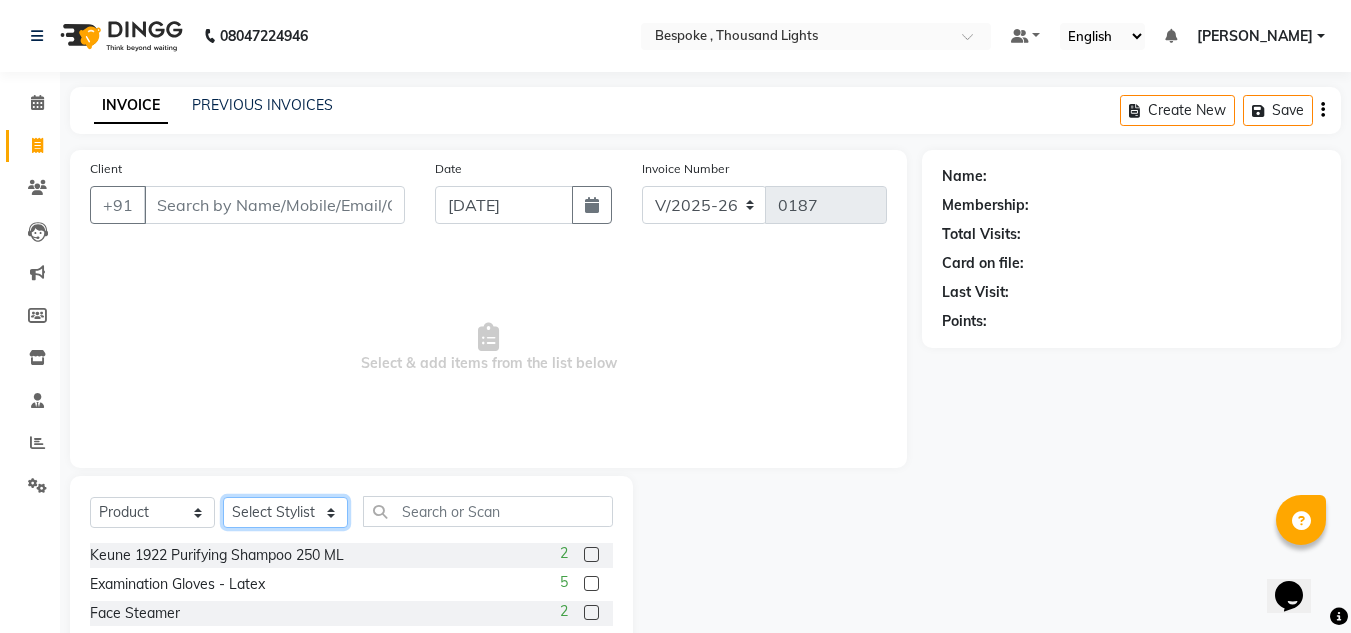 select on "77393" 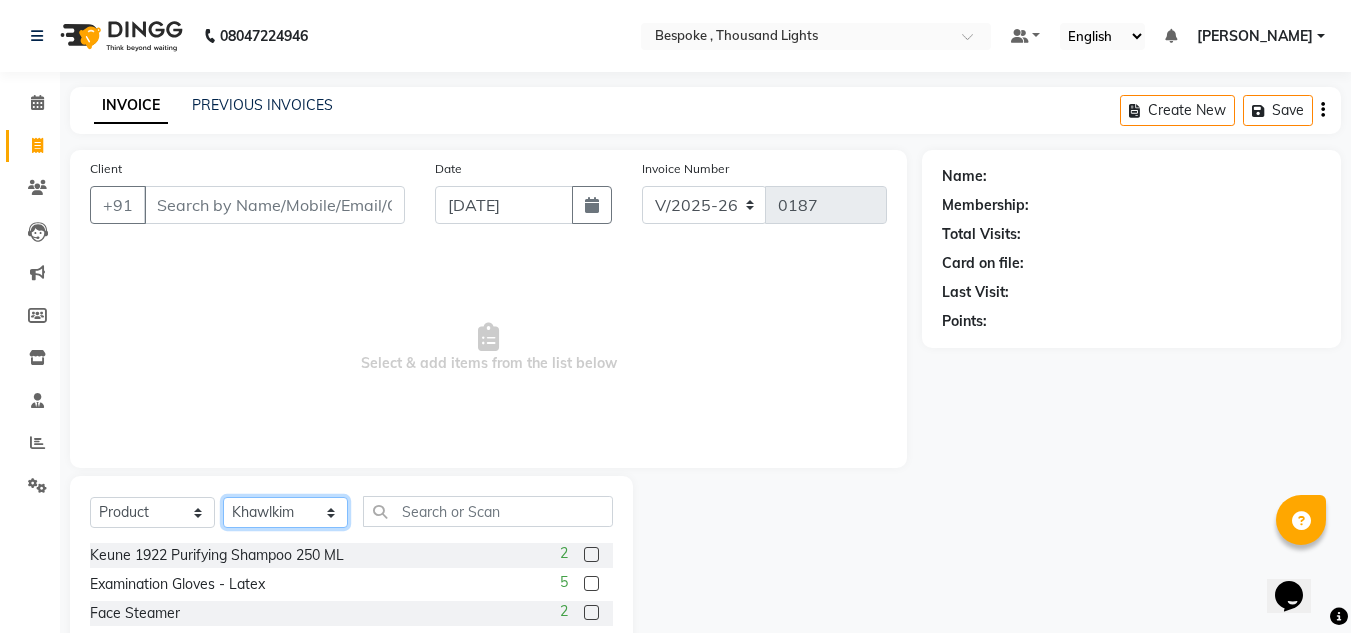 click on "Select Stylist [PERSON_NAME] Guru [PERSON_NAME]" 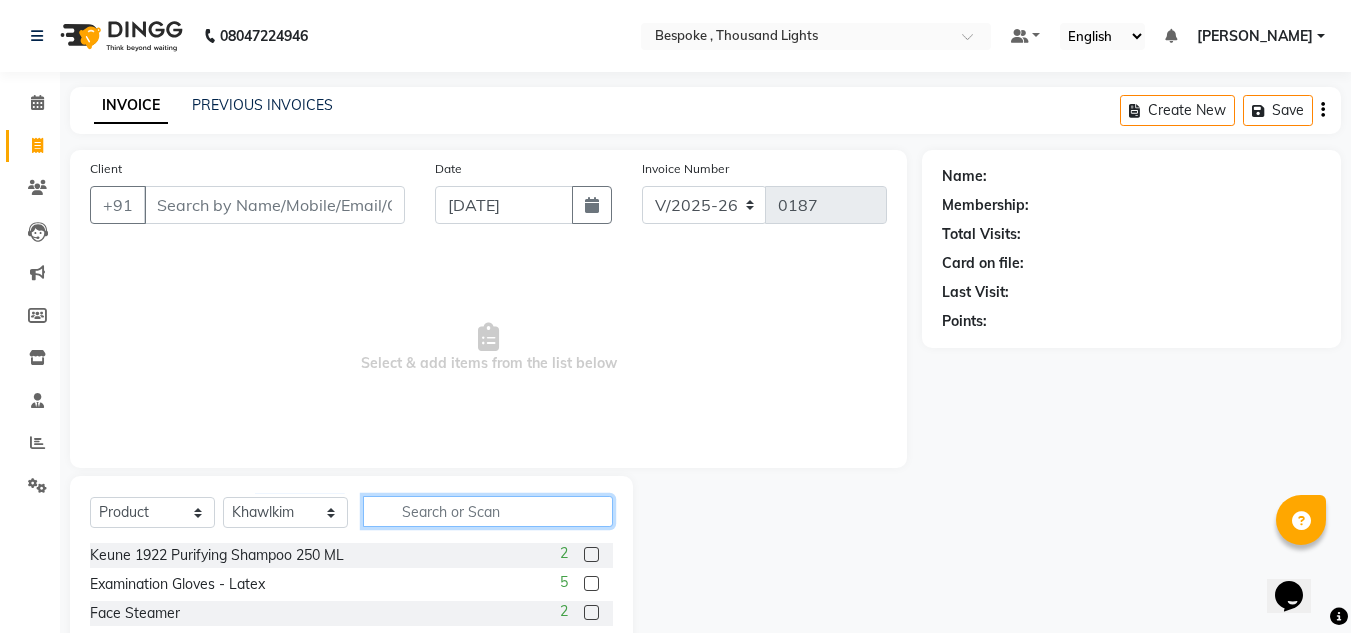 click 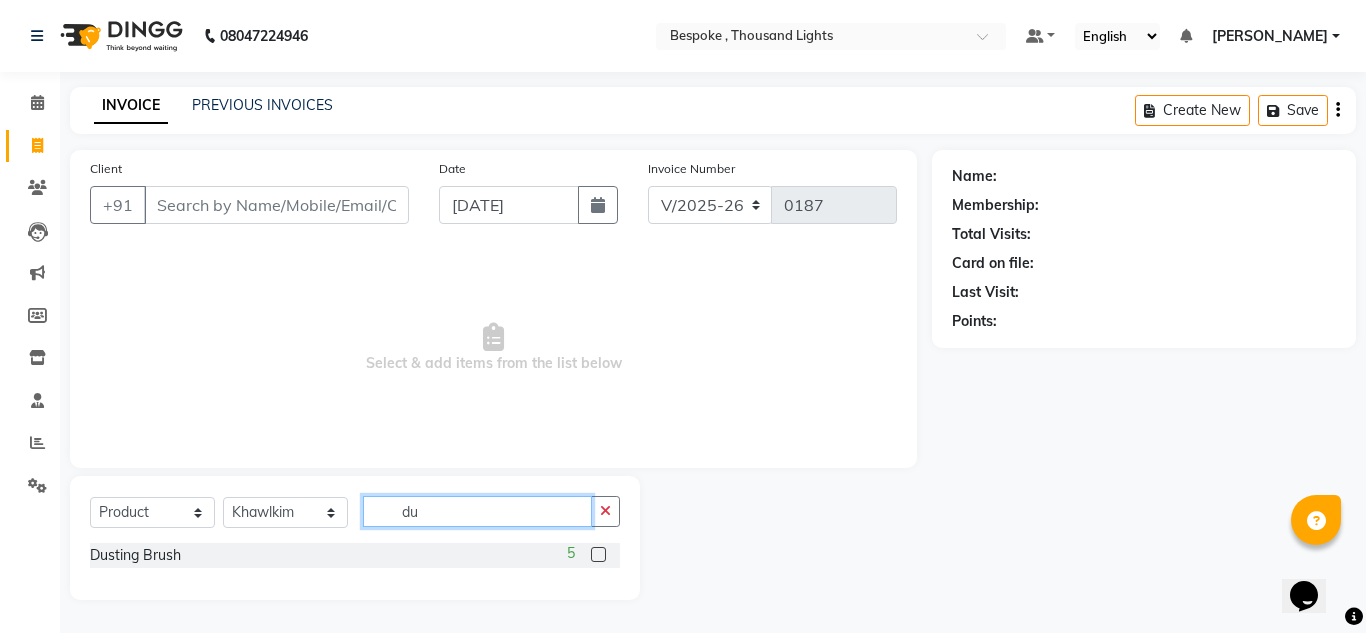 type on "d" 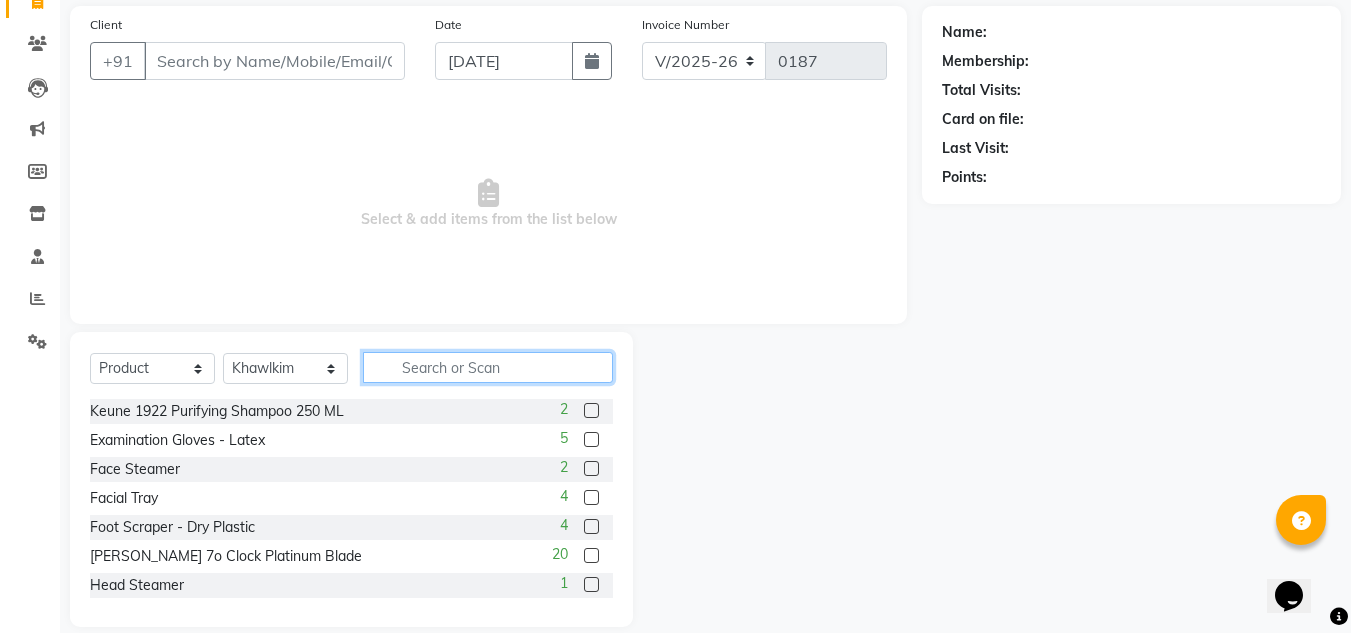 scroll, scrollTop: 168, scrollLeft: 0, axis: vertical 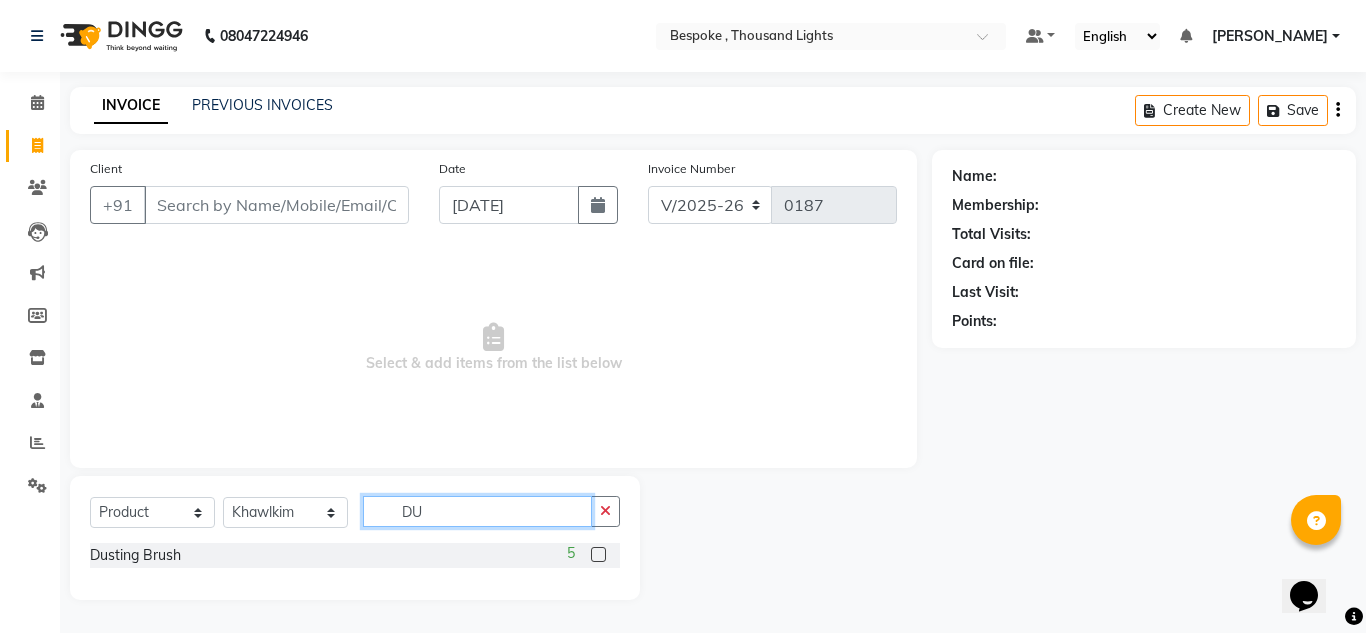 type on "D" 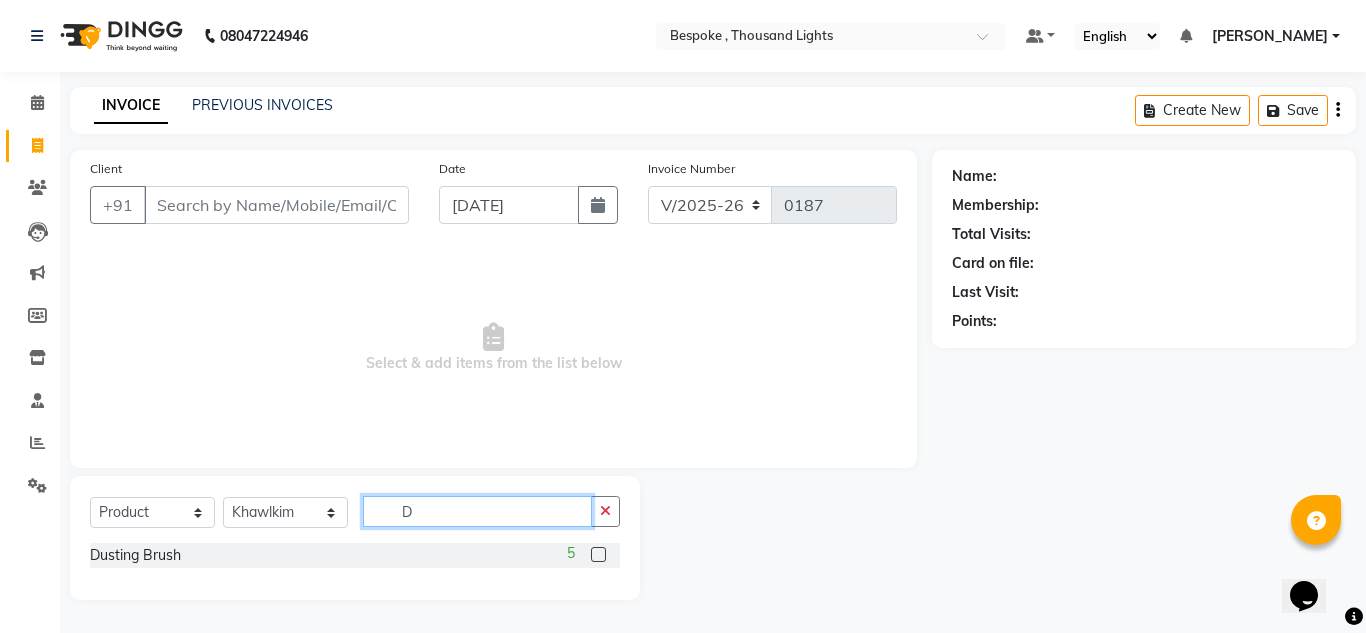 type 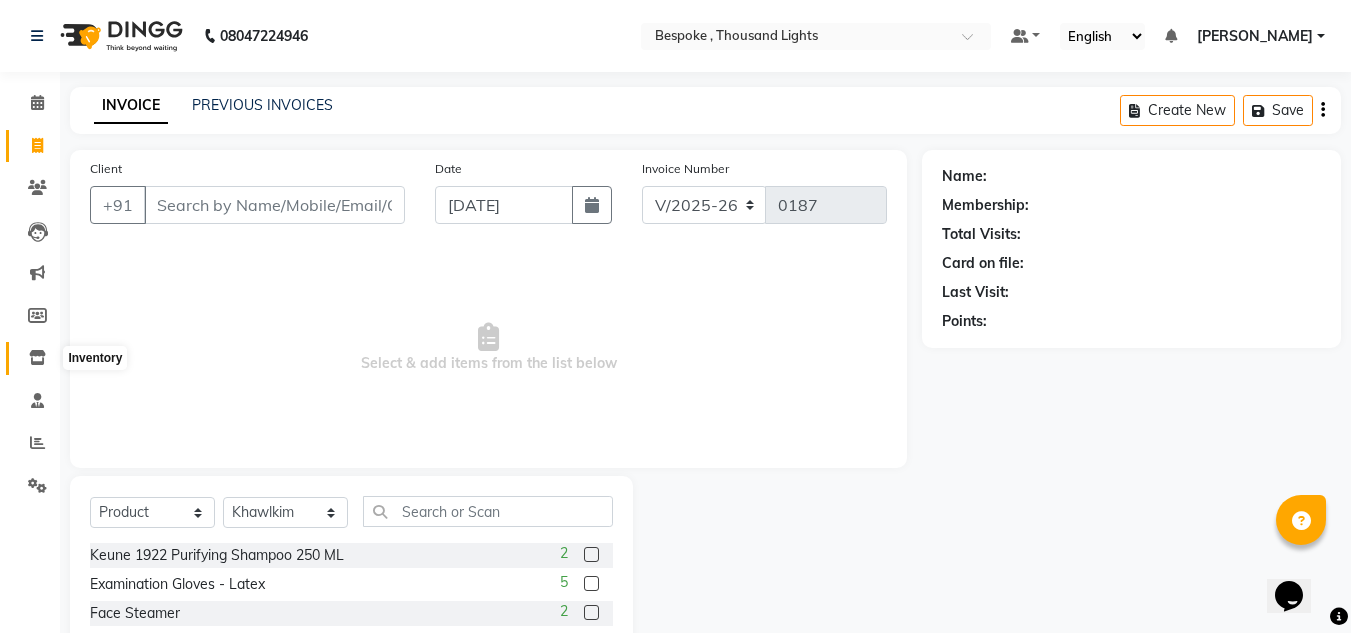 click 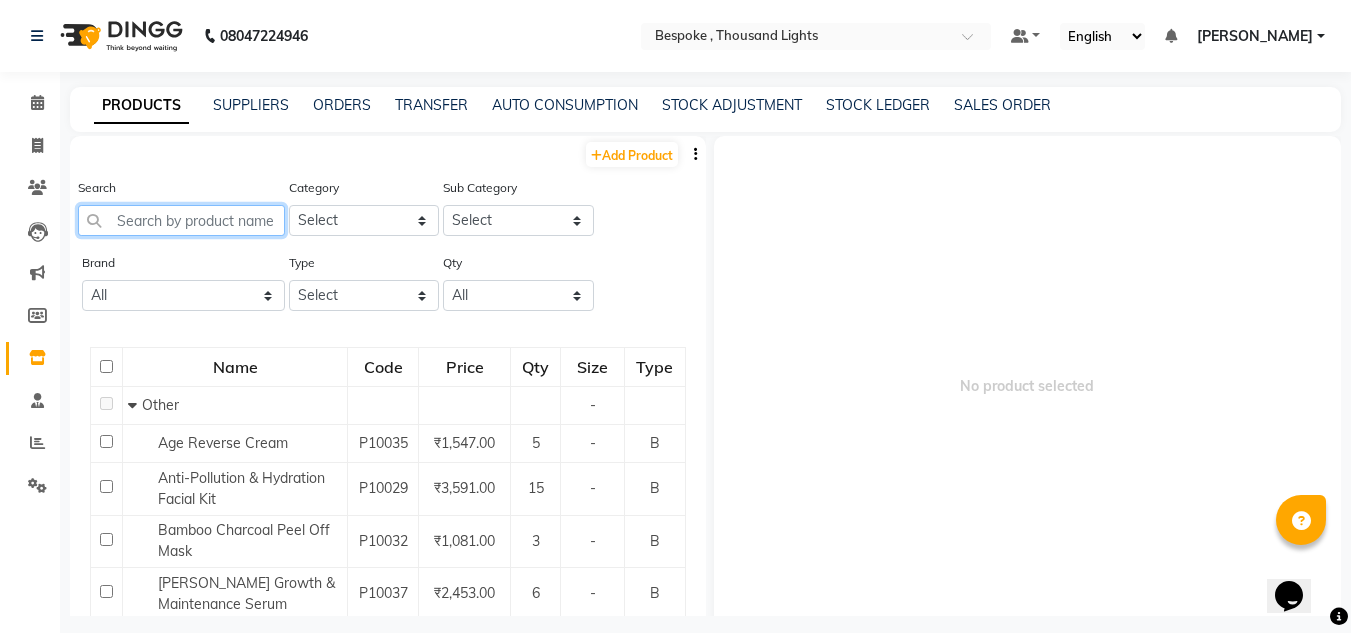click 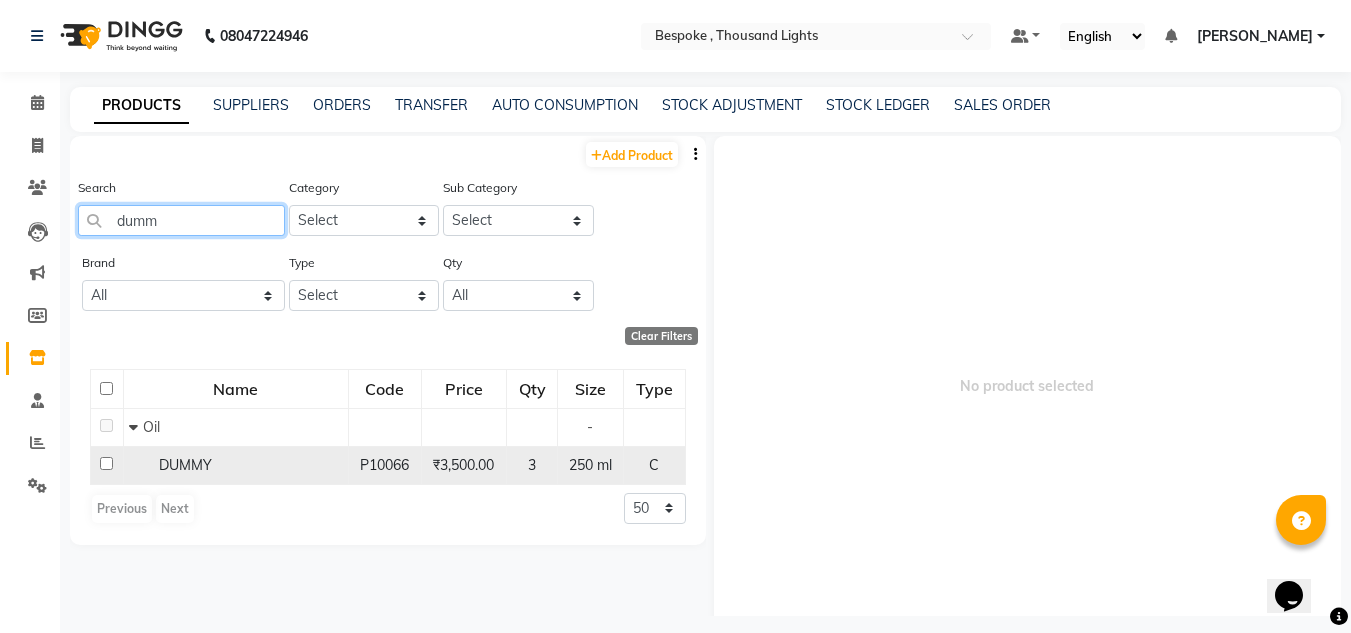 type on "dumm" 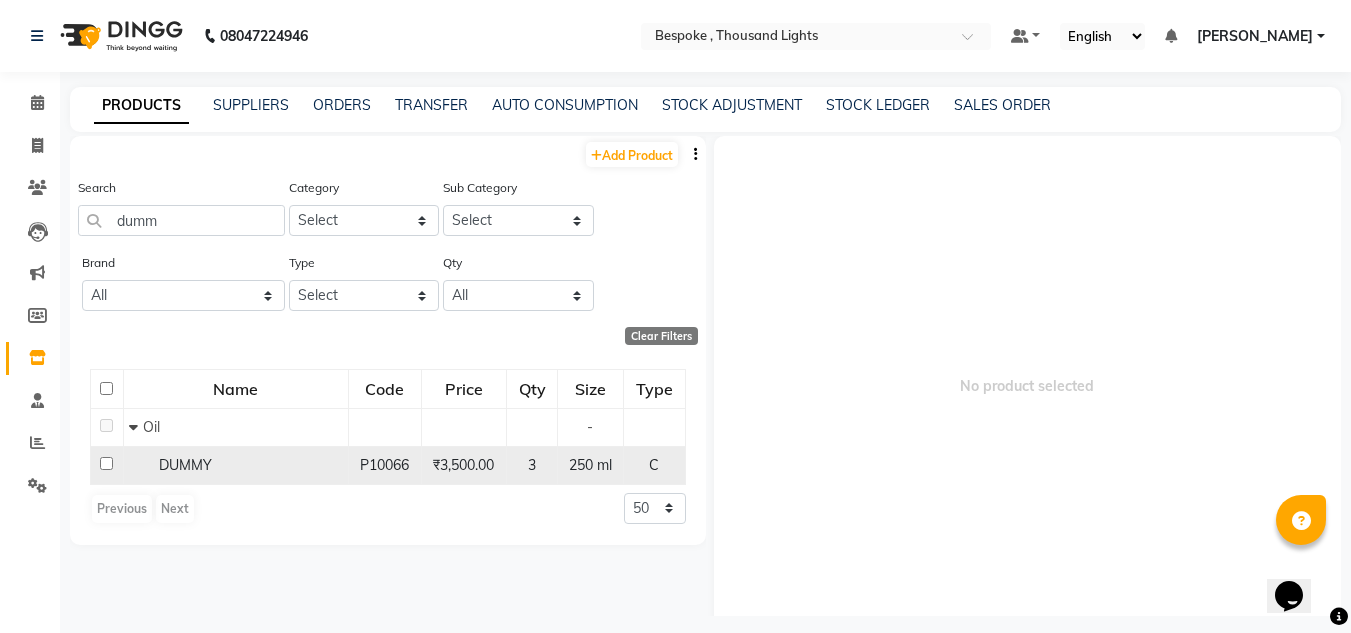 click on "DUMMY" 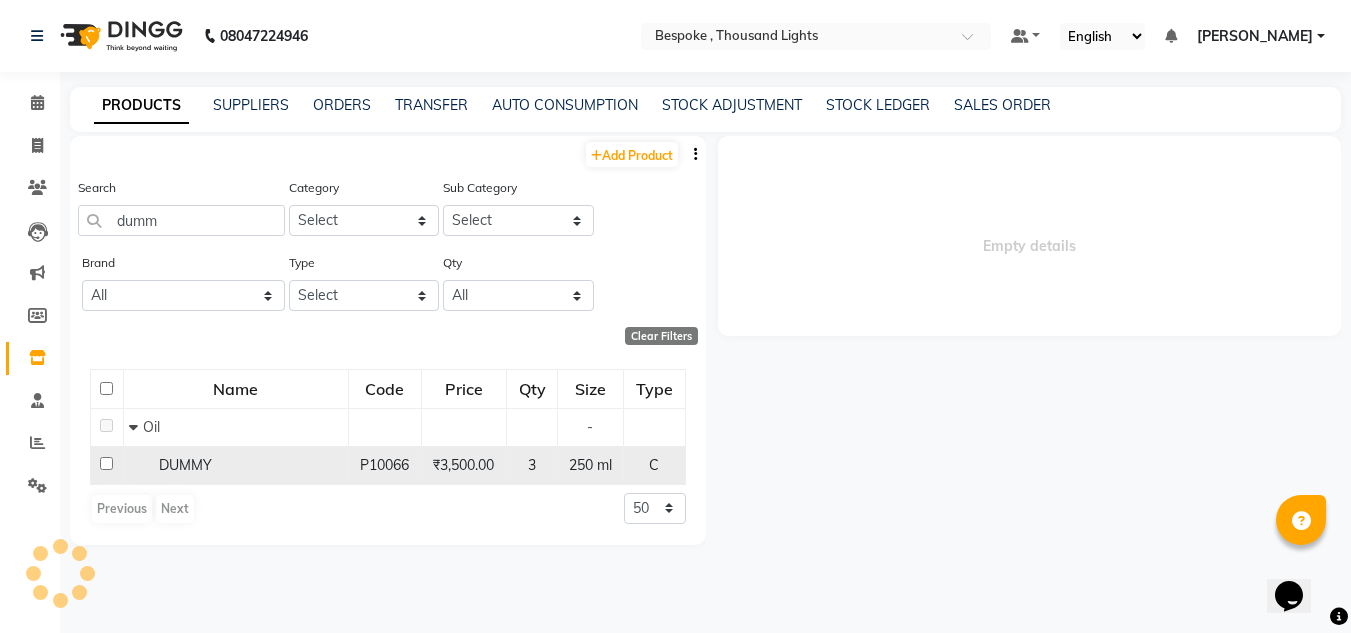 select 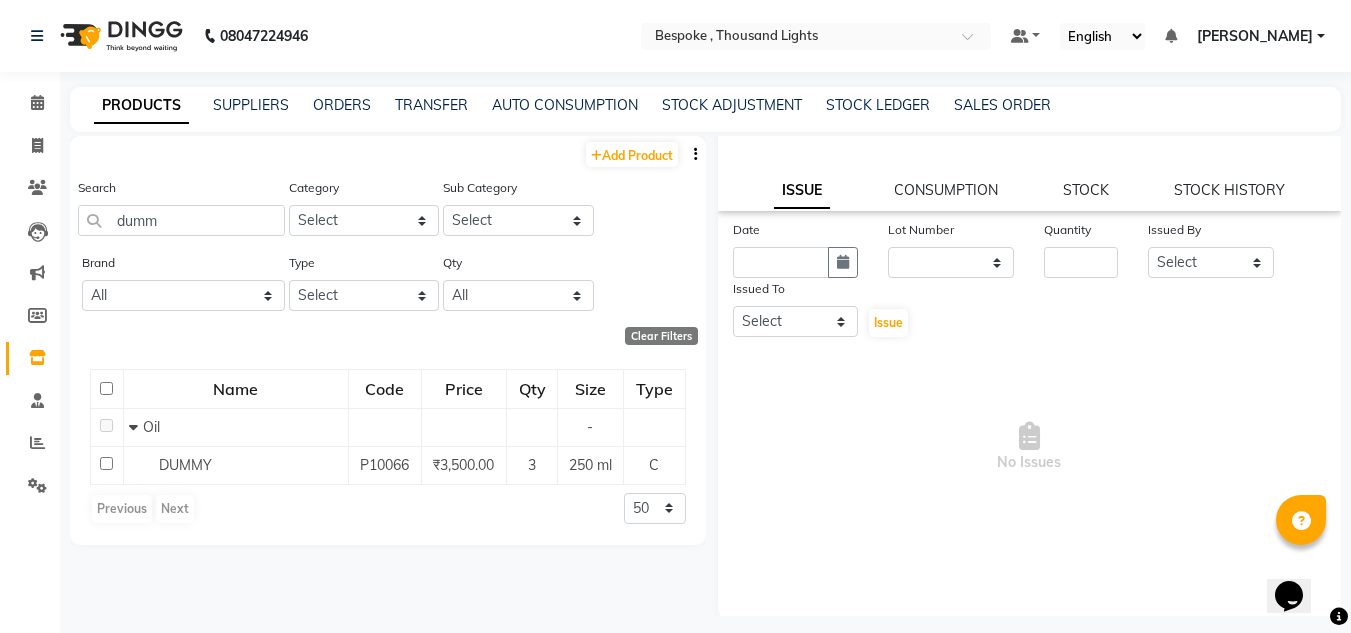 scroll, scrollTop: 155, scrollLeft: 0, axis: vertical 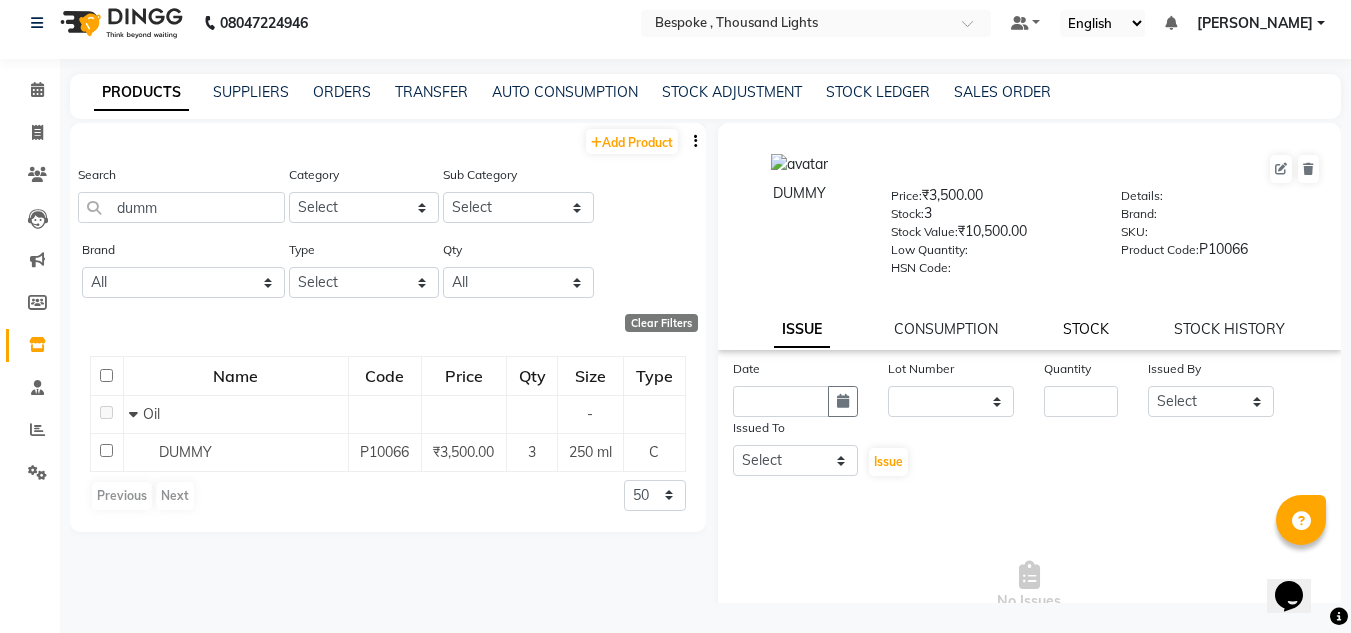 click on "STOCK" 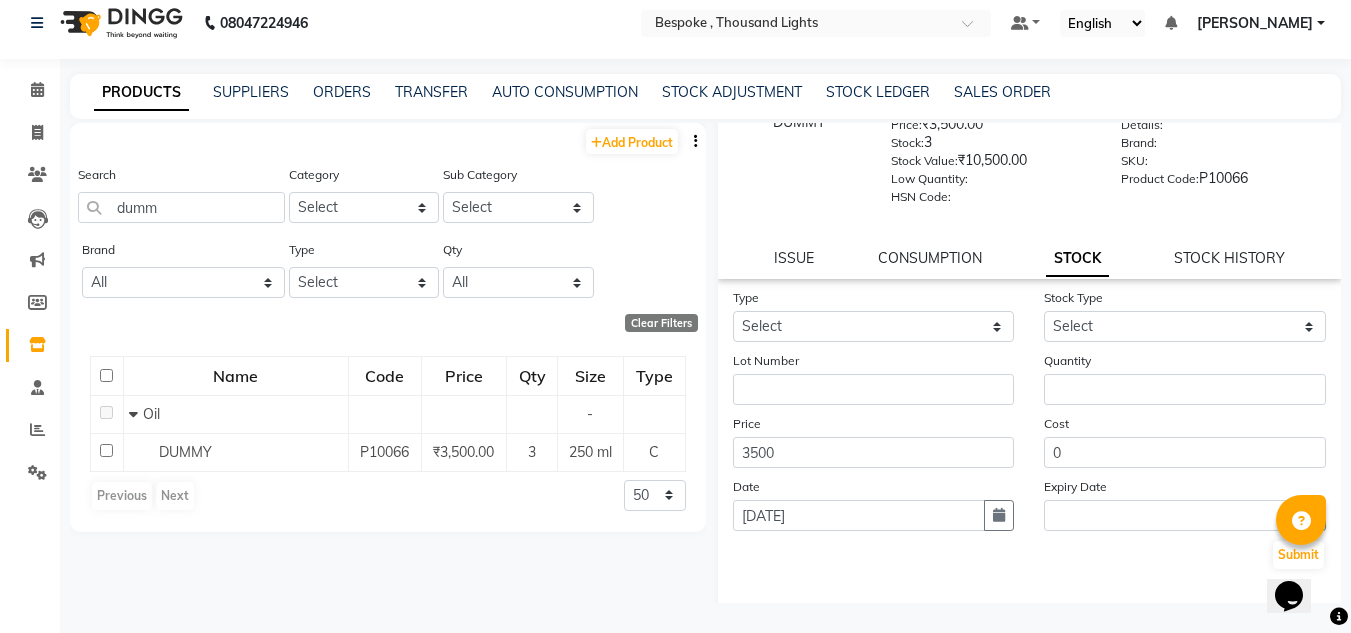 scroll, scrollTop: 115, scrollLeft: 0, axis: vertical 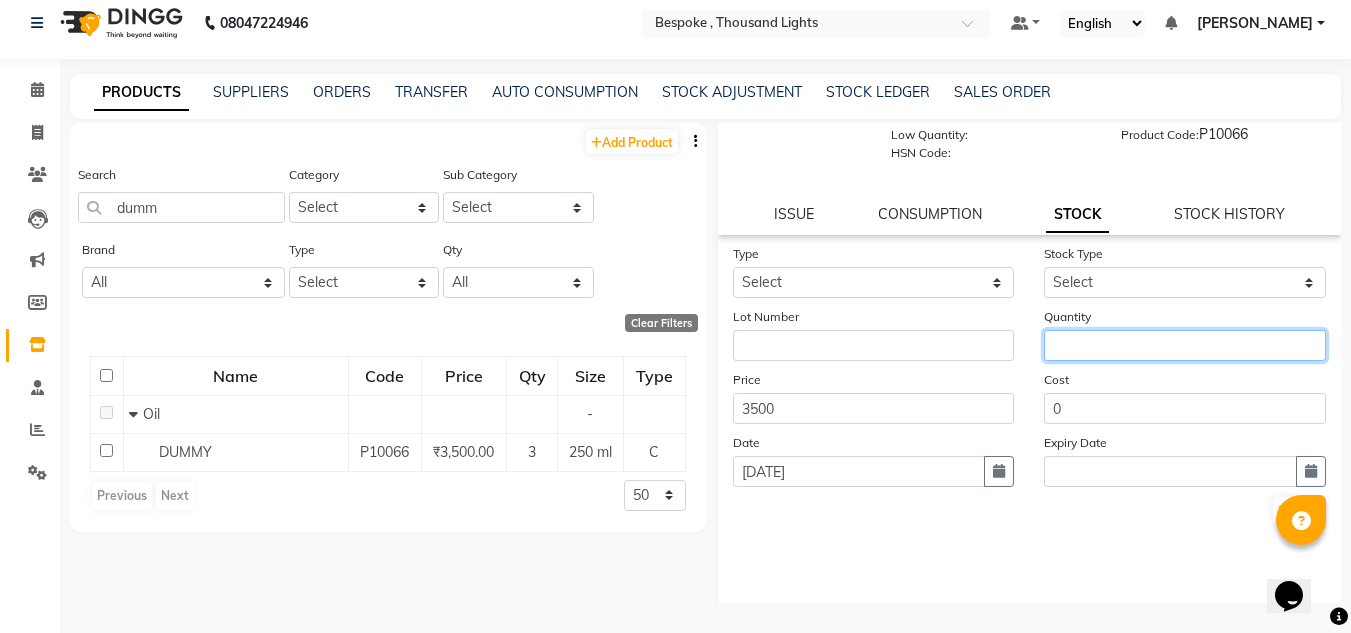 click 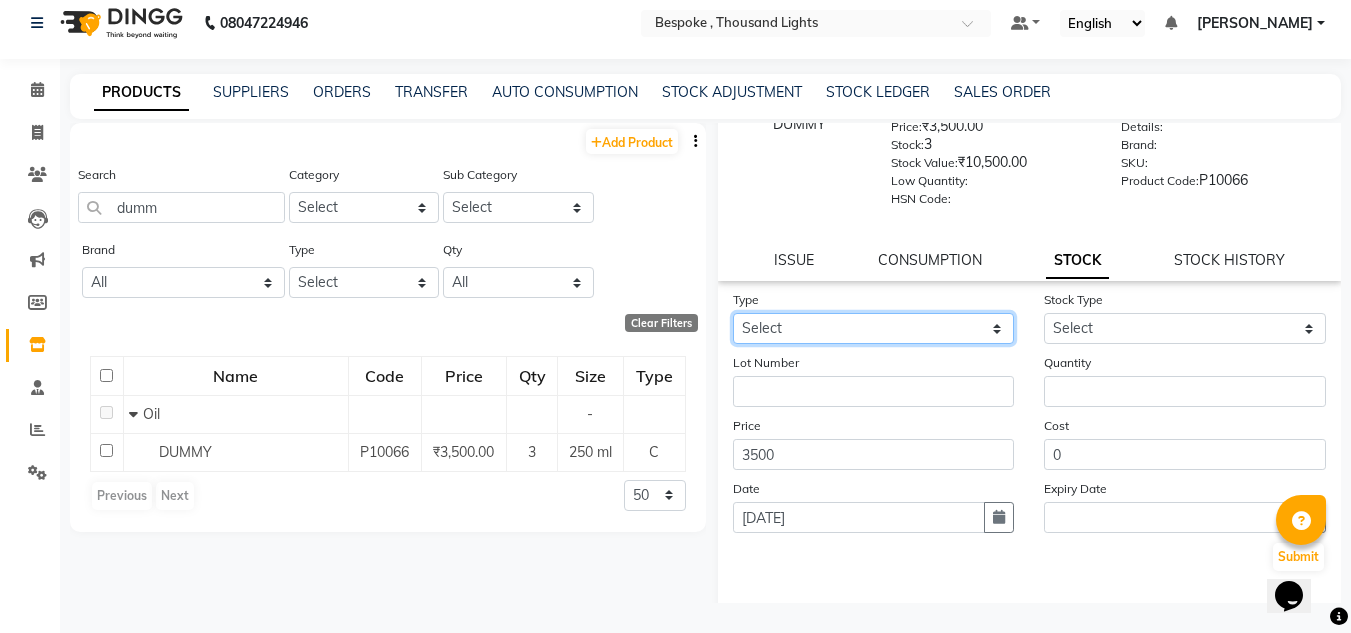 click on "Select In Out" 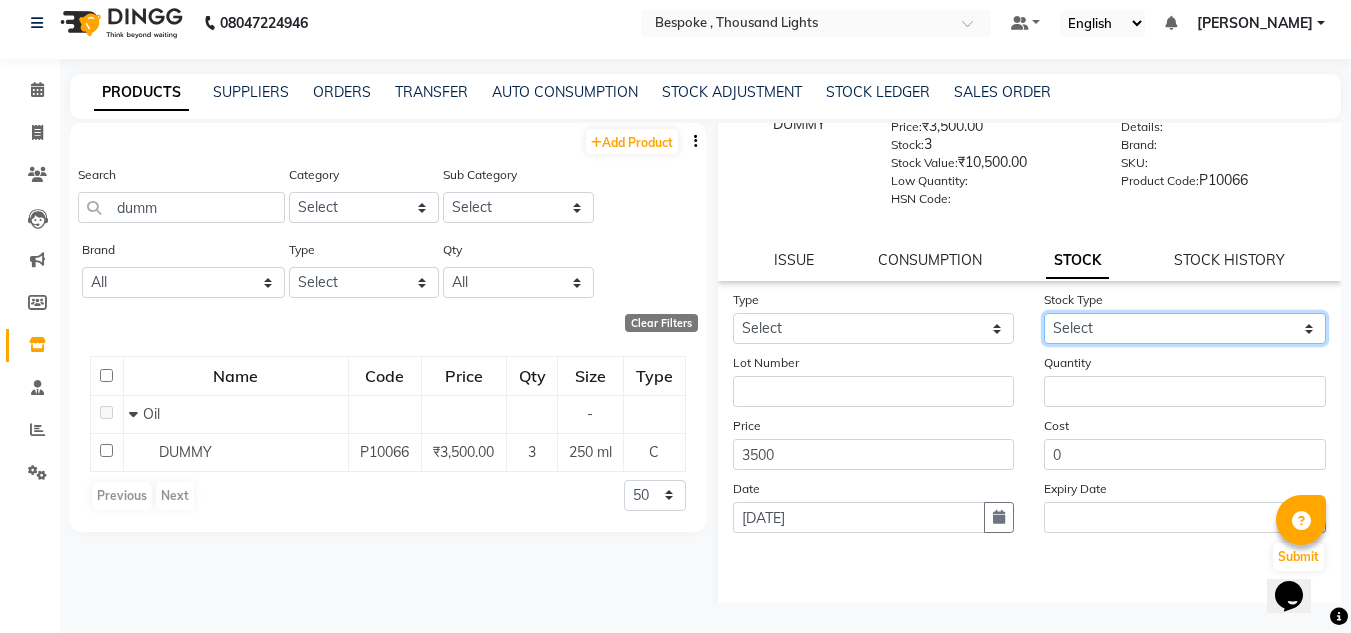 click on "Select" 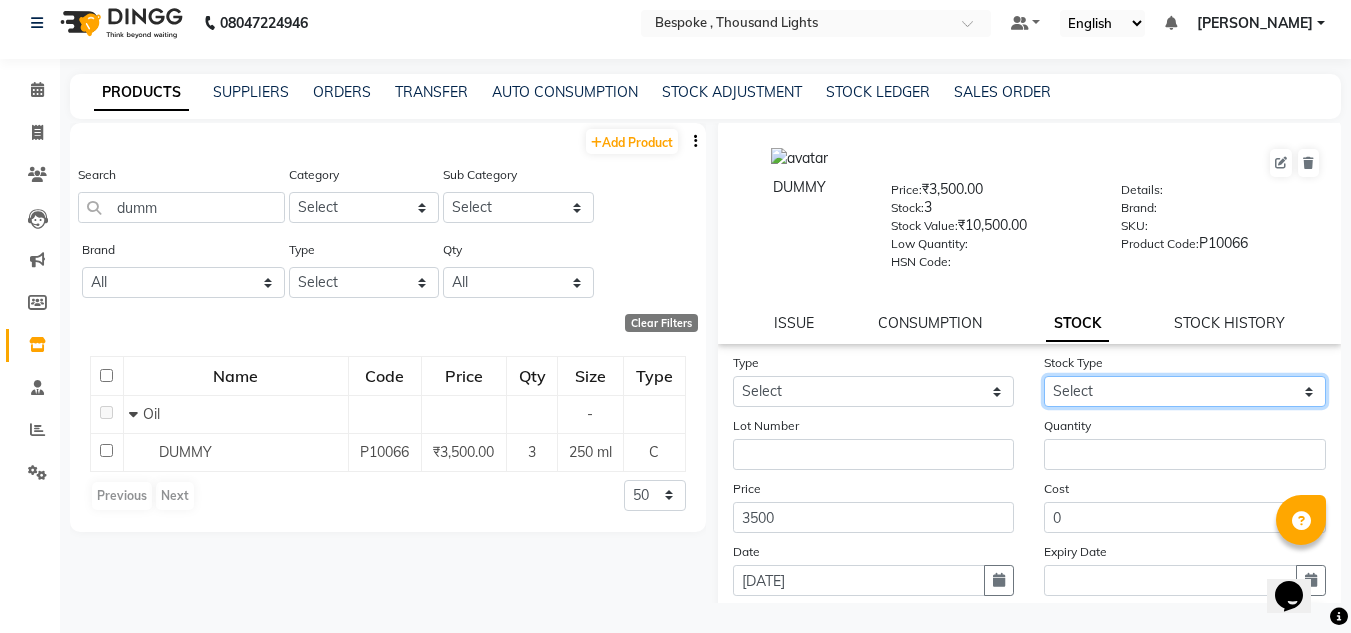 scroll, scrollTop: 0, scrollLeft: 0, axis: both 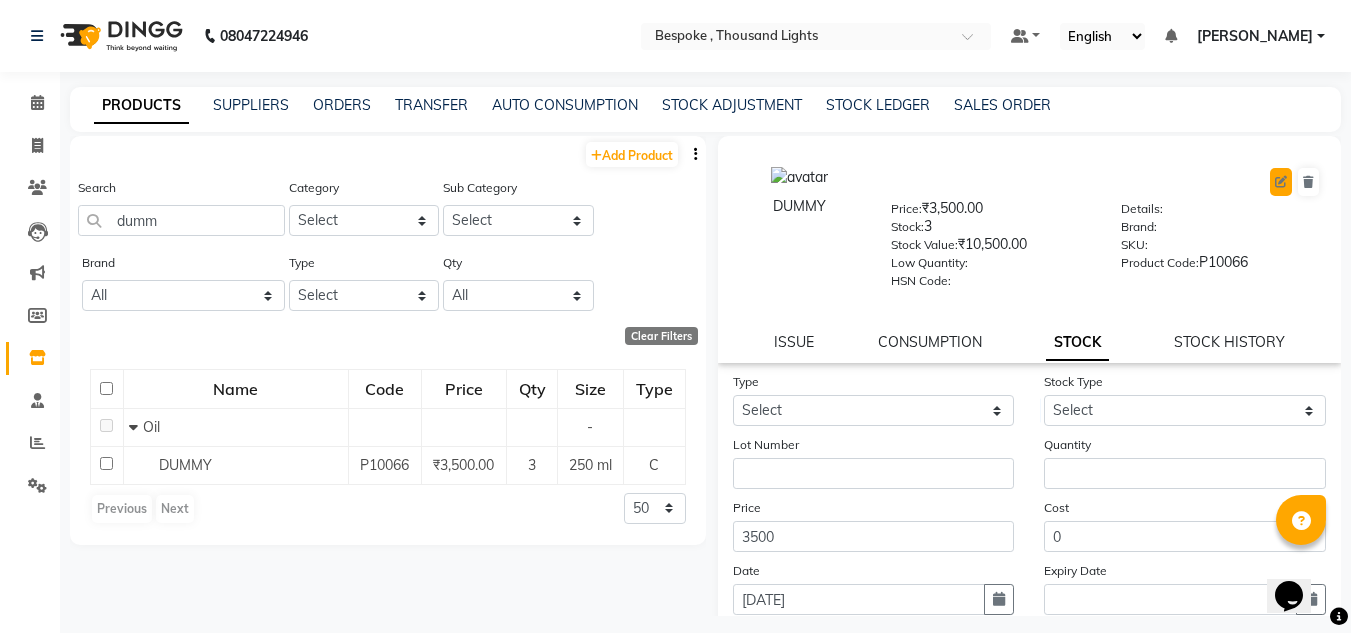 click 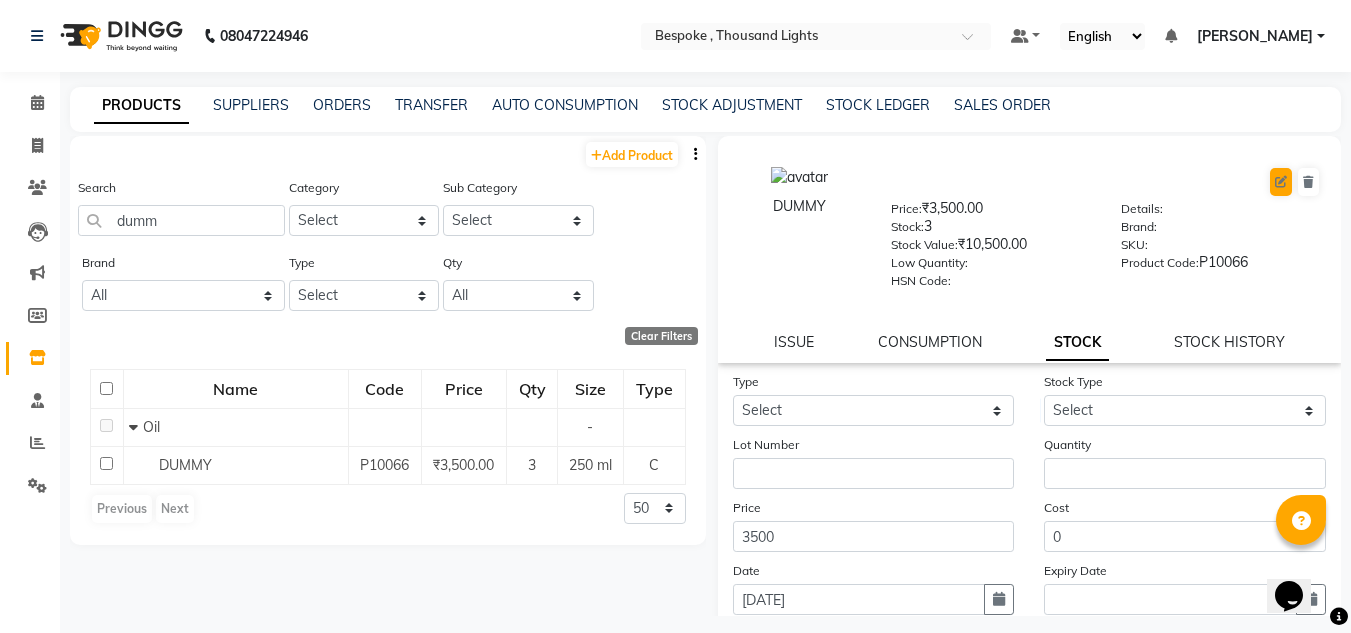 select on "C" 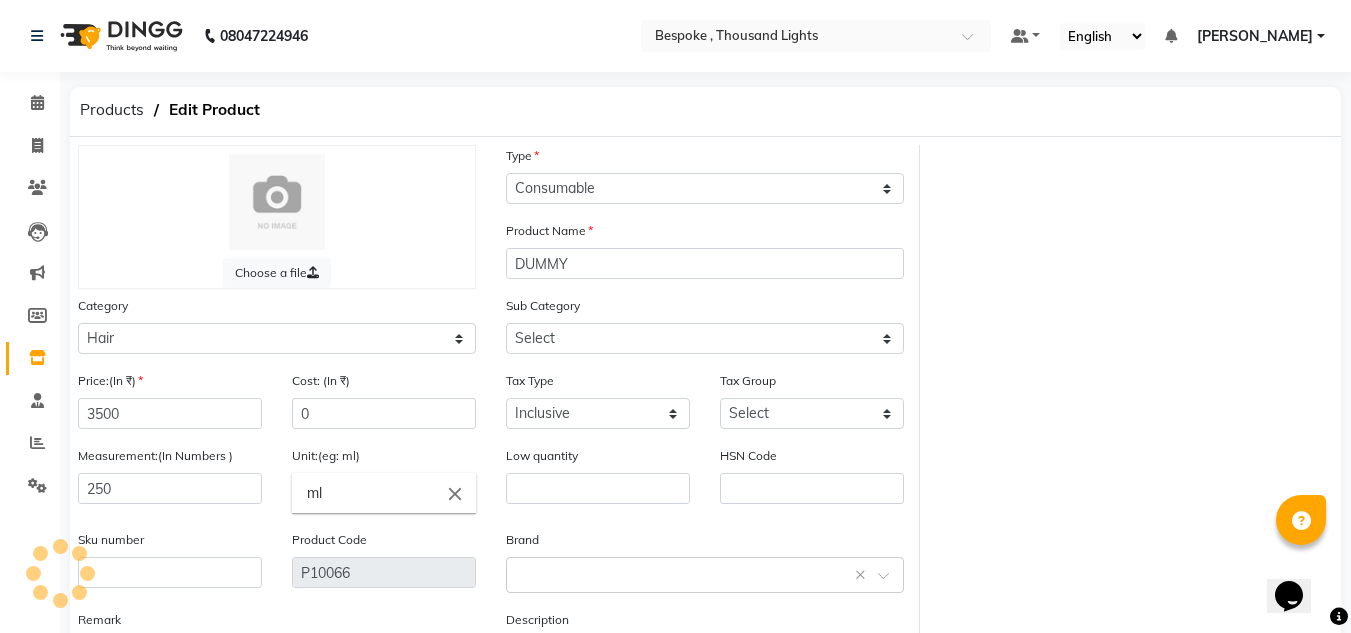 select on "1523901105" 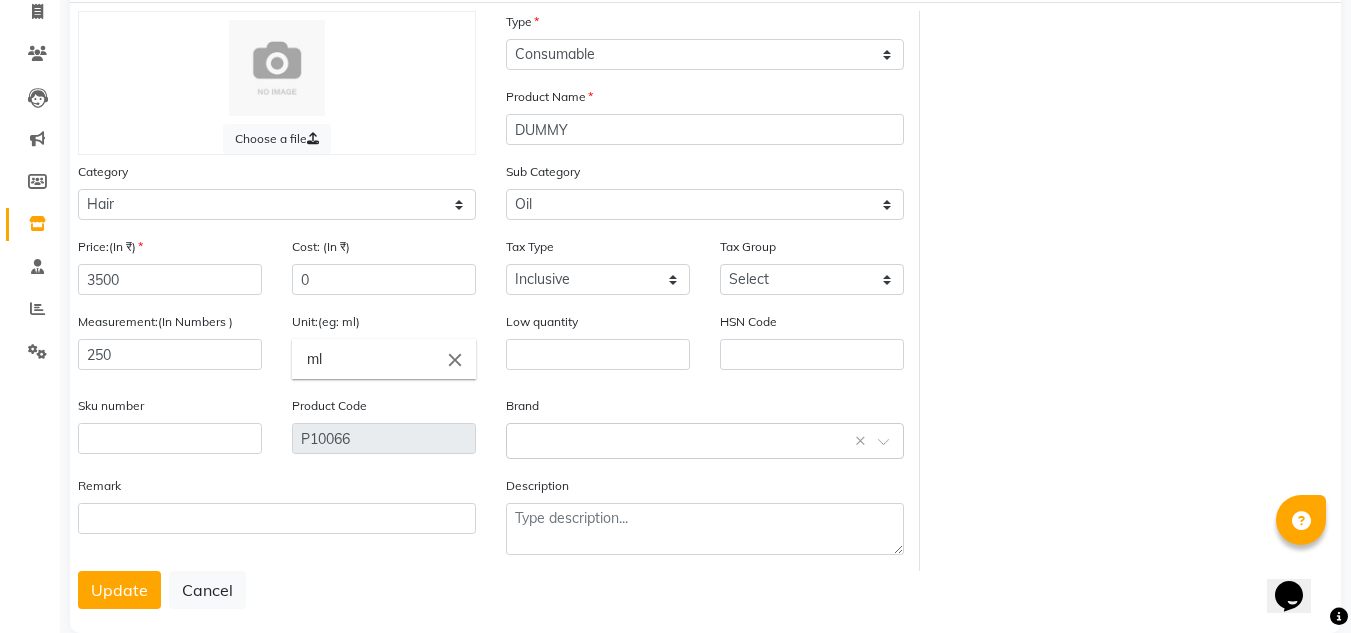 scroll, scrollTop: 133, scrollLeft: 0, axis: vertical 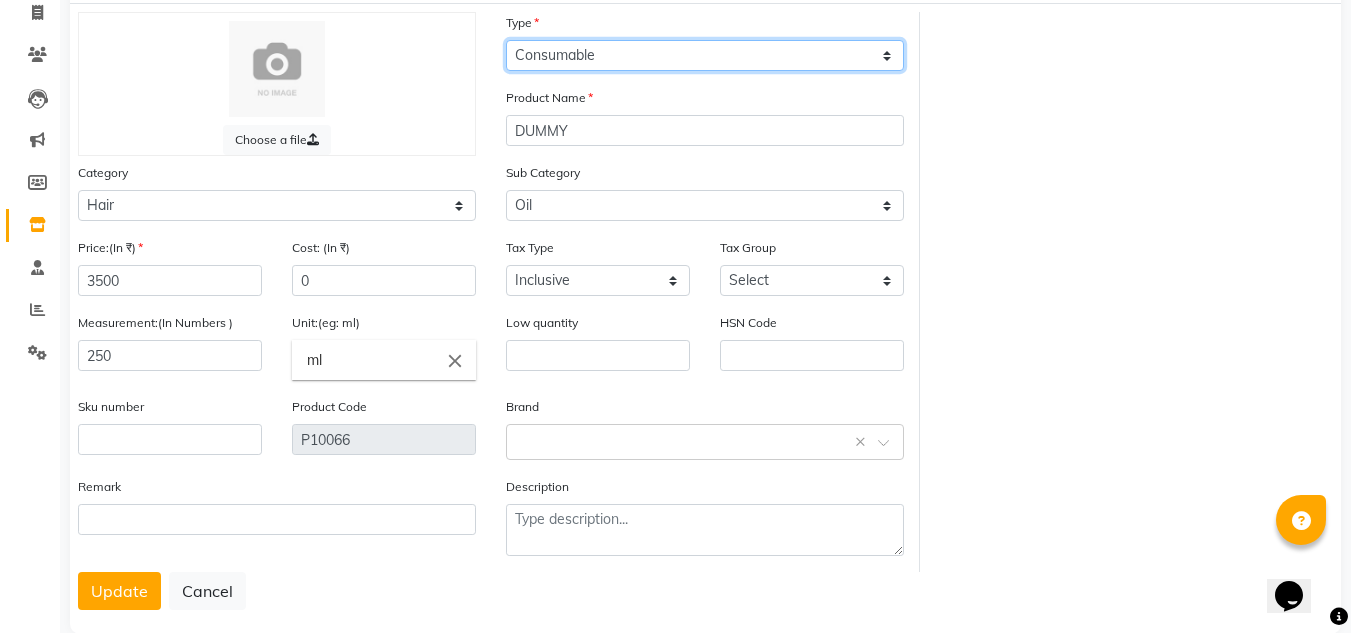 click on "Select Type Both Retail Consumable" 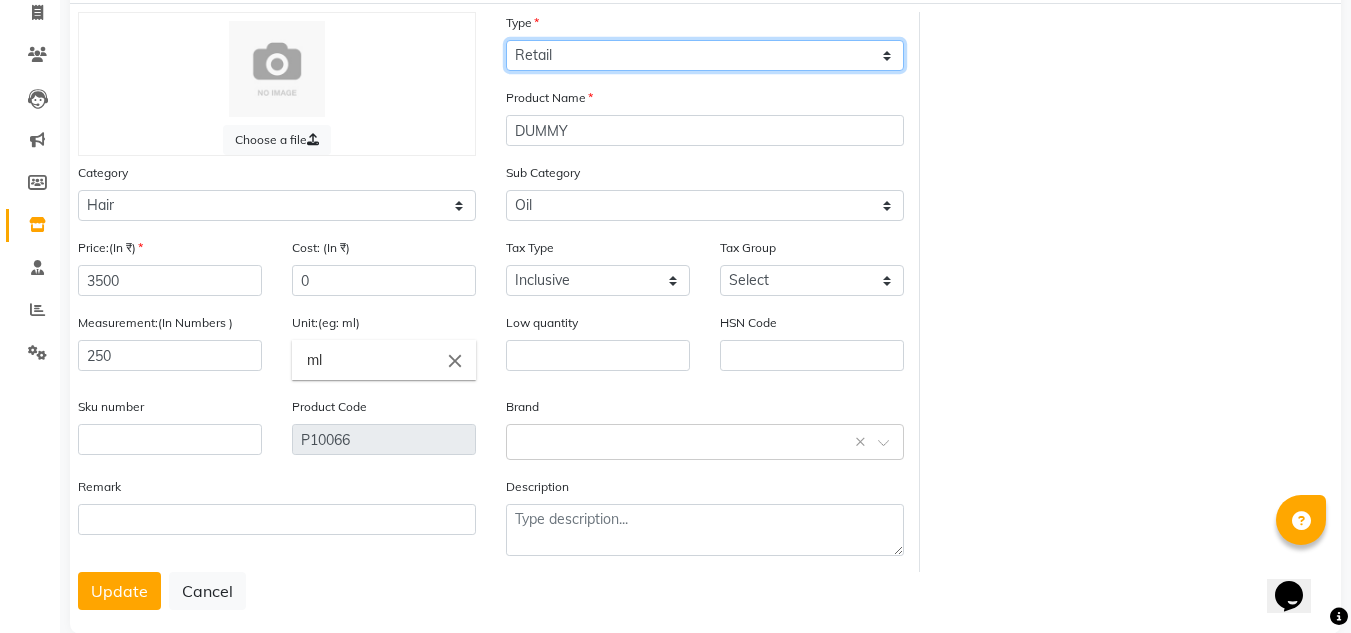 click on "Select Type Both Retail Consumable" 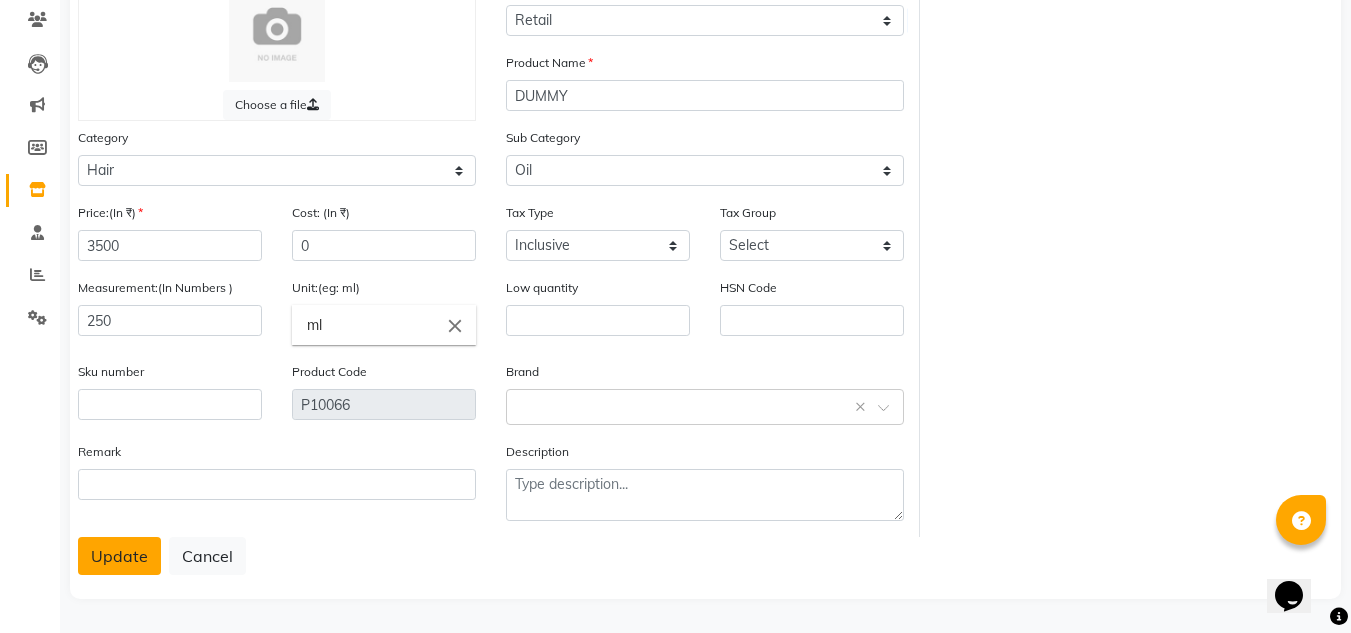 click on "Update" 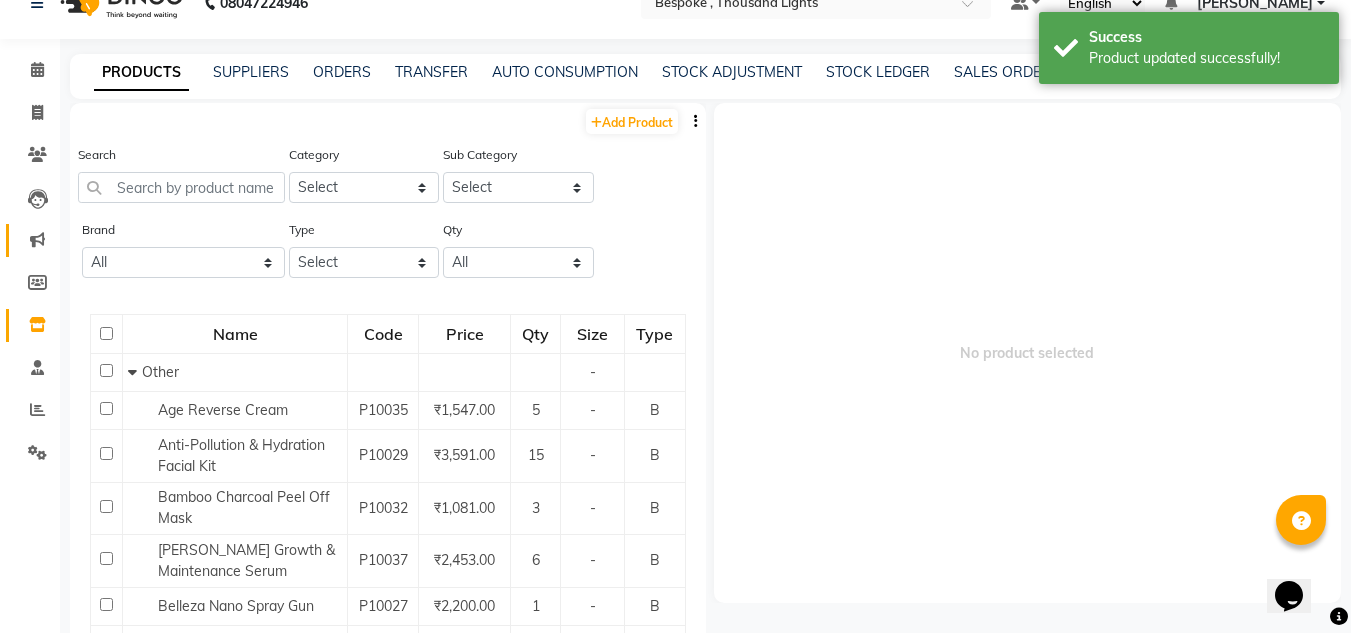 scroll, scrollTop: 13, scrollLeft: 0, axis: vertical 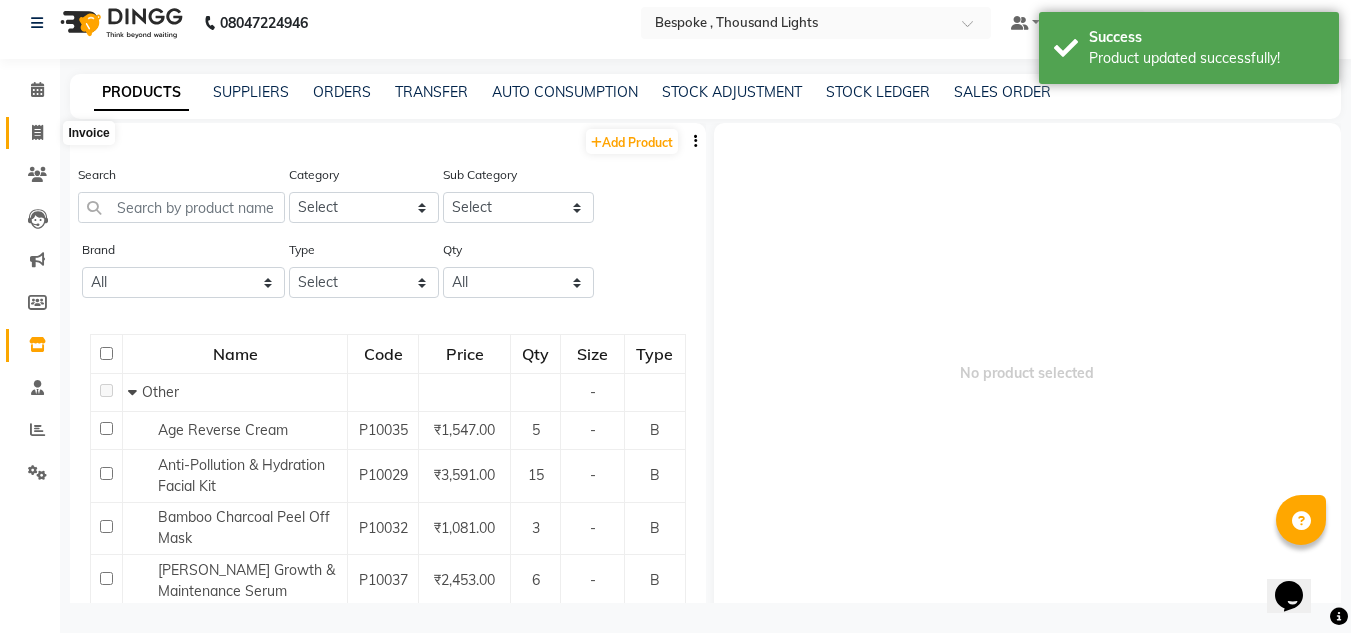 click 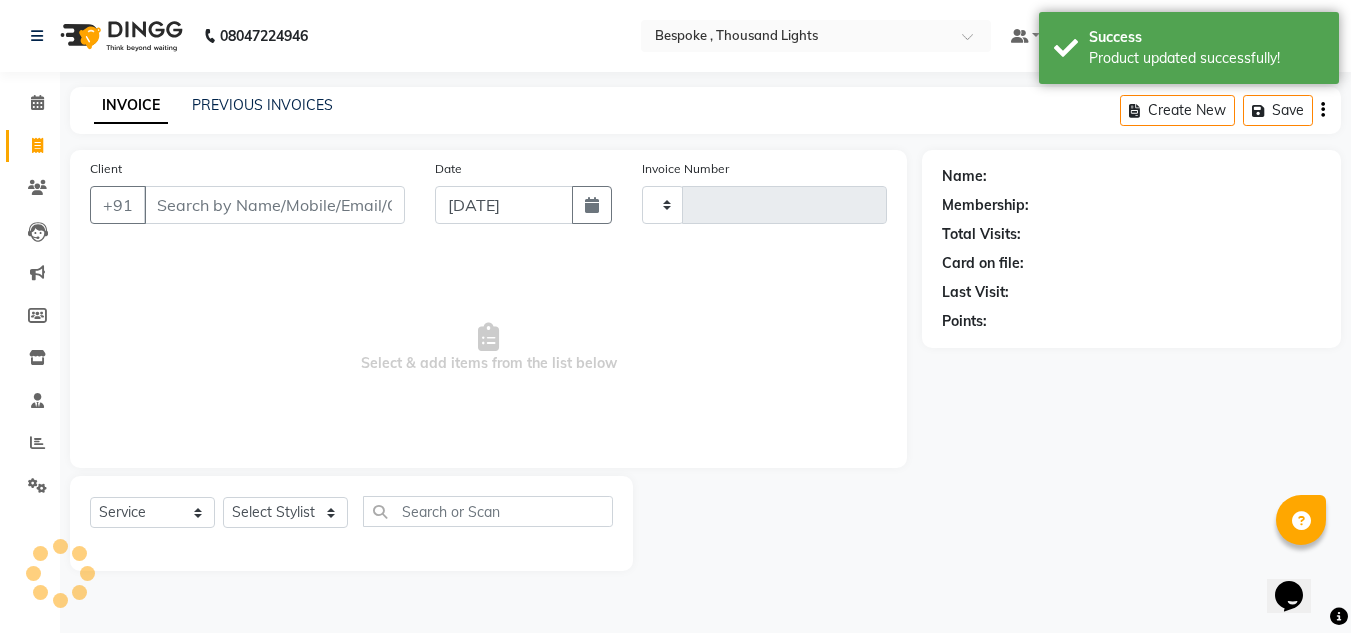 scroll, scrollTop: 0, scrollLeft: 0, axis: both 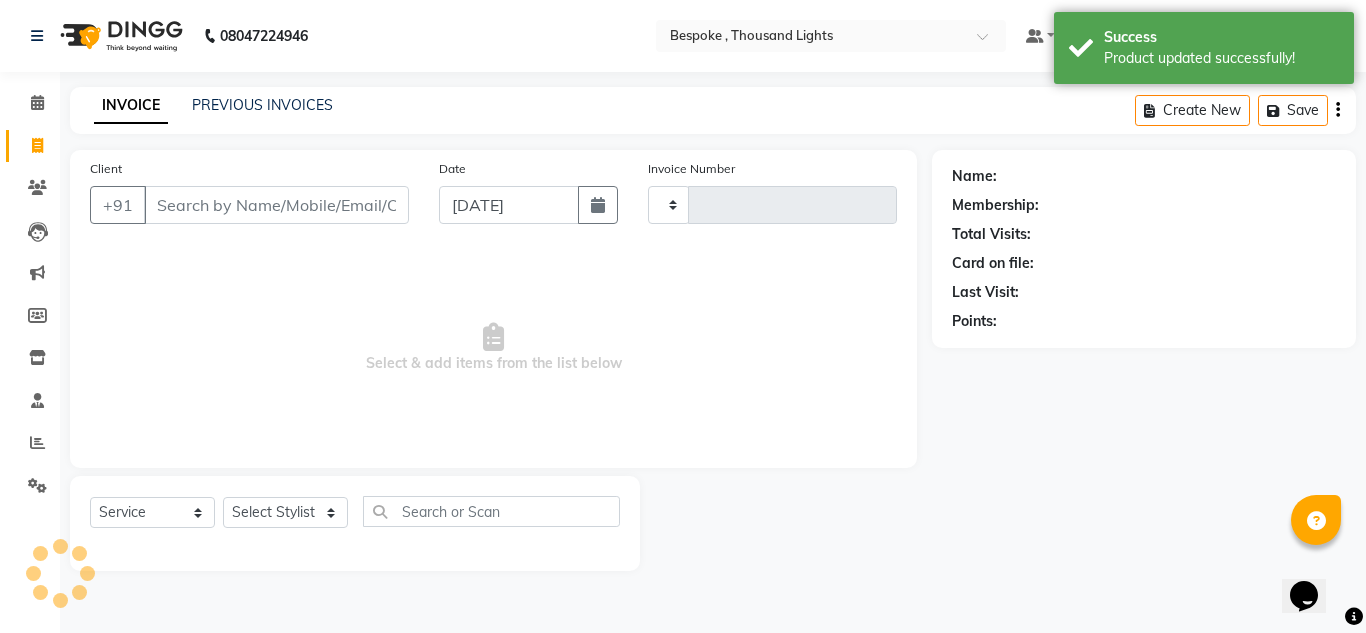 type on "0187" 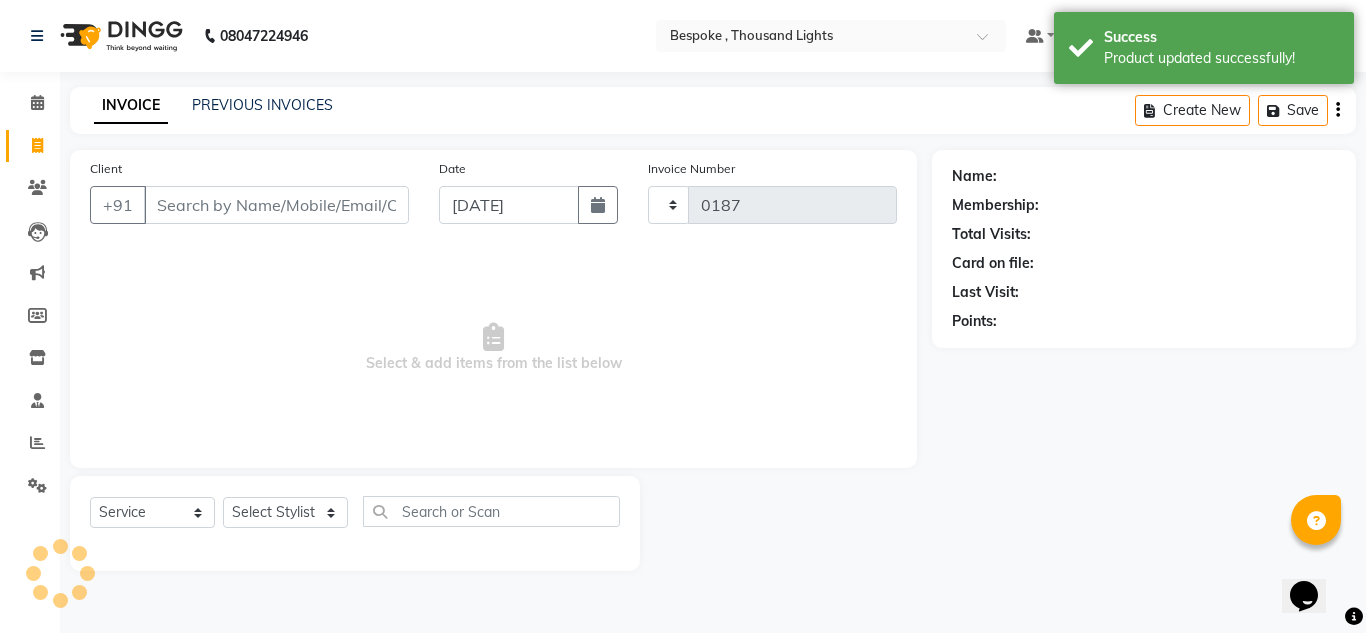 select on "8177" 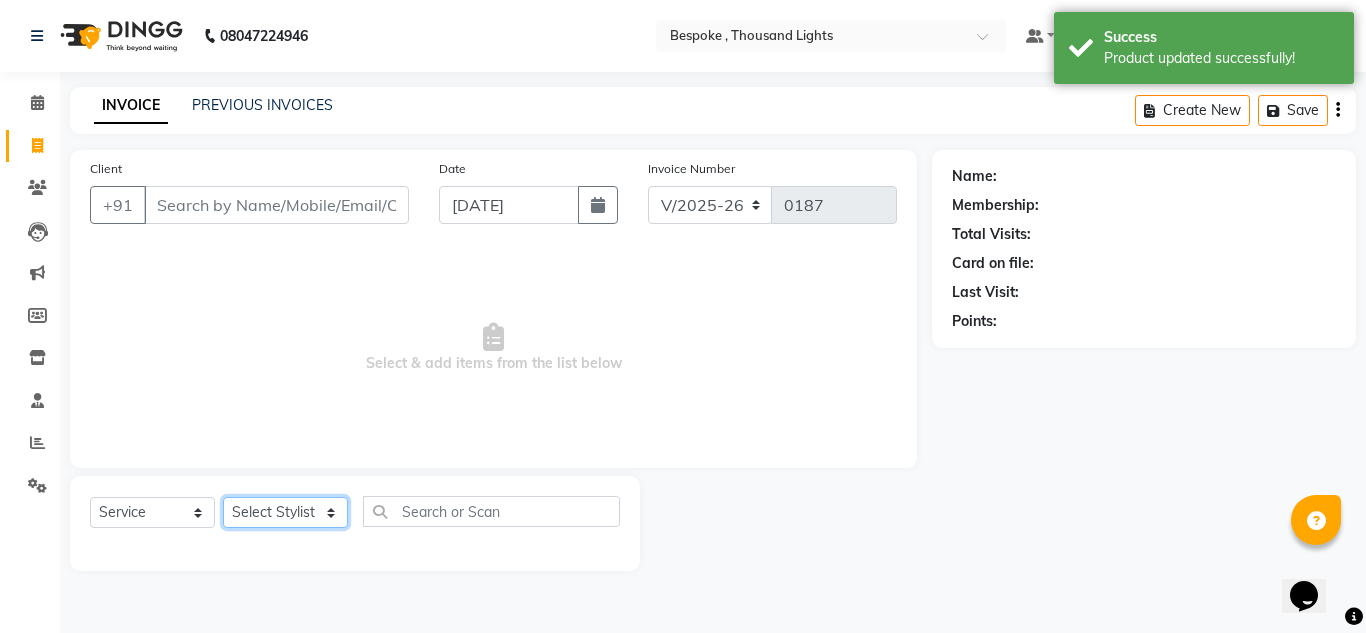 click on "Select Stylist [PERSON_NAME] Guru [PERSON_NAME]" 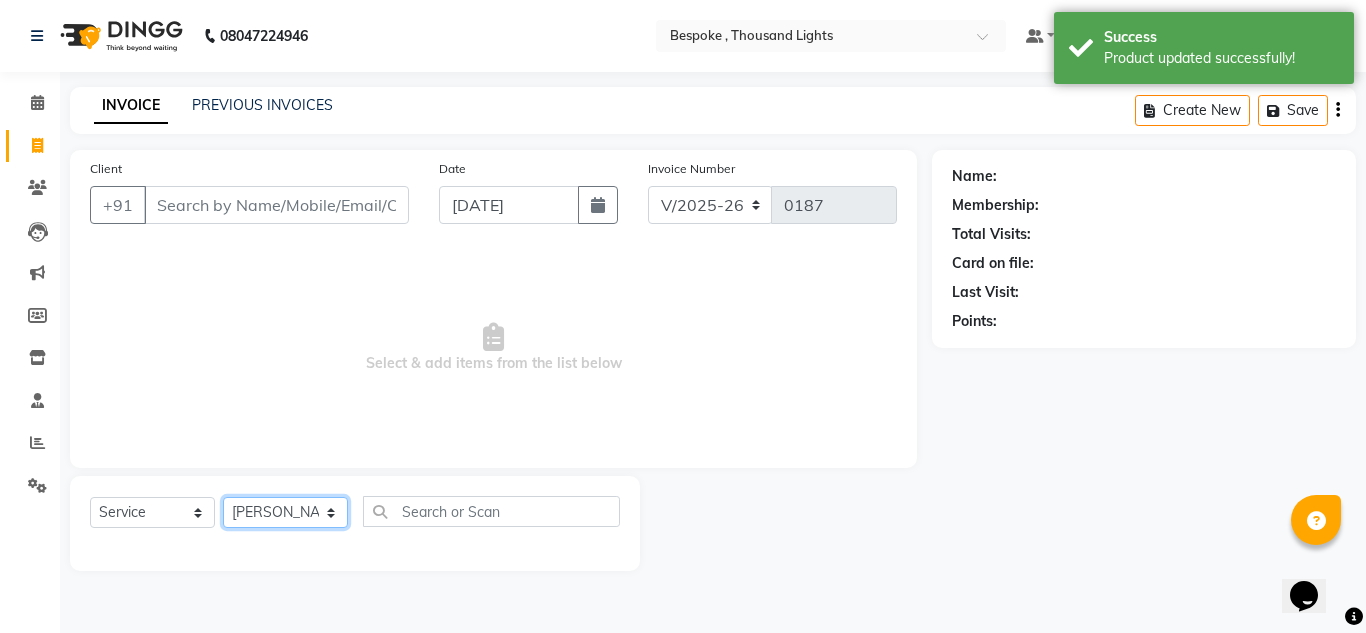 click on "Select Stylist [PERSON_NAME] Guru [PERSON_NAME]" 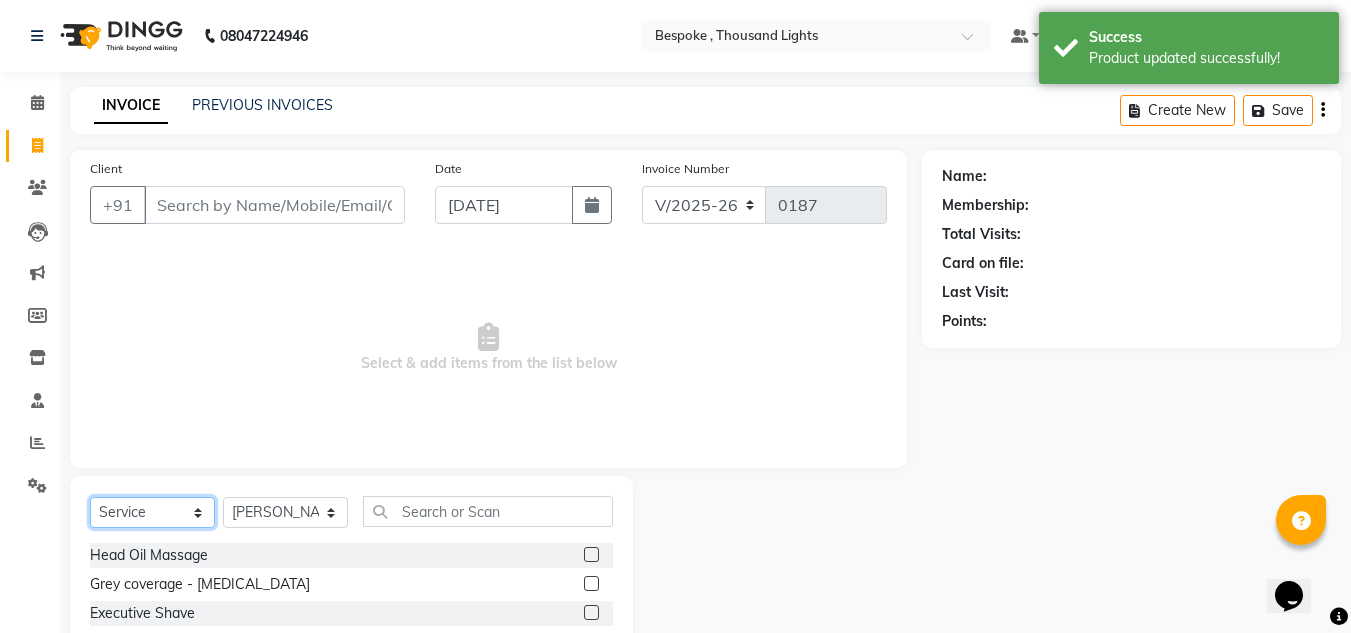 click on "Select  Service  Product  Membership  Package Voucher Prepaid Gift Card" 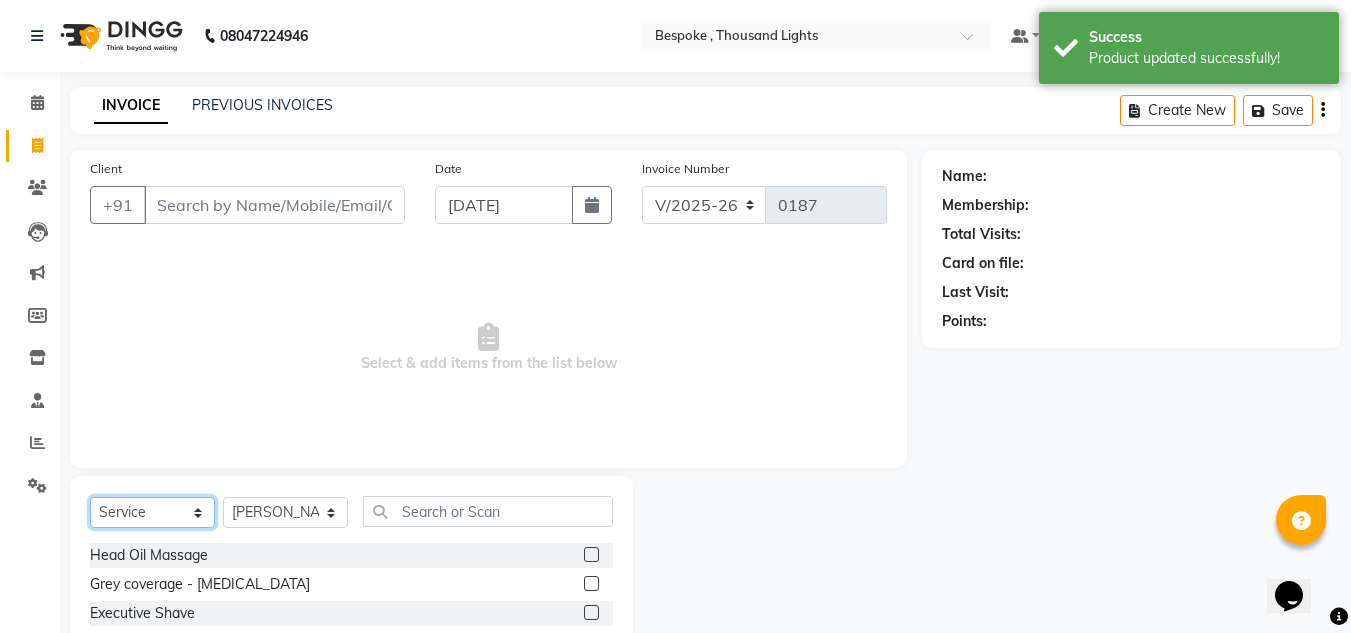 select on "product" 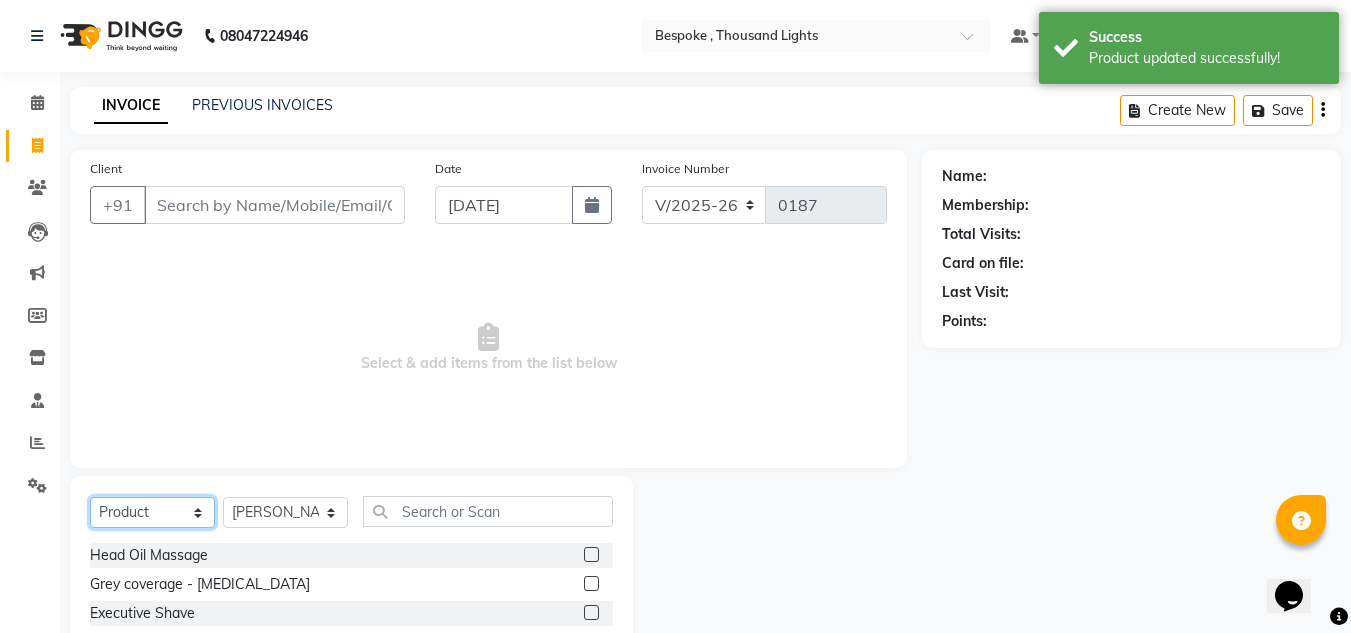 click on "Select  Service  Product  Membership  Package Voucher Prepaid Gift Card" 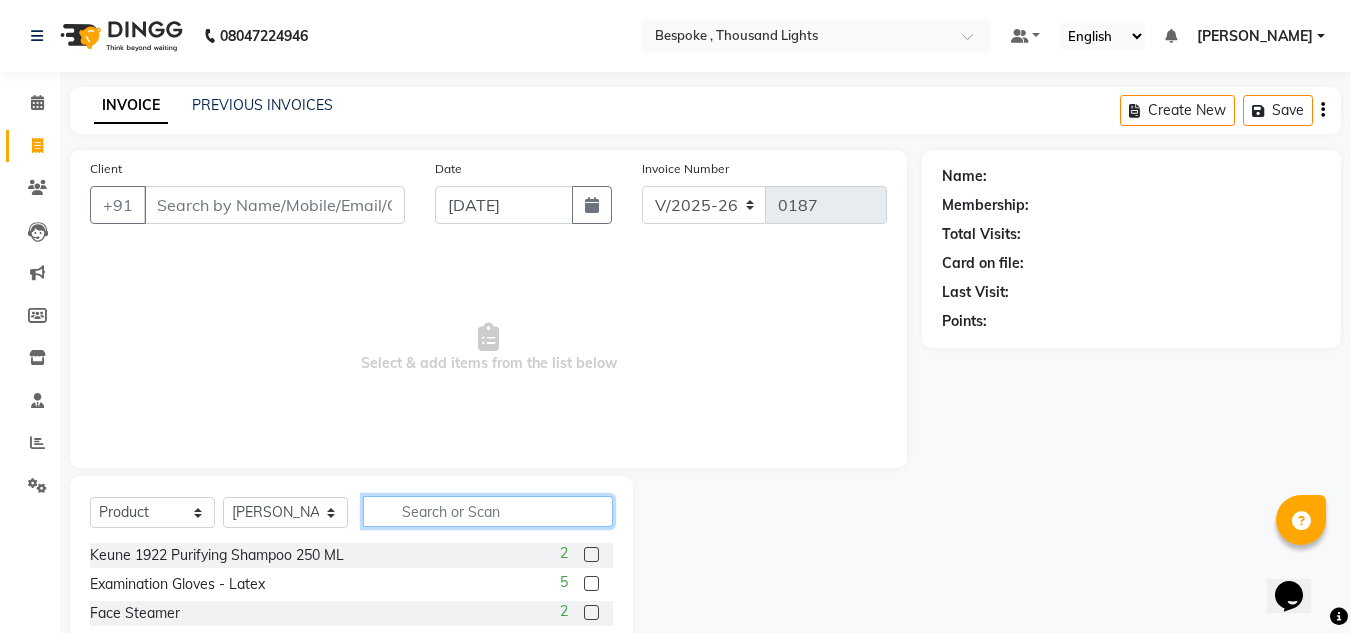 click 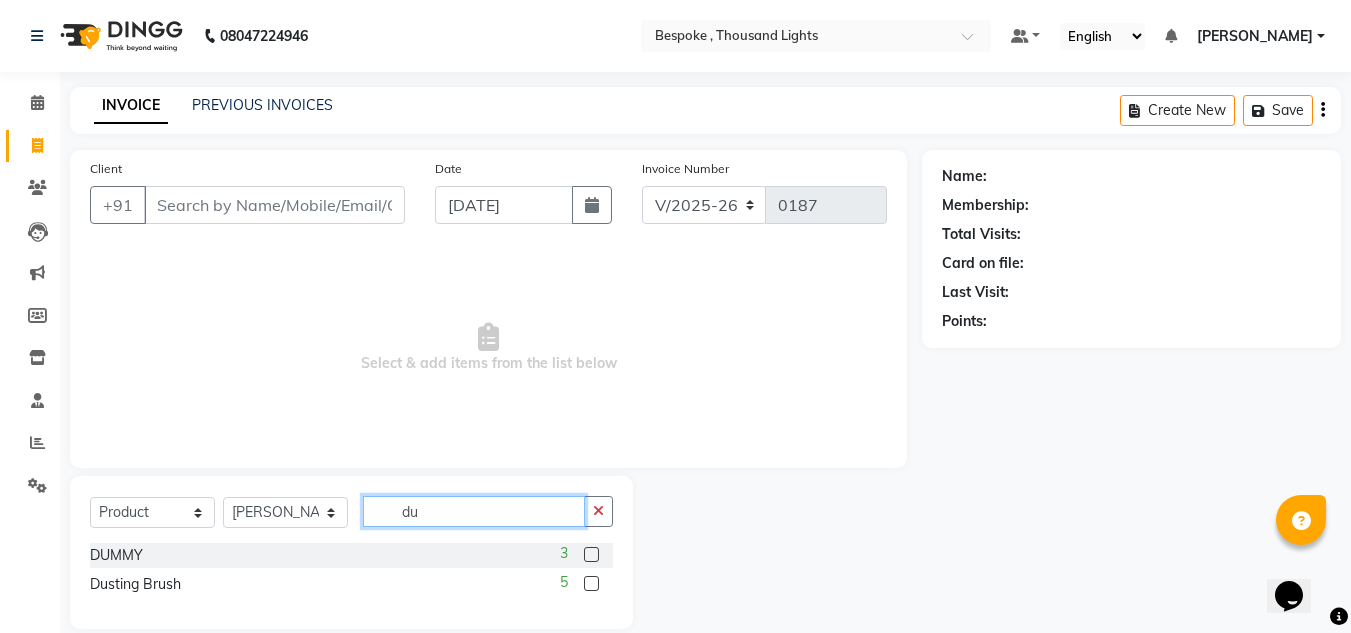 type on "d" 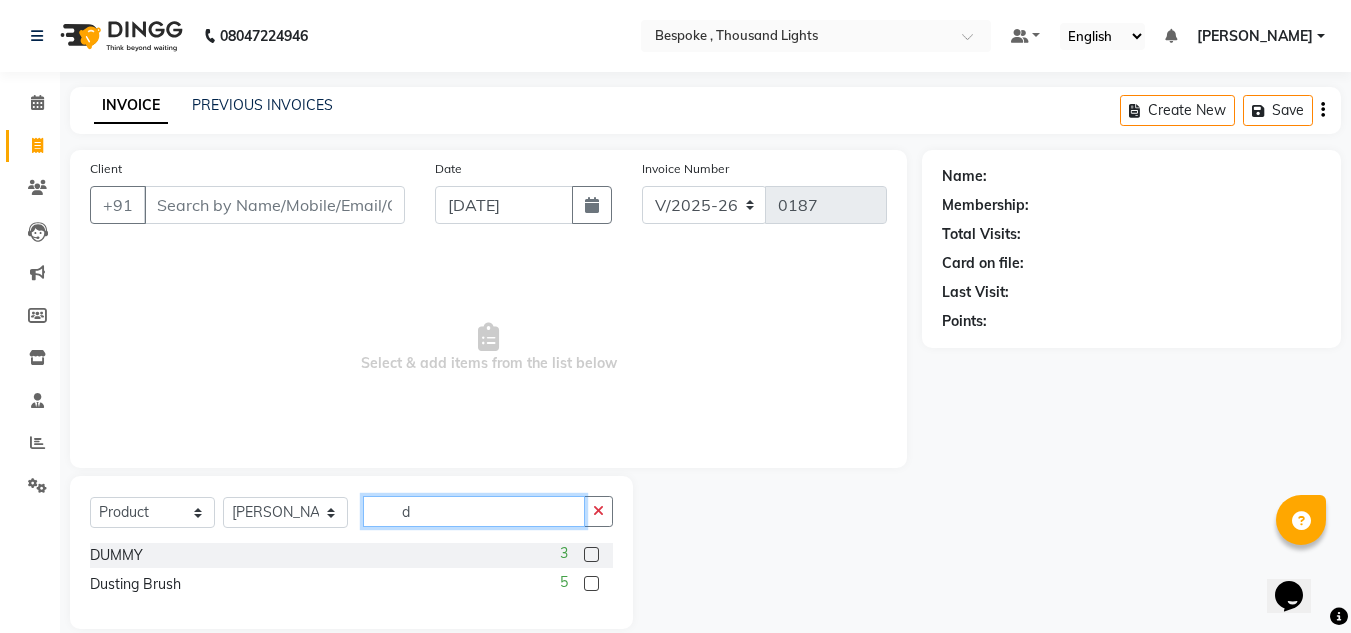 type 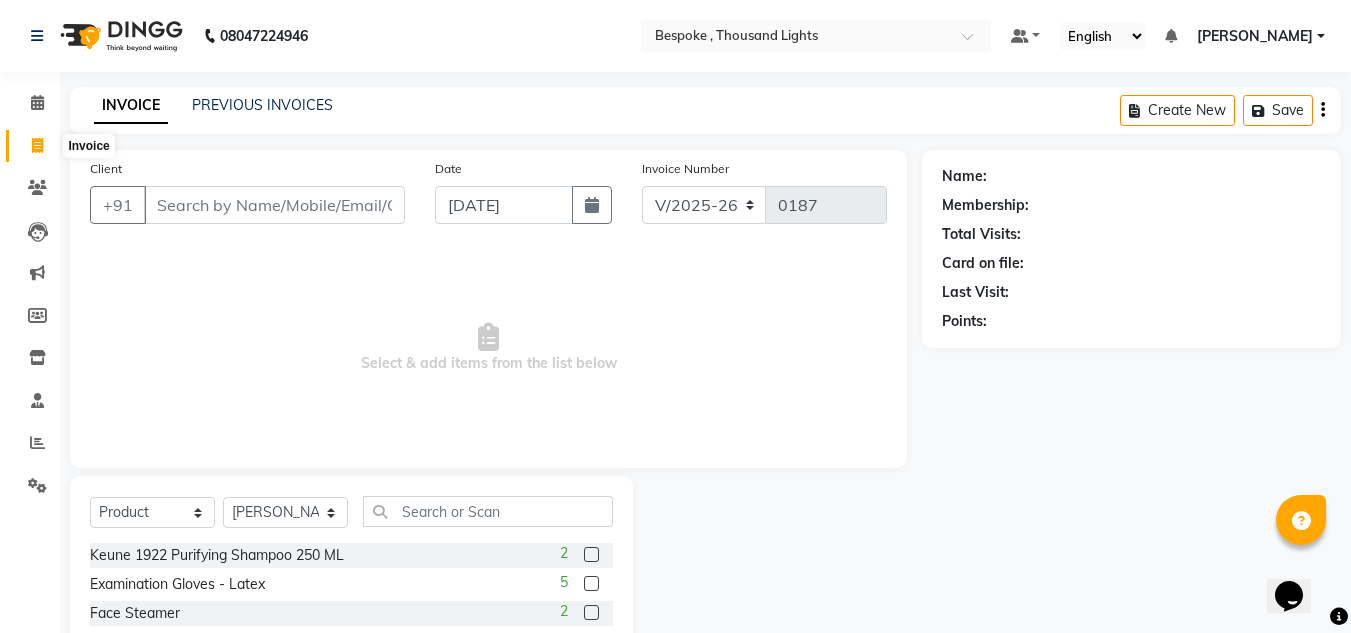 click 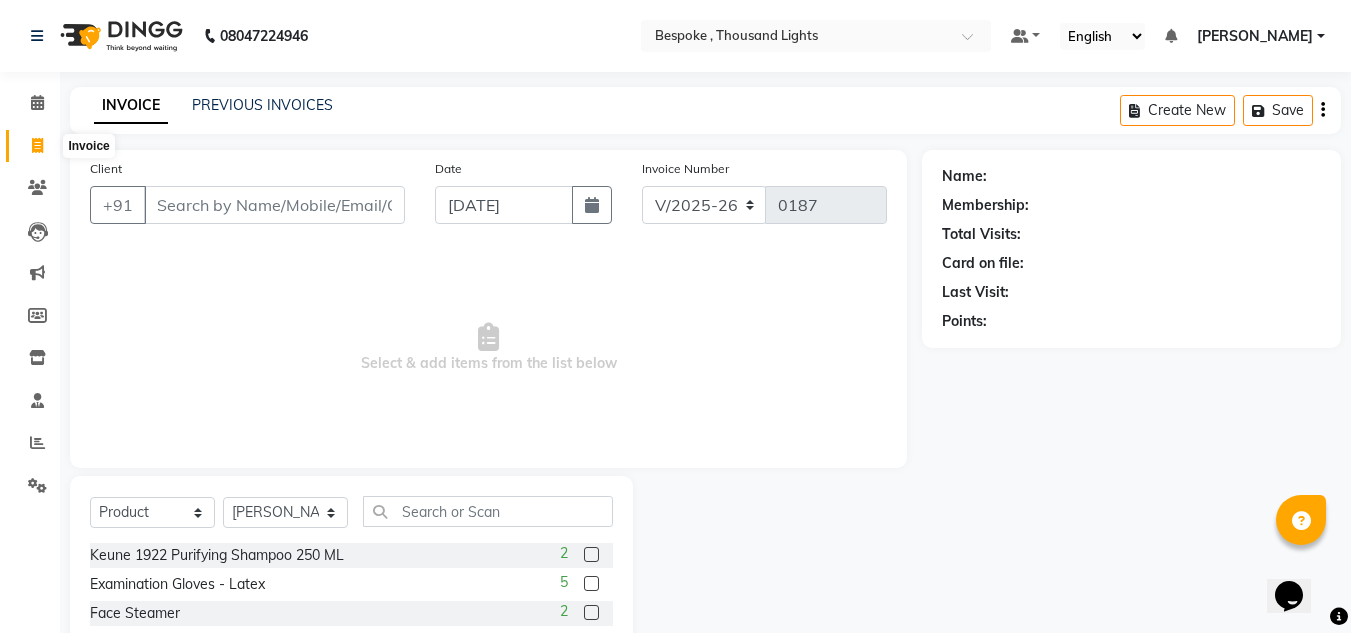 select on "service" 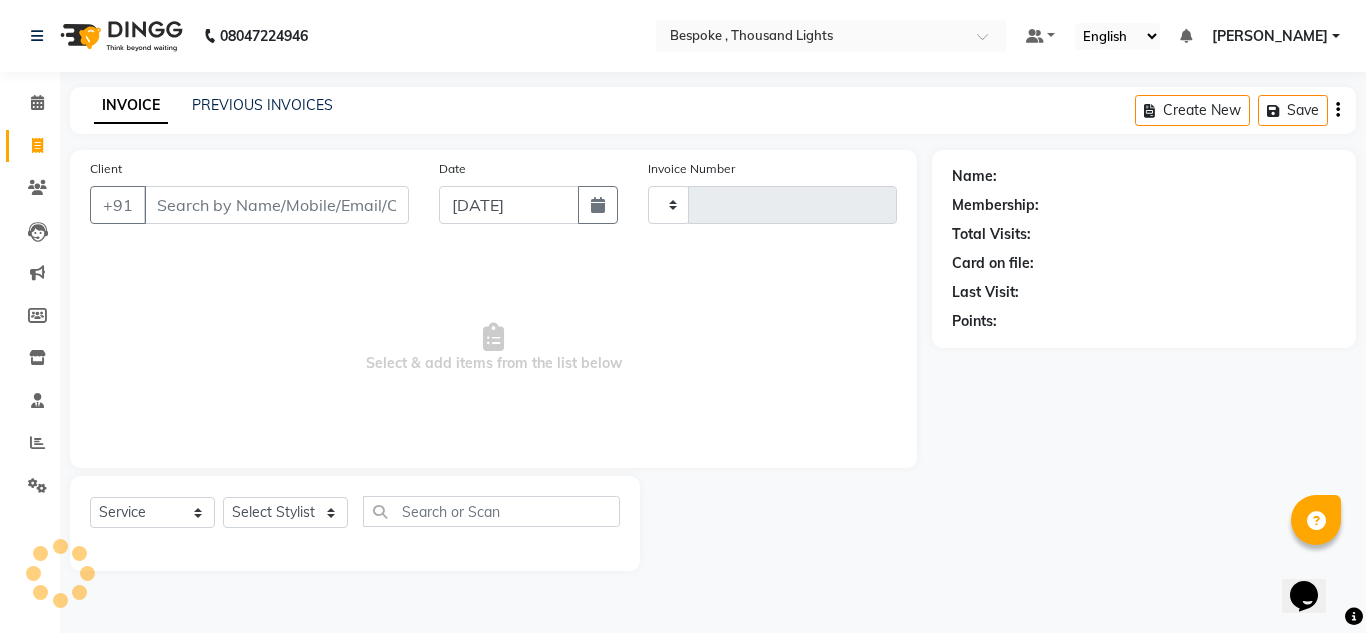 type on "0187" 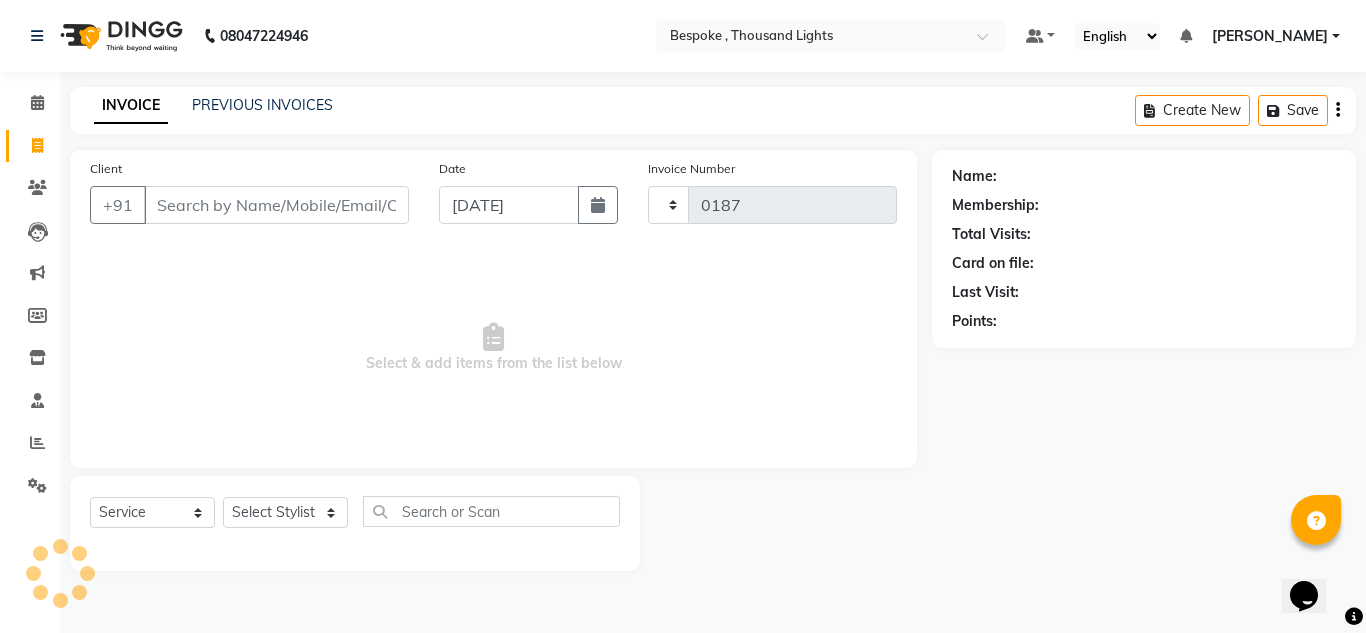 select on "8177" 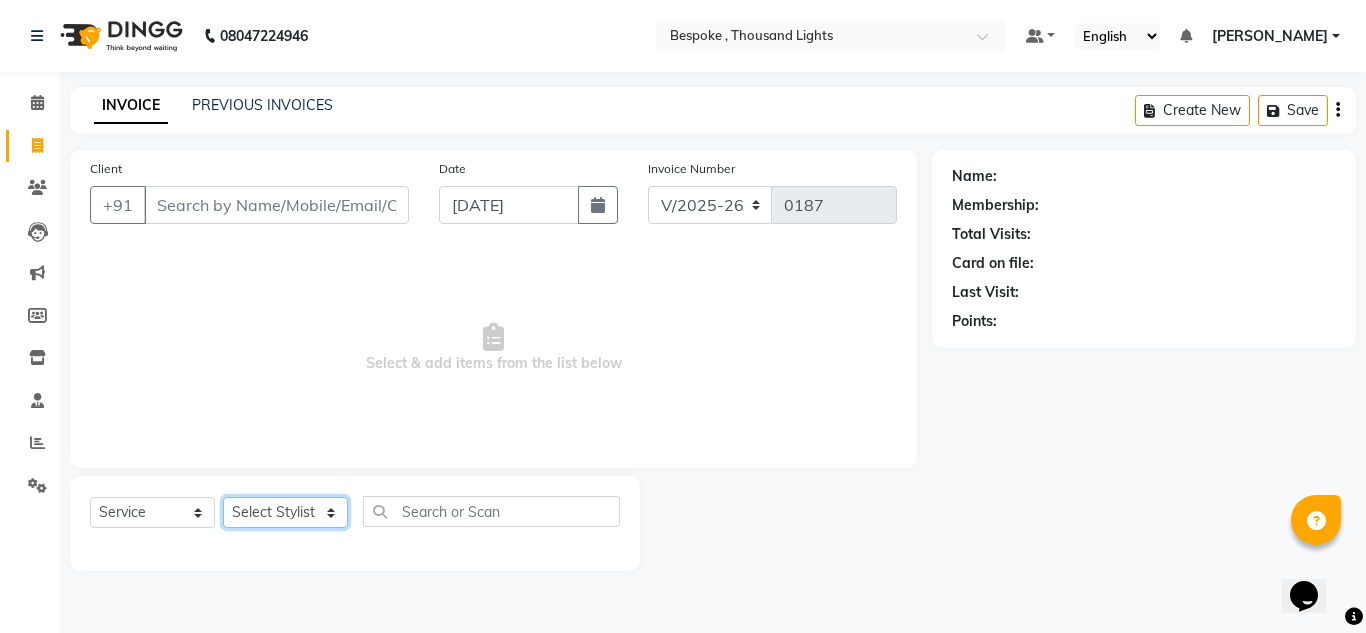 drag, startPoint x: 291, startPoint y: 513, endPoint x: 308, endPoint y: 358, distance: 155.92947 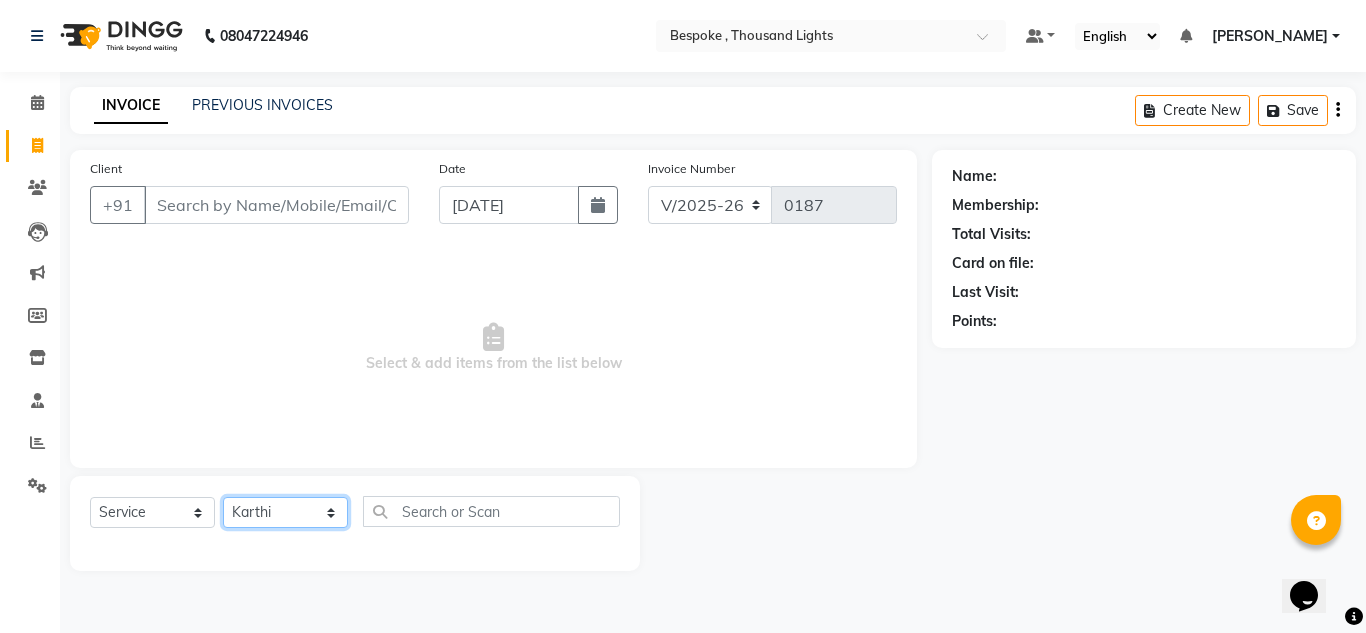 click on "Select Stylist [PERSON_NAME] Guru [PERSON_NAME]" 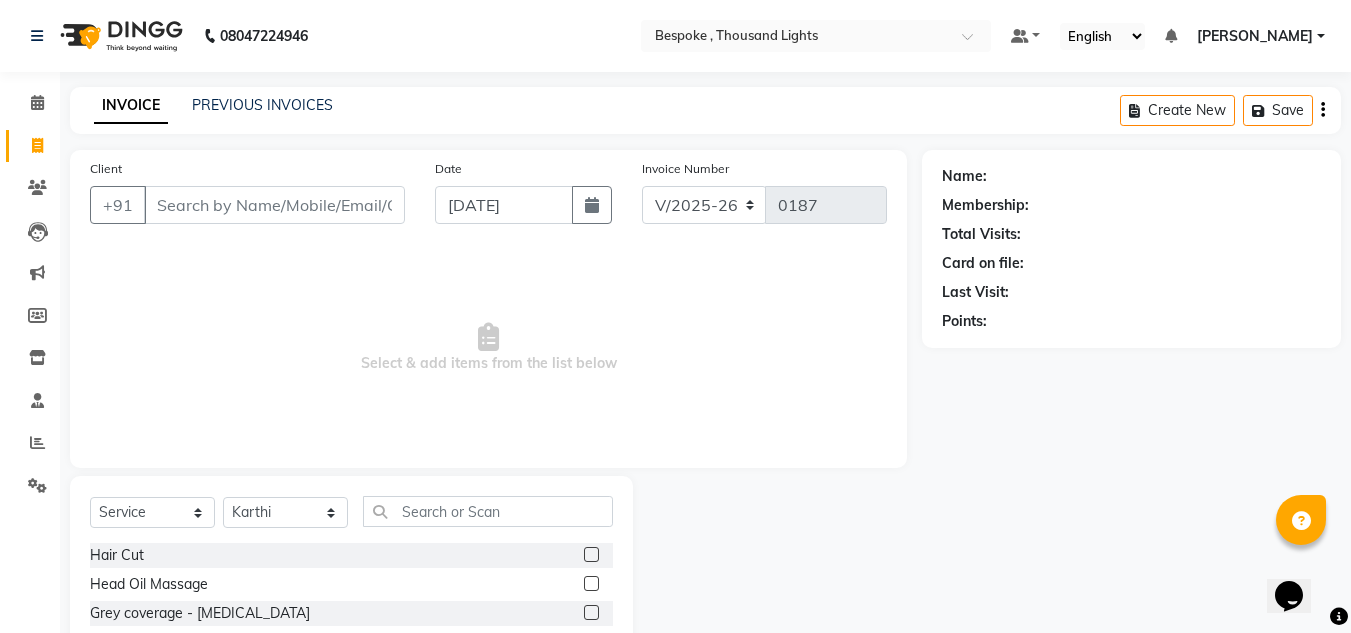 click 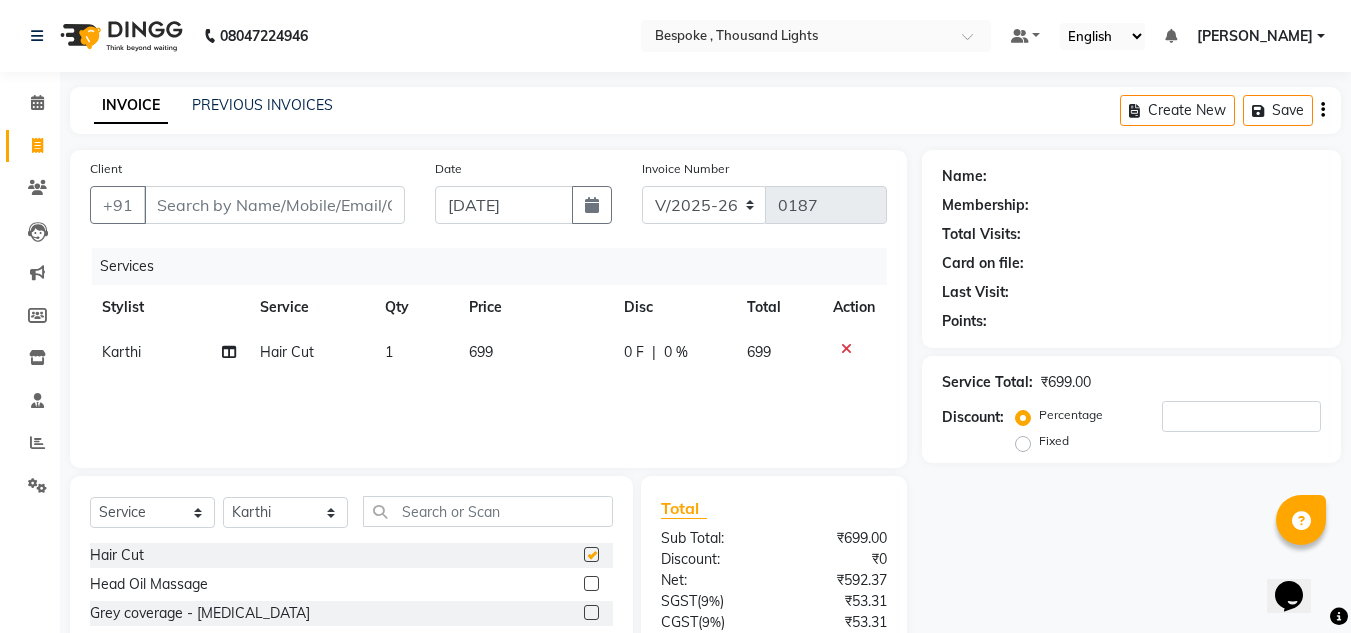 checkbox on "false" 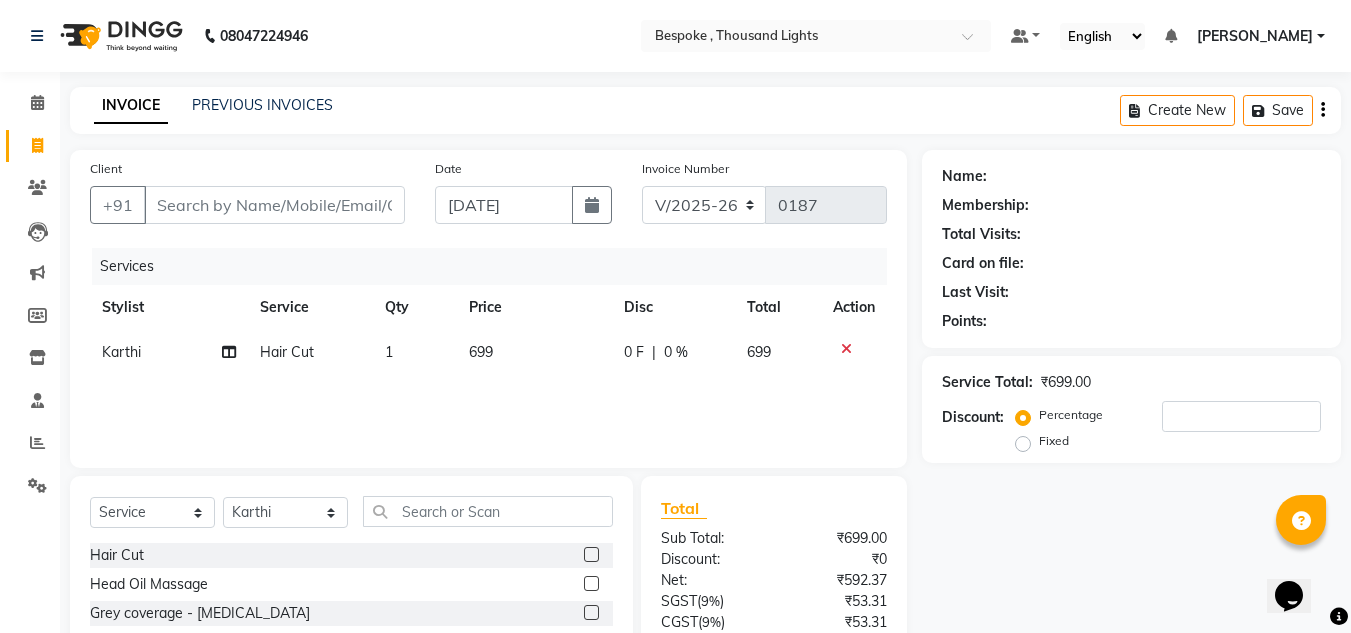 click 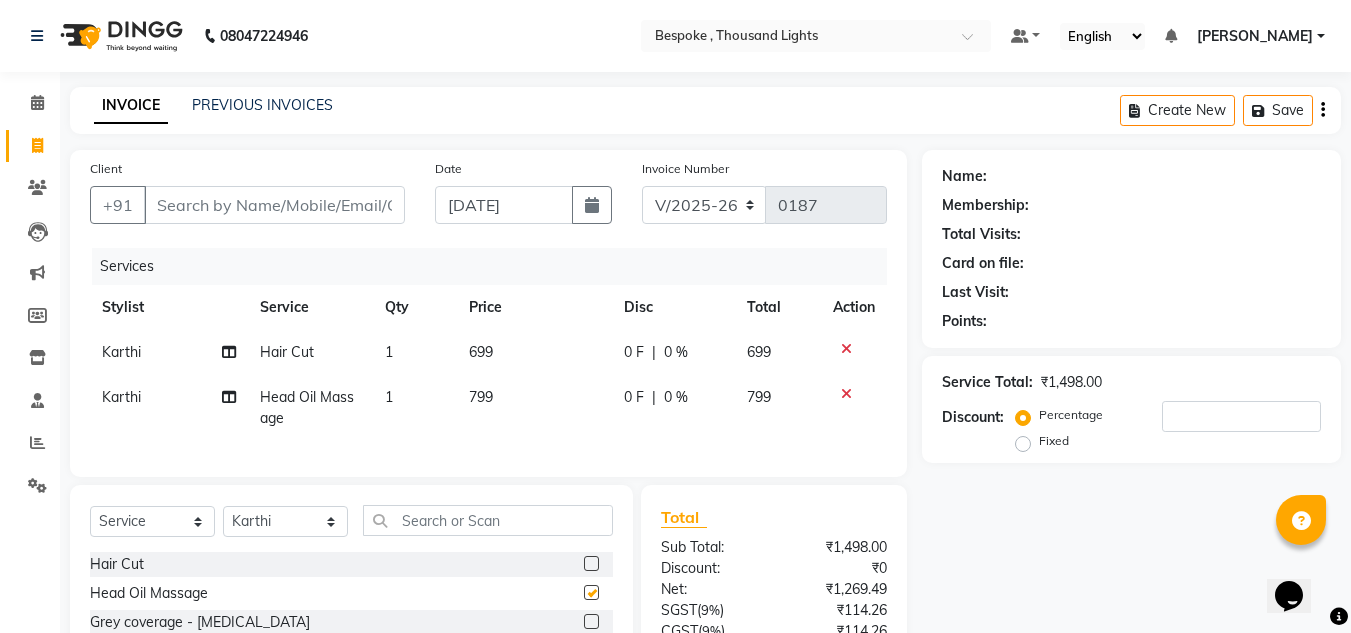 checkbox on "false" 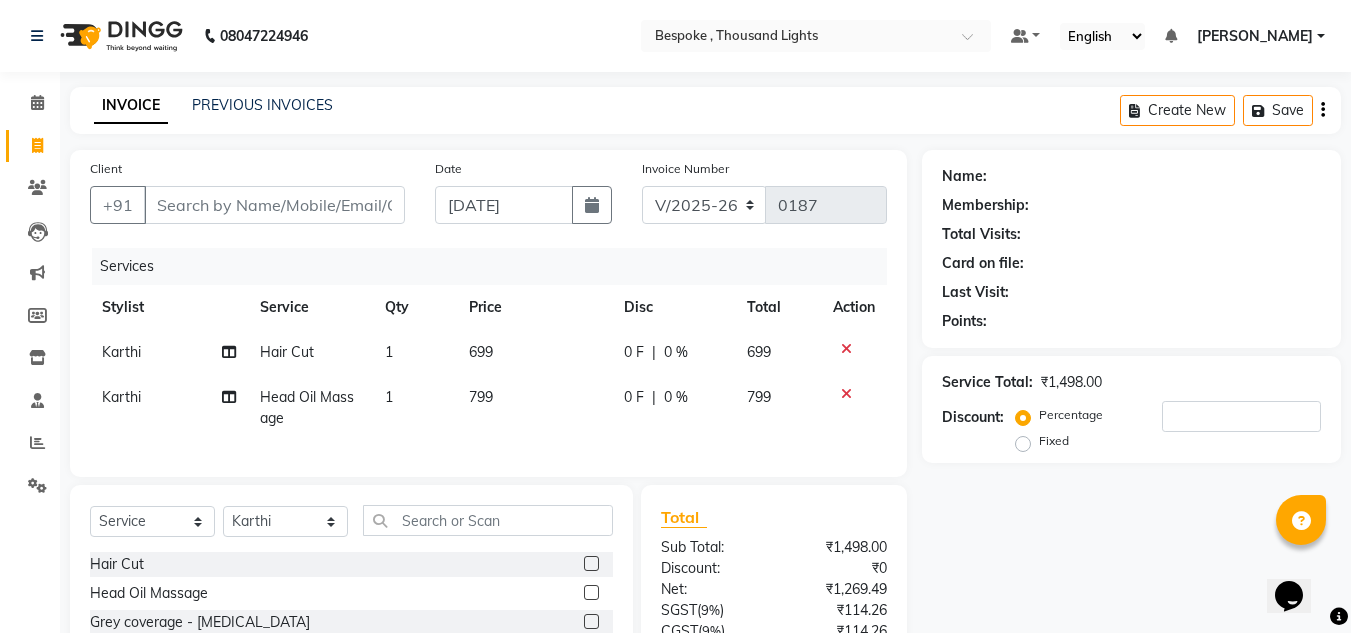 scroll, scrollTop: 0, scrollLeft: 15, axis: horizontal 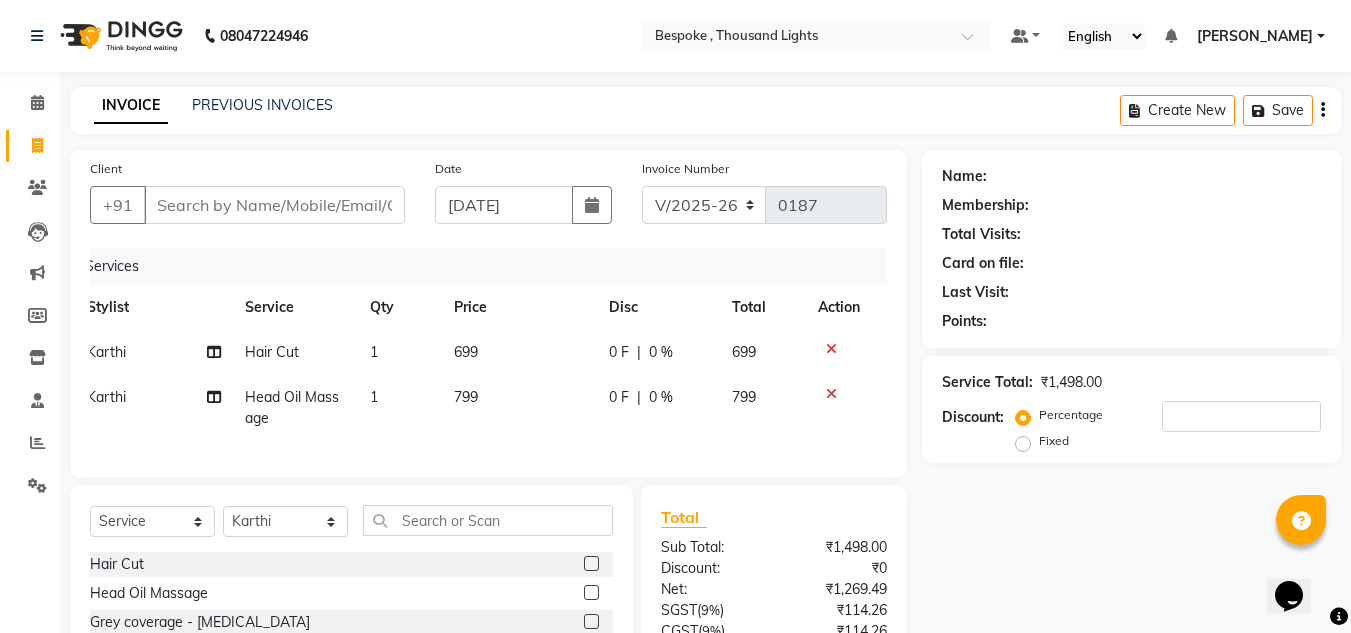 click 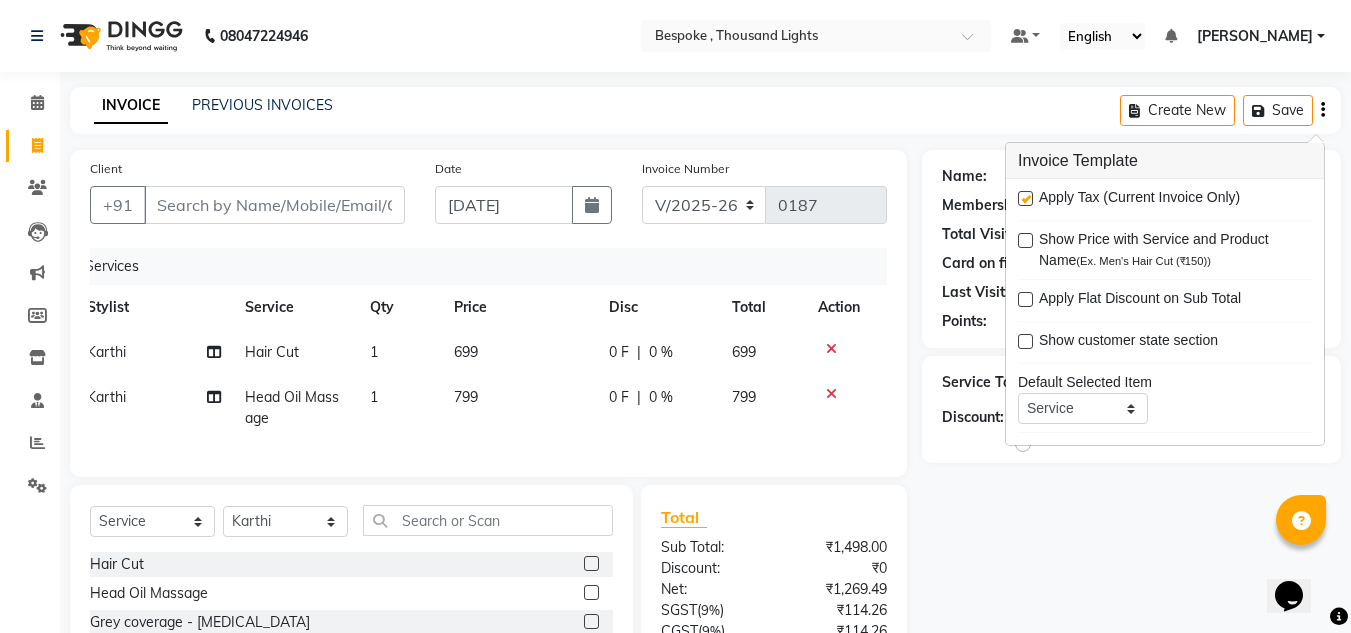 click on "Invoice Number V/2025 V/2025-26 0187" 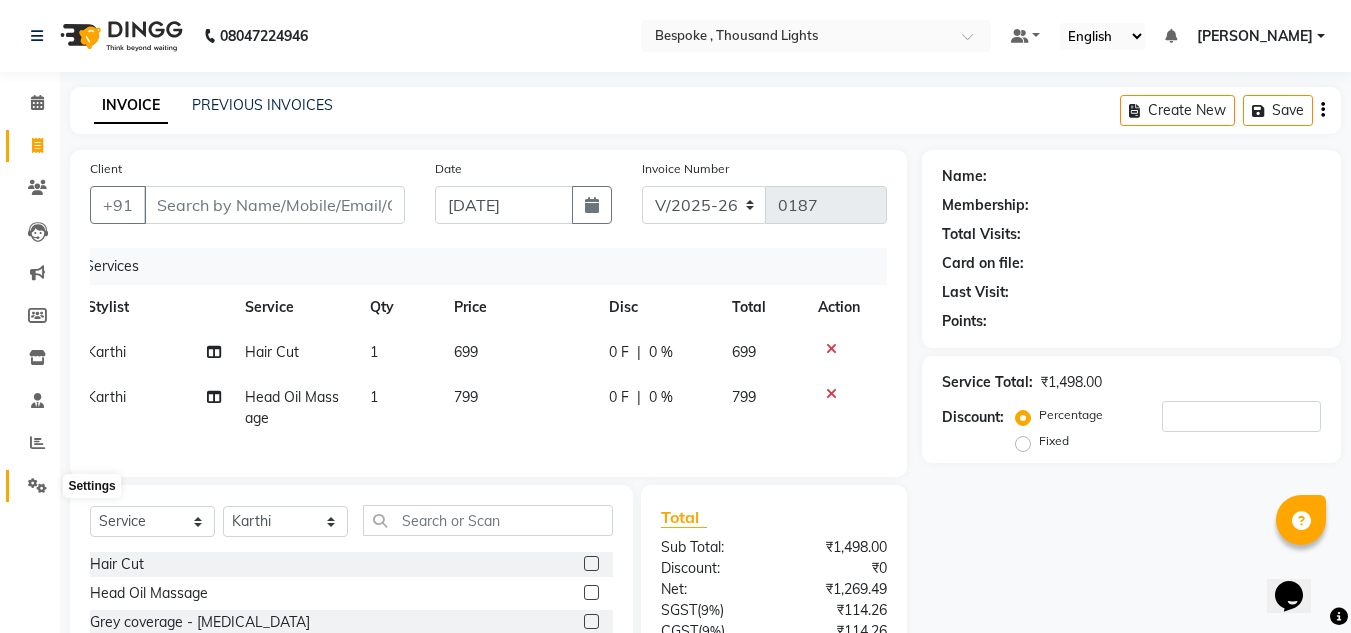click 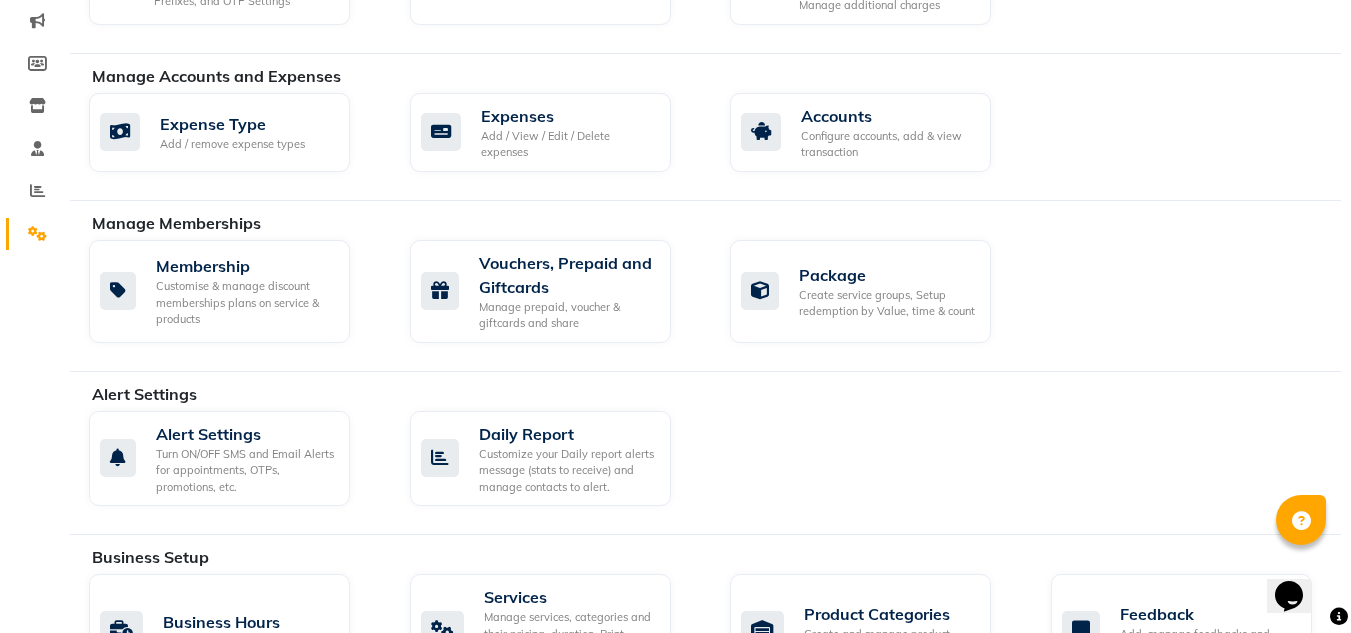scroll, scrollTop: 0, scrollLeft: 0, axis: both 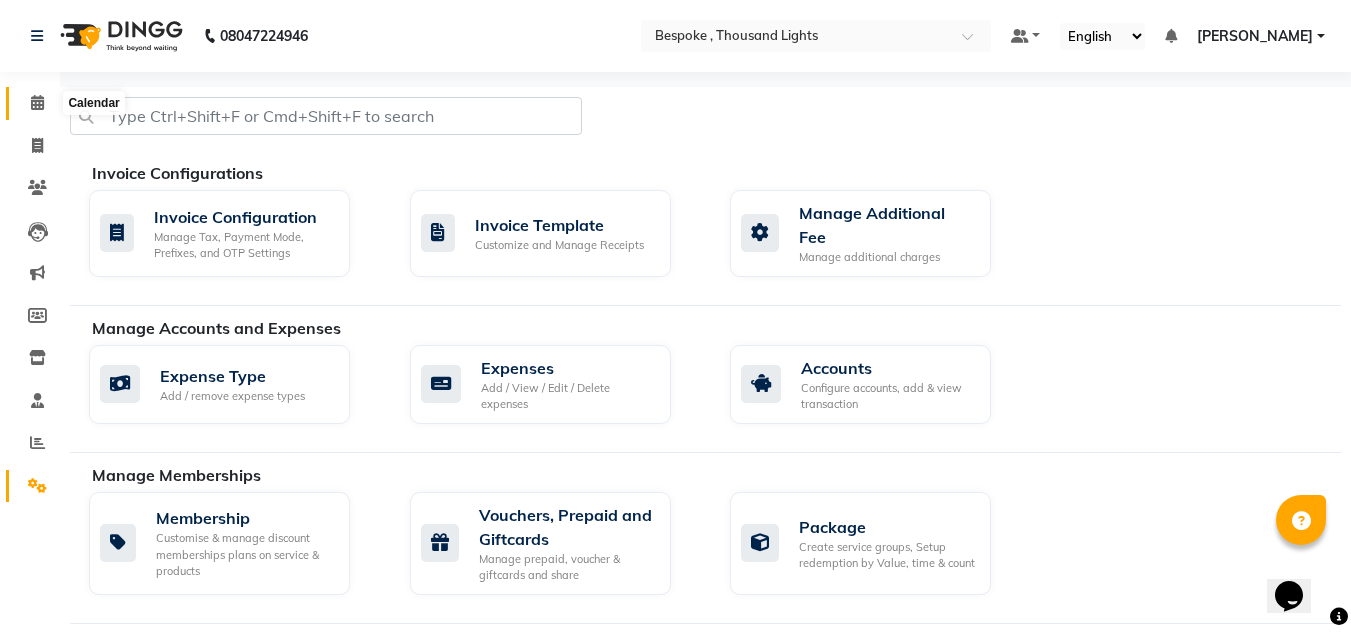 click 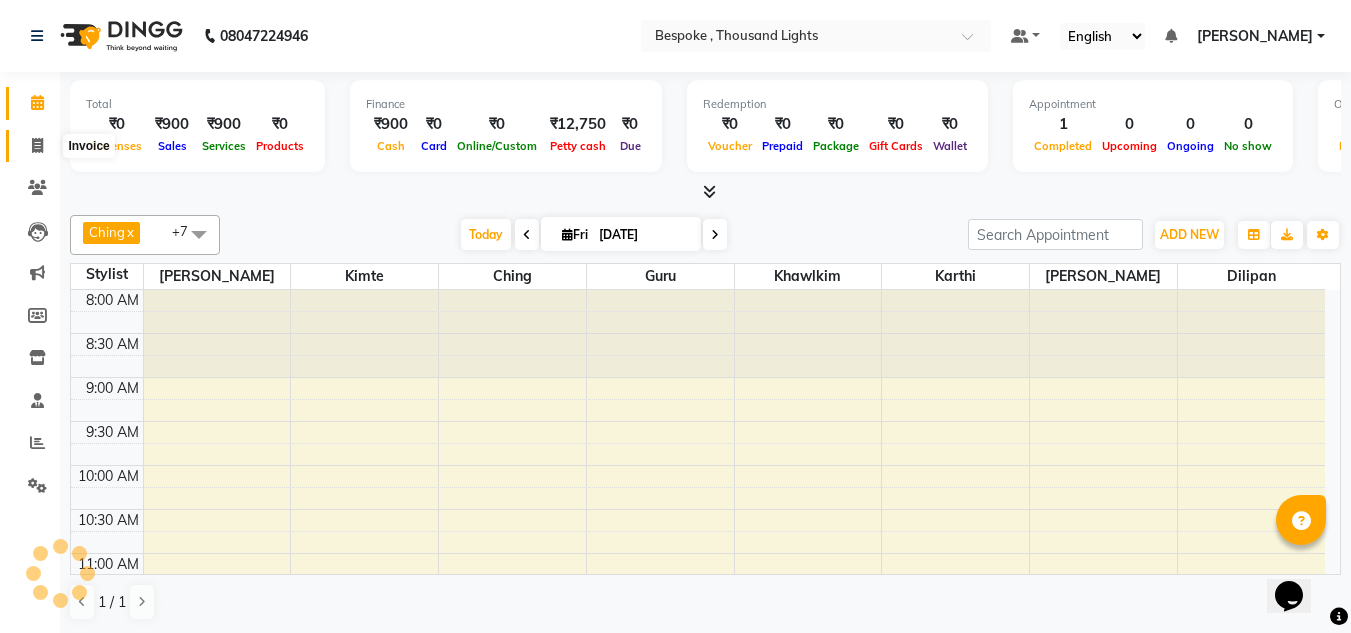 scroll, scrollTop: 0, scrollLeft: 0, axis: both 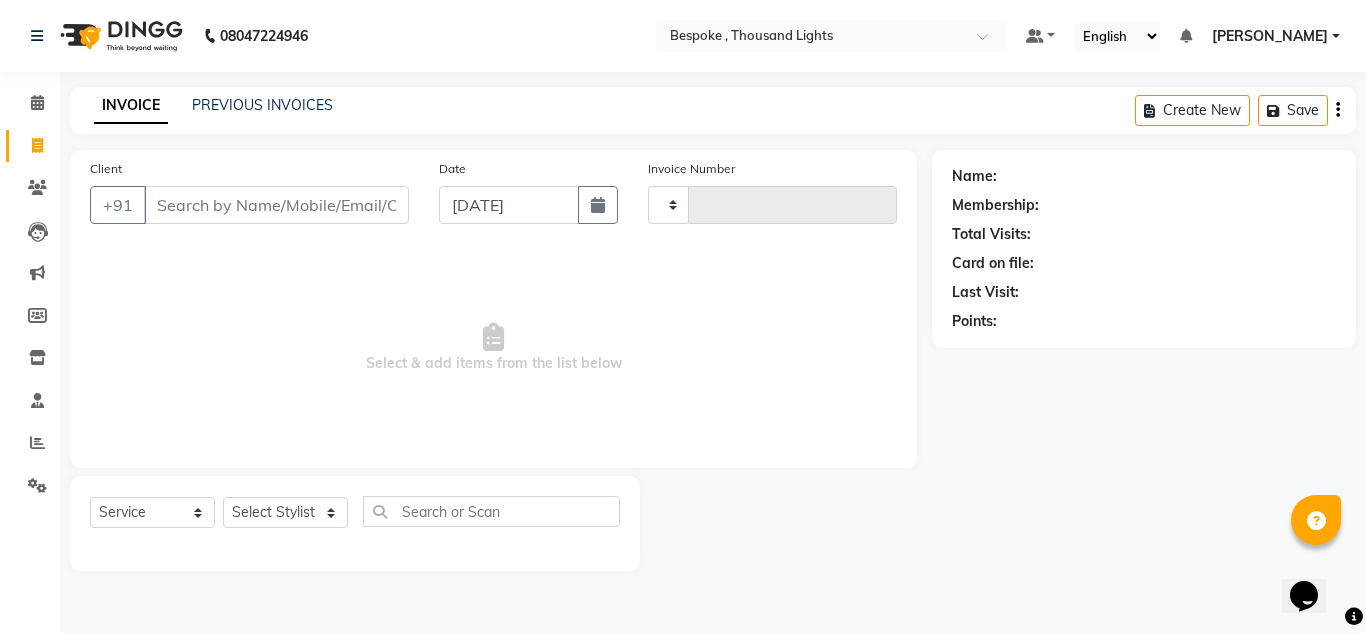 type on "0187" 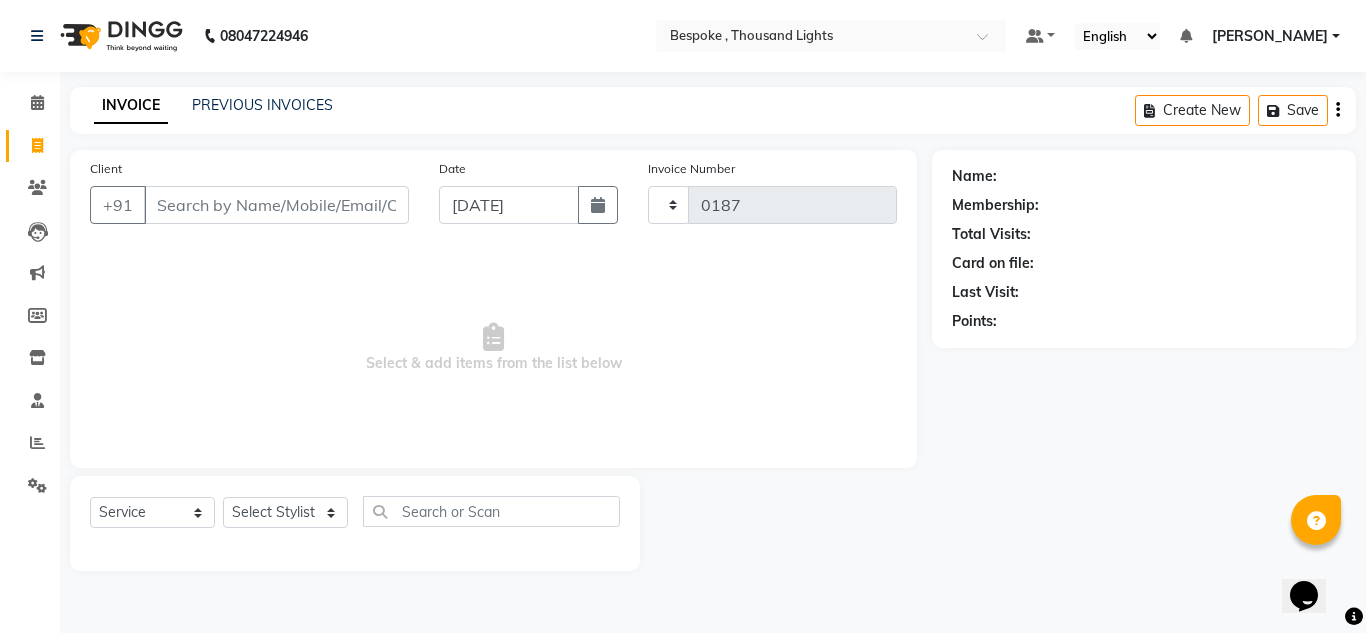 select on "8177" 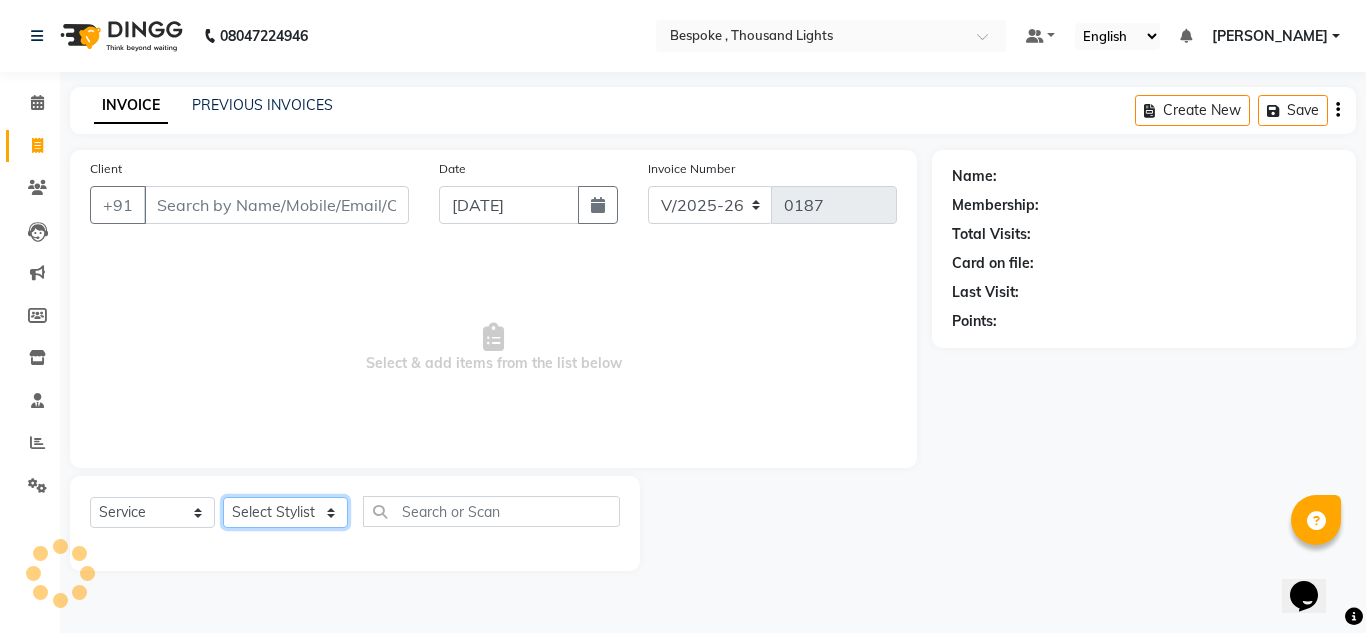 click on "Select Stylist [PERSON_NAME] Guru [PERSON_NAME]" 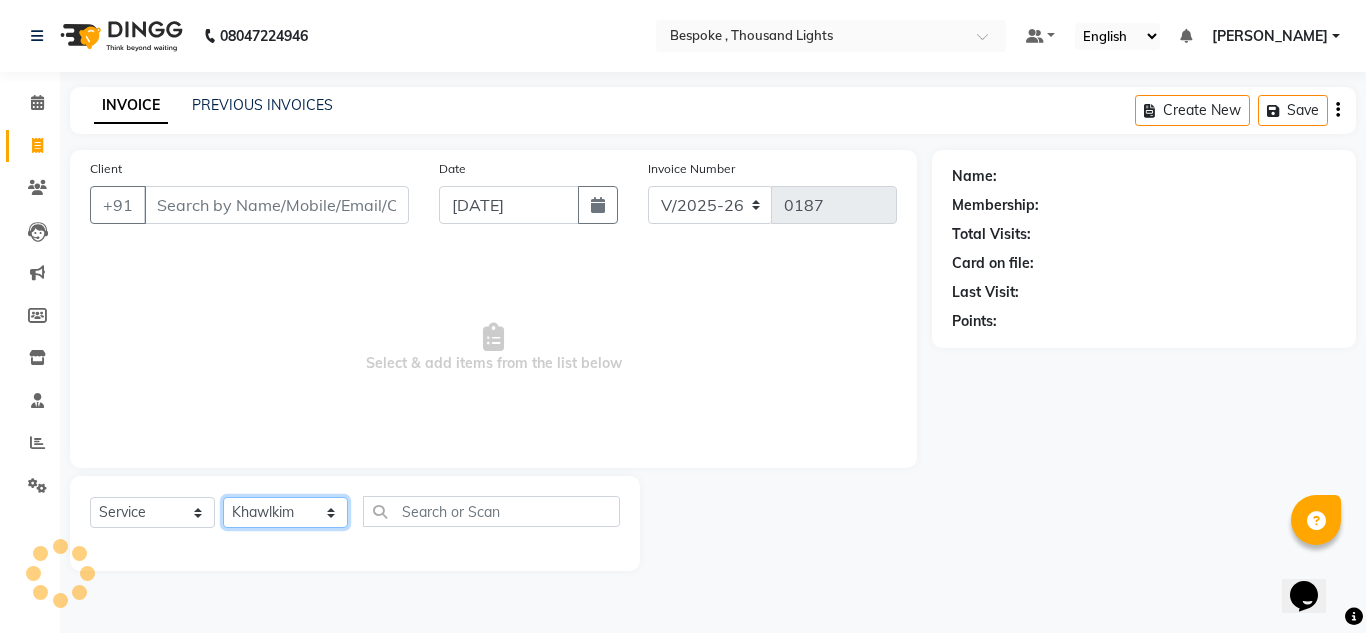 click on "Select Stylist [PERSON_NAME] Guru [PERSON_NAME]" 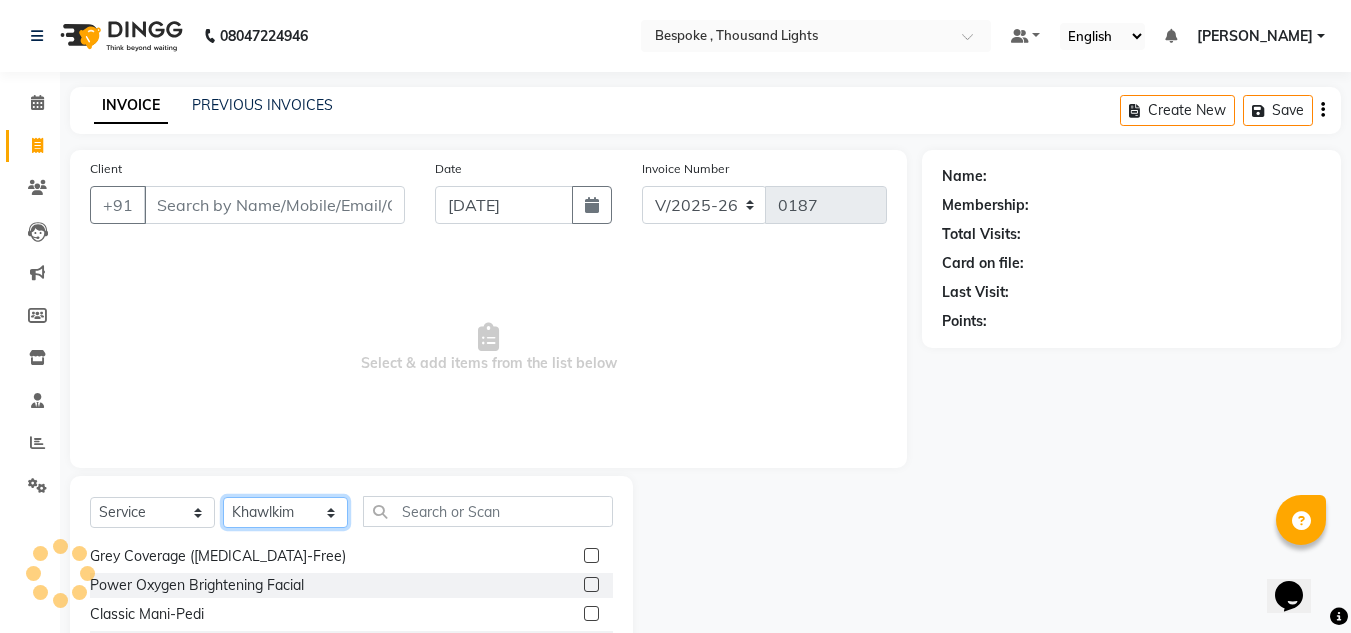 scroll, scrollTop: 493, scrollLeft: 0, axis: vertical 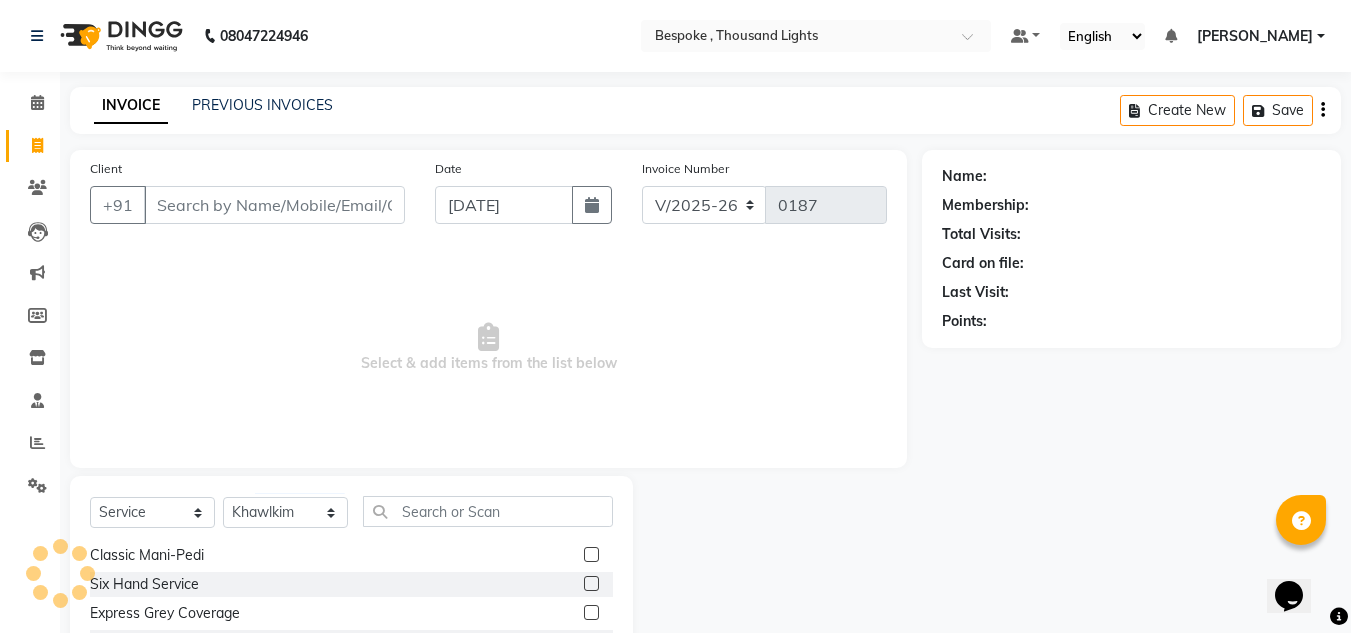 click 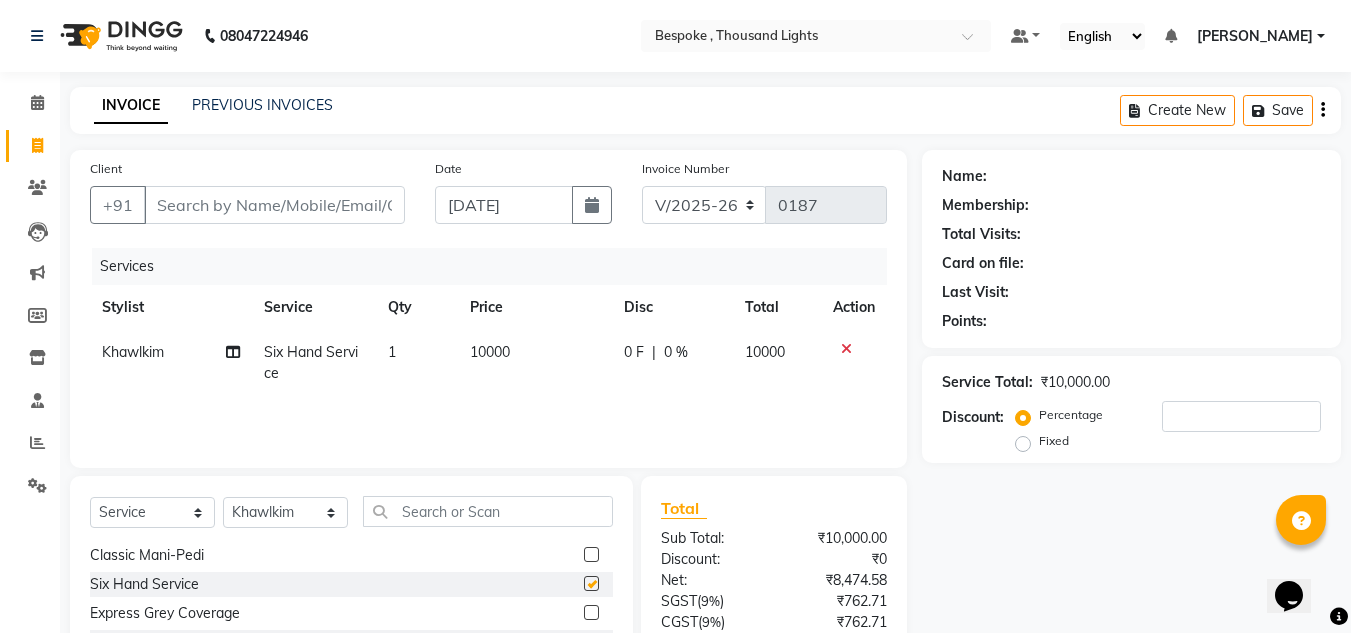 checkbox on "false" 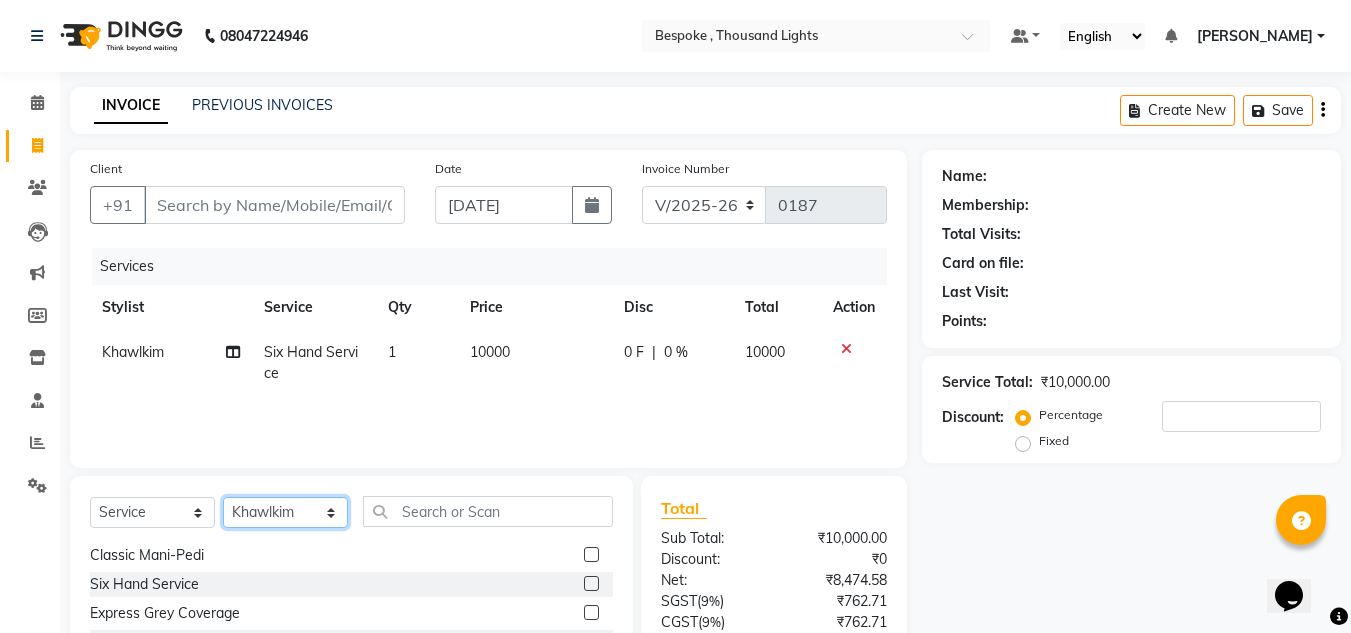 click on "Select Stylist [PERSON_NAME] Guru [PERSON_NAME]" 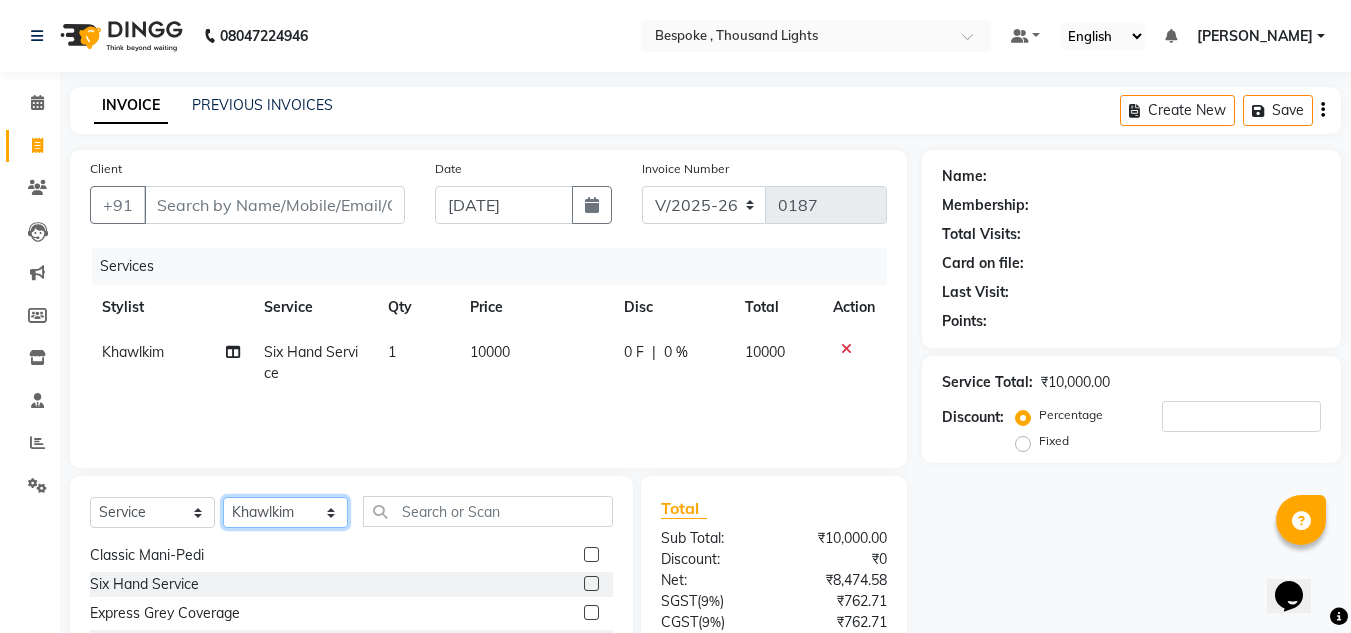 select on "77678" 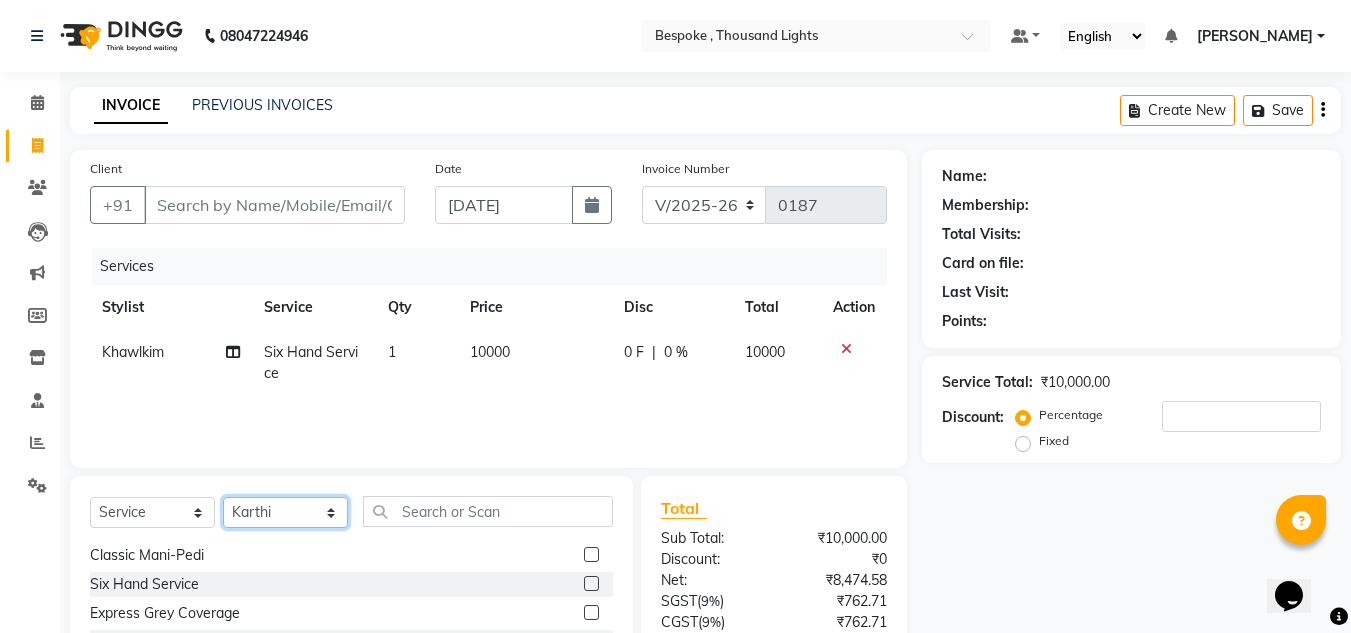 click on "Select Stylist [PERSON_NAME] Guru [PERSON_NAME]" 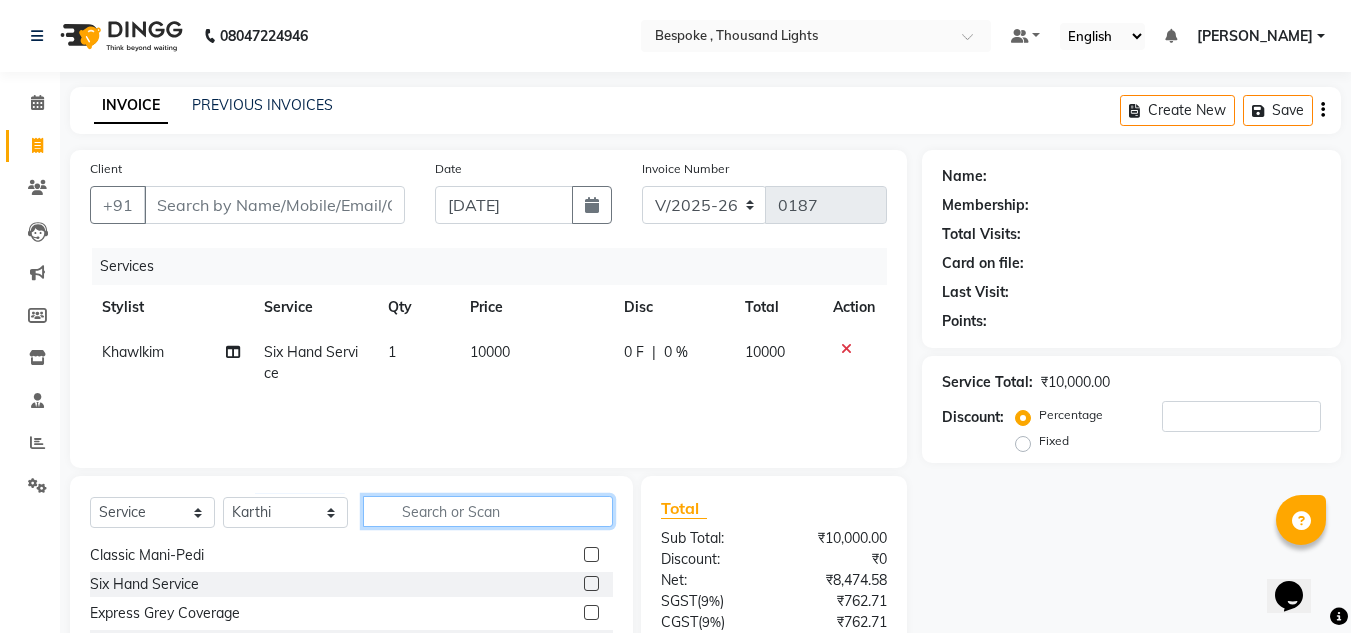 click 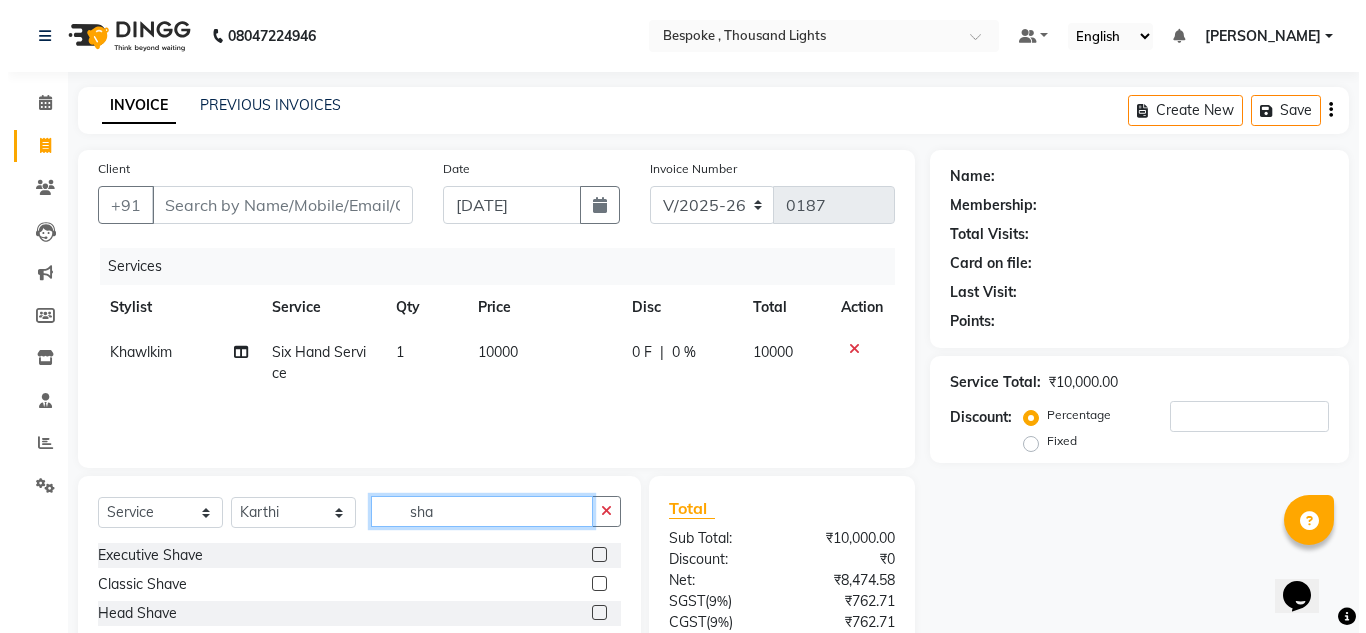 scroll, scrollTop: 0, scrollLeft: 0, axis: both 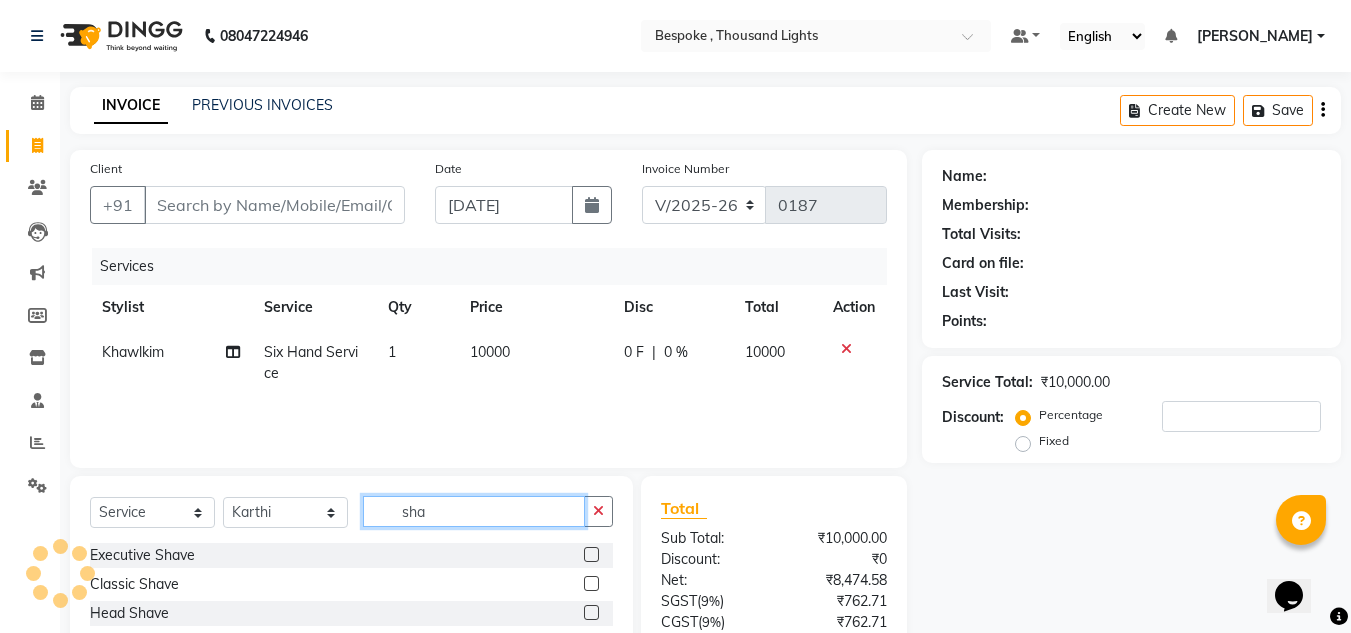 type on "sha" 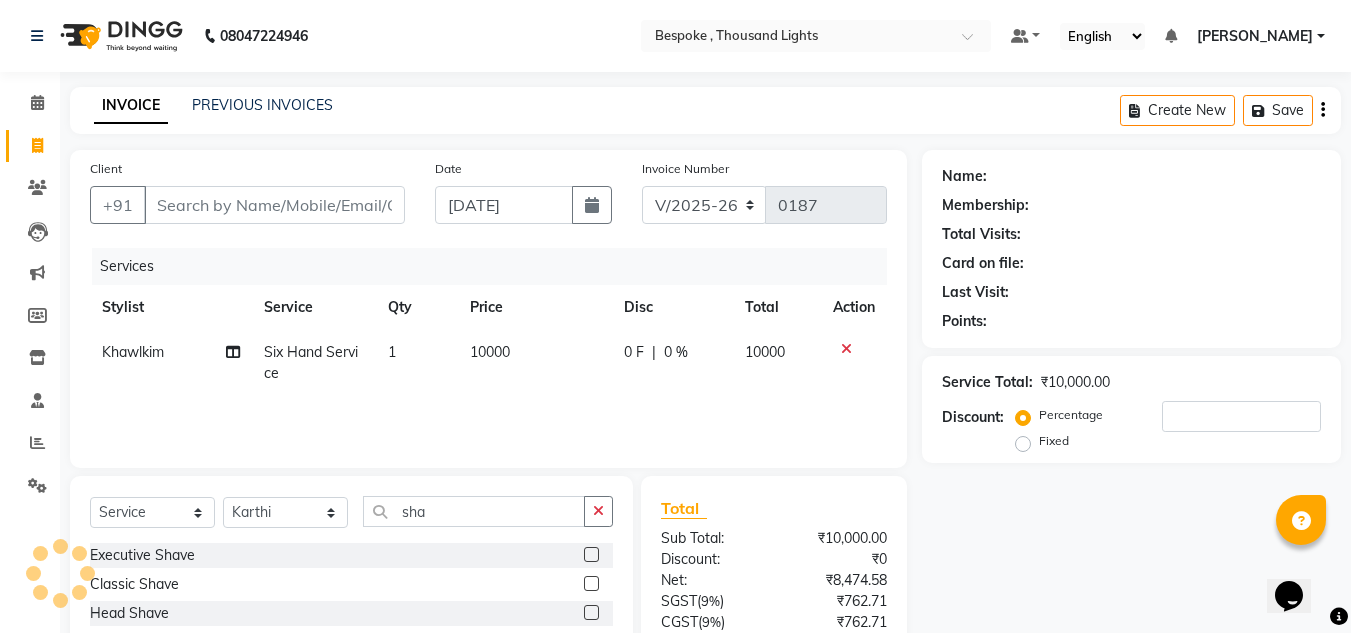 click 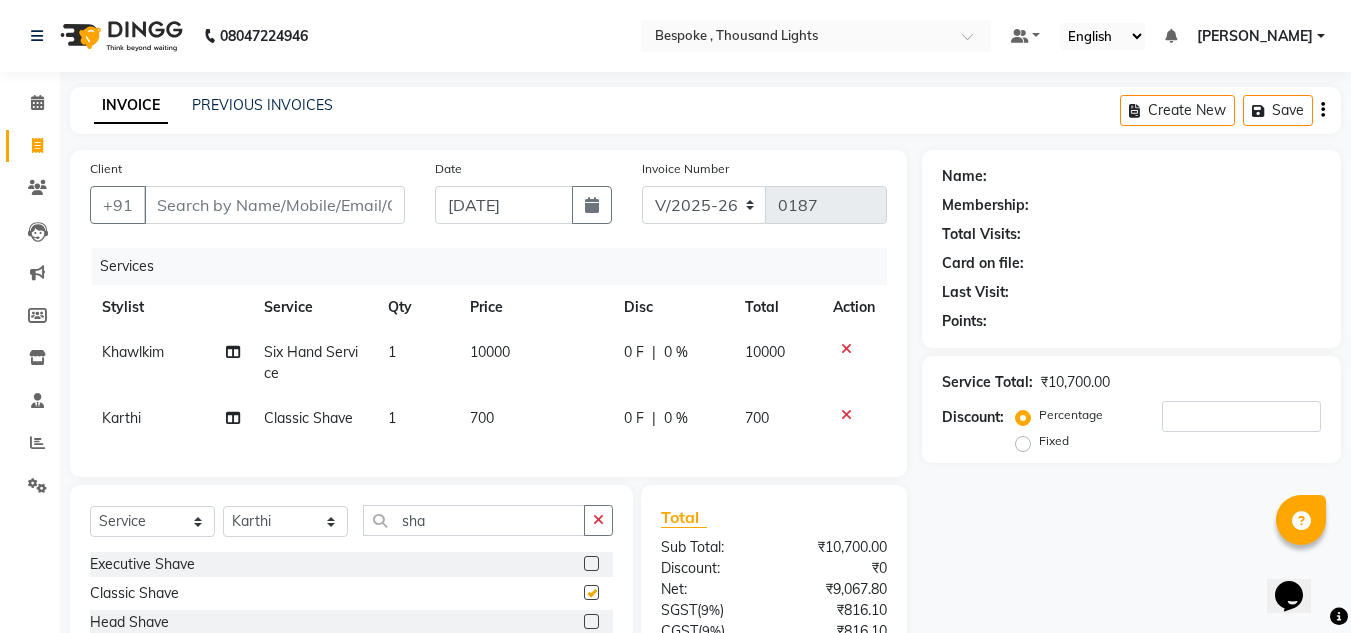 checkbox on "false" 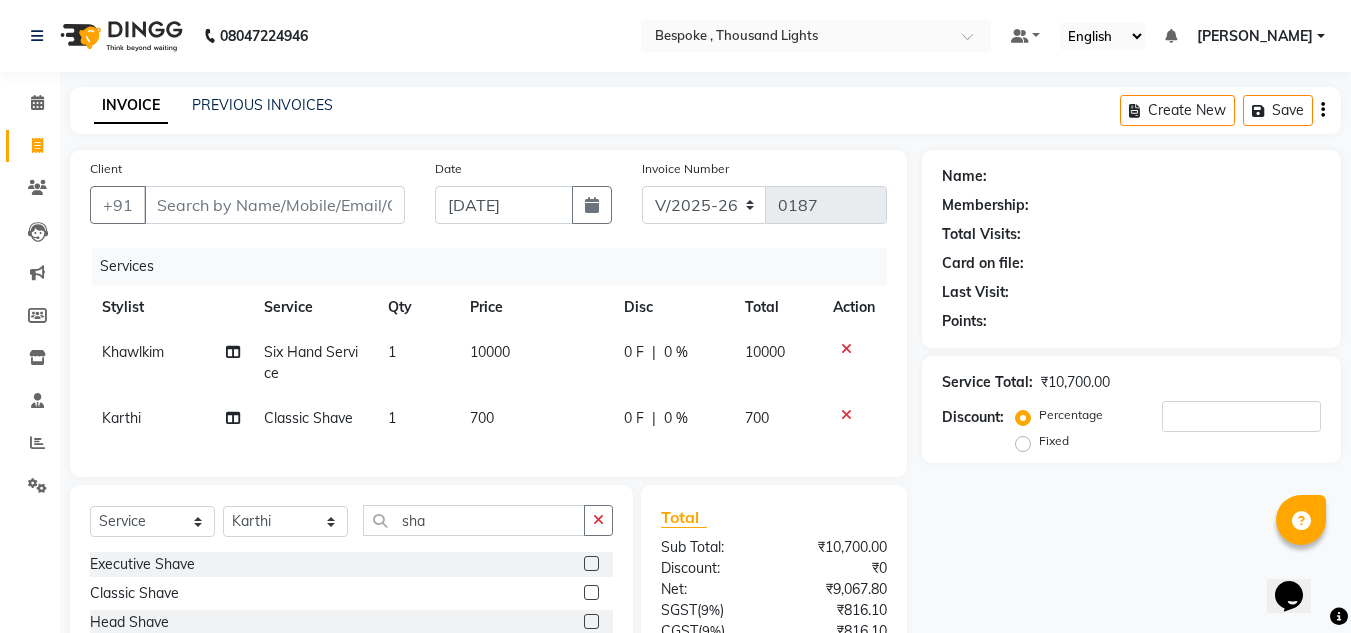 click 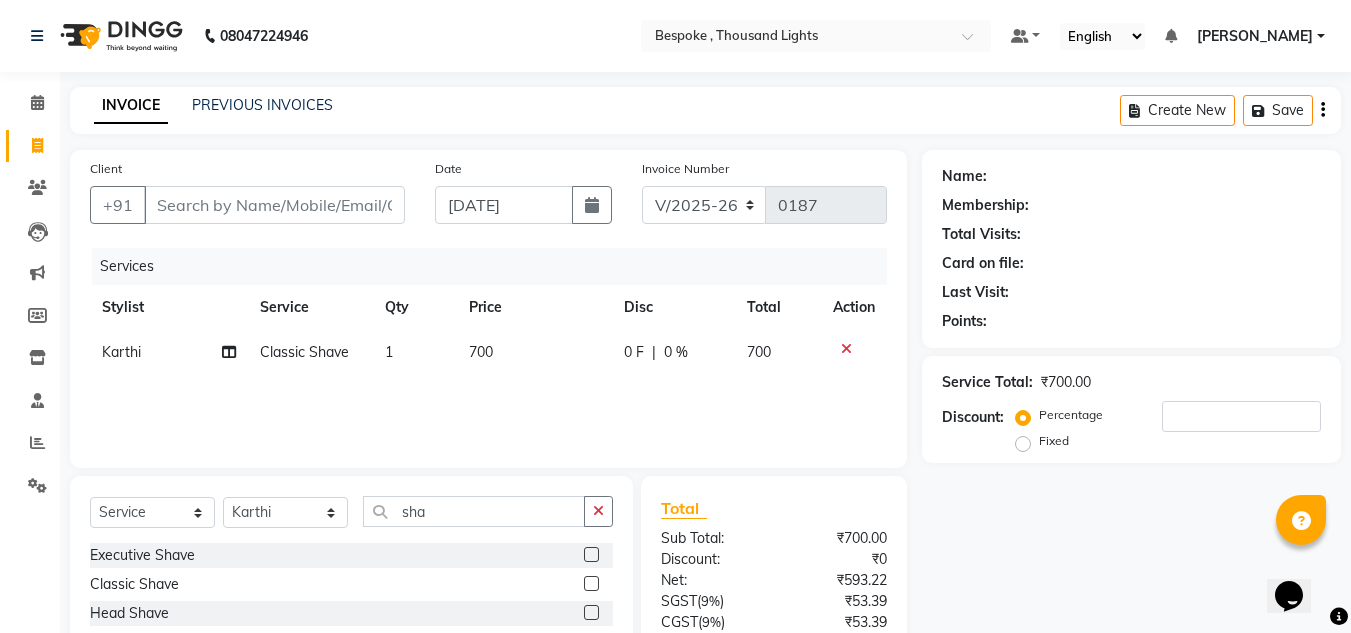 click 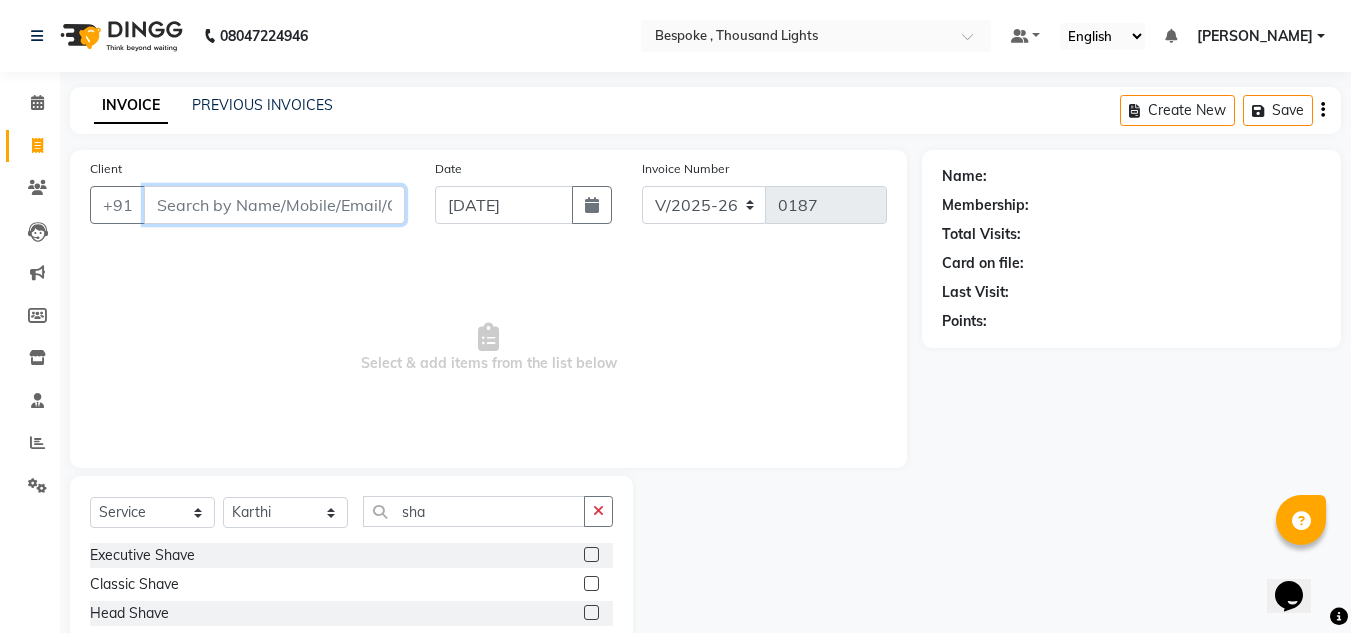 click on "Client" at bounding box center [274, 205] 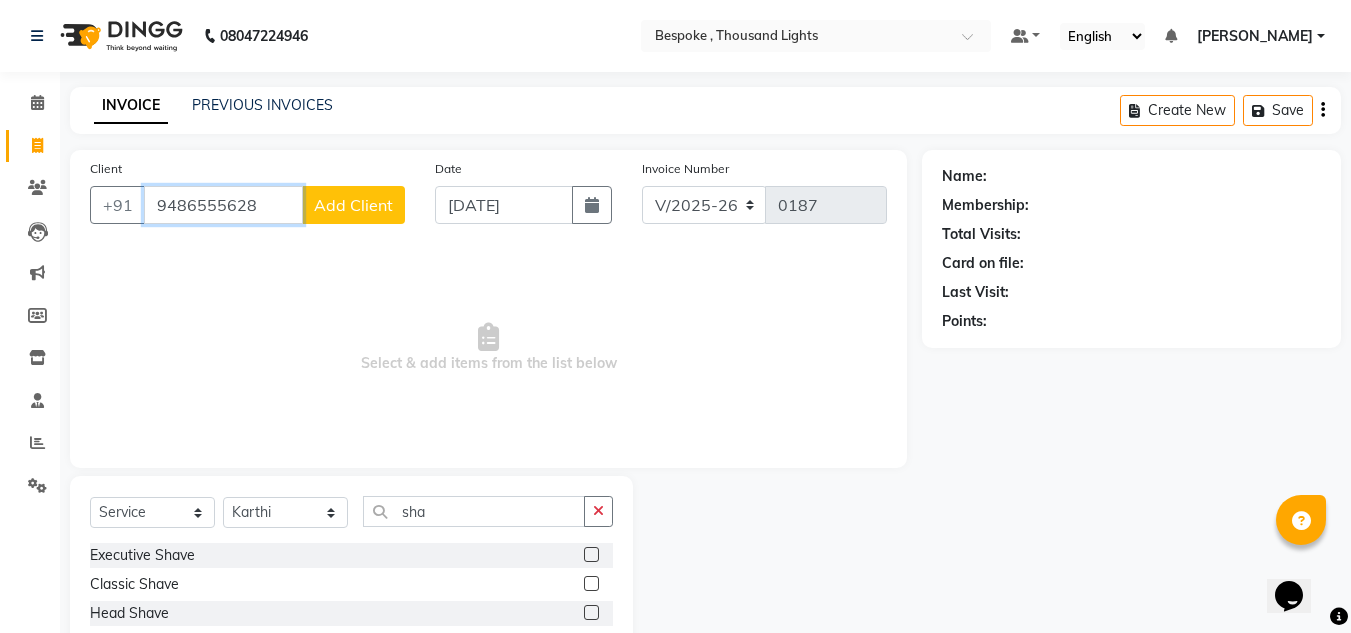 type on "9486555628" 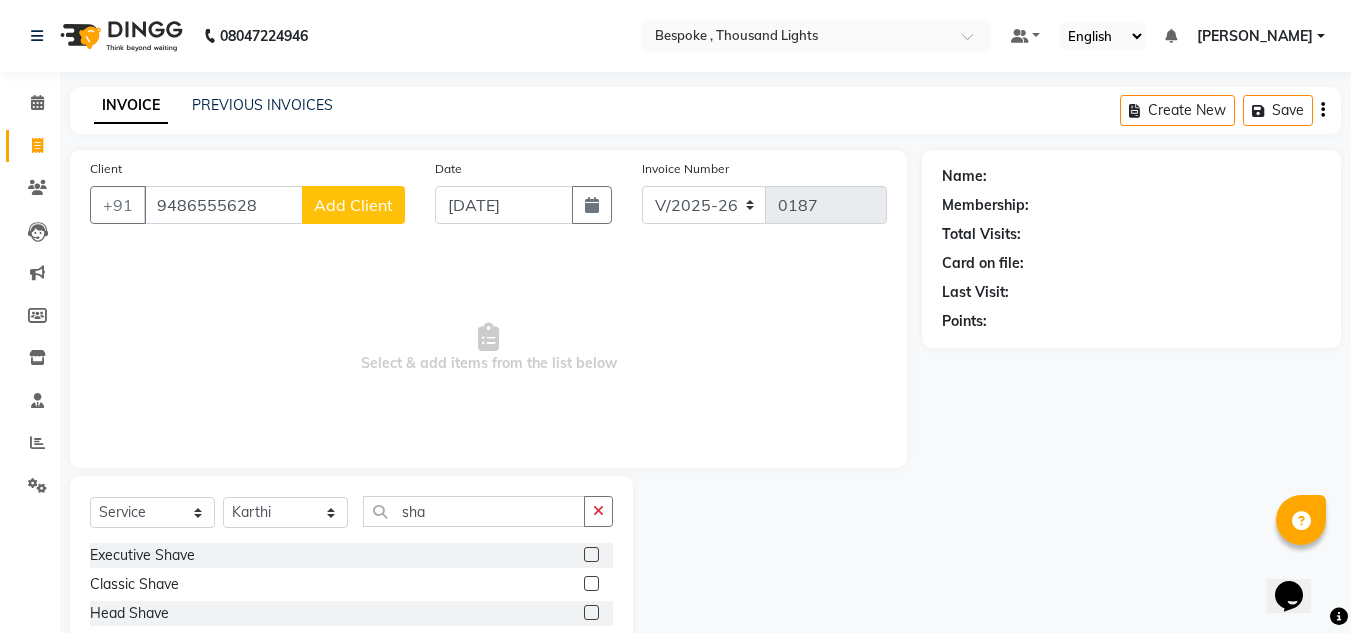 click on "Add Client" 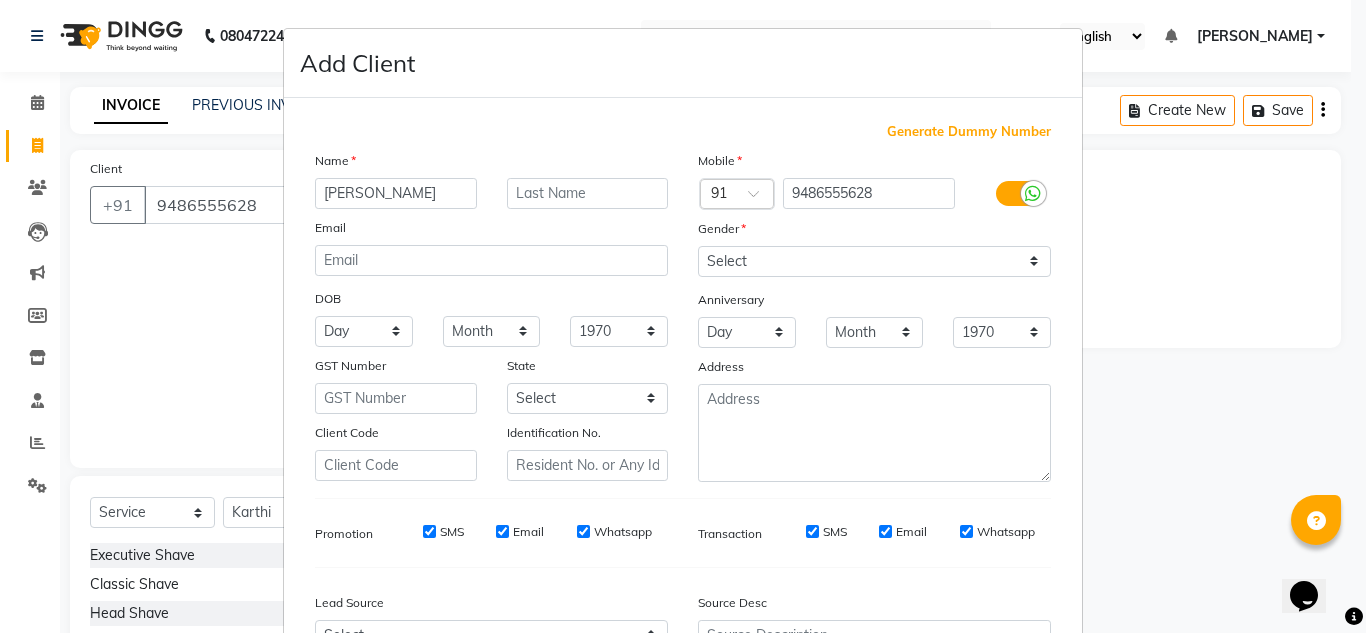 type on "Anand" 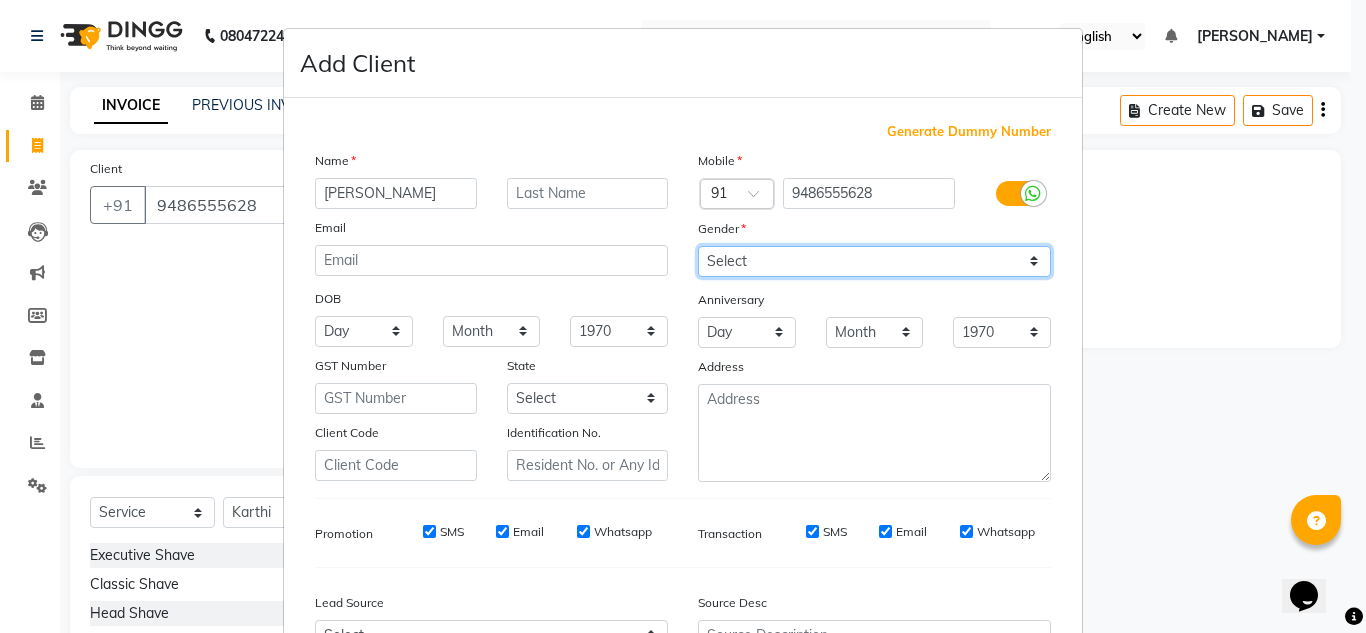 click on "Select Male Female Other Prefer Not To Say" at bounding box center (874, 261) 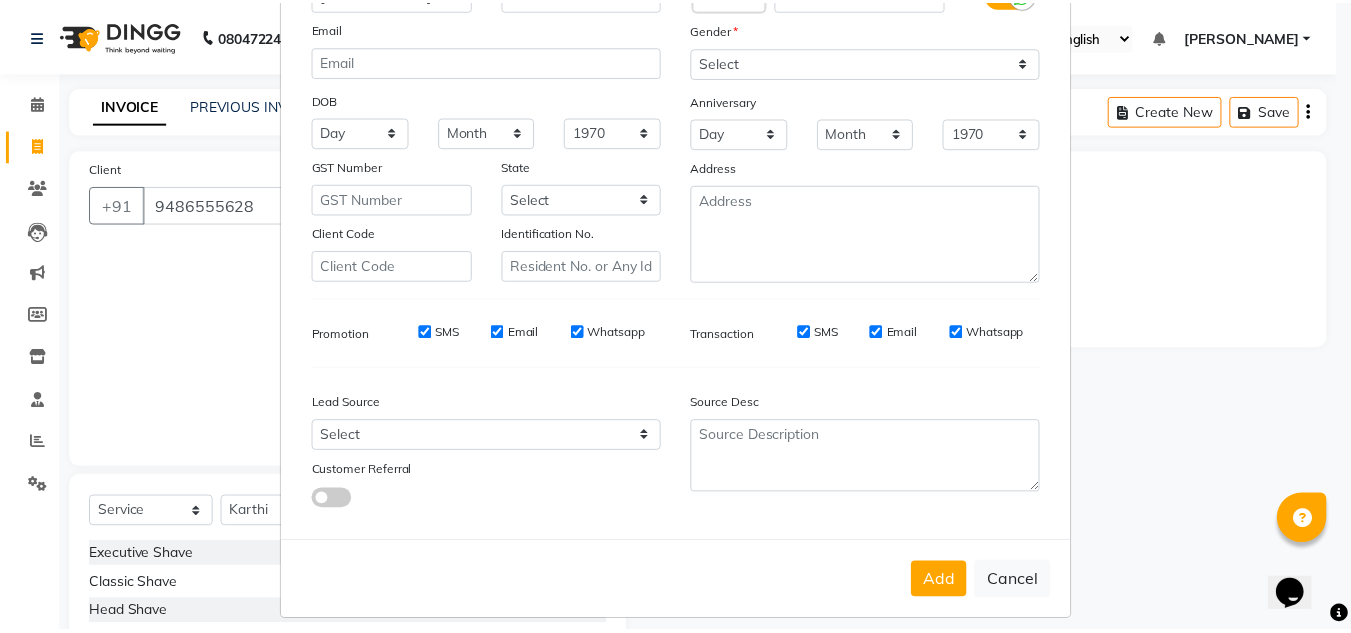 scroll, scrollTop: 206, scrollLeft: 0, axis: vertical 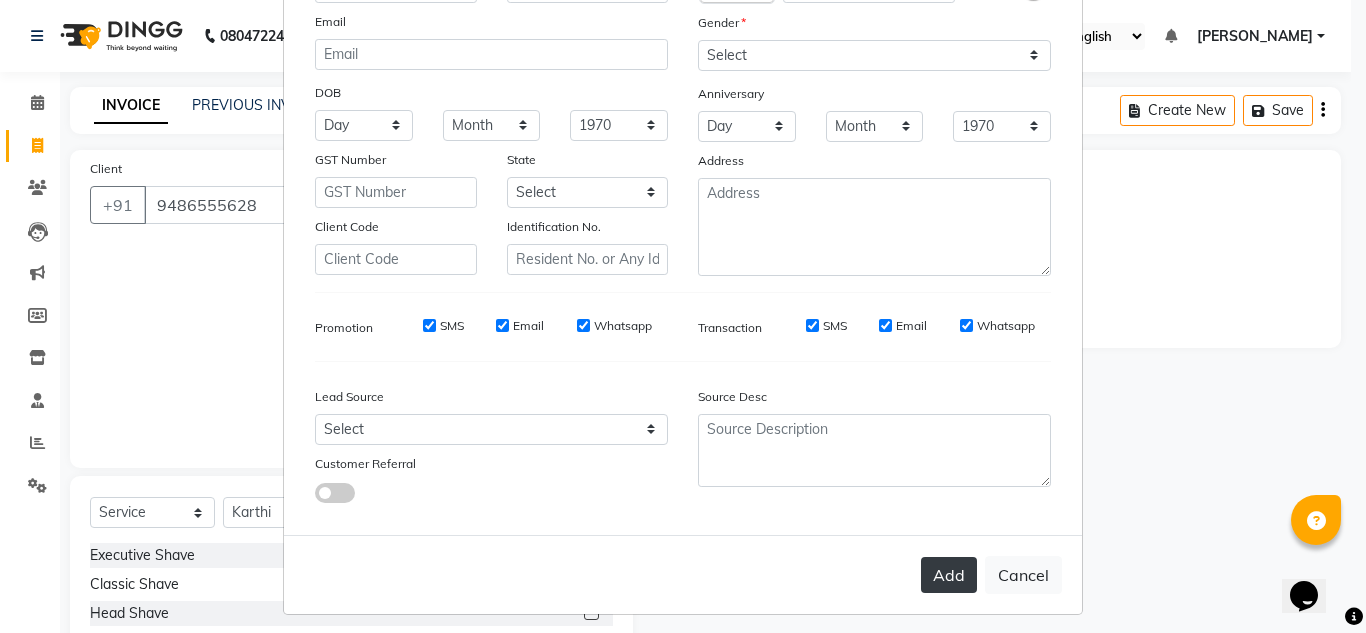click on "Add" at bounding box center [949, 575] 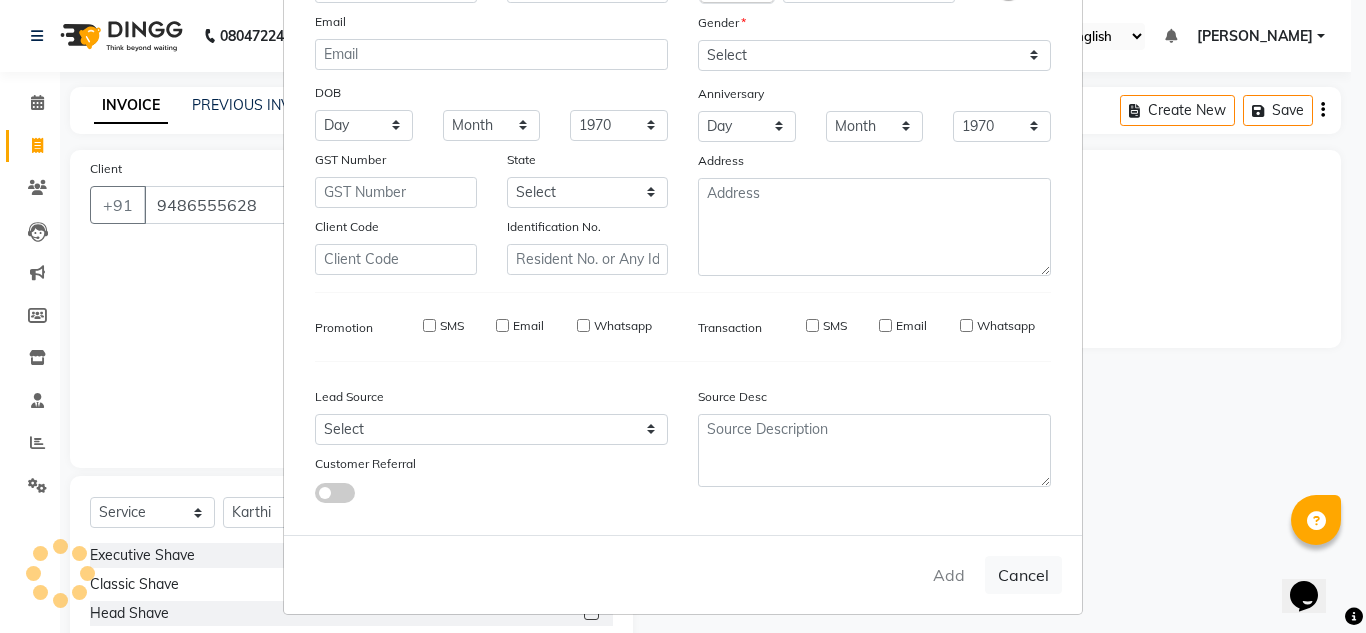 type 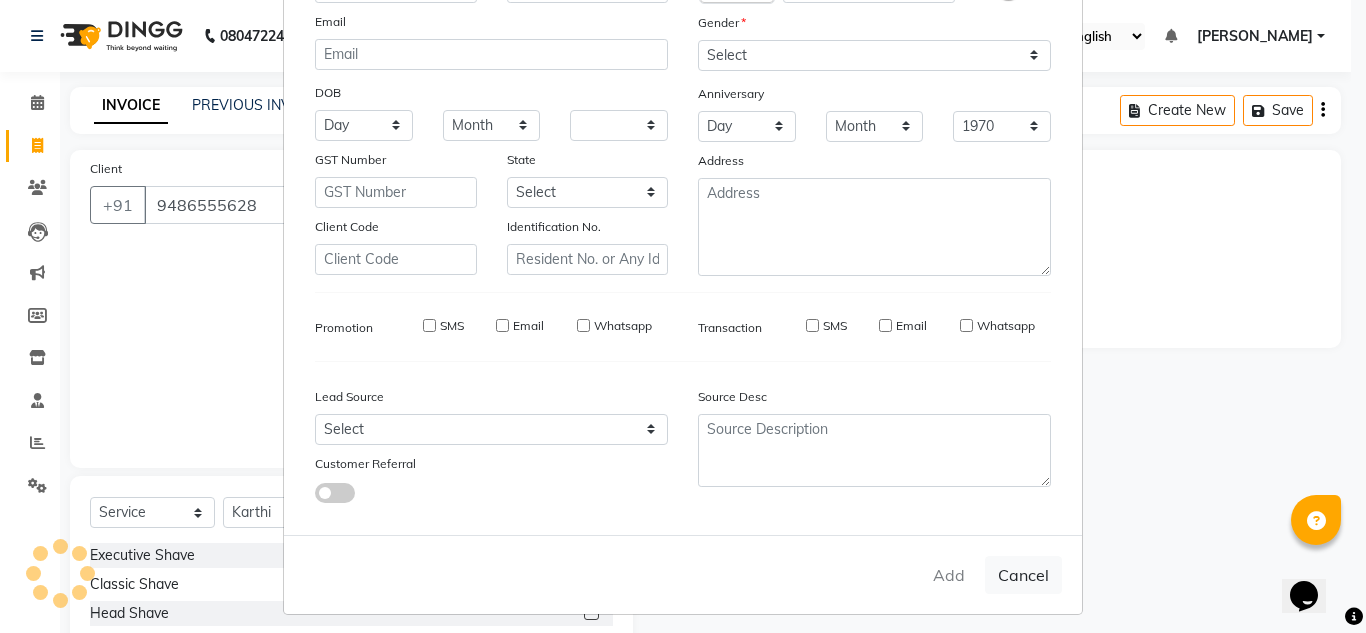 select 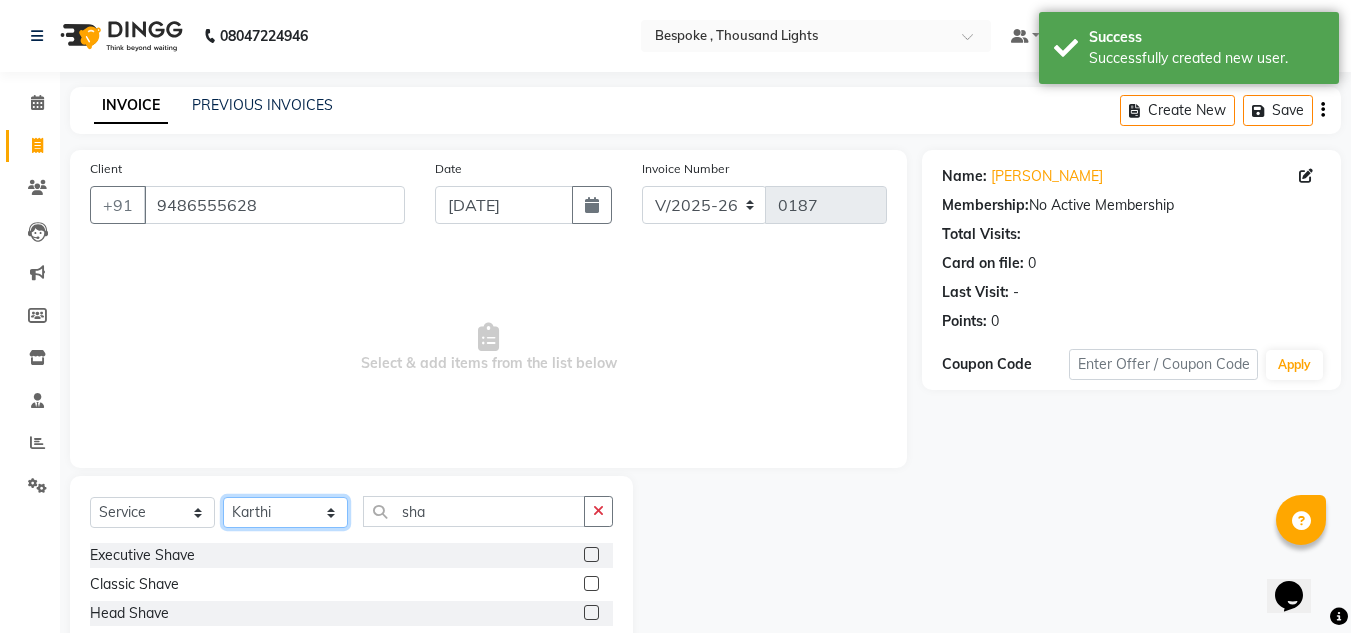click on "Select Stylist [PERSON_NAME] Guru [PERSON_NAME]" 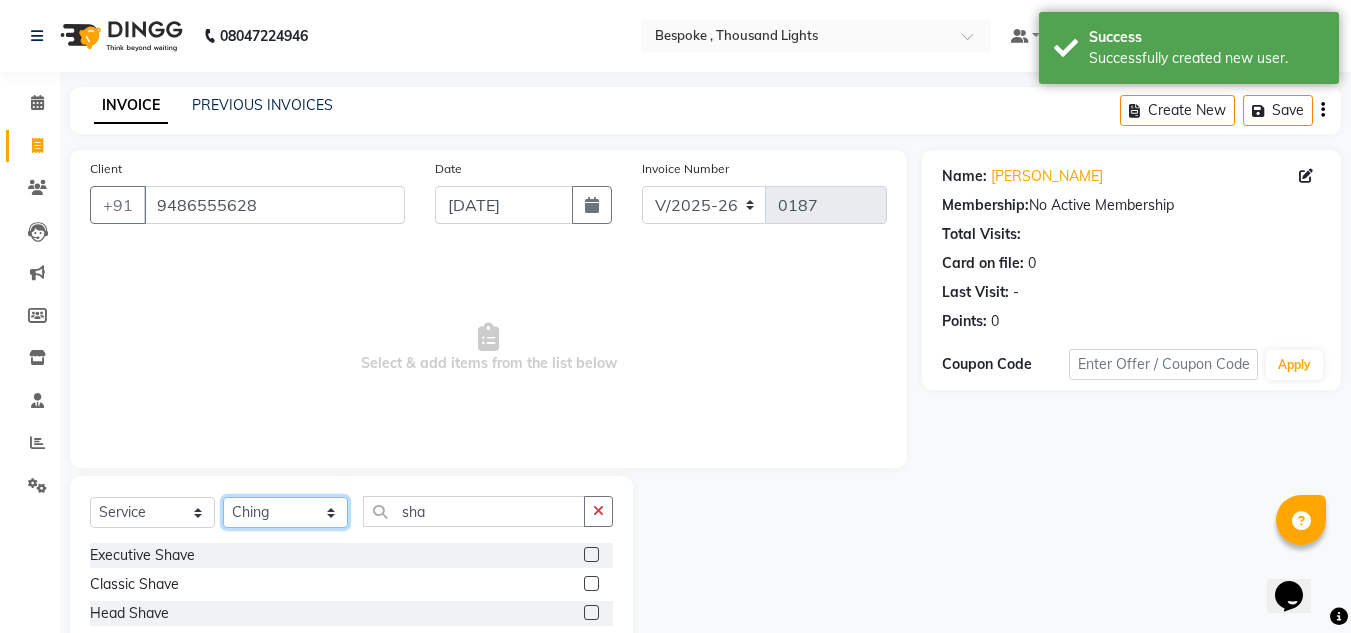 click on "Select Stylist [PERSON_NAME] Guru [PERSON_NAME]" 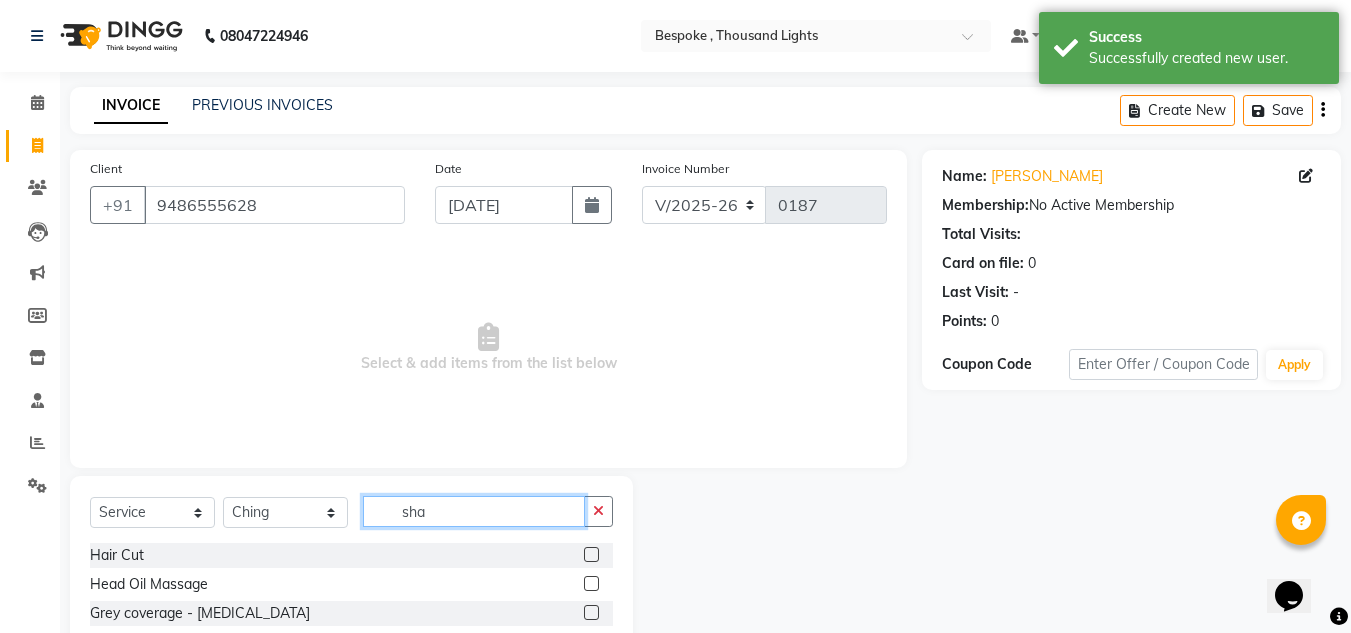 drag, startPoint x: 428, startPoint y: 508, endPoint x: 401, endPoint y: 513, distance: 27.45906 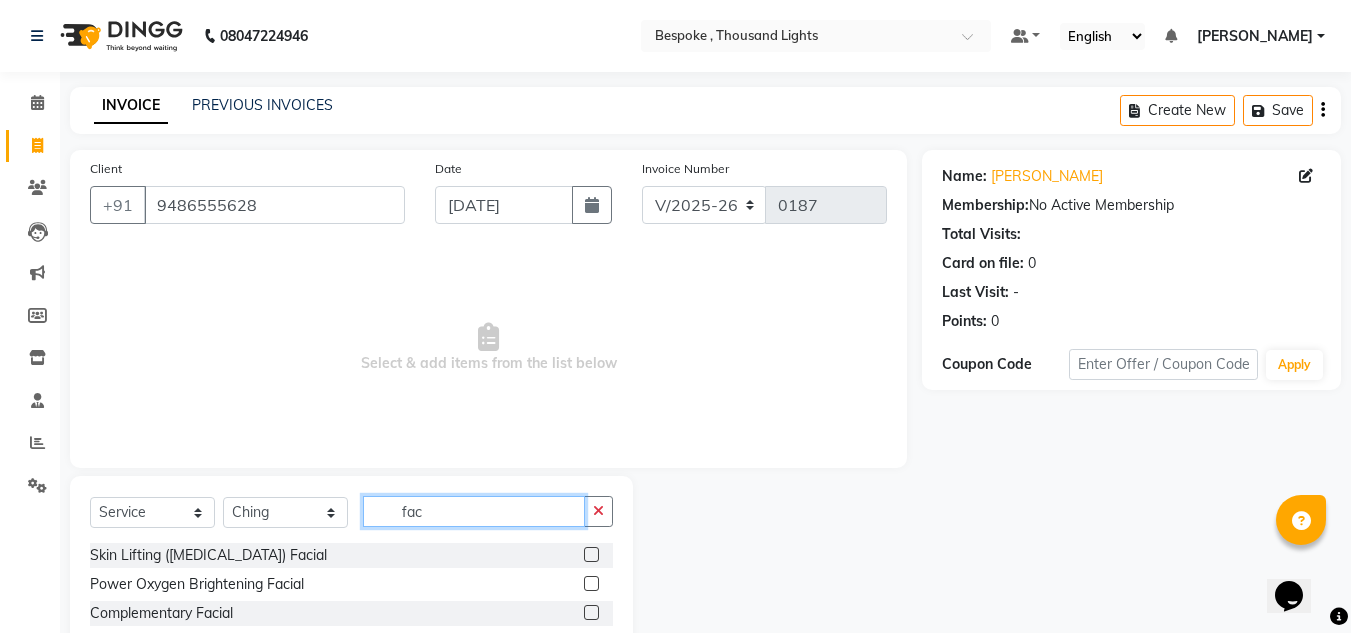 type on "fac" 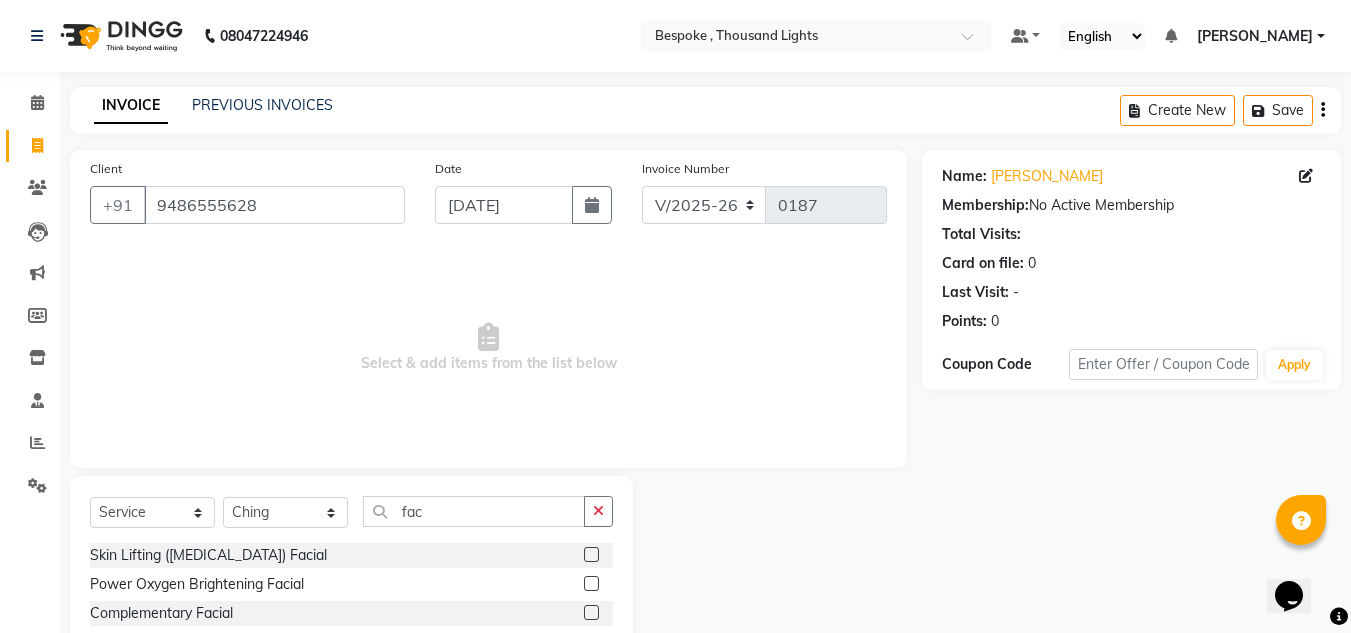 click 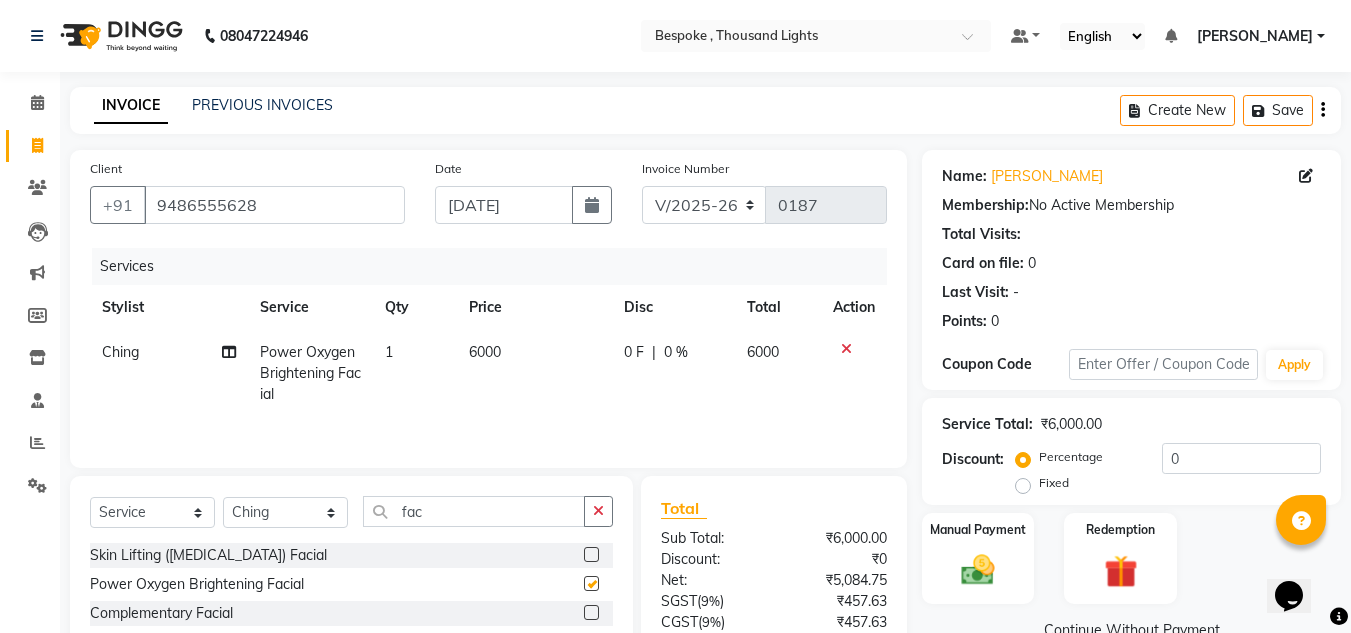 checkbox on "false" 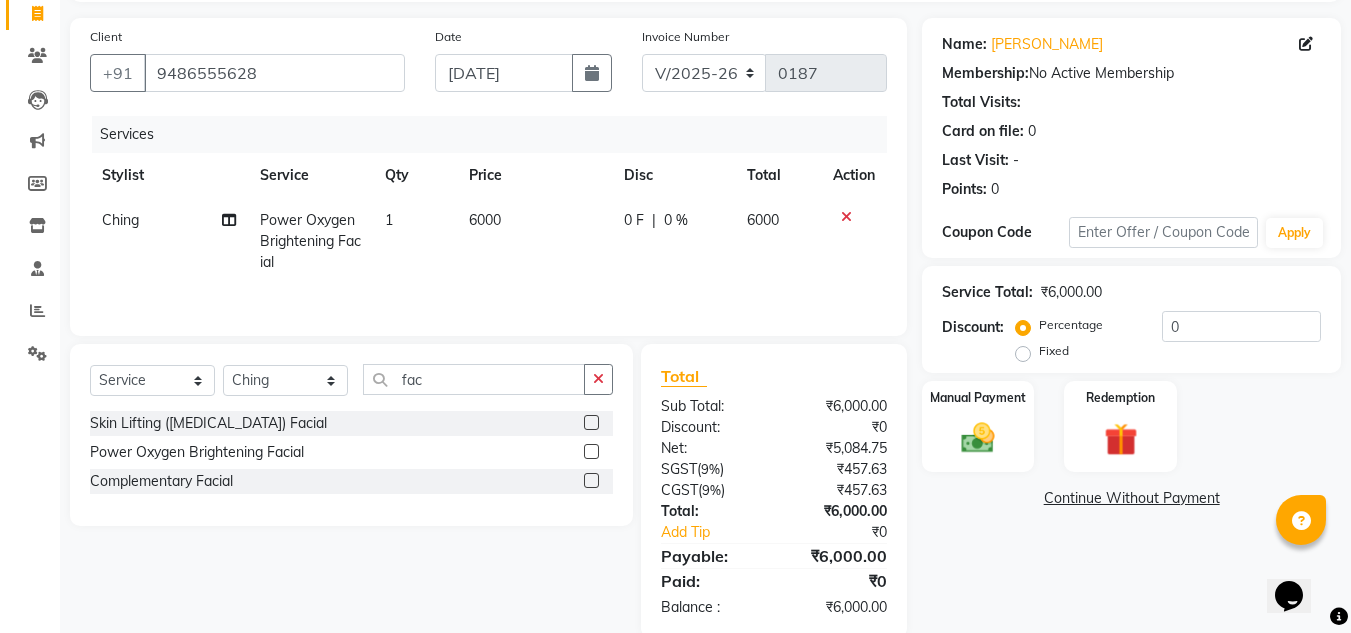 scroll, scrollTop: 131, scrollLeft: 0, axis: vertical 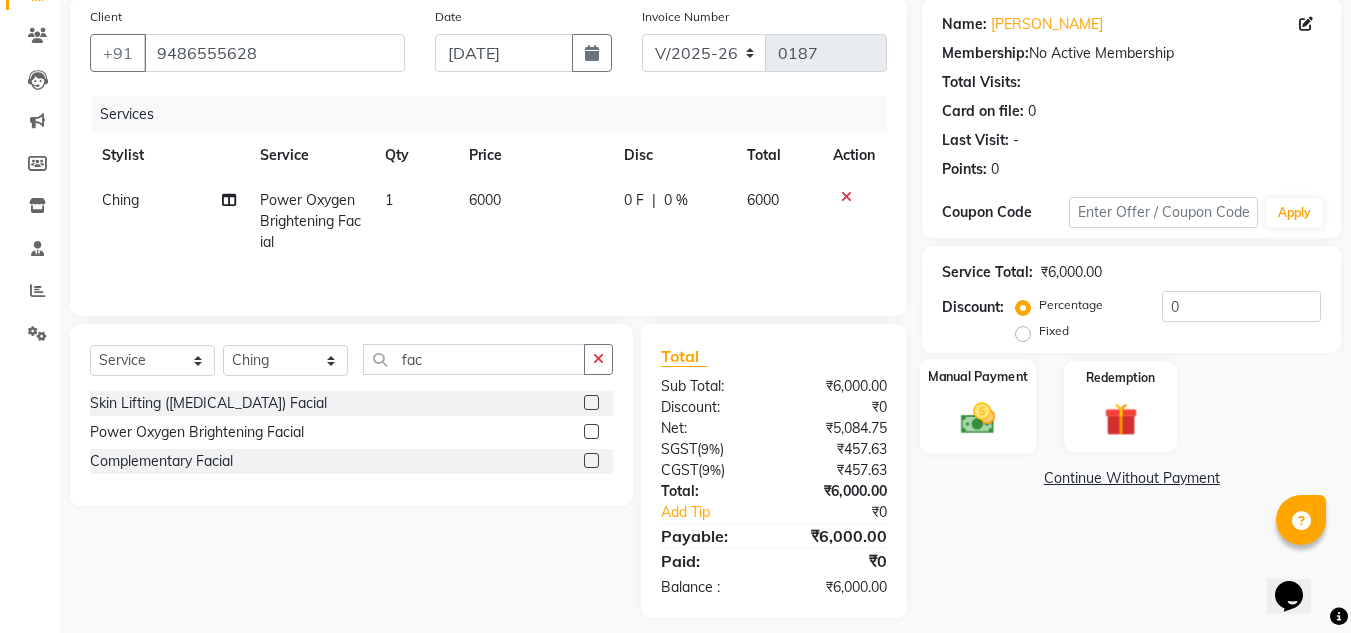 click on "Manual Payment" 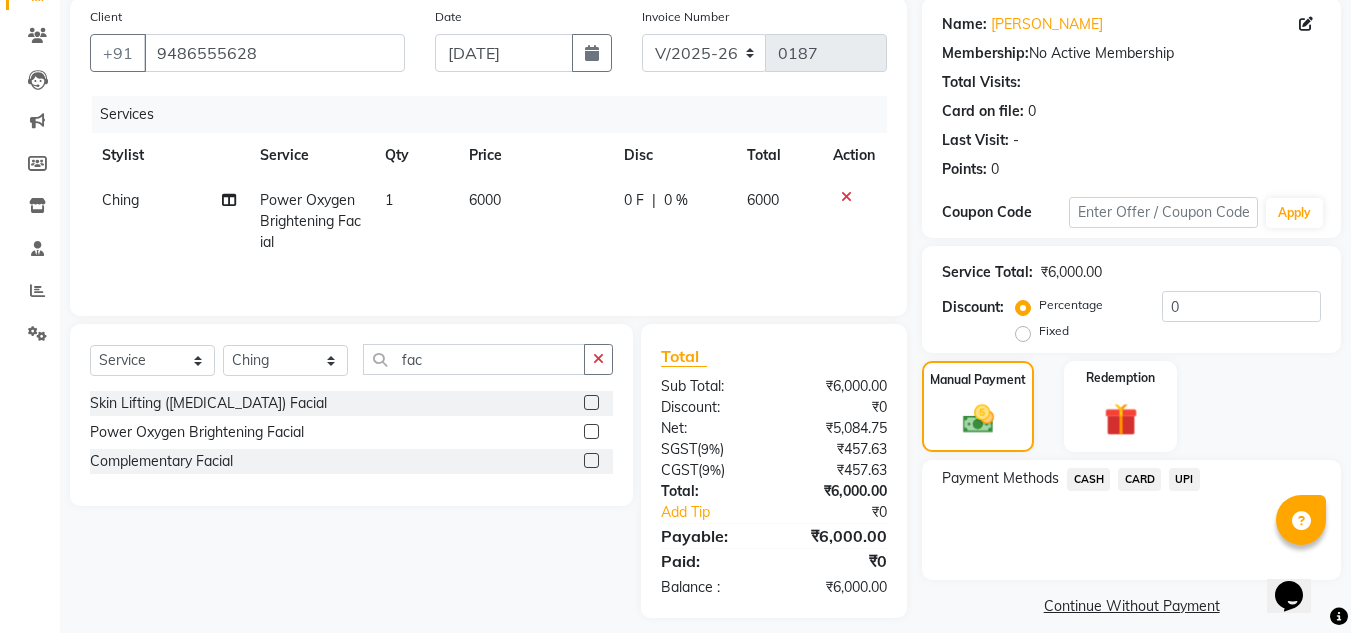 click on "UPI" 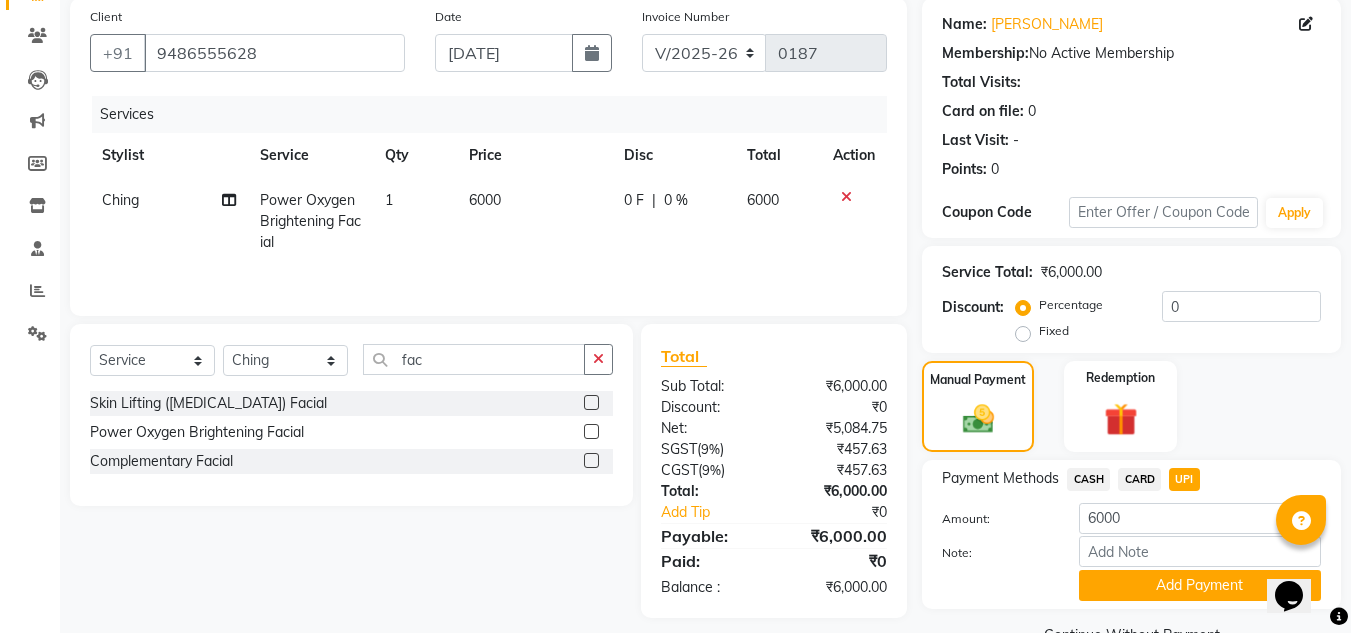 scroll, scrollTop: 175, scrollLeft: 0, axis: vertical 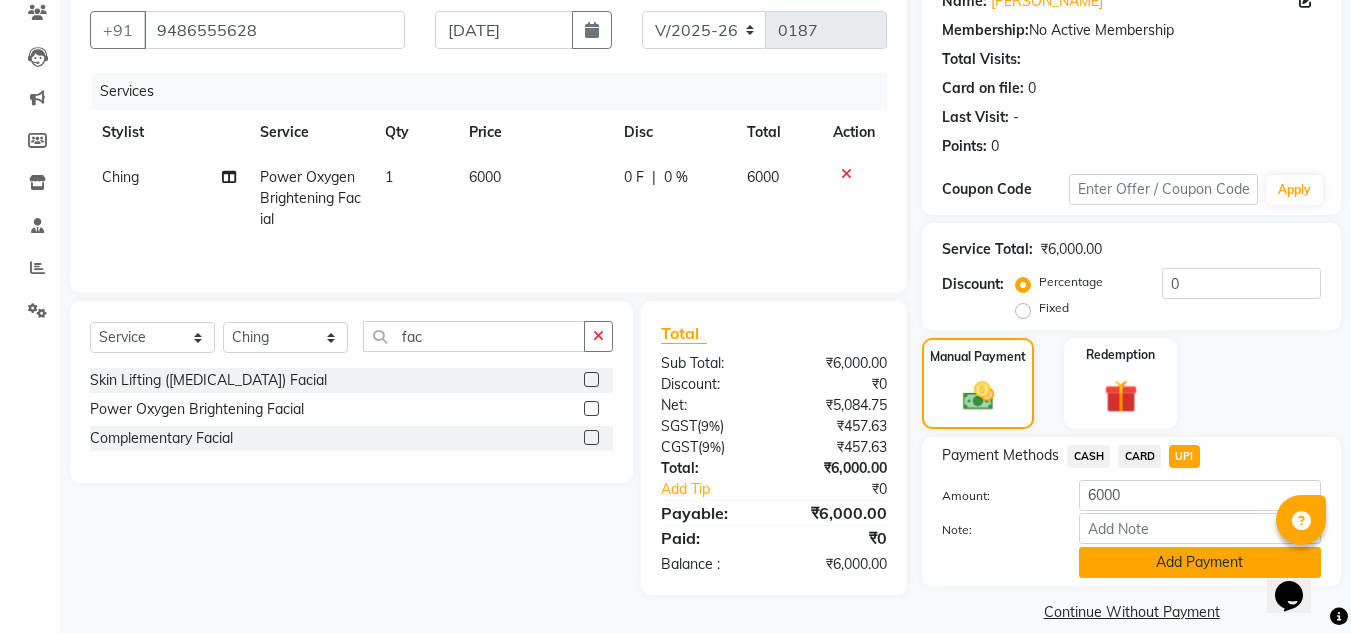 click on "Add Payment" 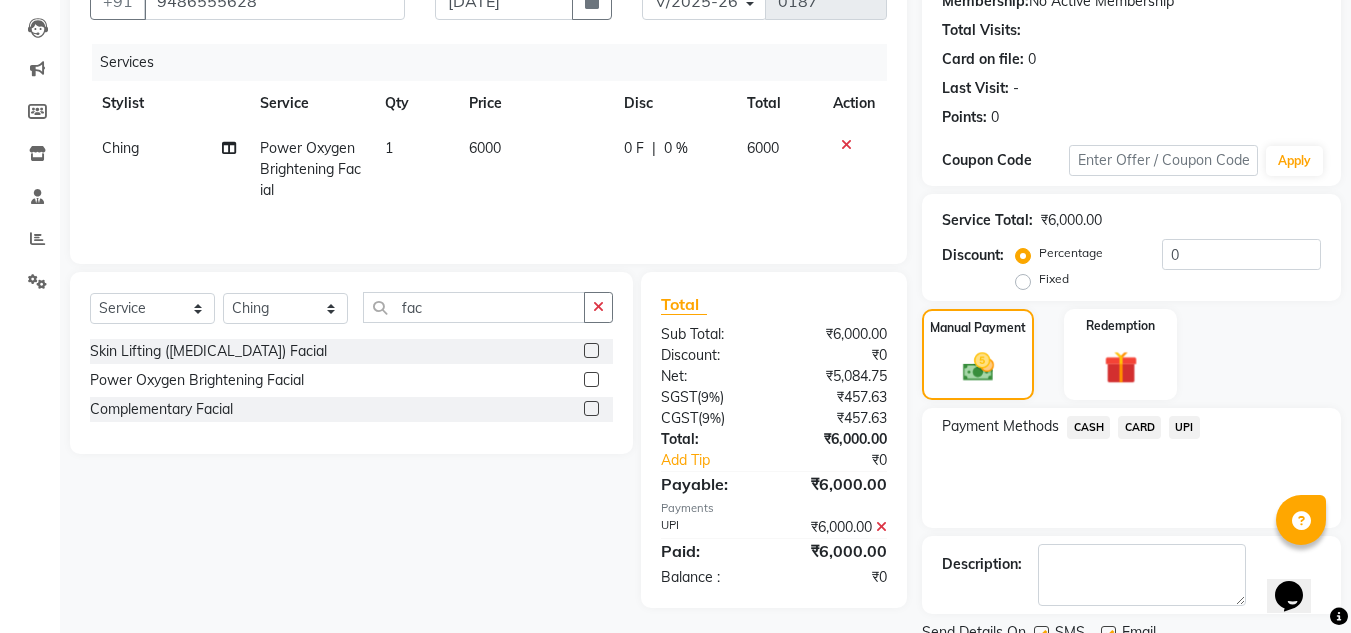 scroll, scrollTop: 256, scrollLeft: 0, axis: vertical 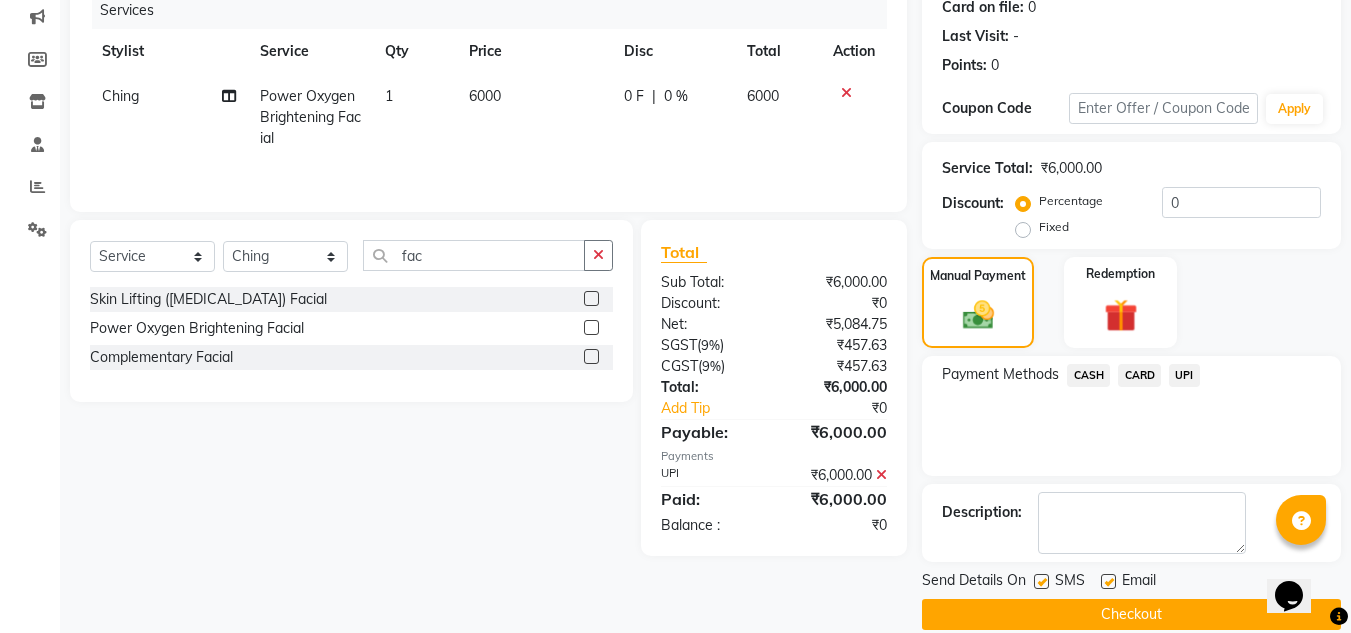 click on "Checkout" 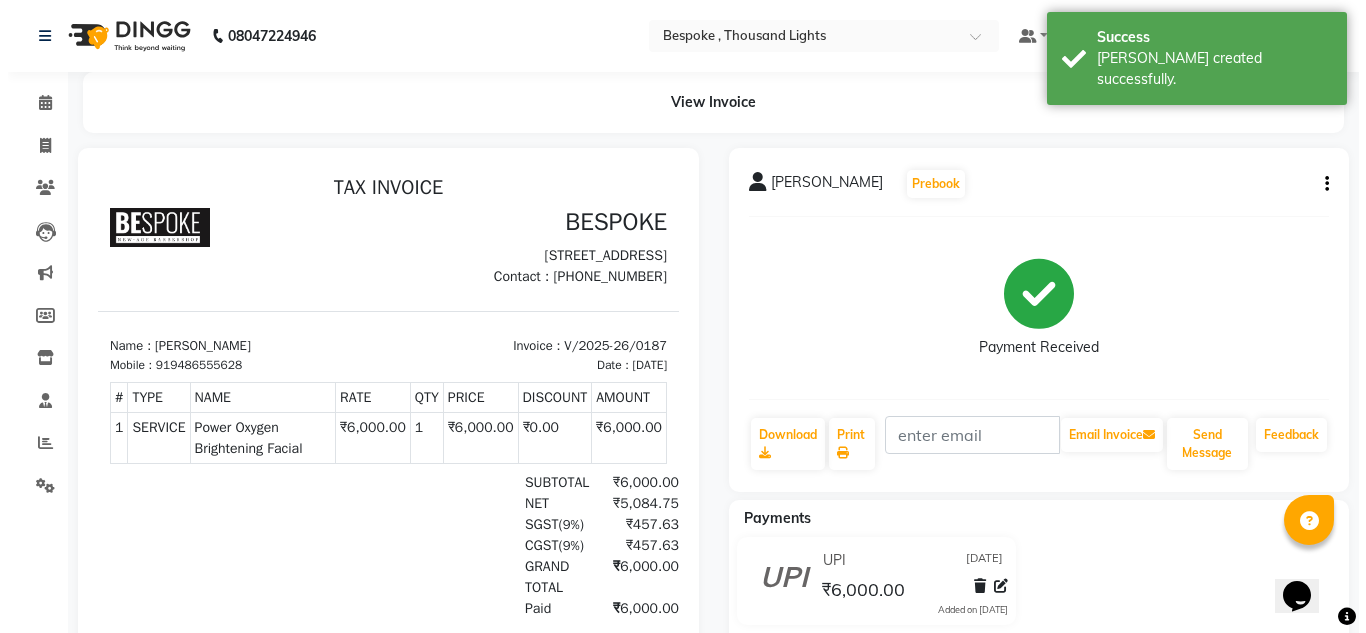 scroll, scrollTop: 0, scrollLeft: 0, axis: both 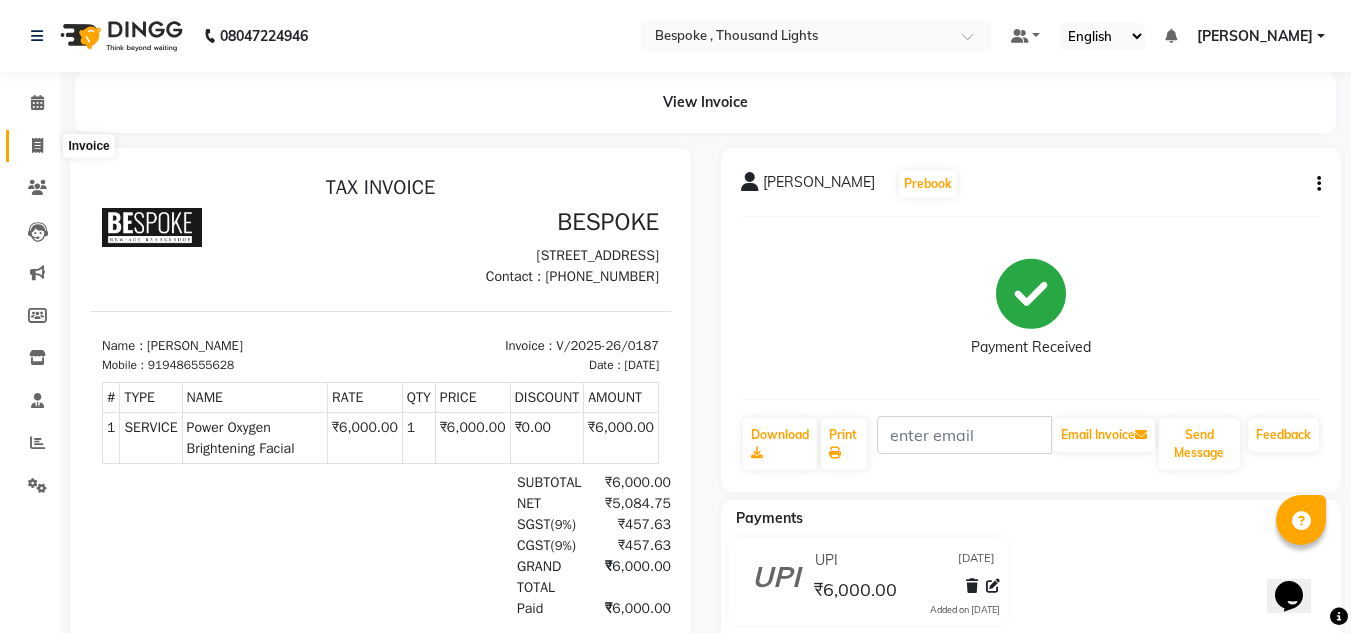 click 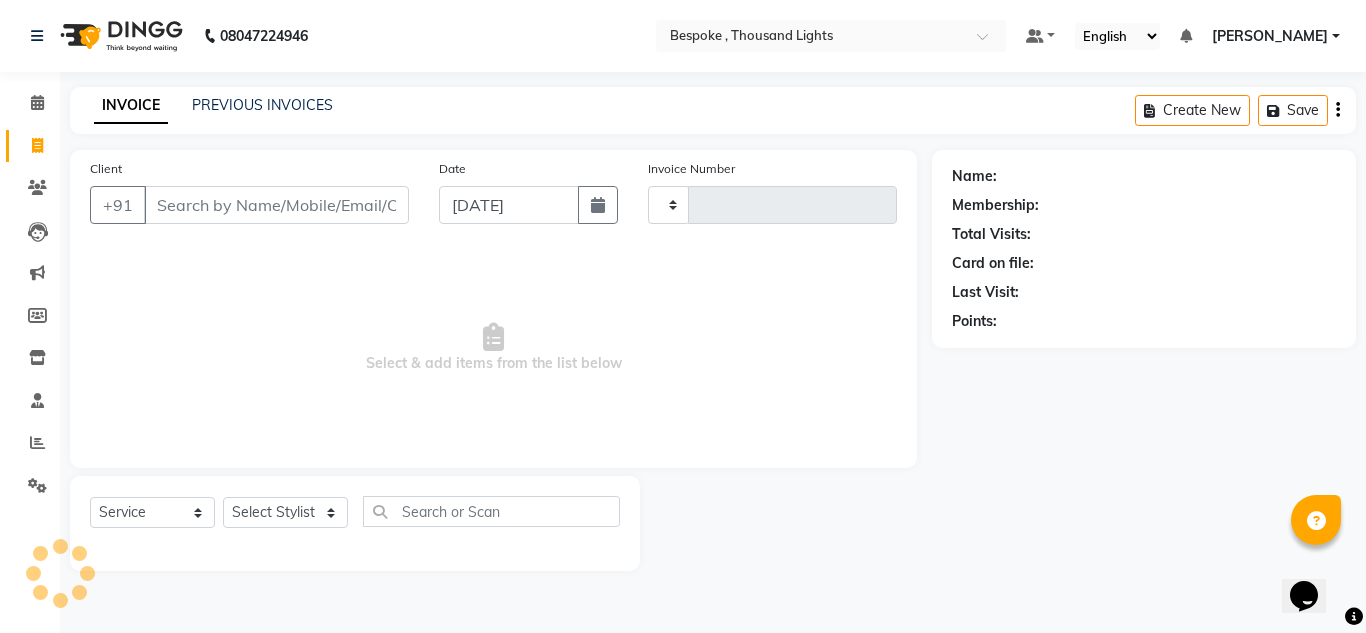 type on "0188" 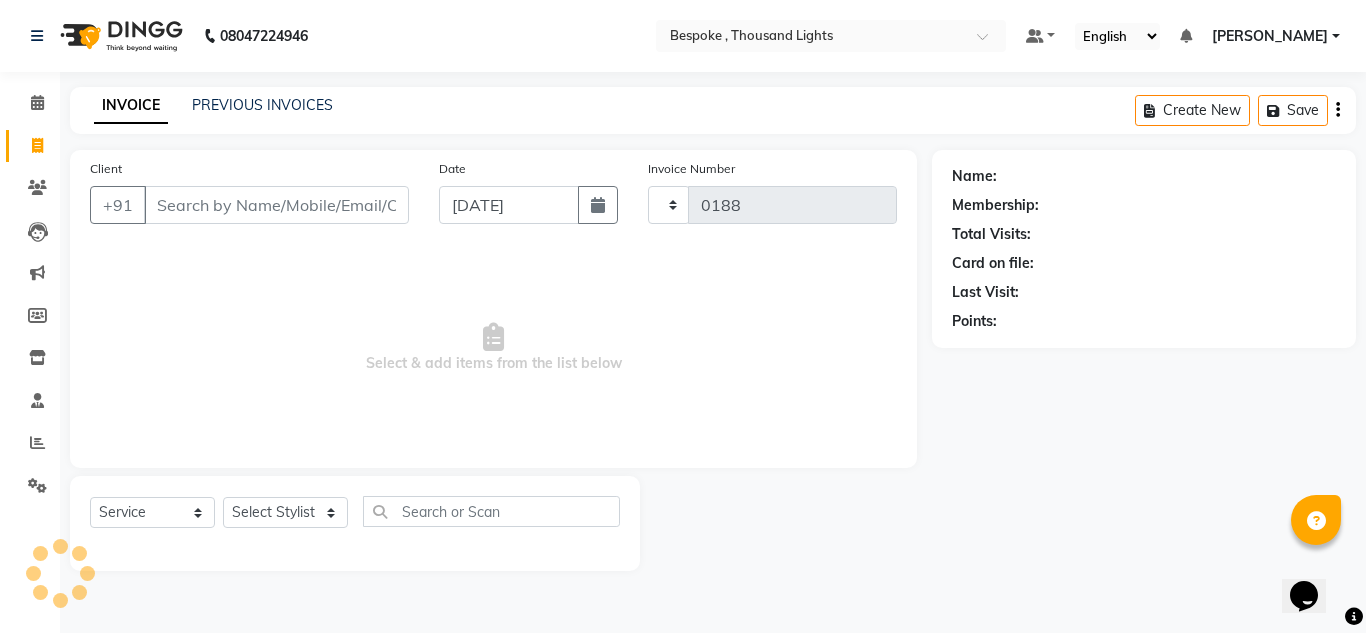 select on "8177" 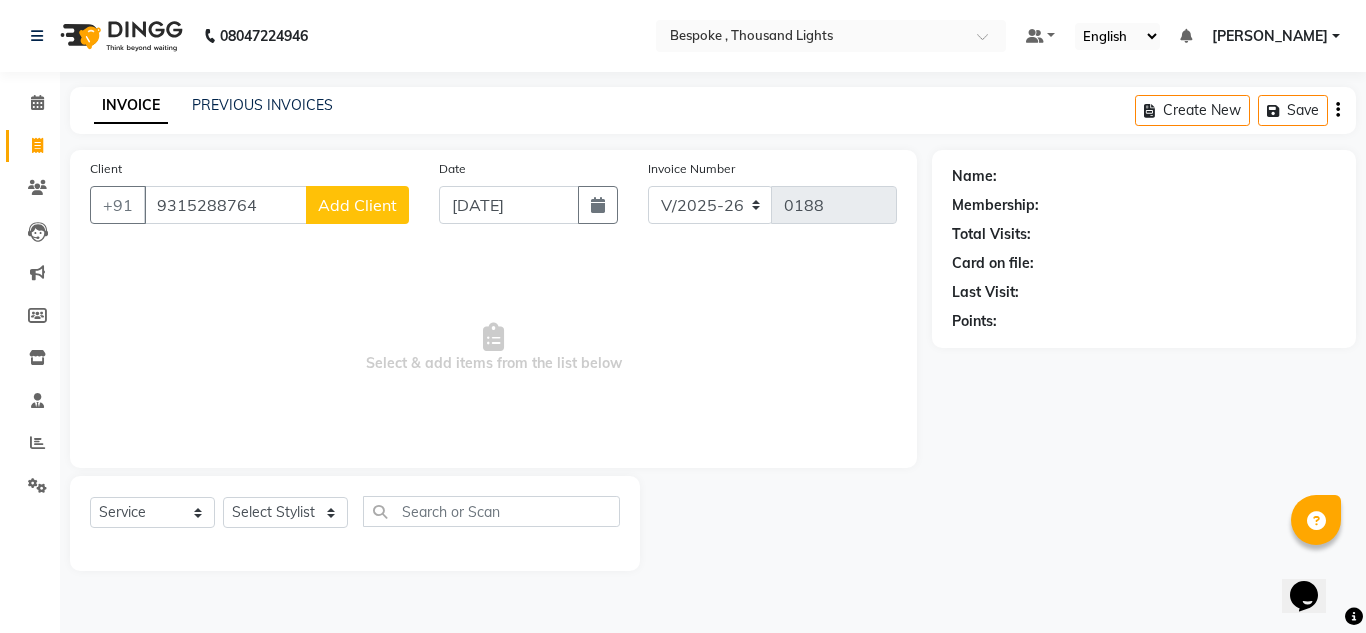 type on "9315288764" 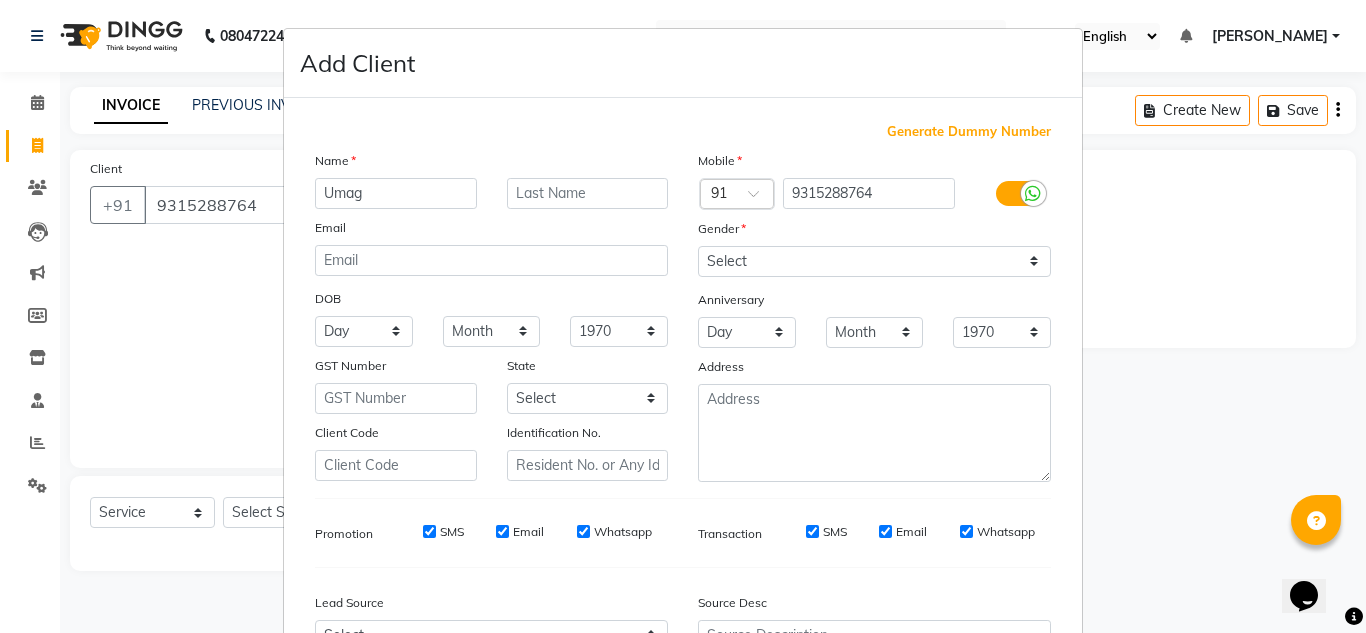 type on "Umag" 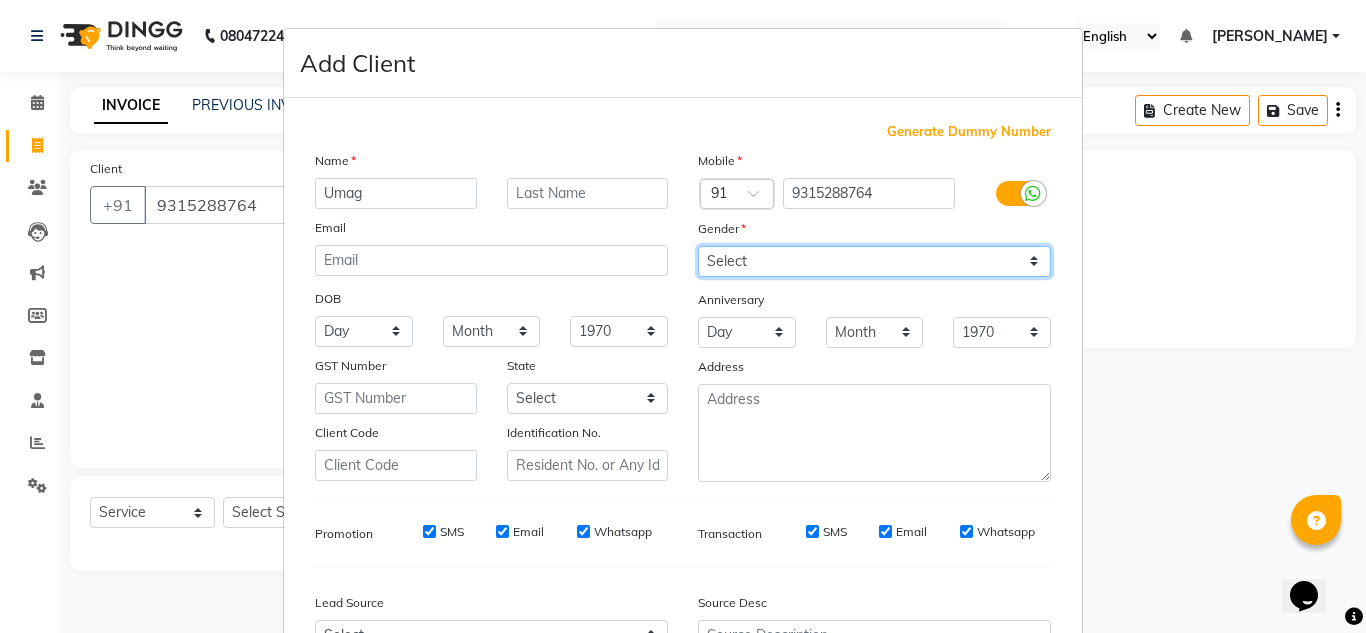 click on "Select Male Female Other Prefer Not To Say" at bounding box center (874, 261) 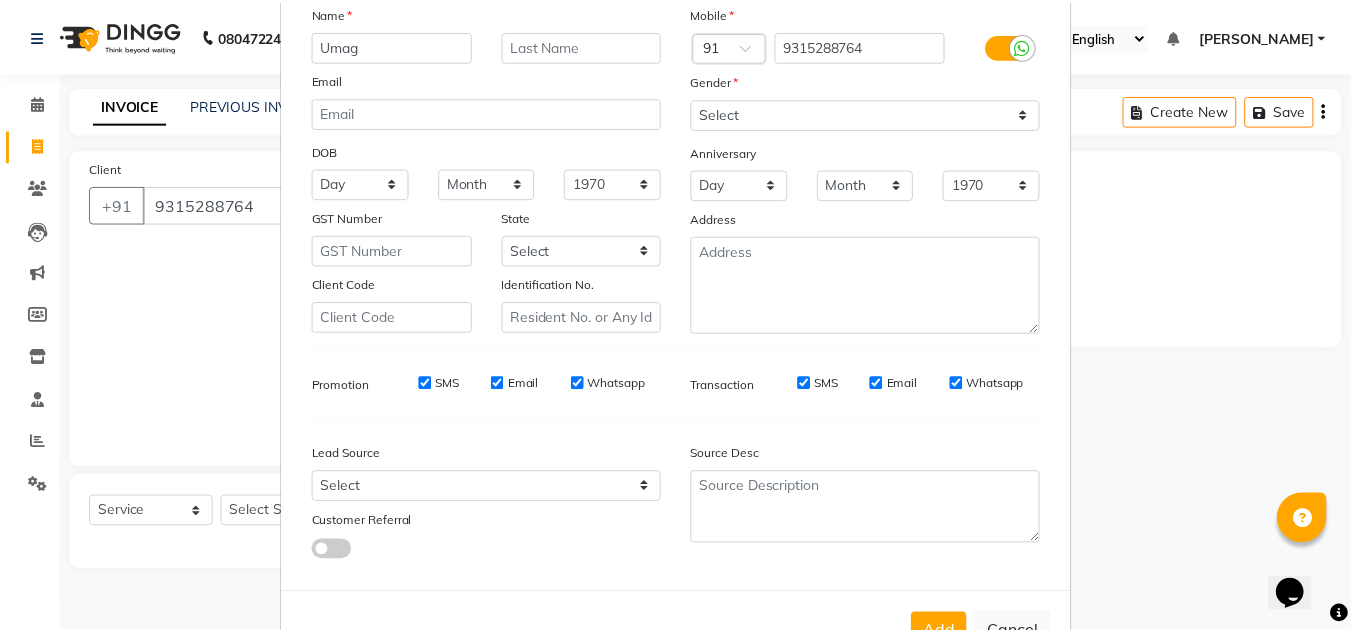 scroll, scrollTop: 216, scrollLeft: 0, axis: vertical 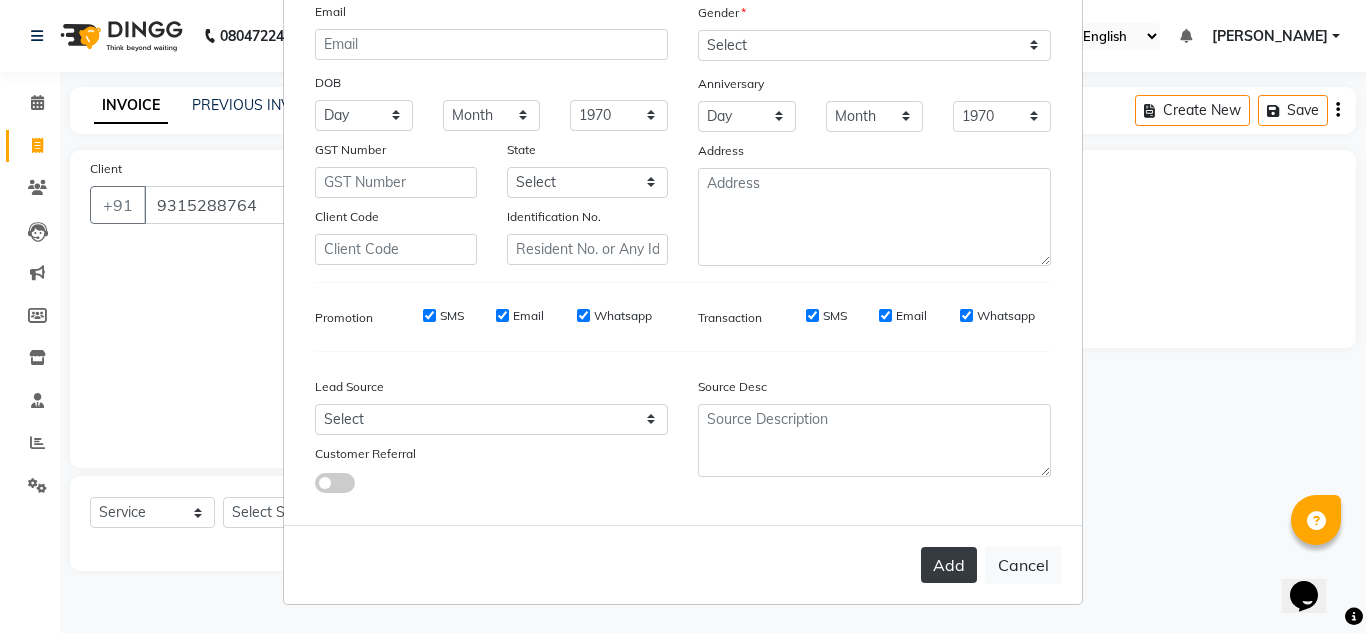 click on "Add" at bounding box center (949, 565) 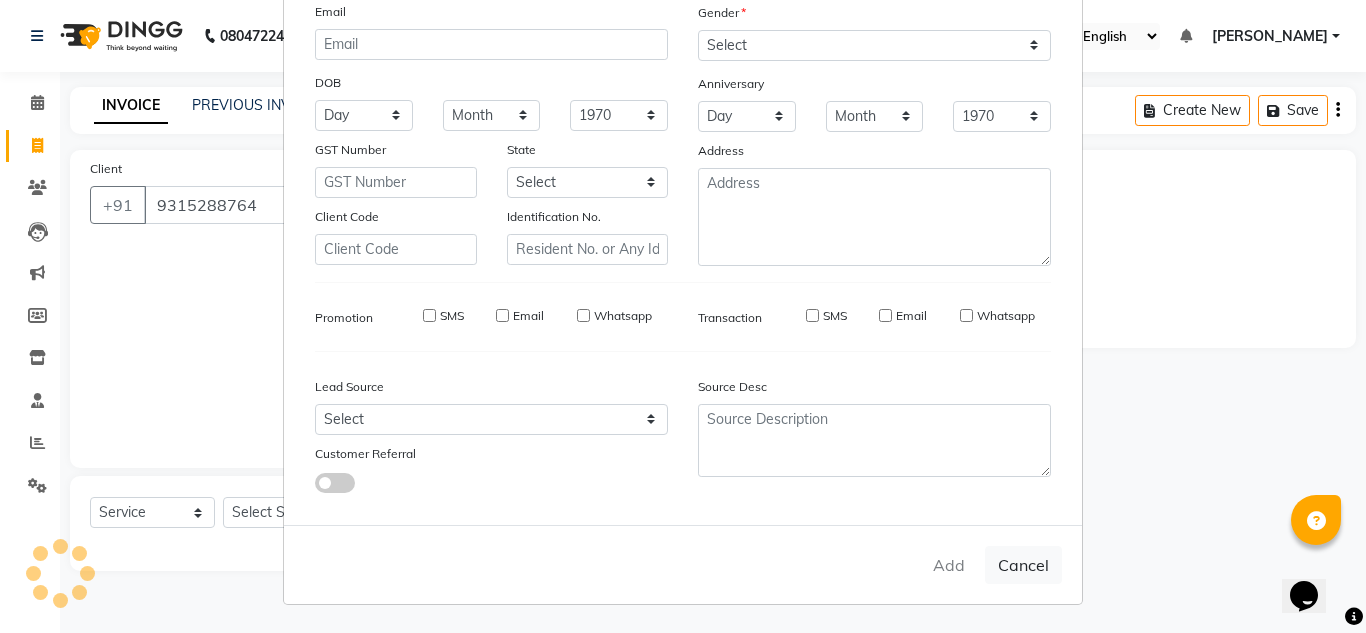 type 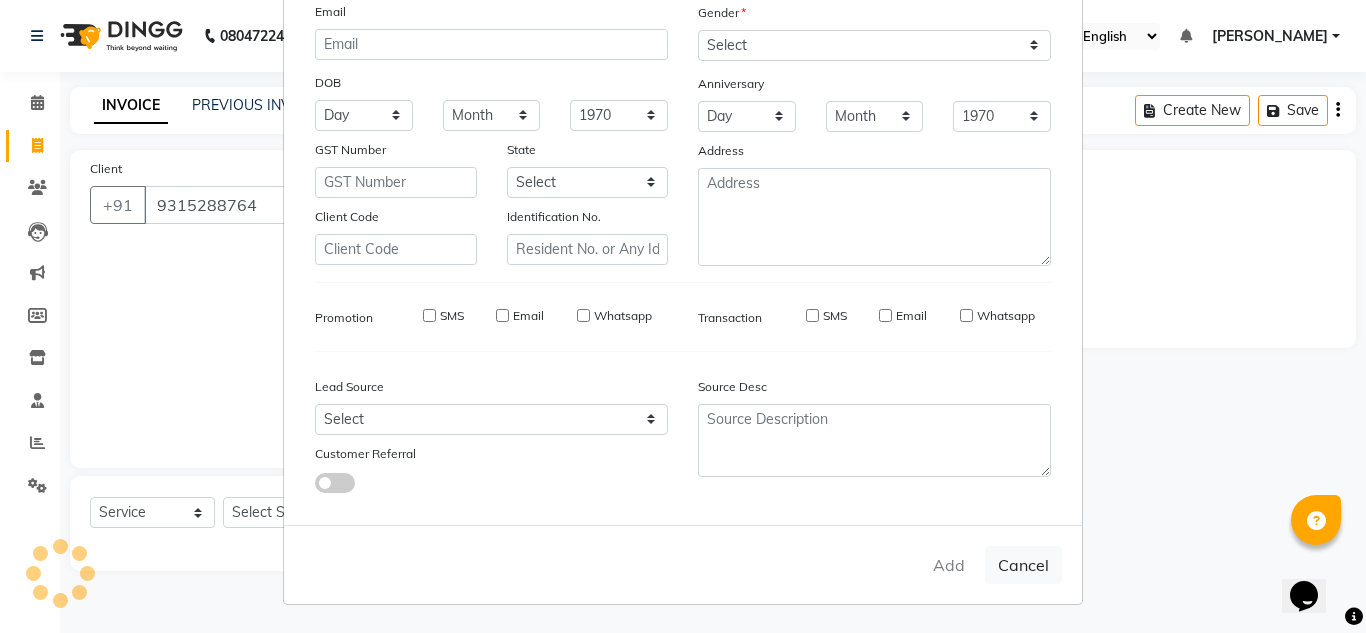 select 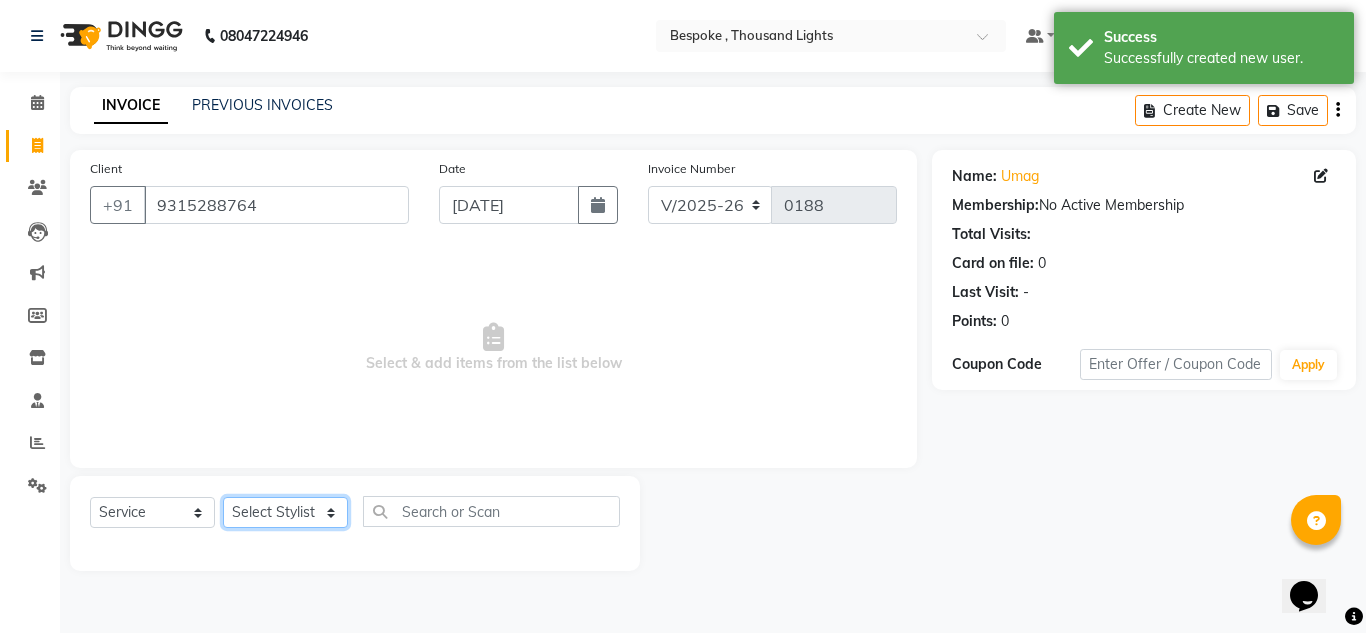 click on "Select Stylist [PERSON_NAME] Guru [PERSON_NAME]" 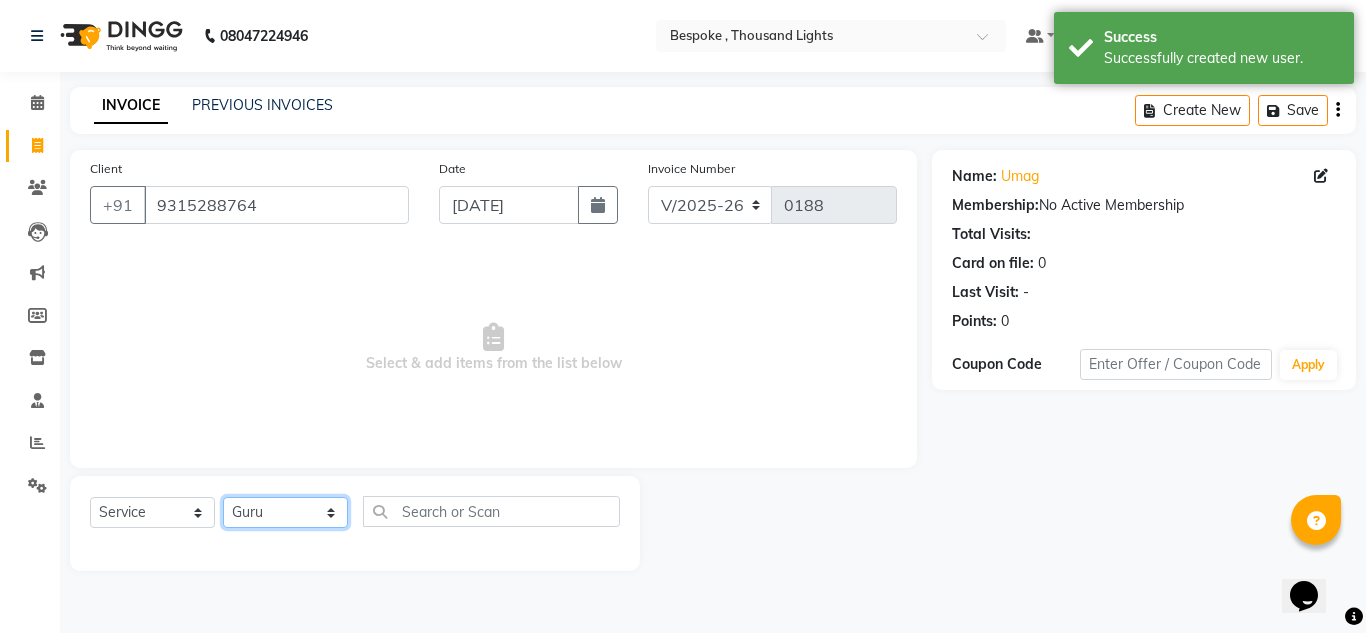 click on "Select Stylist [PERSON_NAME] Guru [PERSON_NAME]" 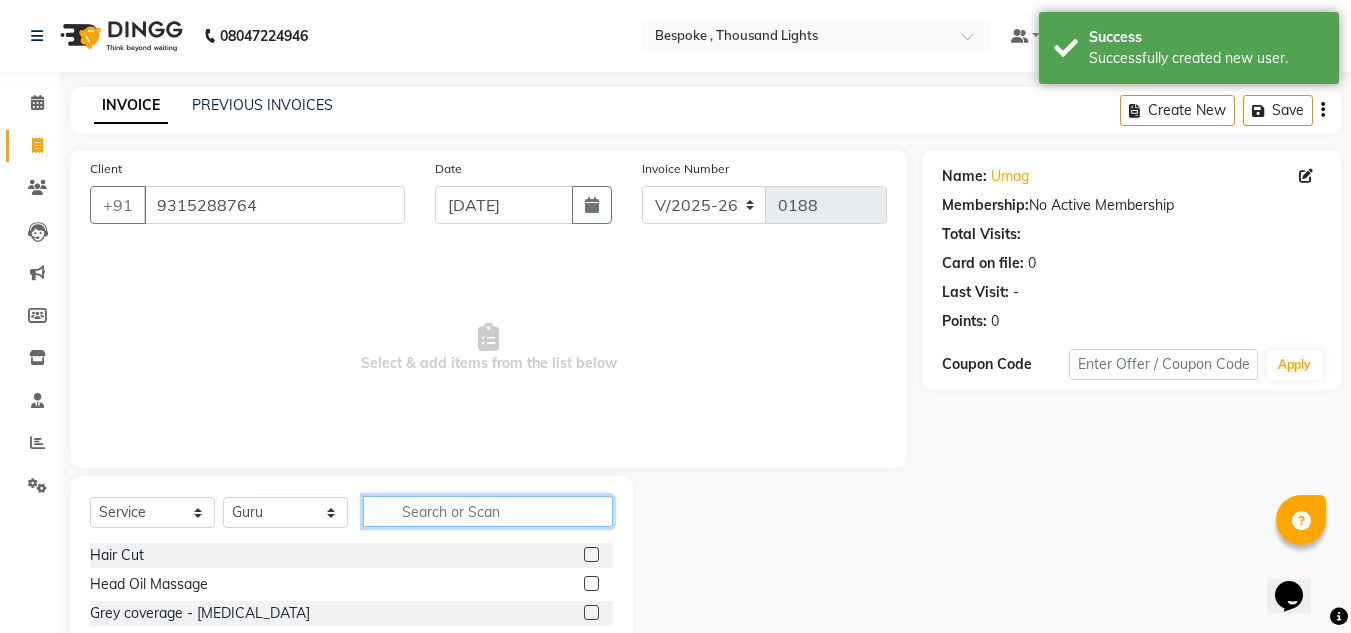 click 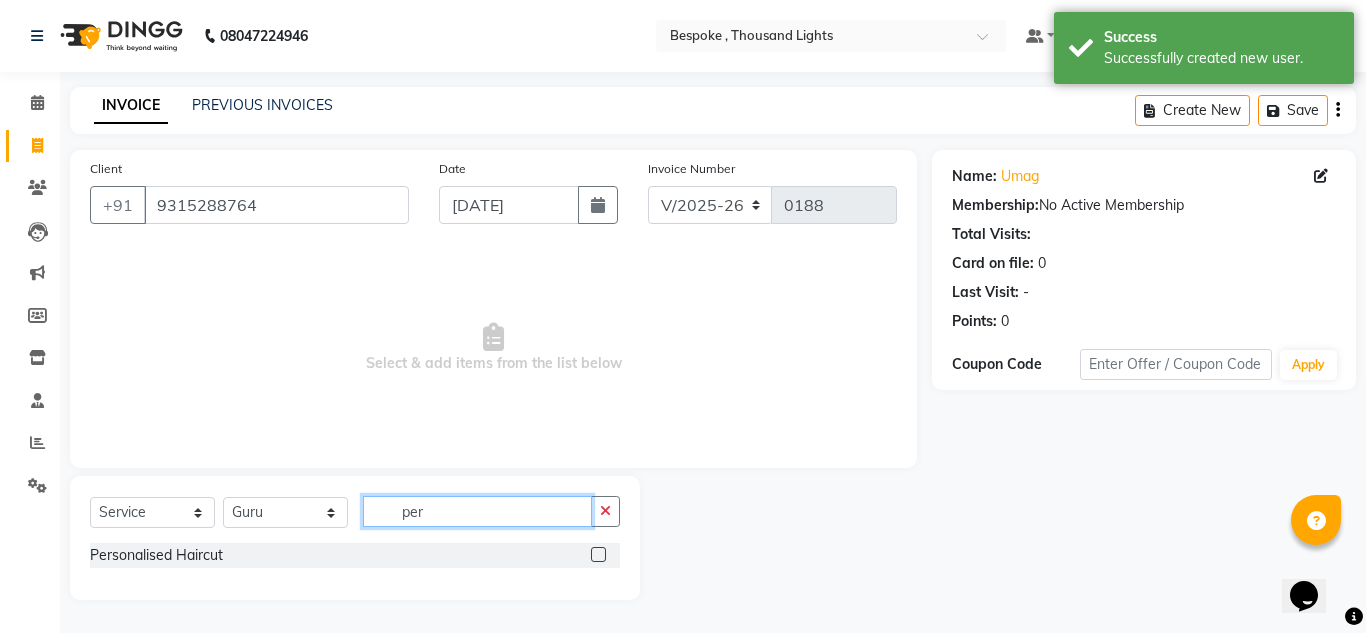 type on "per" 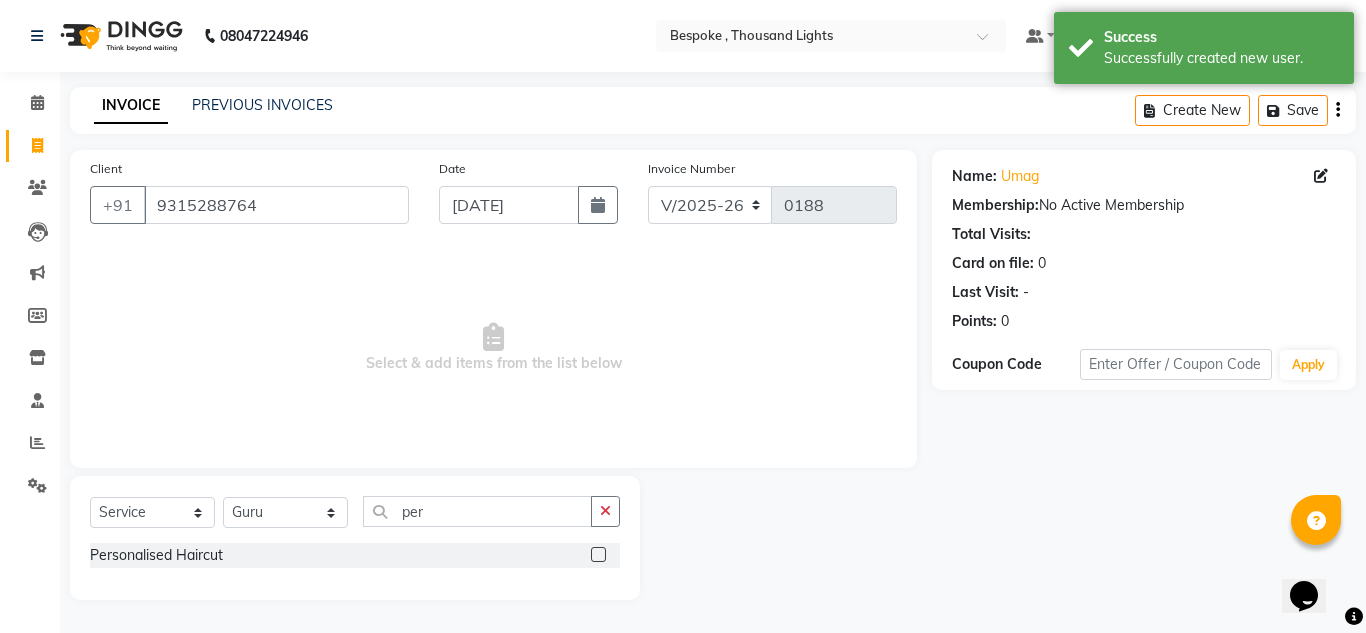 click 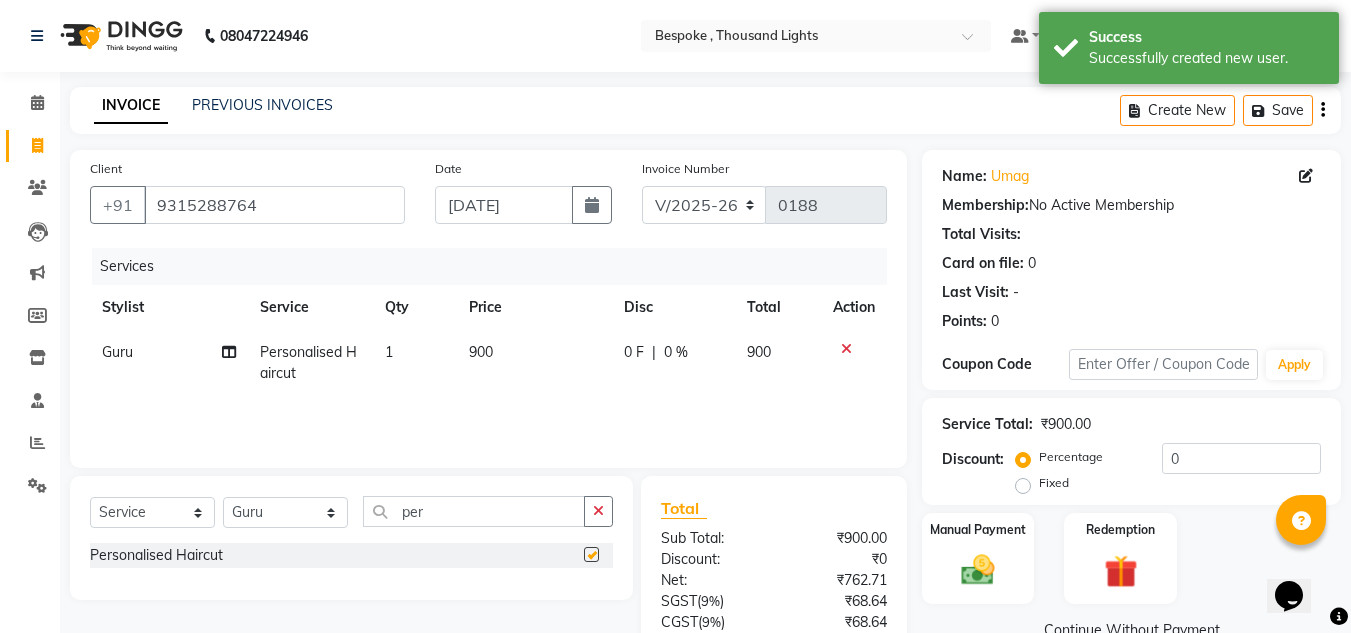 checkbox on "false" 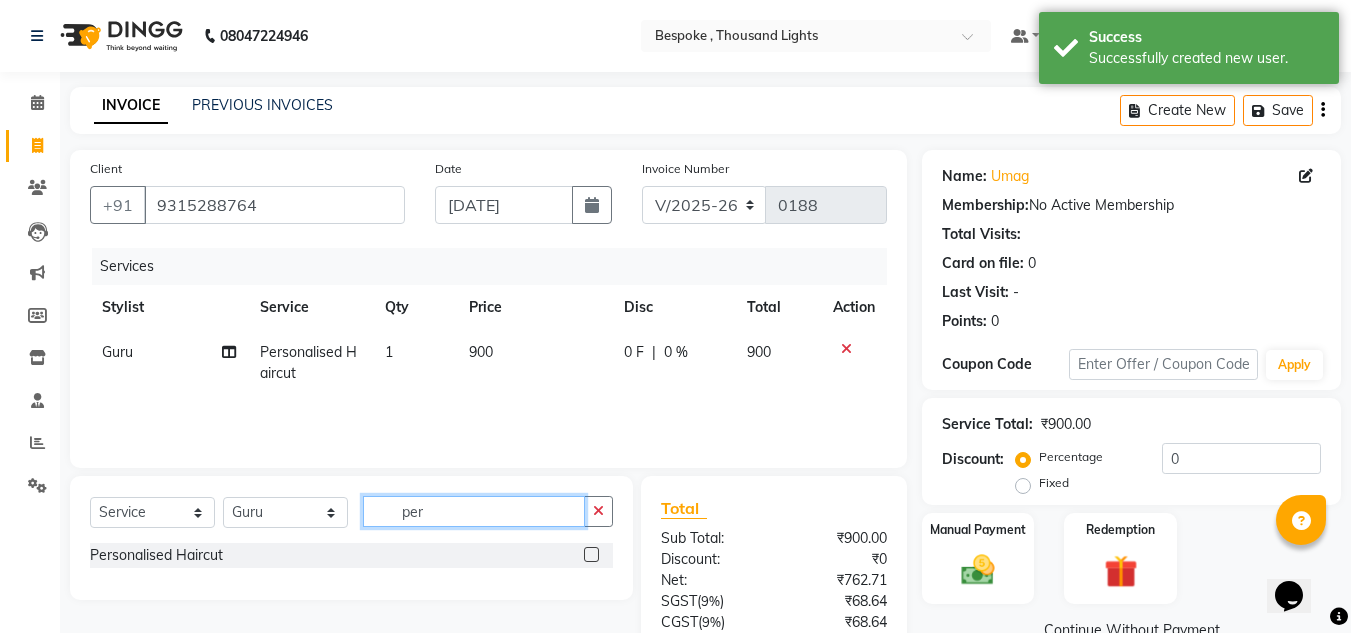 drag, startPoint x: 482, startPoint y: 521, endPoint x: 309, endPoint y: 536, distance: 173.64908 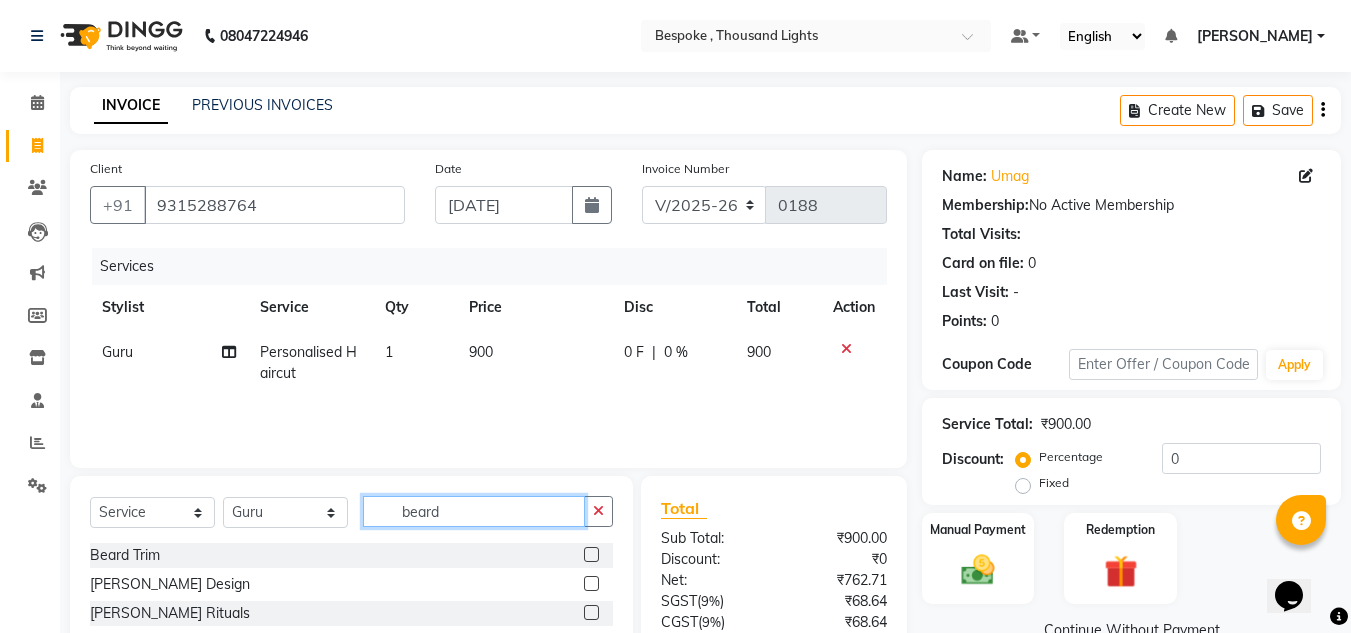 type on "beard" 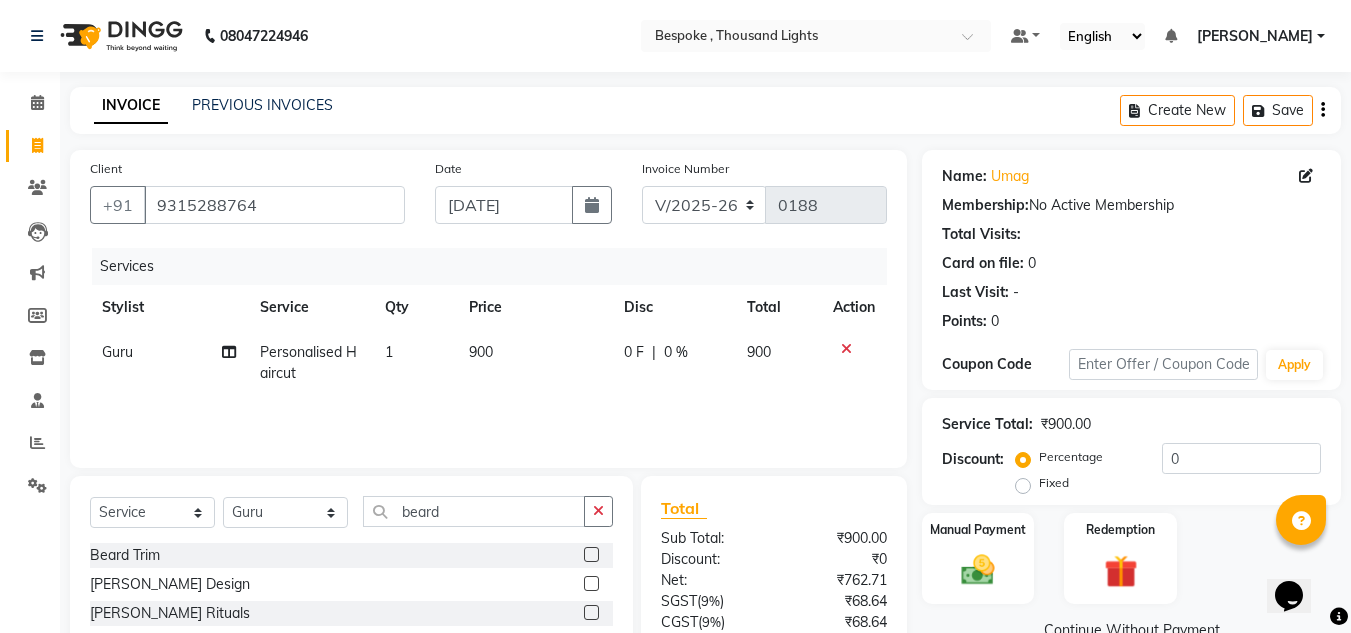 click 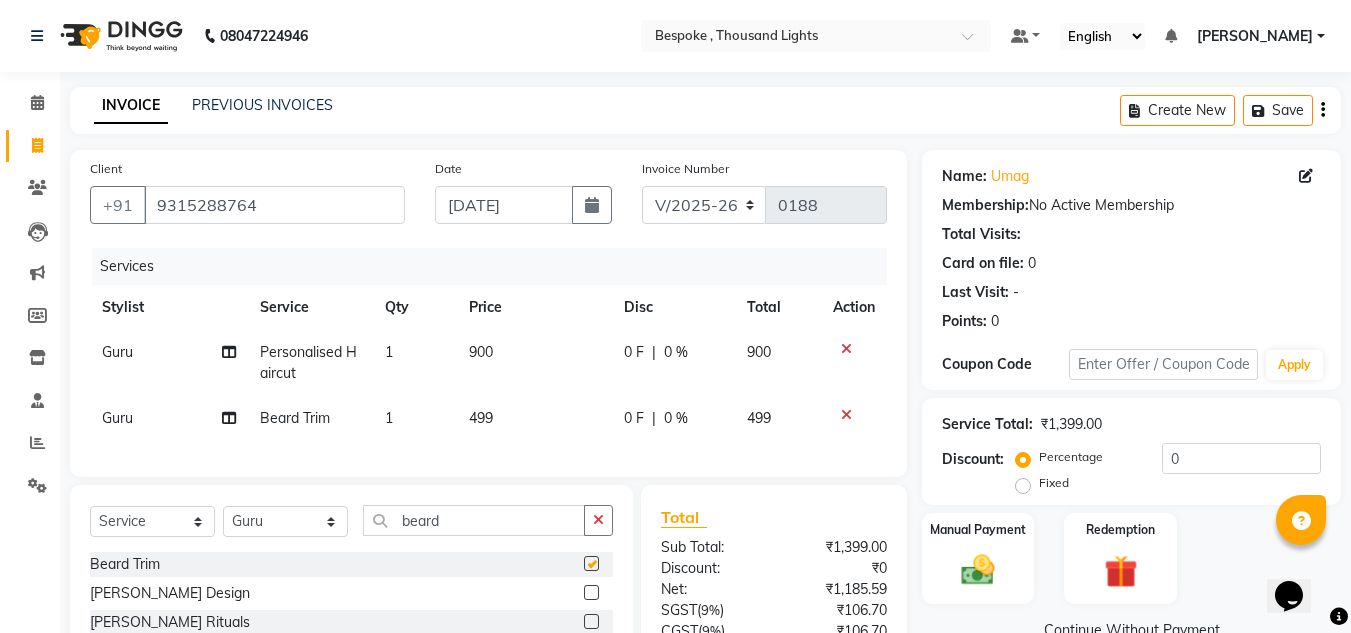 checkbox on "false" 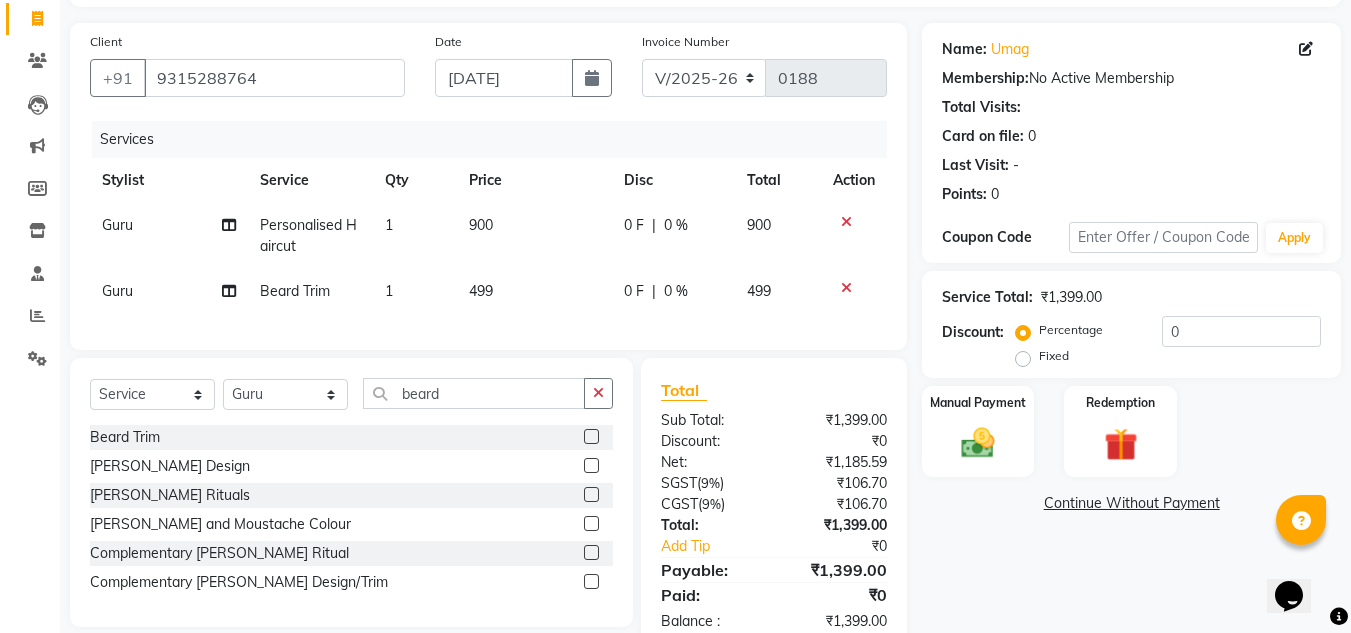 scroll, scrollTop: 140, scrollLeft: 0, axis: vertical 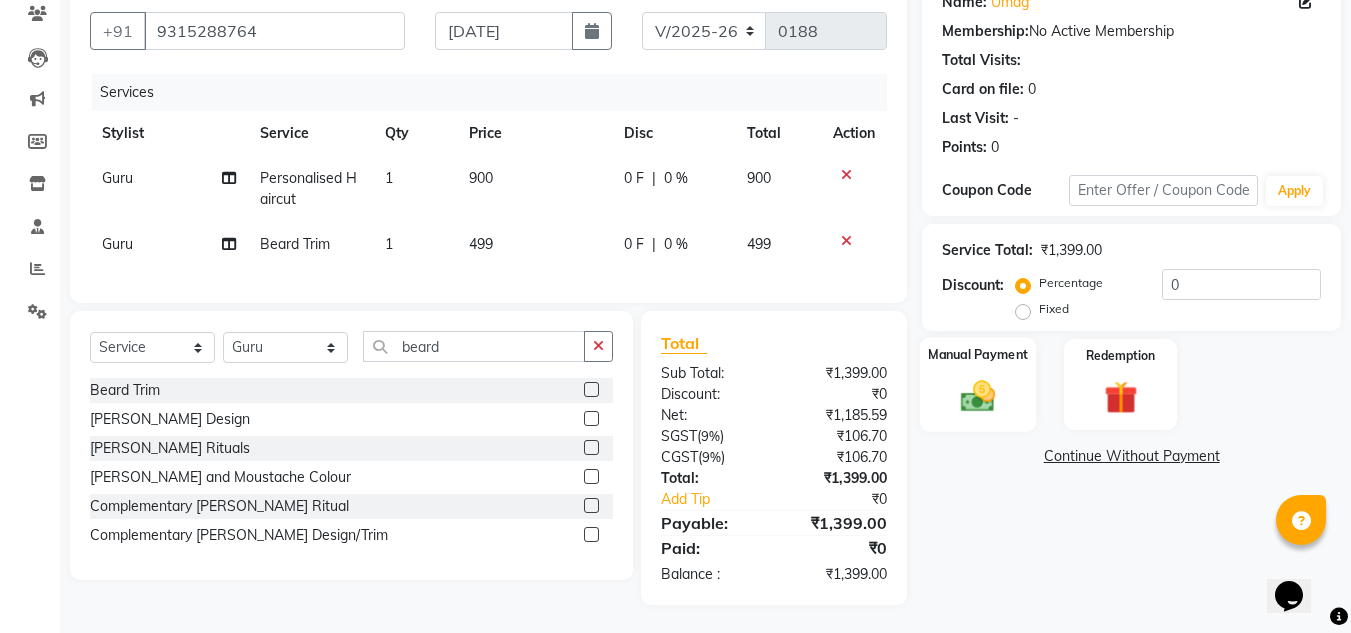 click on "Manual Payment" 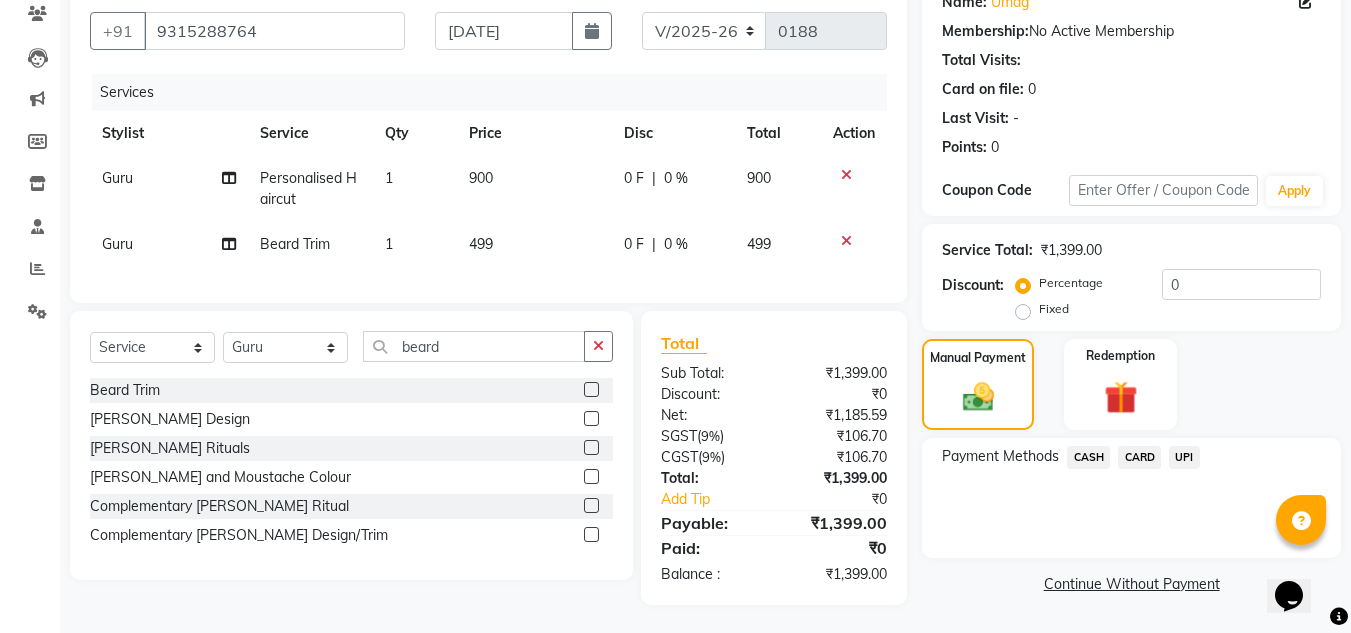 click on "UPI" 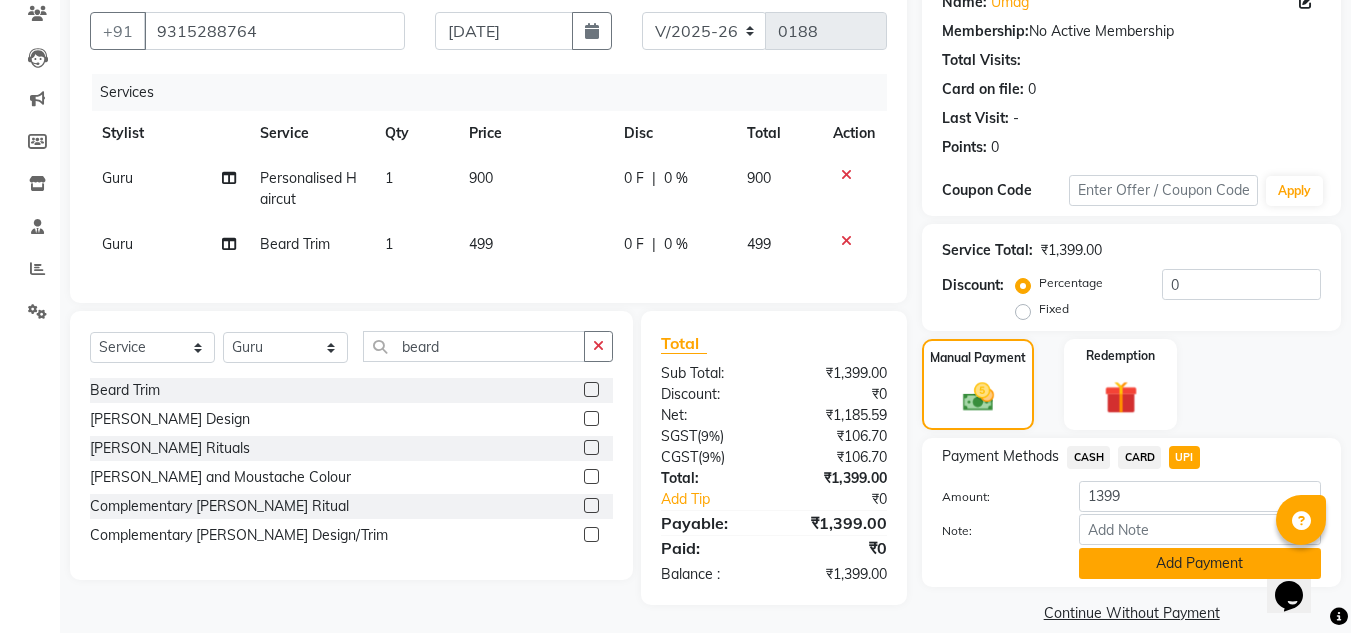 click on "Add Payment" 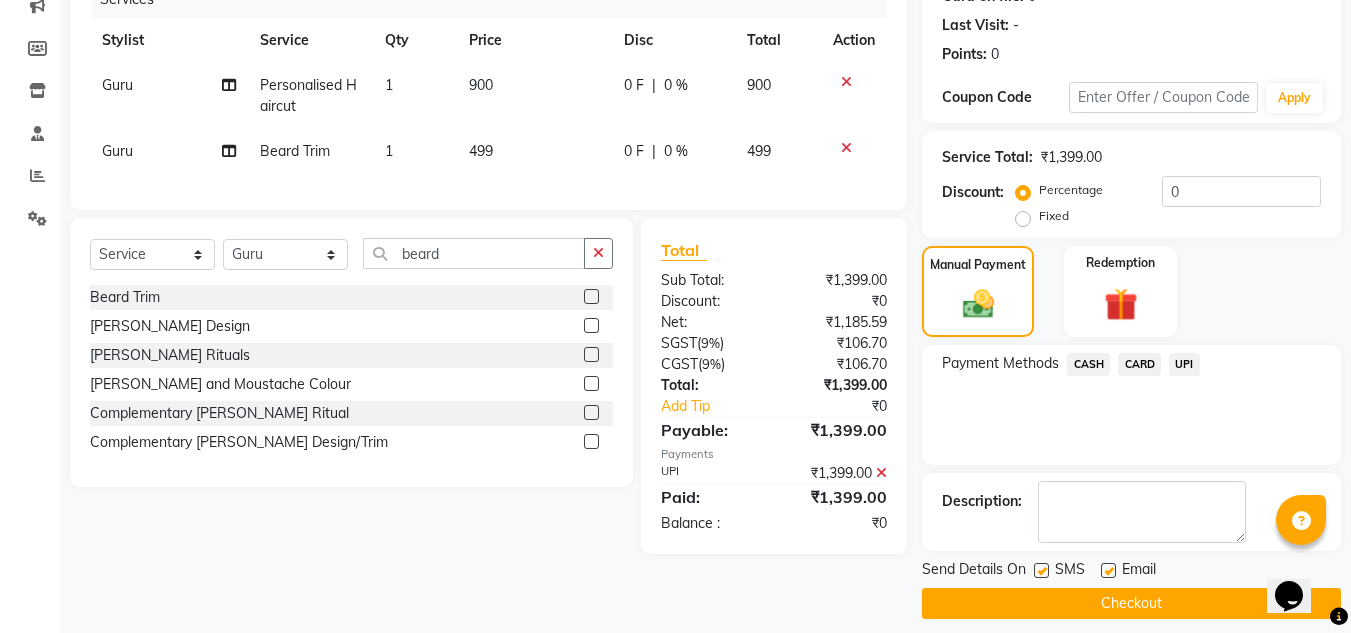 scroll, scrollTop: 283, scrollLeft: 0, axis: vertical 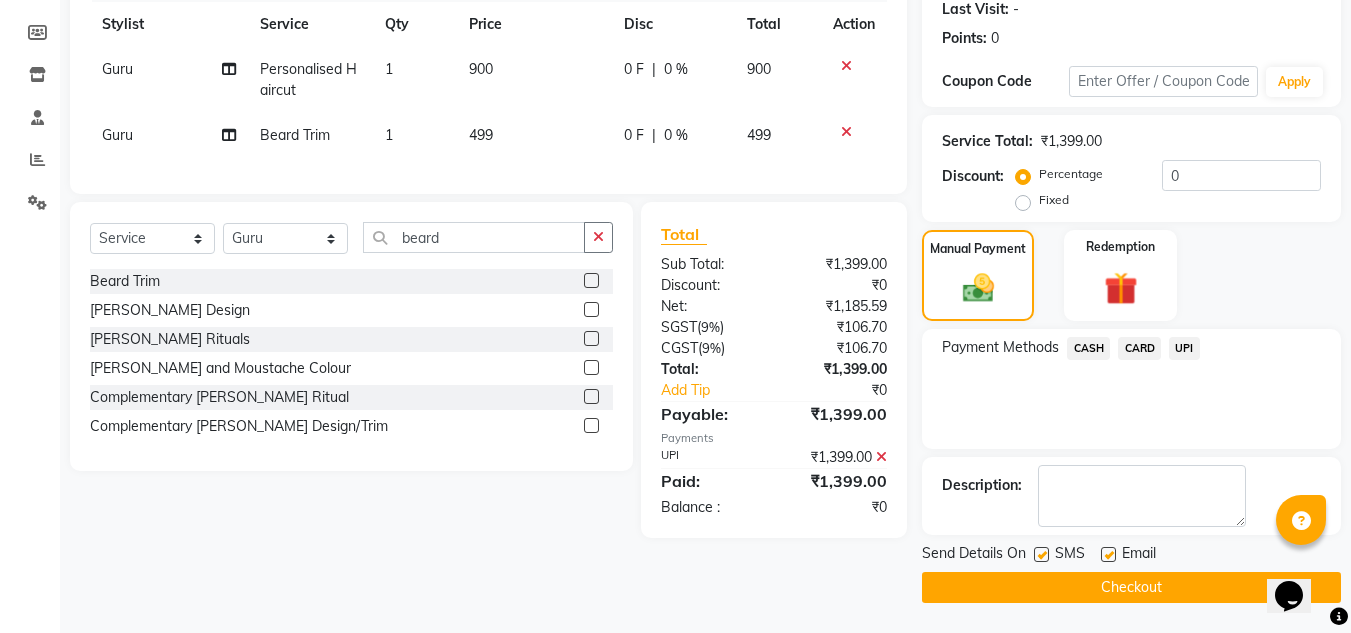 click on "Checkout" 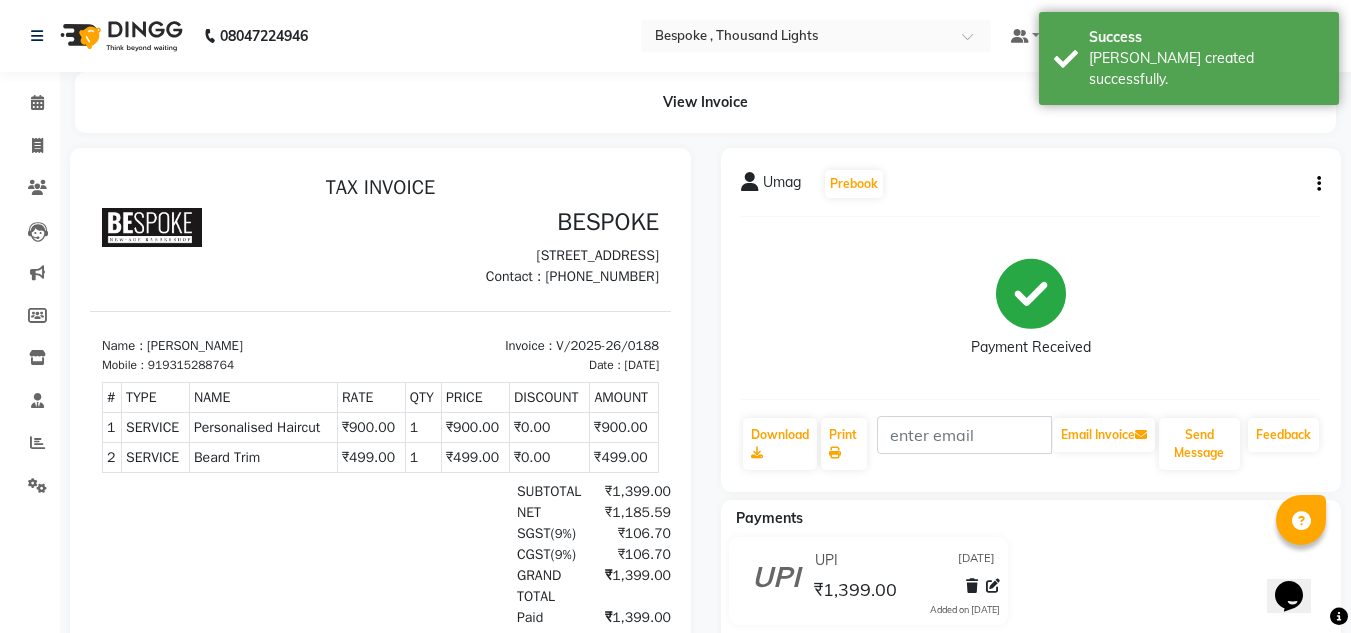 scroll, scrollTop: 0, scrollLeft: 0, axis: both 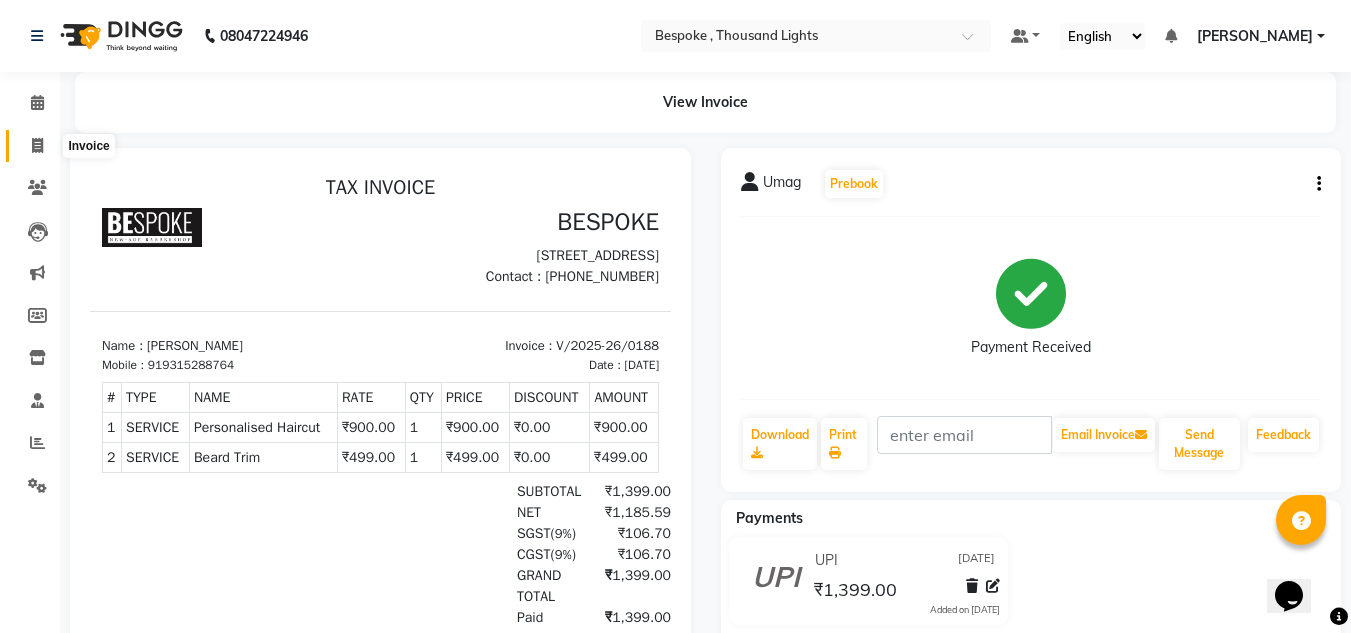 click 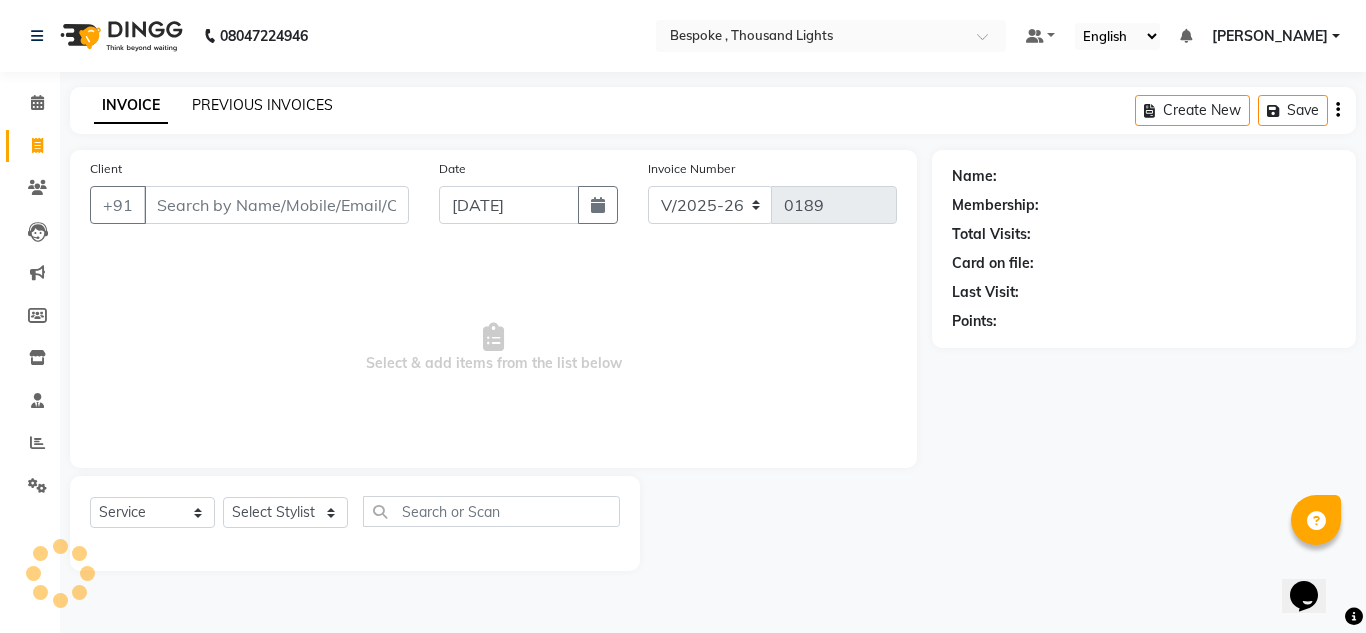 click on "PREVIOUS INVOICES" 